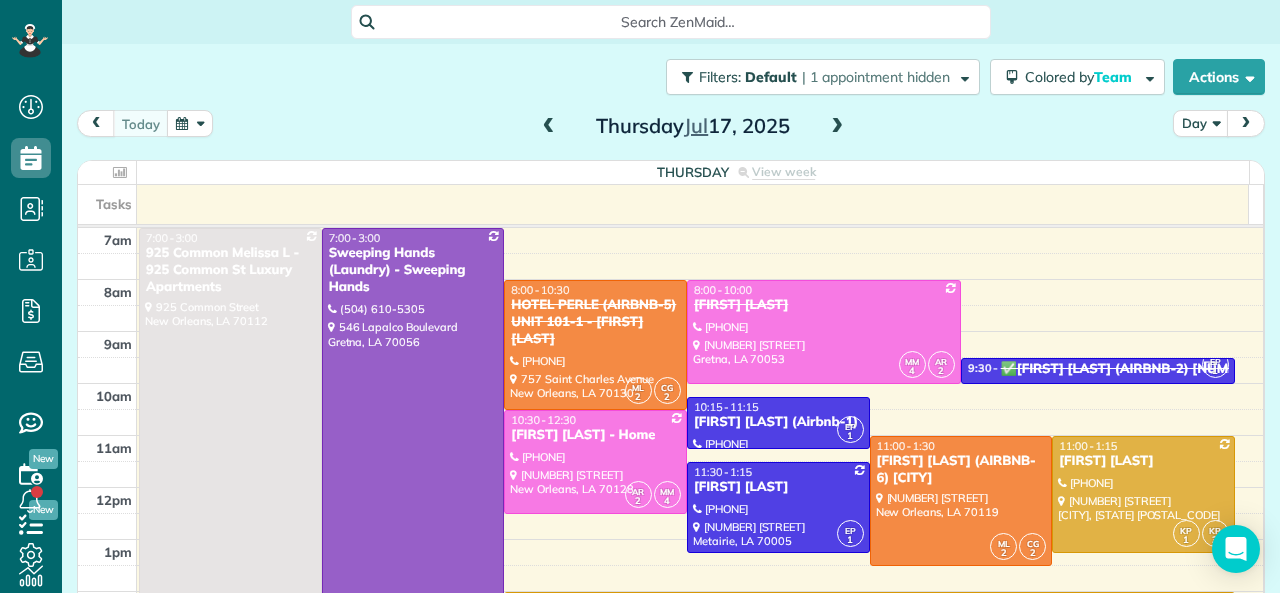 scroll, scrollTop: 0, scrollLeft: 0, axis: both 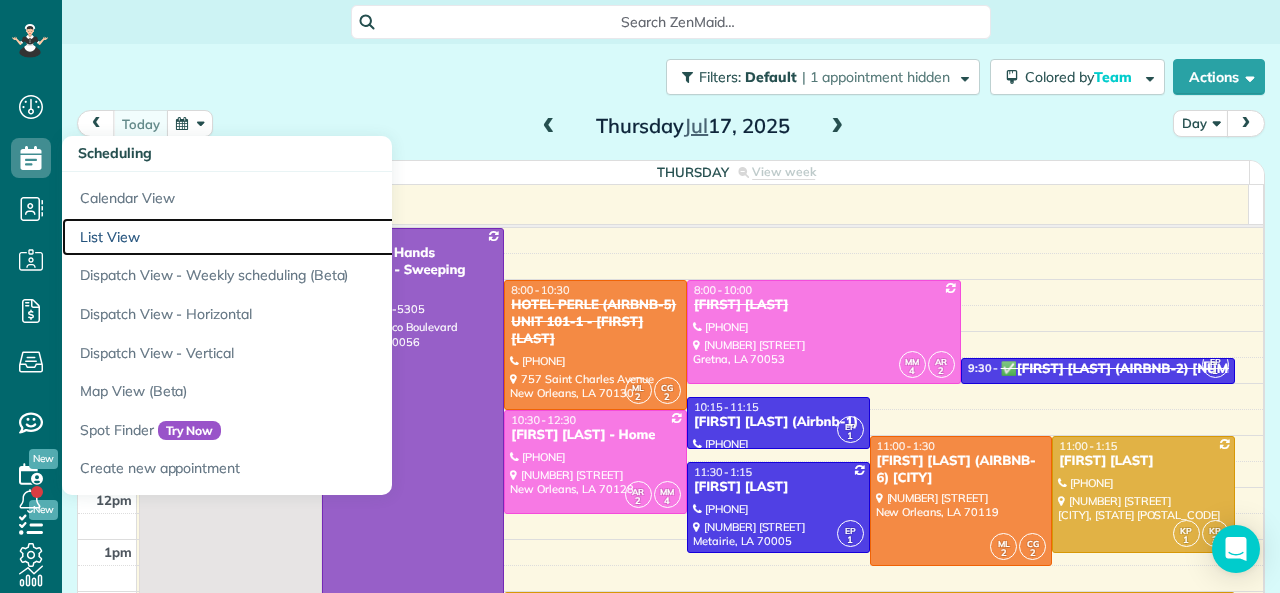 drag, startPoint x: 106, startPoint y: 233, endPoint x: 418, endPoint y: 217, distance: 312.40997 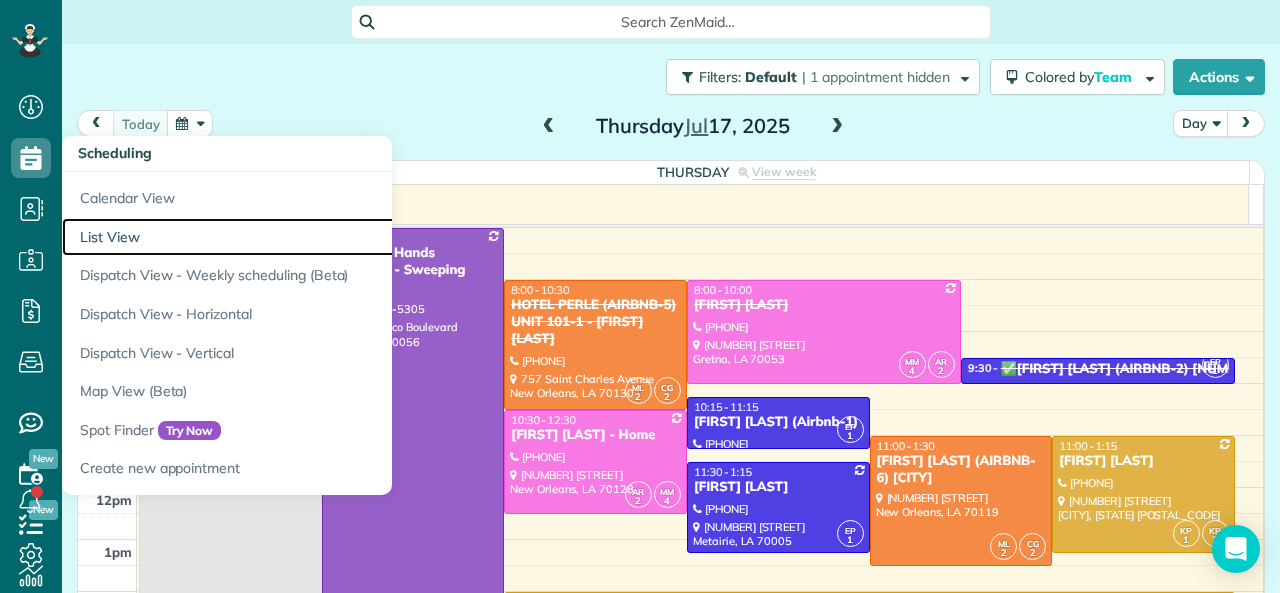 click on "List View" at bounding box center (312, 237) 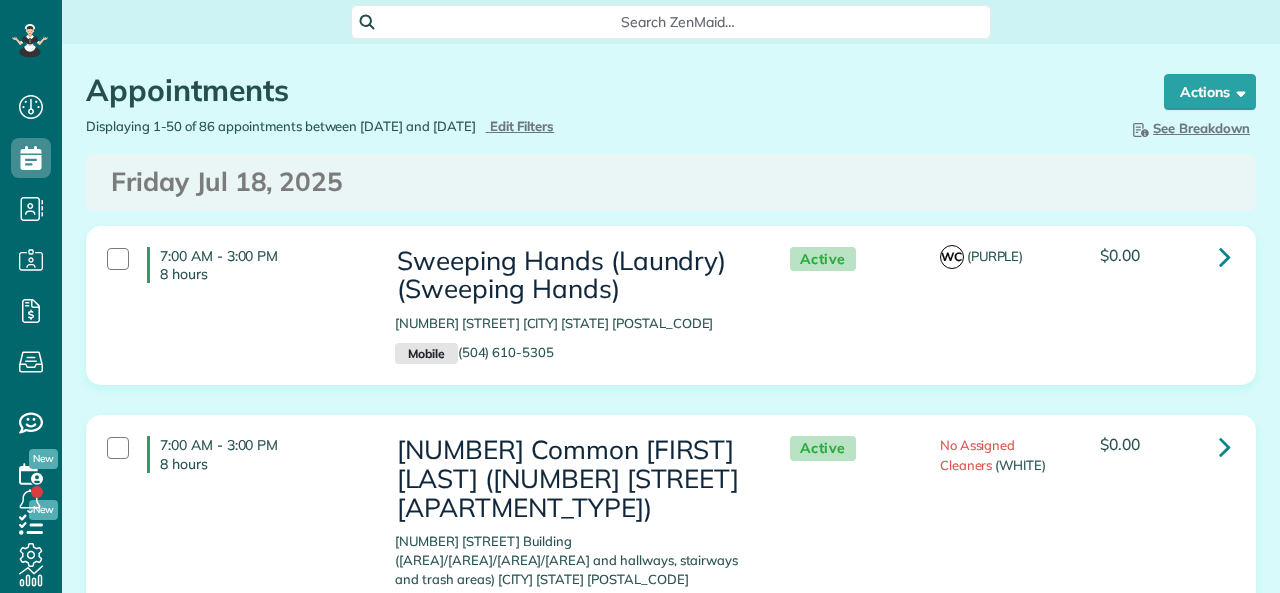 scroll, scrollTop: 0, scrollLeft: 0, axis: both 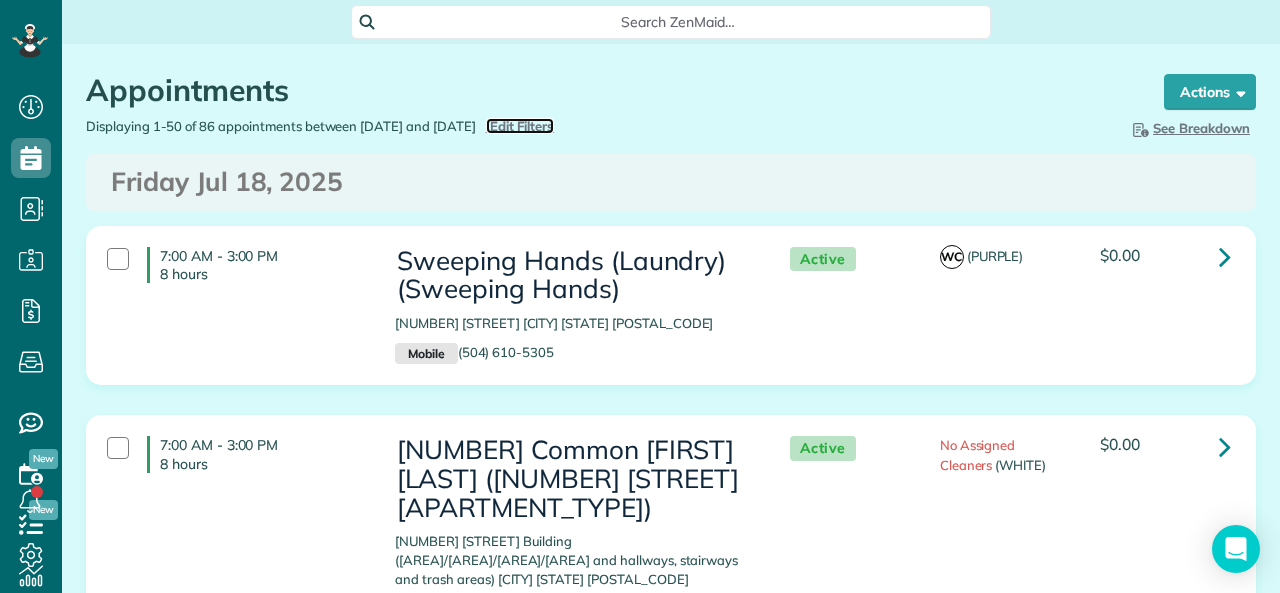 click on "Edit Filters" at bounding box center [522, 126] 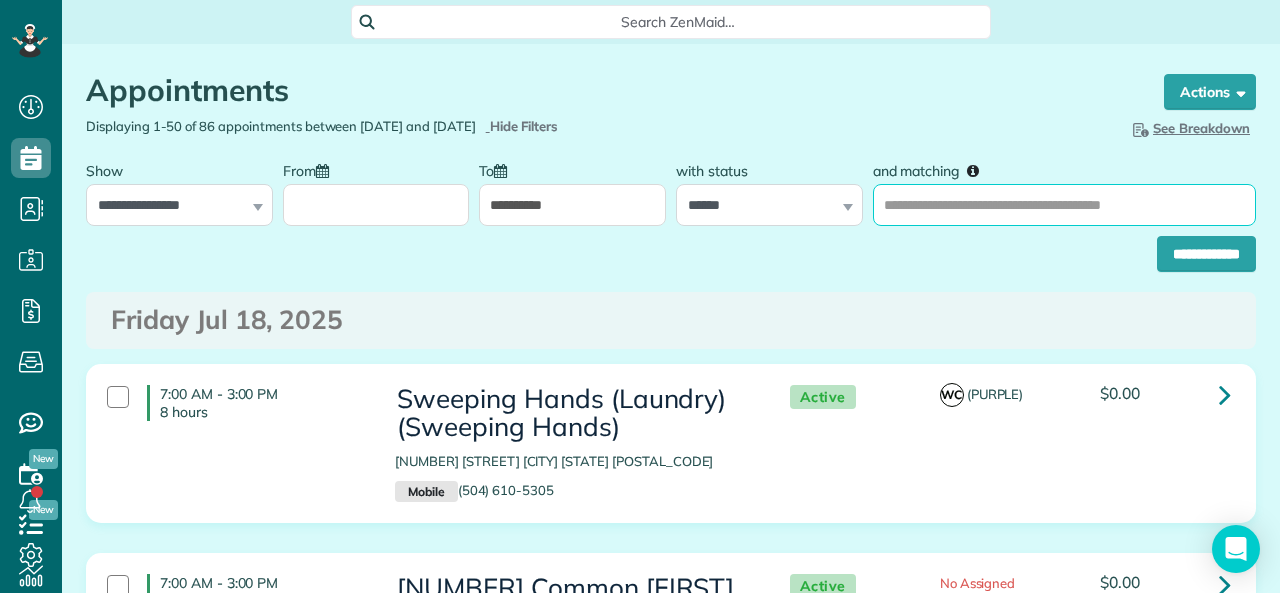 click on "and matching" at bounding box center (1064, 205) 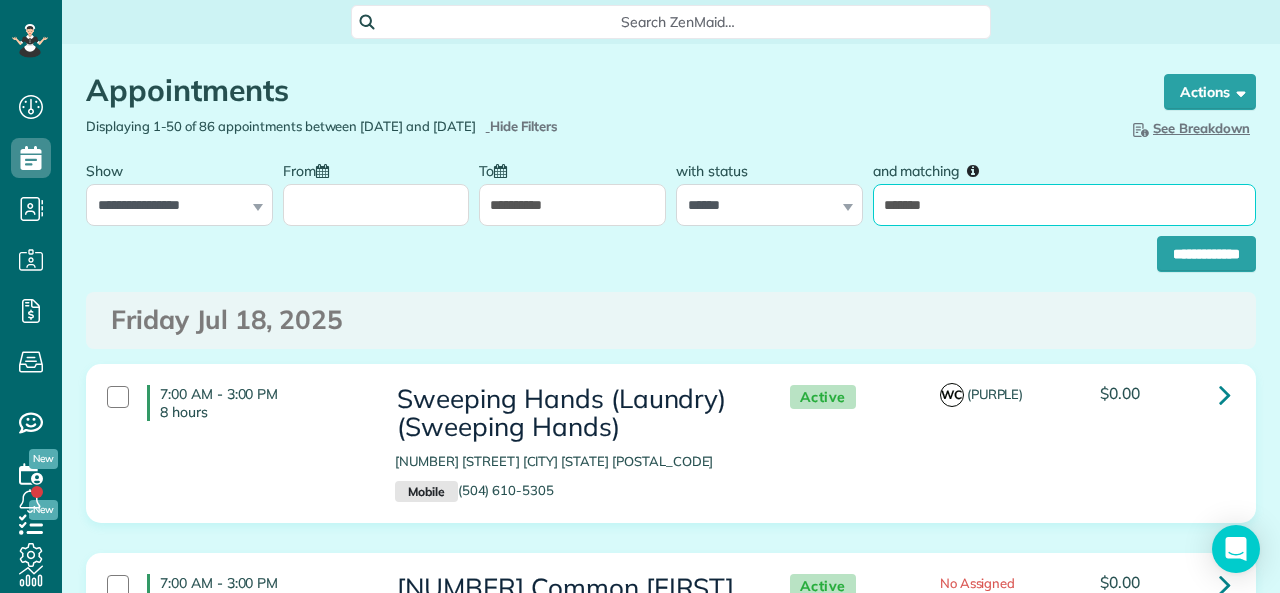 type on "*******" 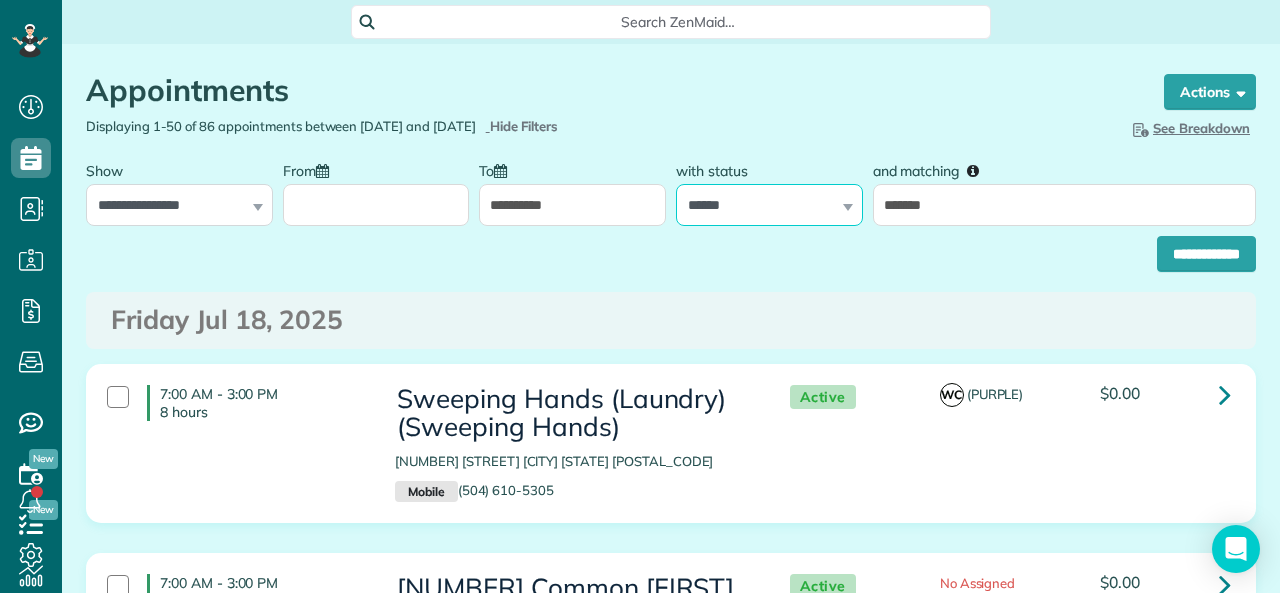 click on "**********" at bounding box center [769, 205] 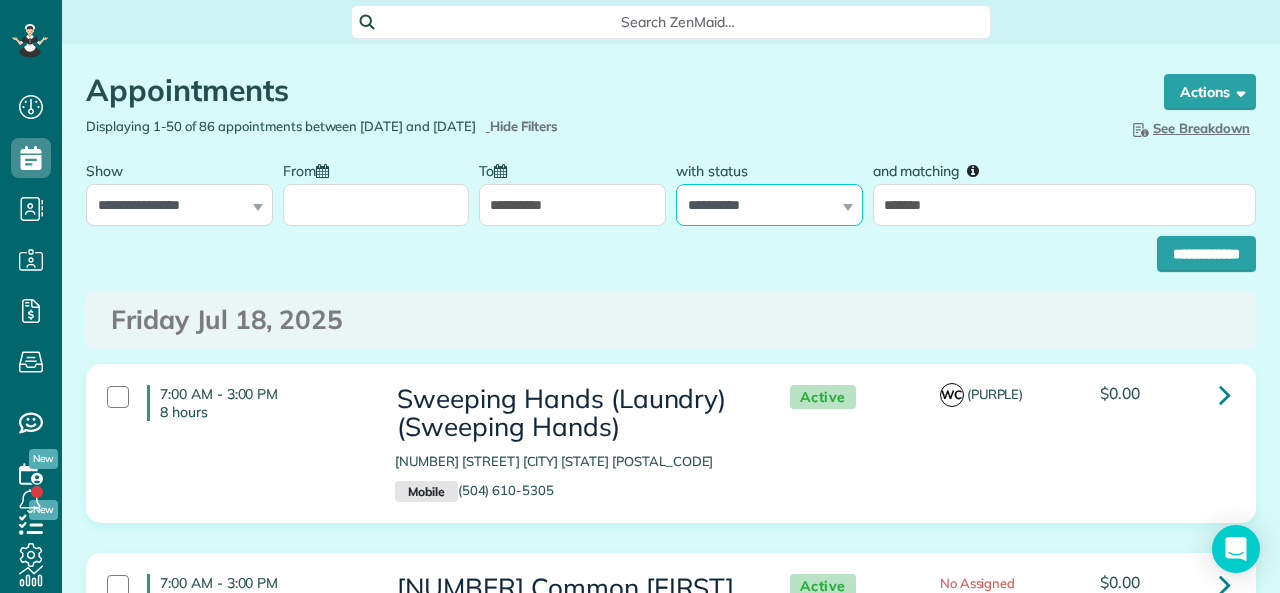 click on "**********" at bounding box center [769, 205] 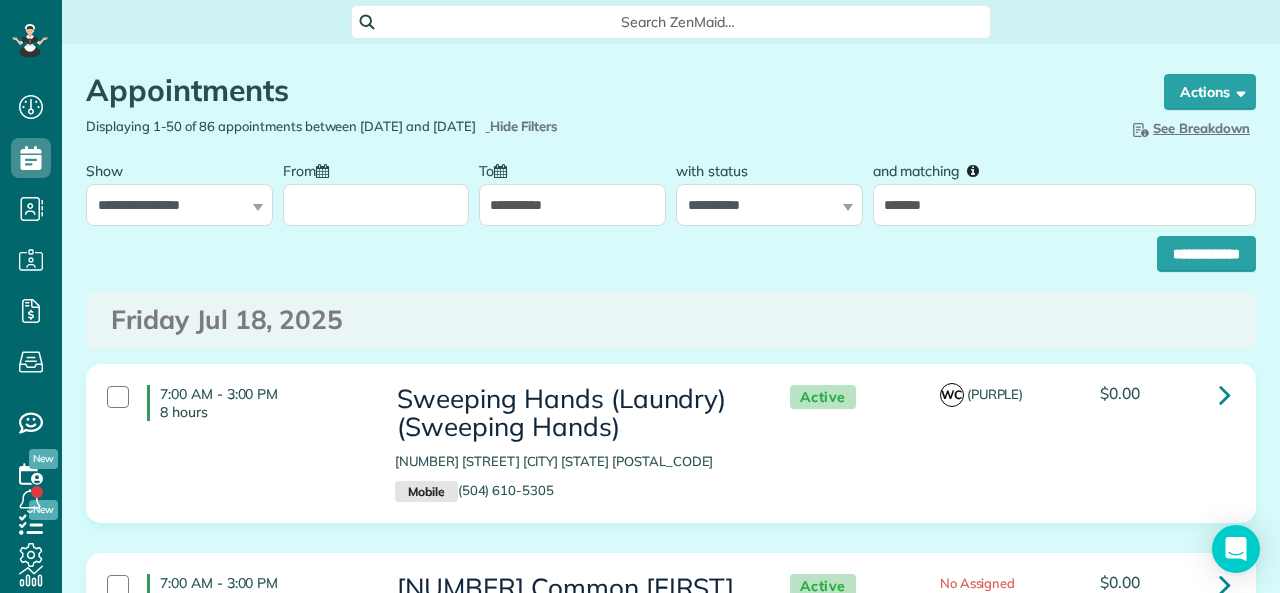 click on "**********" at bounding box center (572, 205) 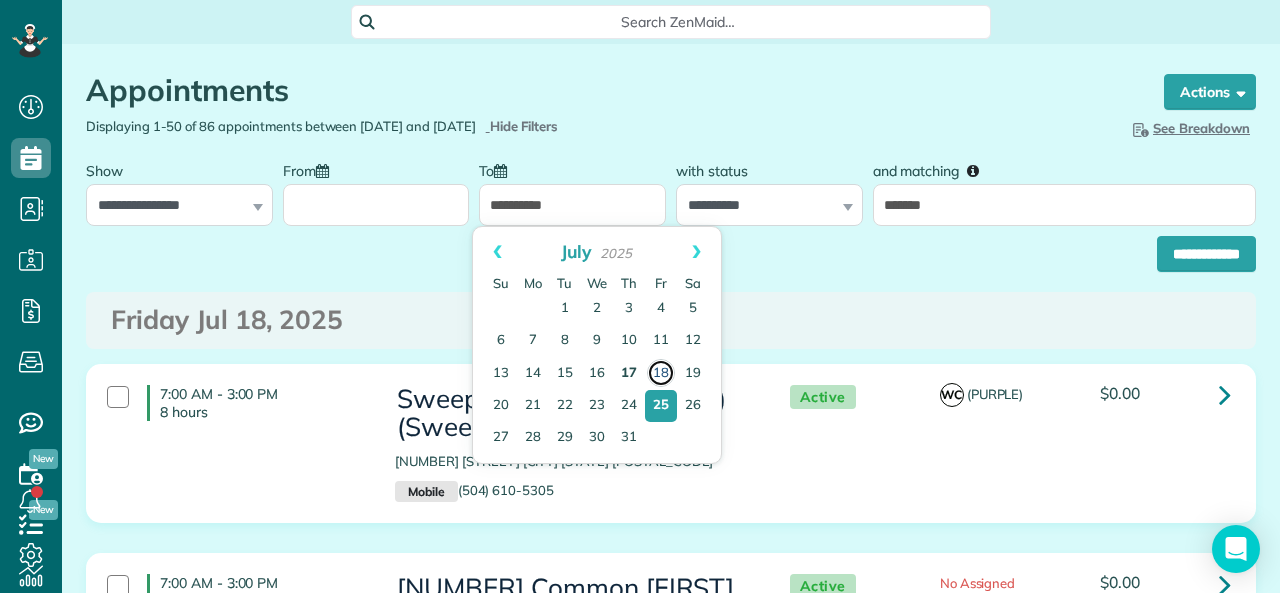 drag, startPoint x: 654, startPoint y: 372, endPoint x: 617, endPoint y: 358, distance: 39.56008 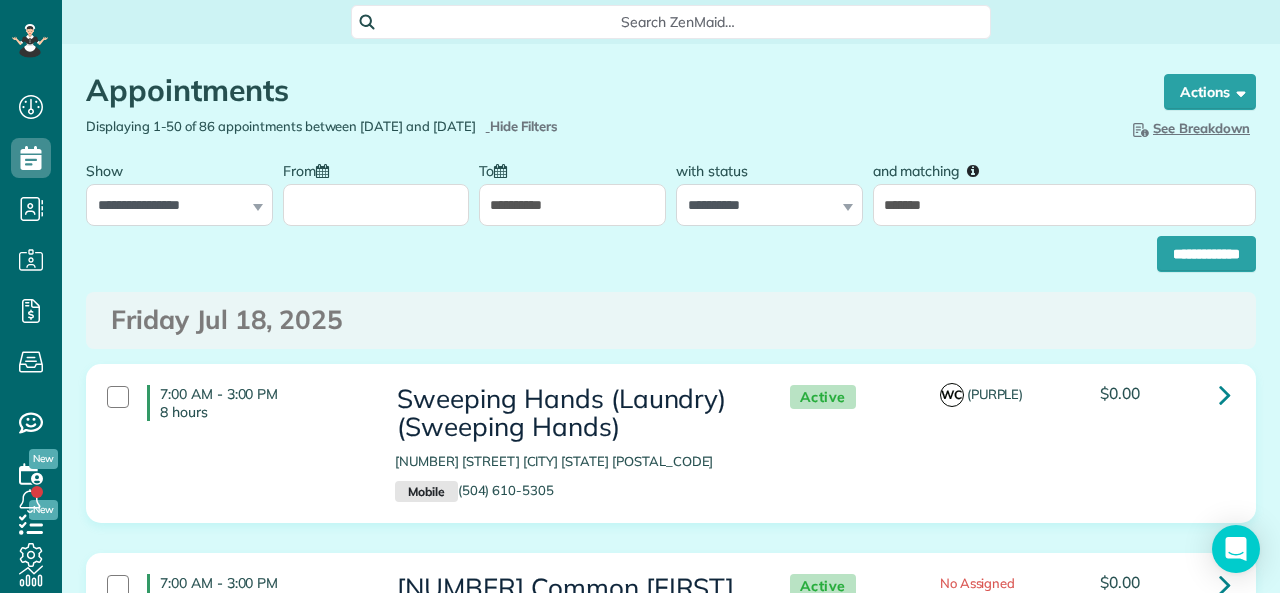 click on "From" at bounding box center [376, 205] 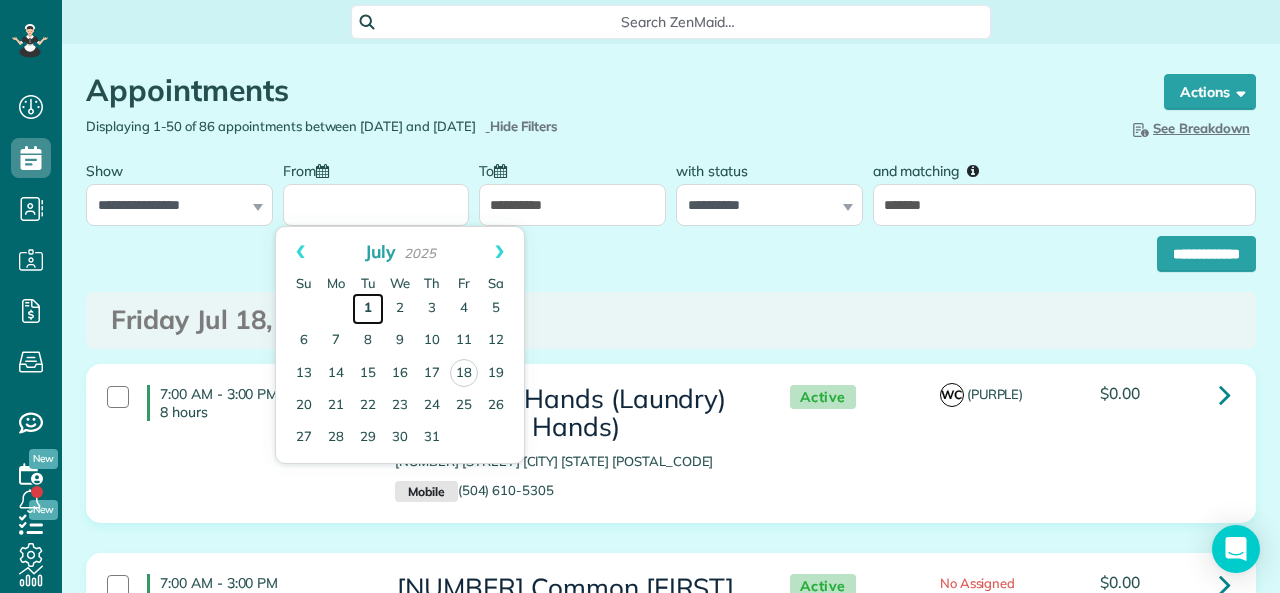 click on "1" at bounding box center (368, 309) 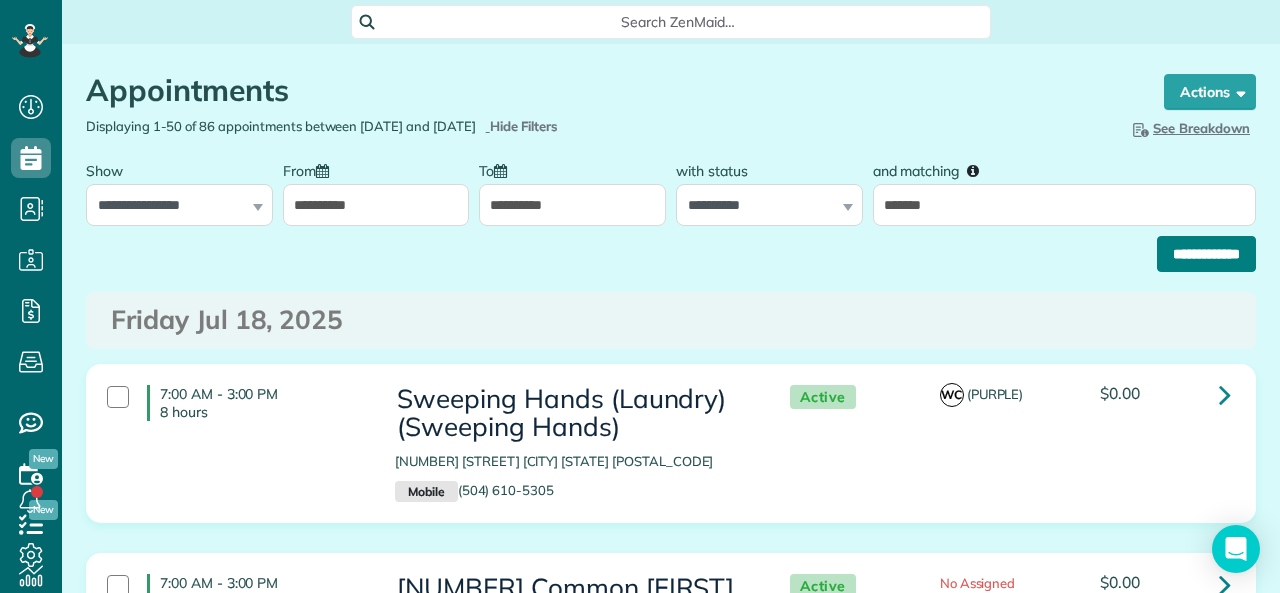 click on "**********" at bounding box center [1206, 254] 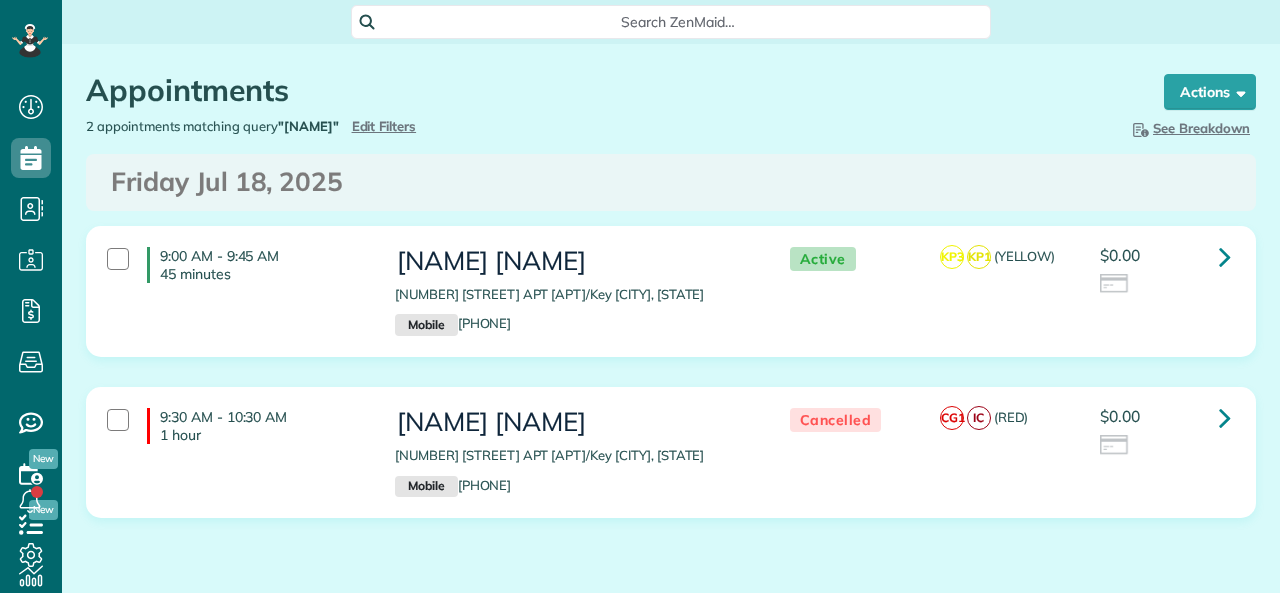 scroll, scrollTop: 0, scrollLeft: 0, axis: both 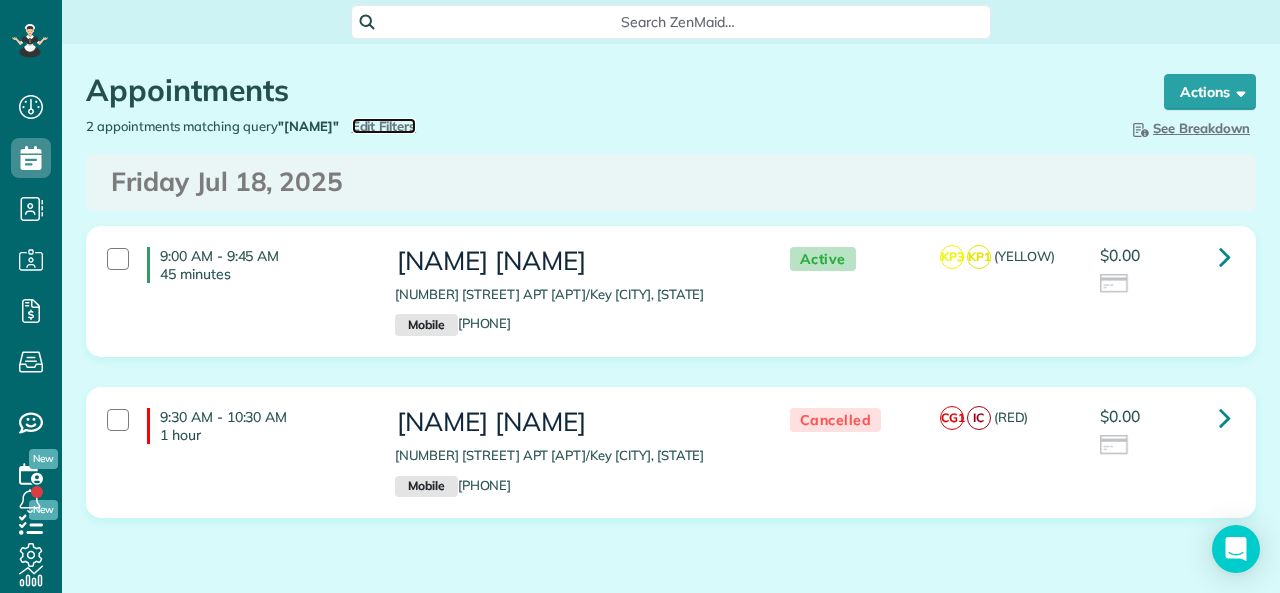 click on "Edit Filters" at bounding box center (384, 126) 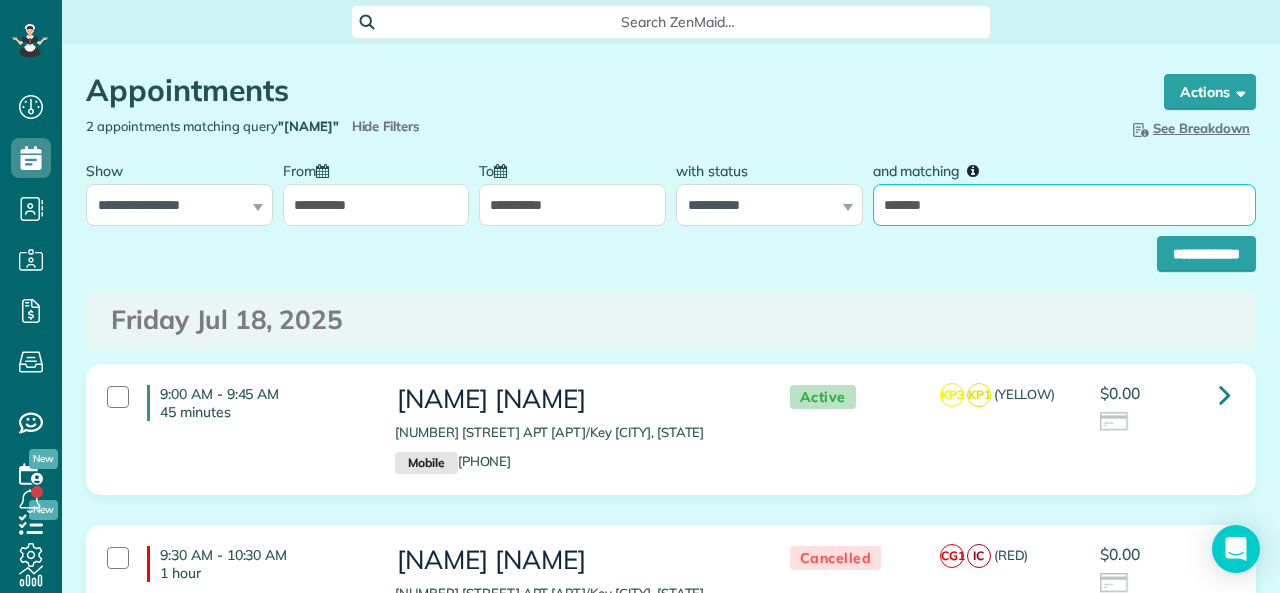 click on "*******" at bounding box center [1064, 205] 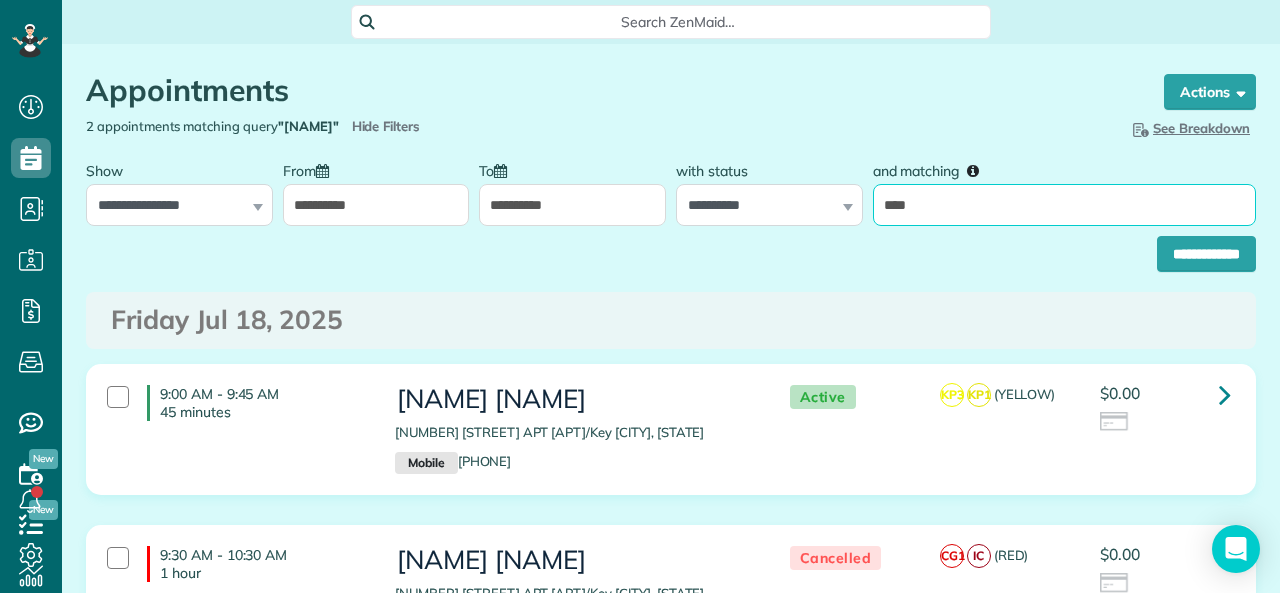 type on "*********" 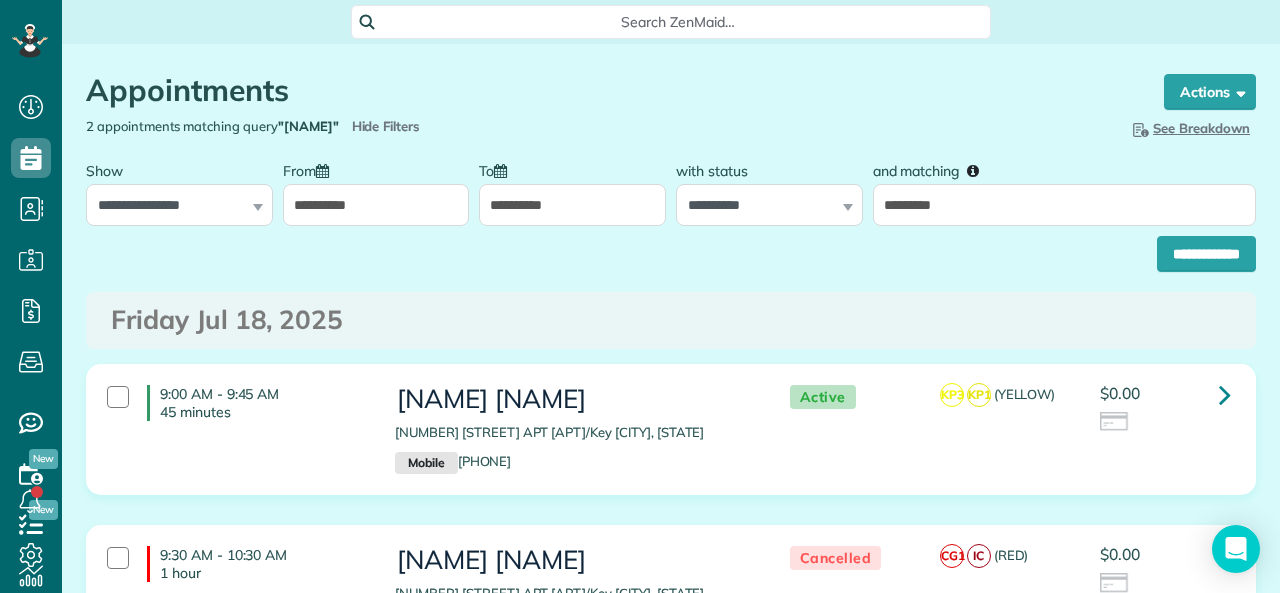 click on "Appointments
the List View [2 min]
Schedule Changes
Actions
Create Appointment
Create Task
Clock In/Out
Send Work Orders
Print Route Sheets
Today's Emails/Texts
Export data (Owner Only)..
Bulk Actions
Set status to: Active
Set status to: Stand-By" at bounding box center [671, 425] 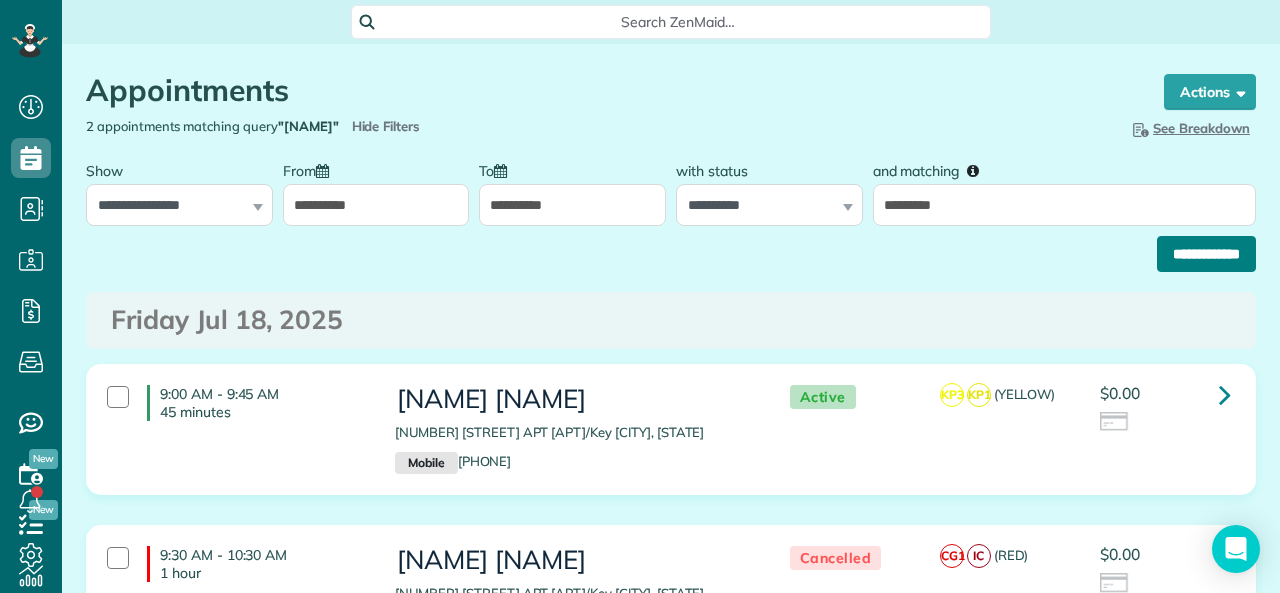 click on "**********" at bounding box center (1206, 254) 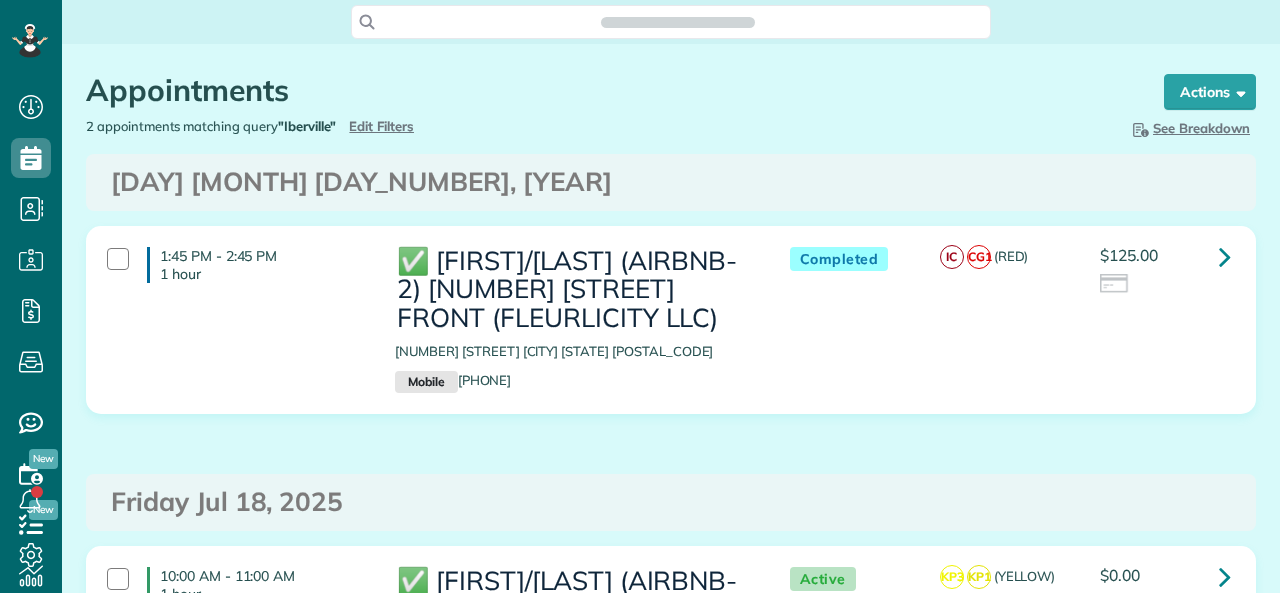 scroll, scrollTop: 0, scrollLeft: 0, axis: both 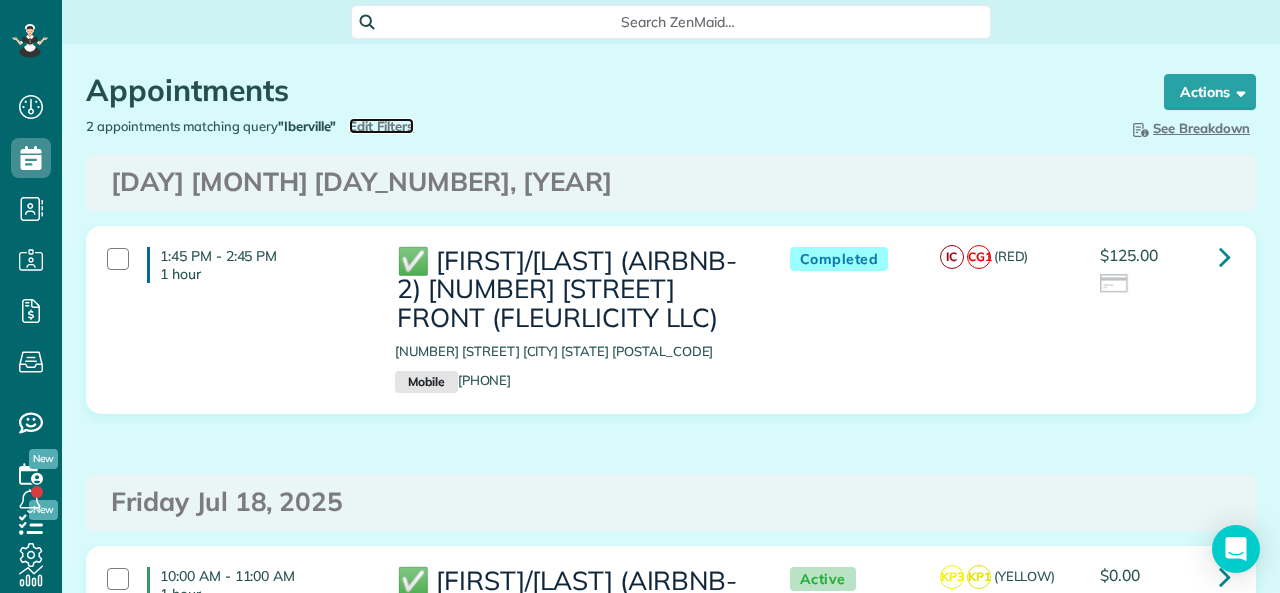 click on "Edit Filters" at bounding box center (381, 126) 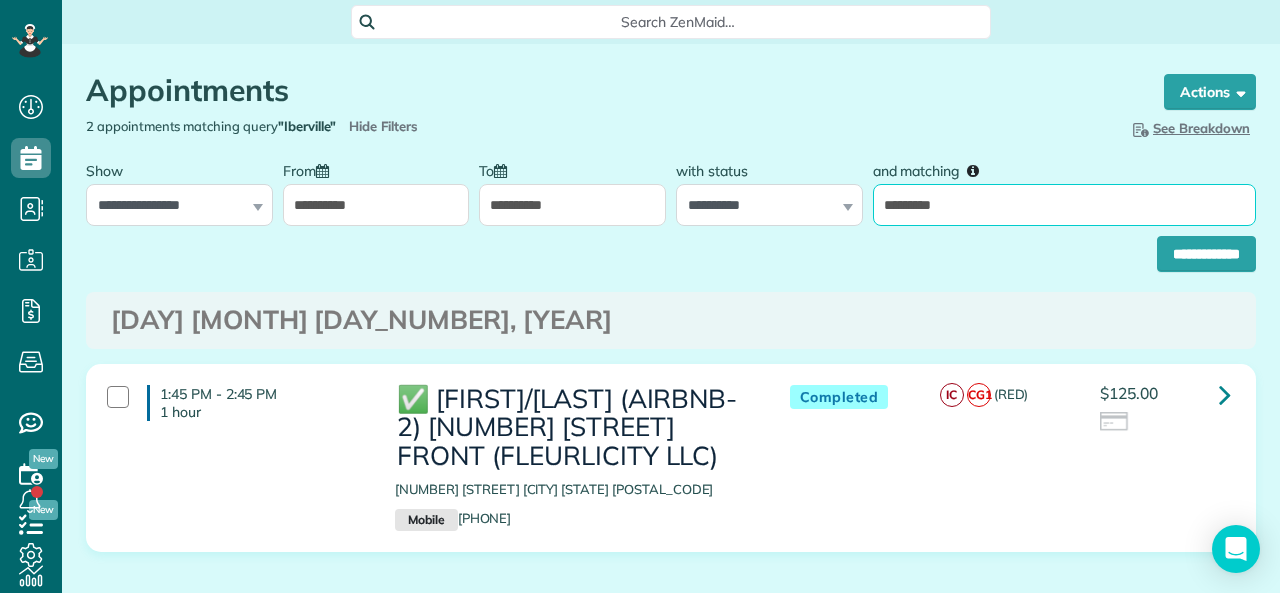 click on "*********" at bounding box center [1064, 205] 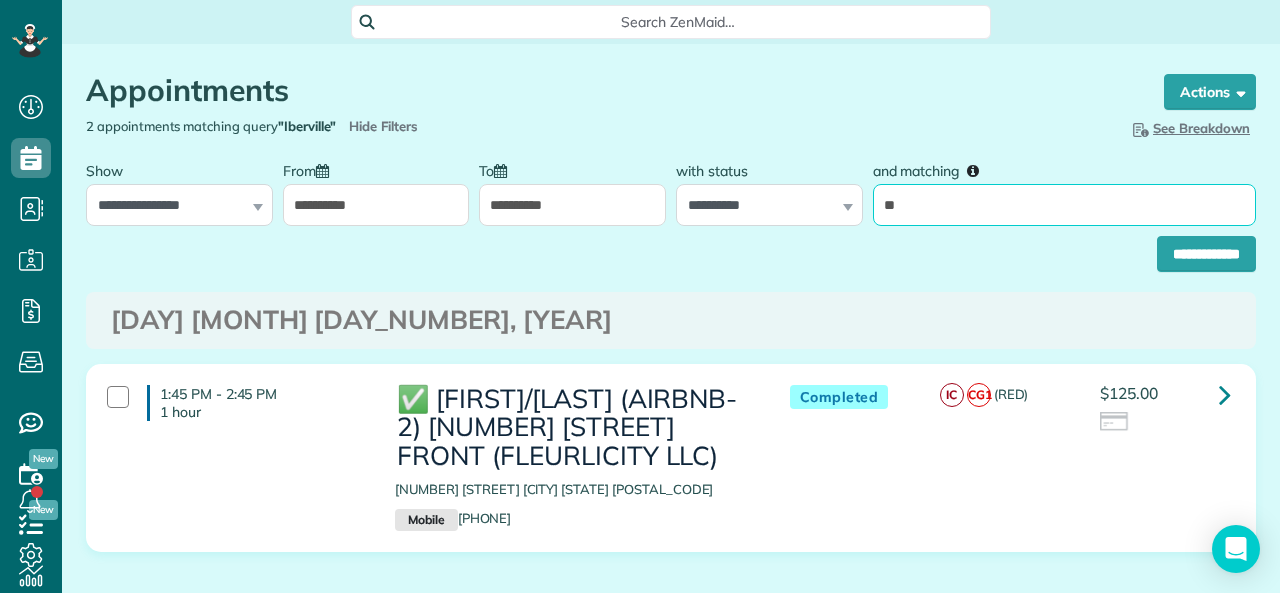 type on "*" 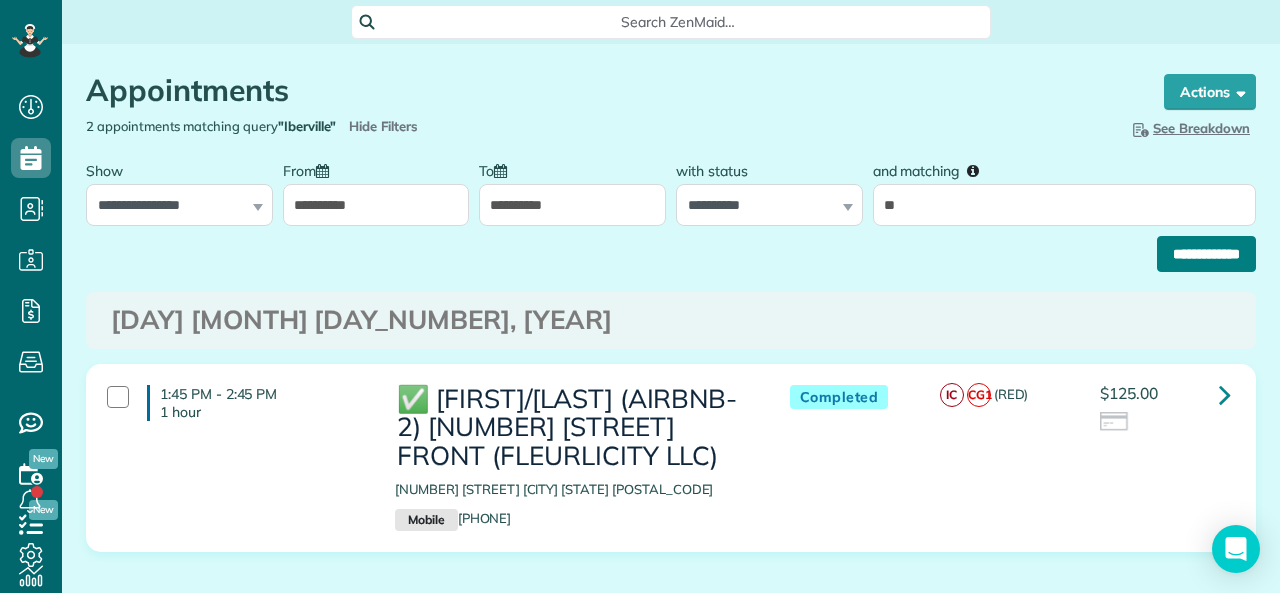 click on "**********" at bounding box center [1206, 254] 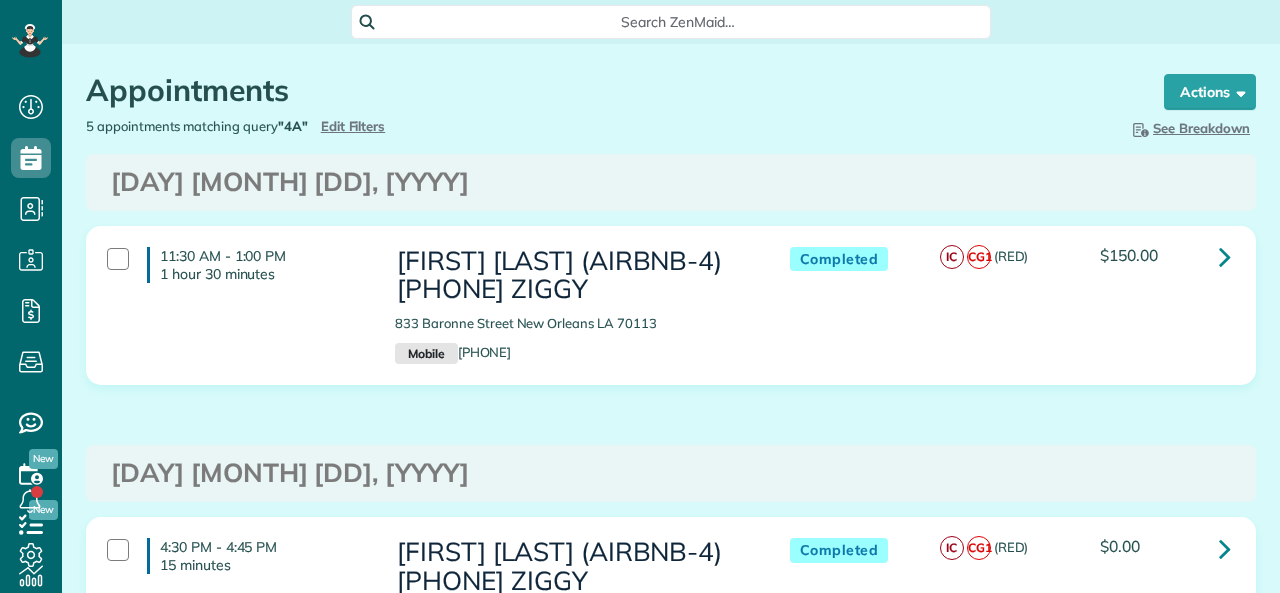scroll, scrollTop: 0, scrollLeft: 0, axis: both 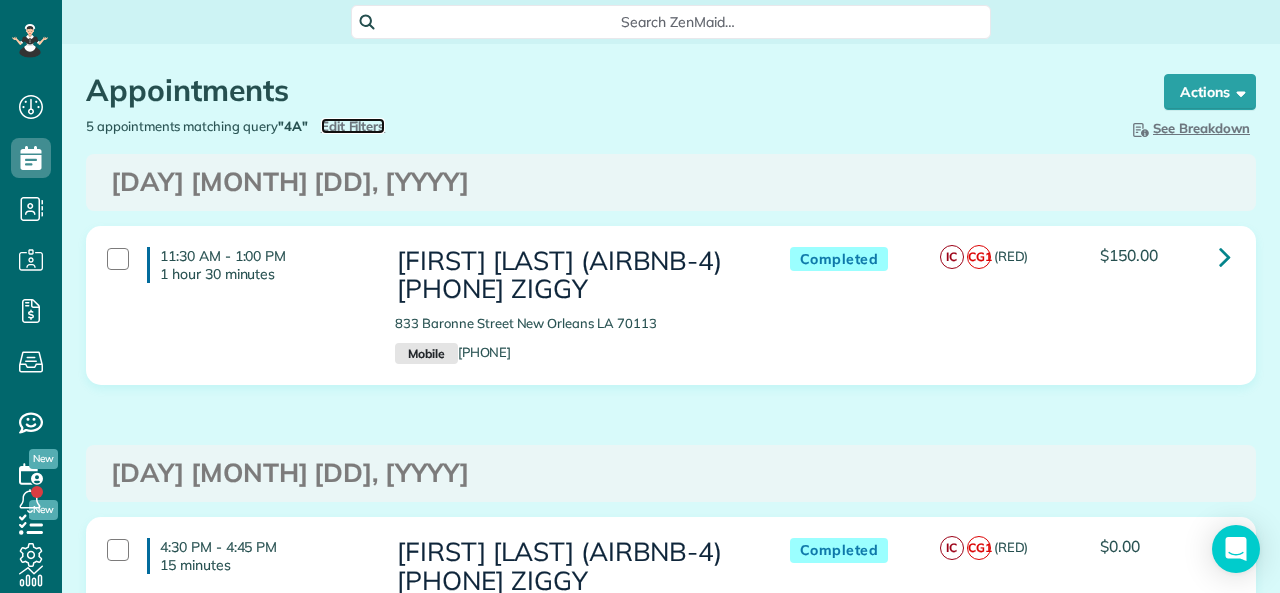 click on "Edit Filters" at bounding box center (353, 126) 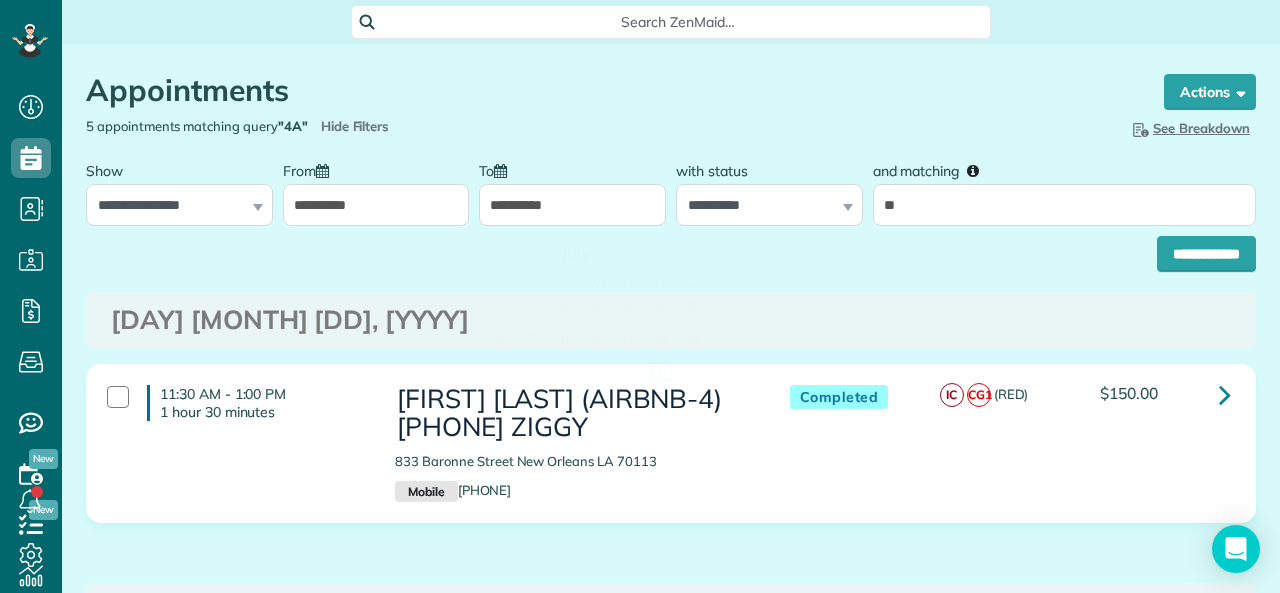 click on "**********" at bounding box center (572, 205) 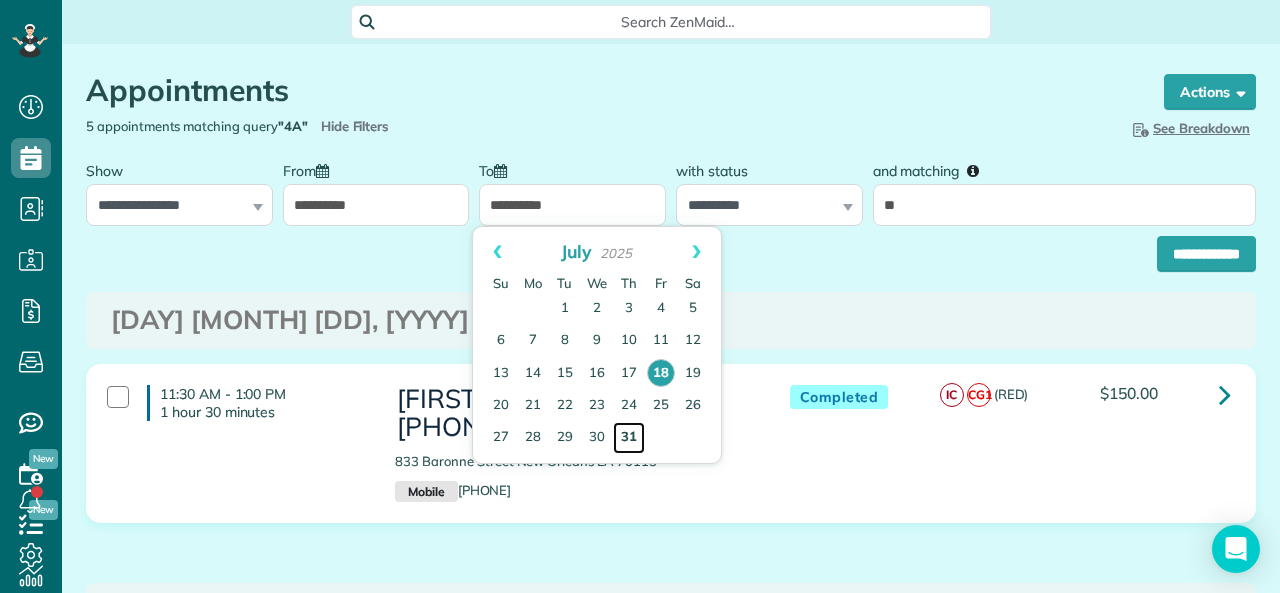 click on "31" at bounding box center [629, 438] 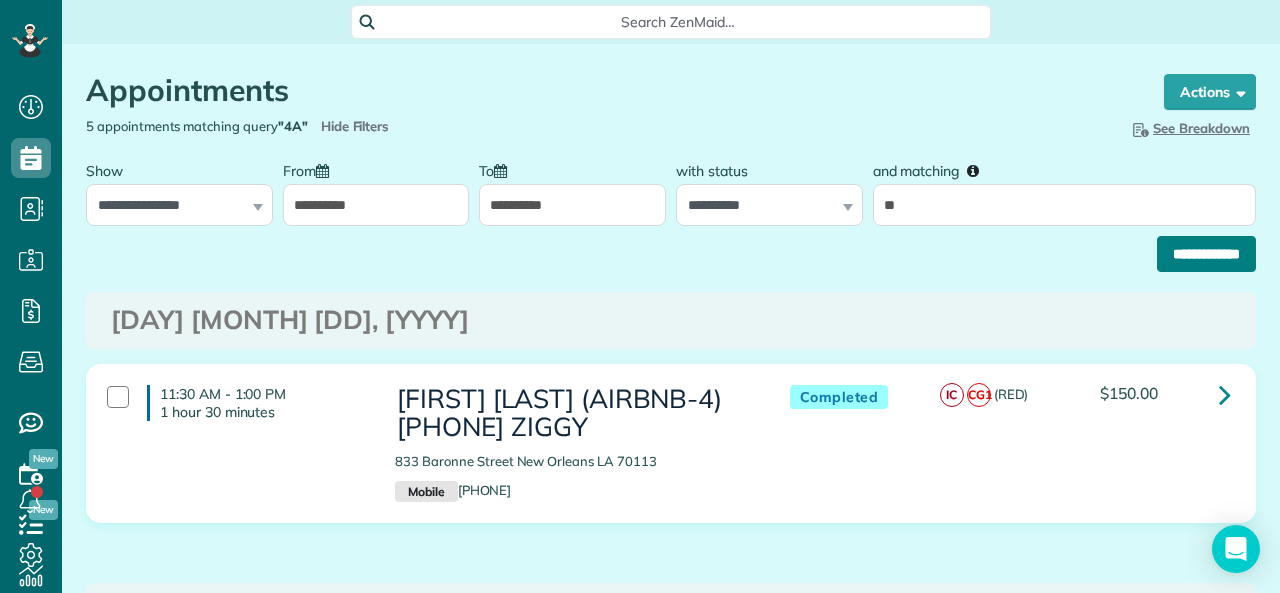 click on "**********" at bounding box center (1206, 254) 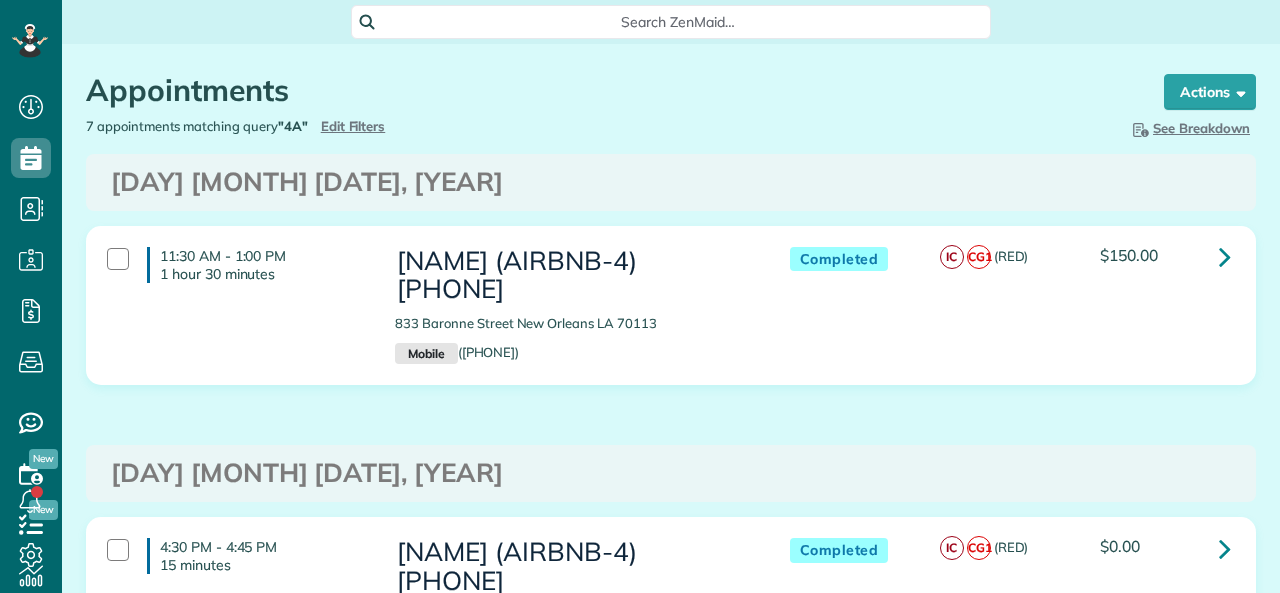 scroll, scrollTop: 0, scrollLeft: 0, axis: both 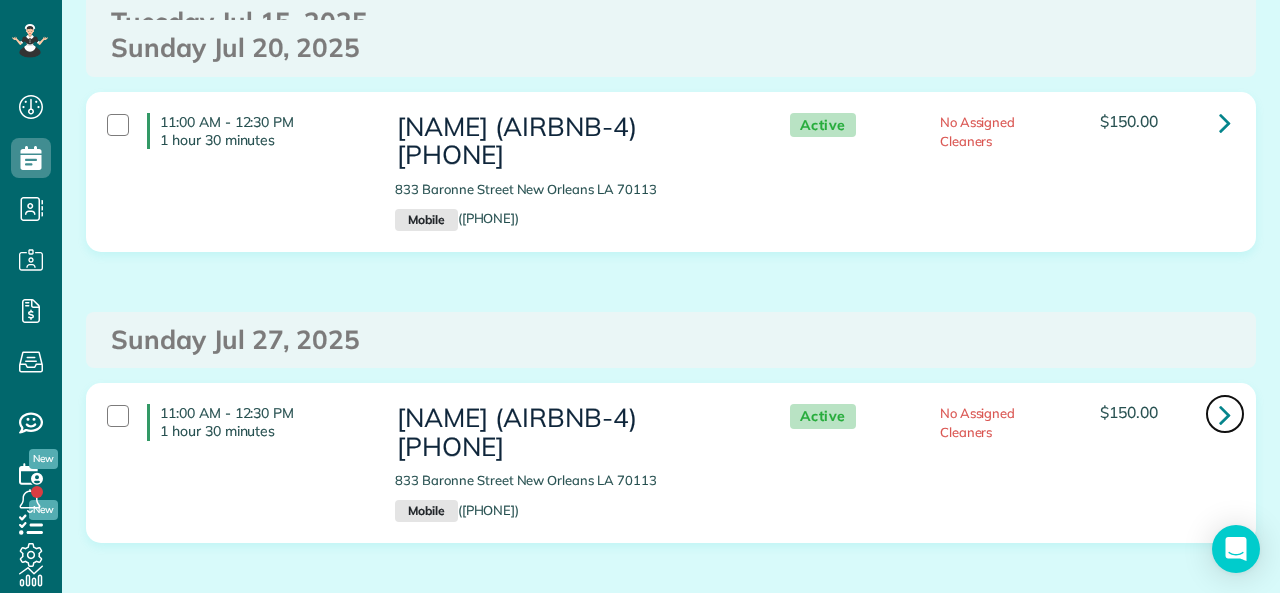 click at bounding box center [1225, 414] 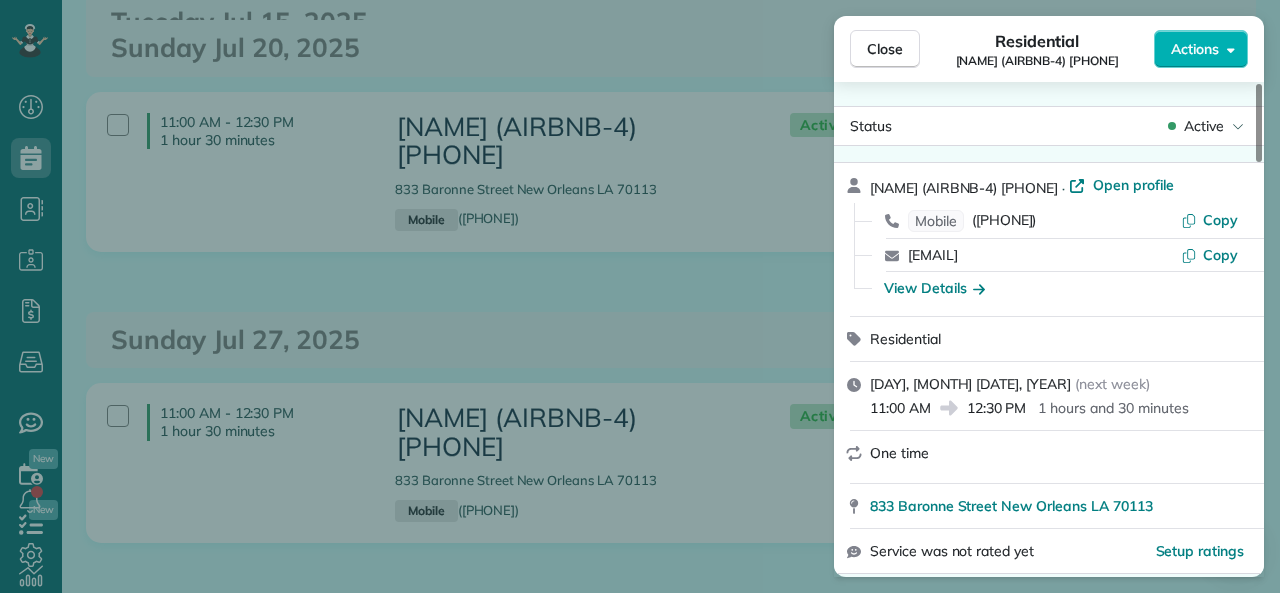 click on "Actions" at bounding box center (1195, 49) 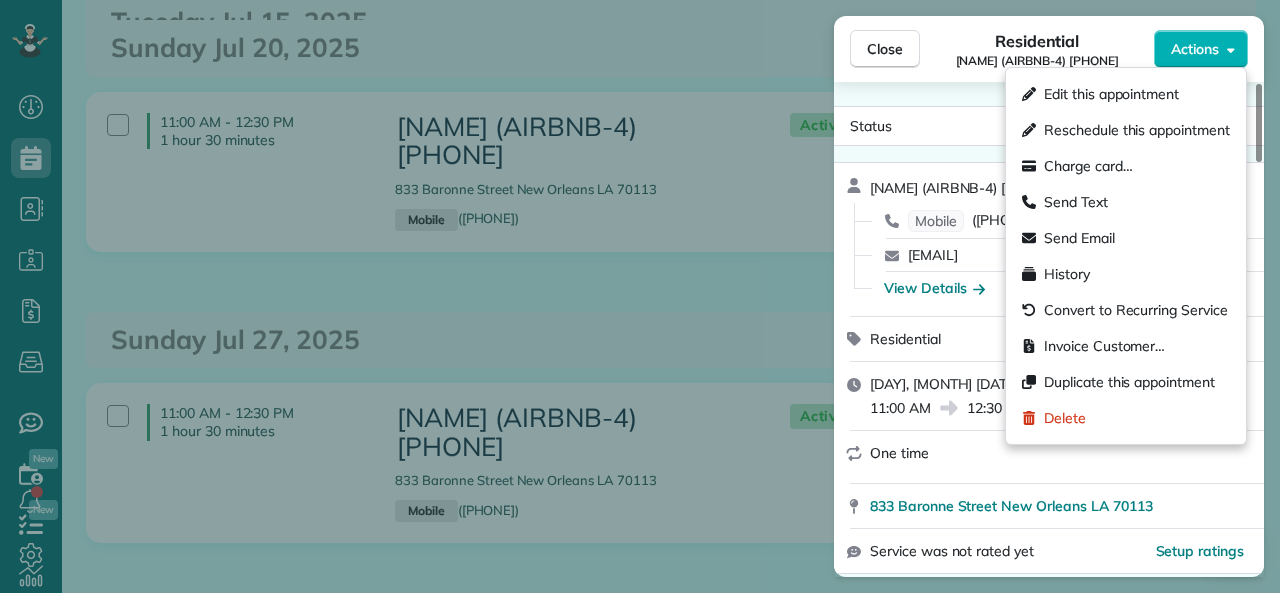 click on "Residential [NAME] (AIRBNB-4) [PHONE]" at bounding box center (1037, 49) 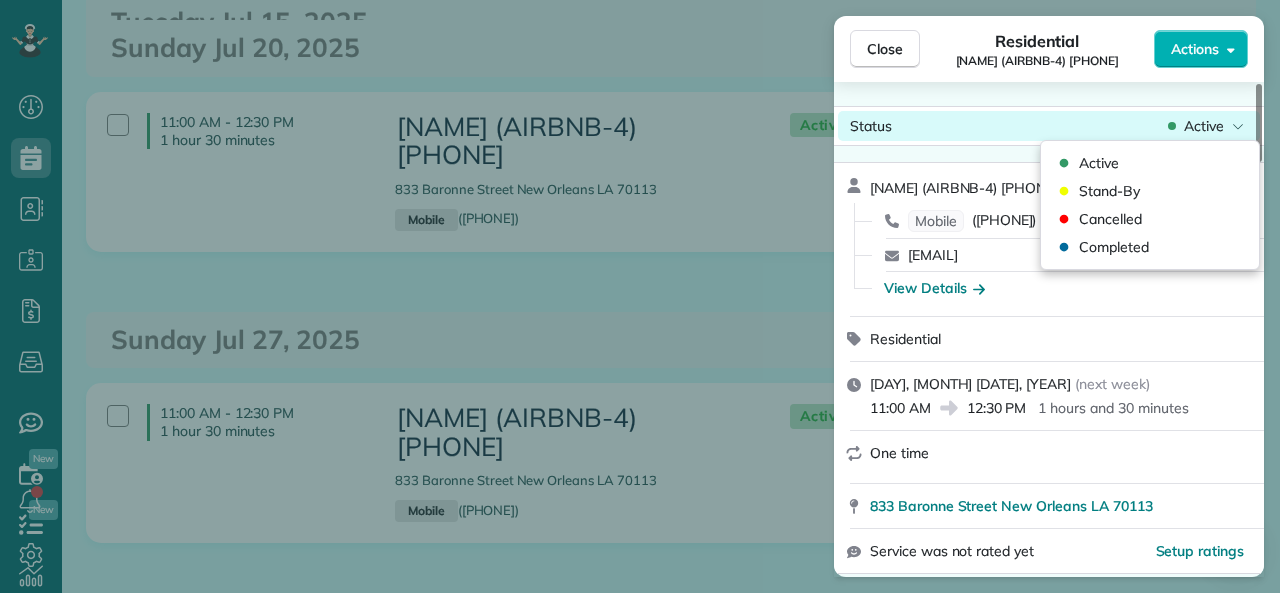 click on "Active" at bounding box center [1204, 126] 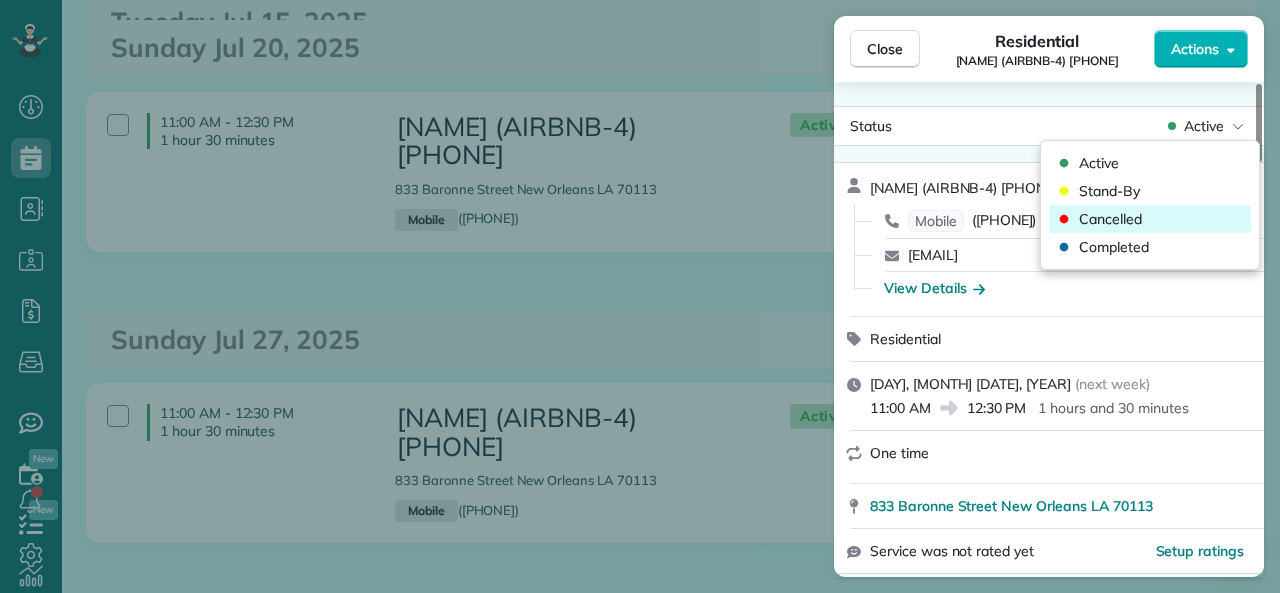 click on "Cancelled" at bounding box center (1110, 219) 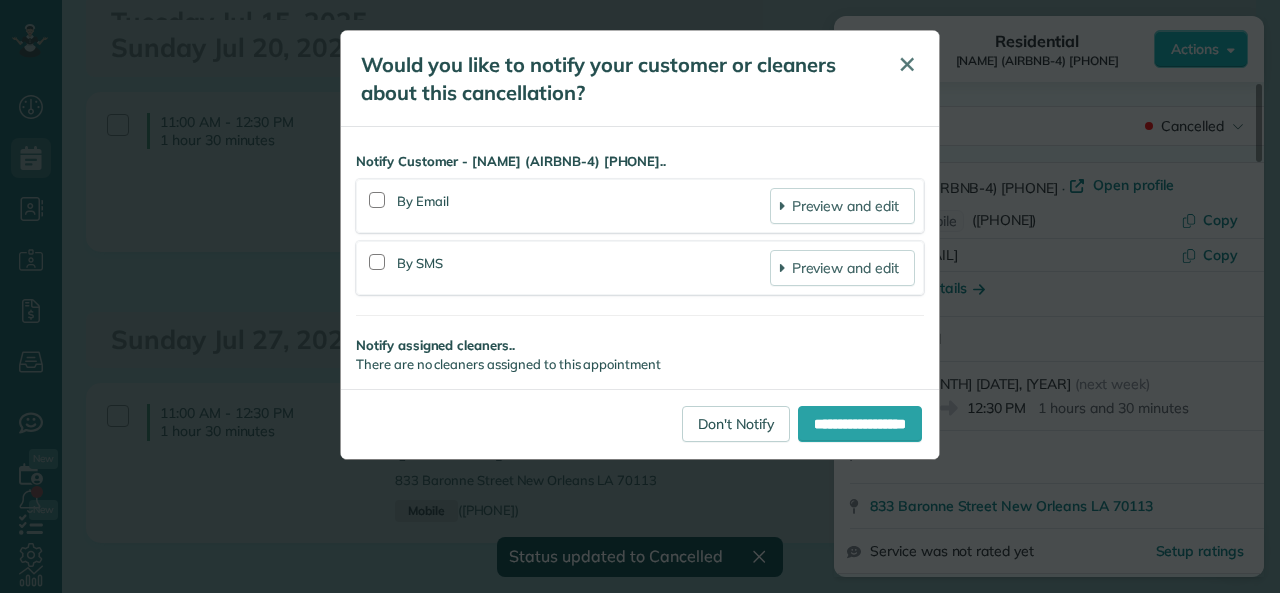 click on "✕" at bounding box center [907, 64] 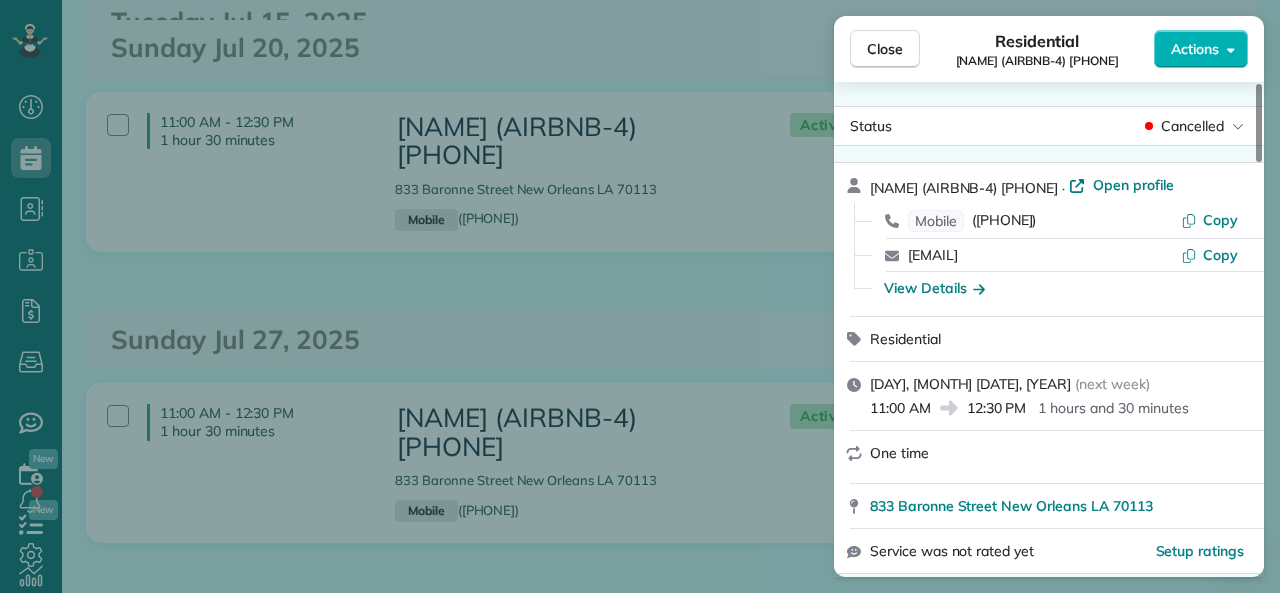 drag, startPoint x: 885, startPoint y: 44, endPoint x: 1245, endPoint y: 151, distance: 375.5649 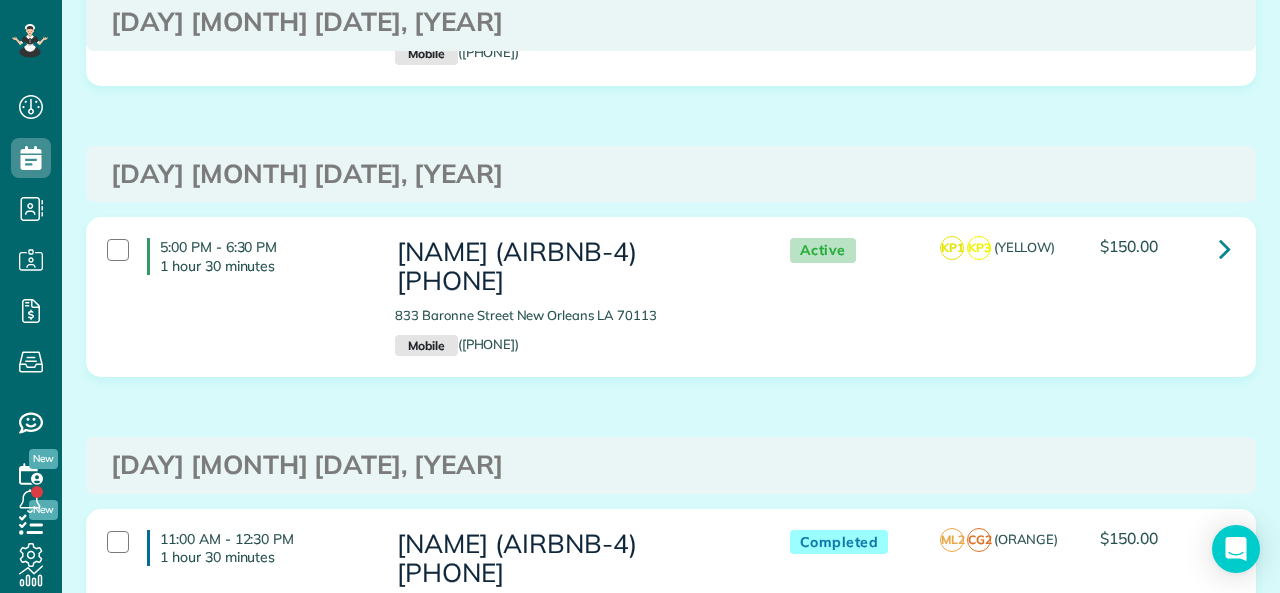scroll, scrollTop: 0, scrollLeft: 0, axis: both 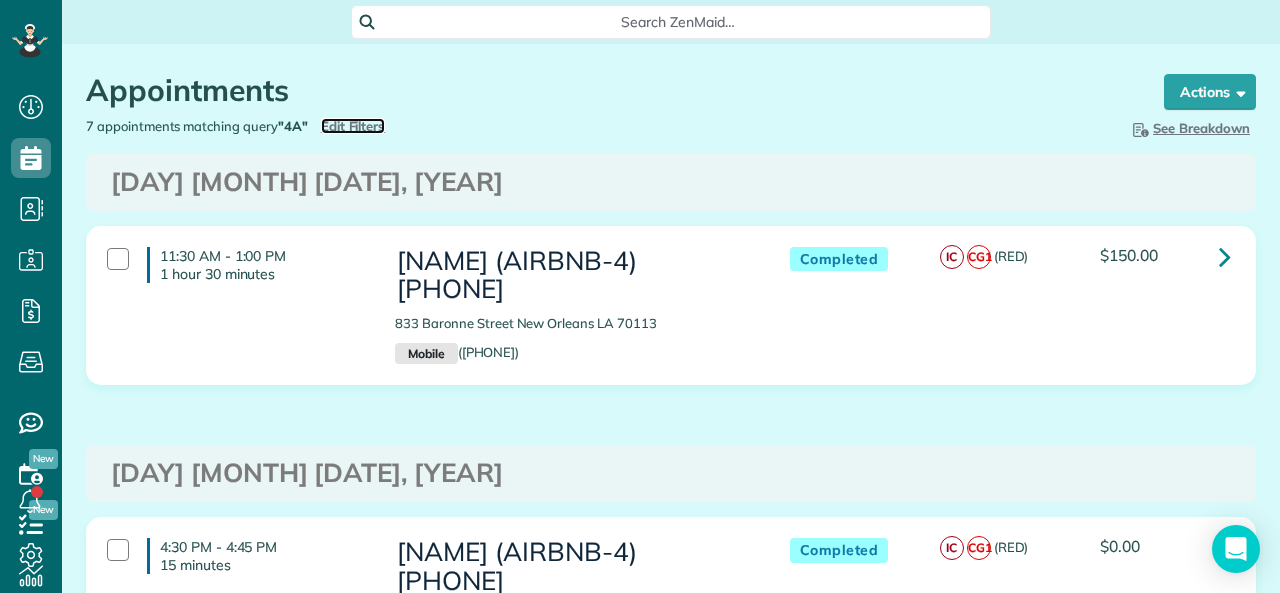 click on "Edit Filters" at bounding box center [353, 126] 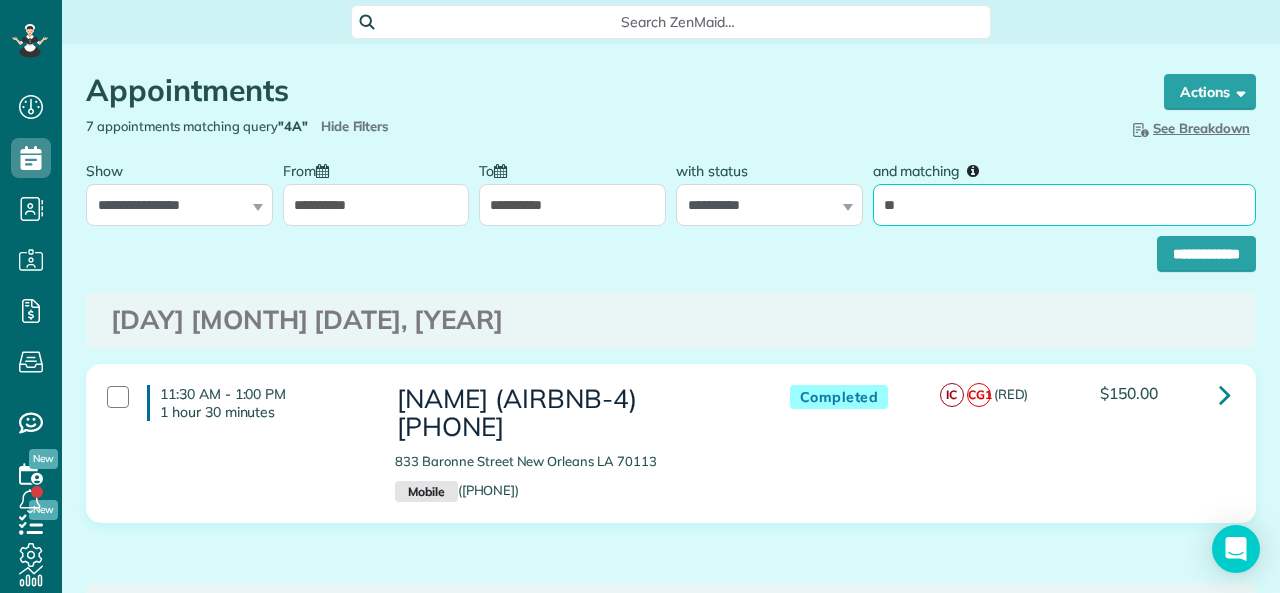 click on "**" at bounding box center (1064, 205) 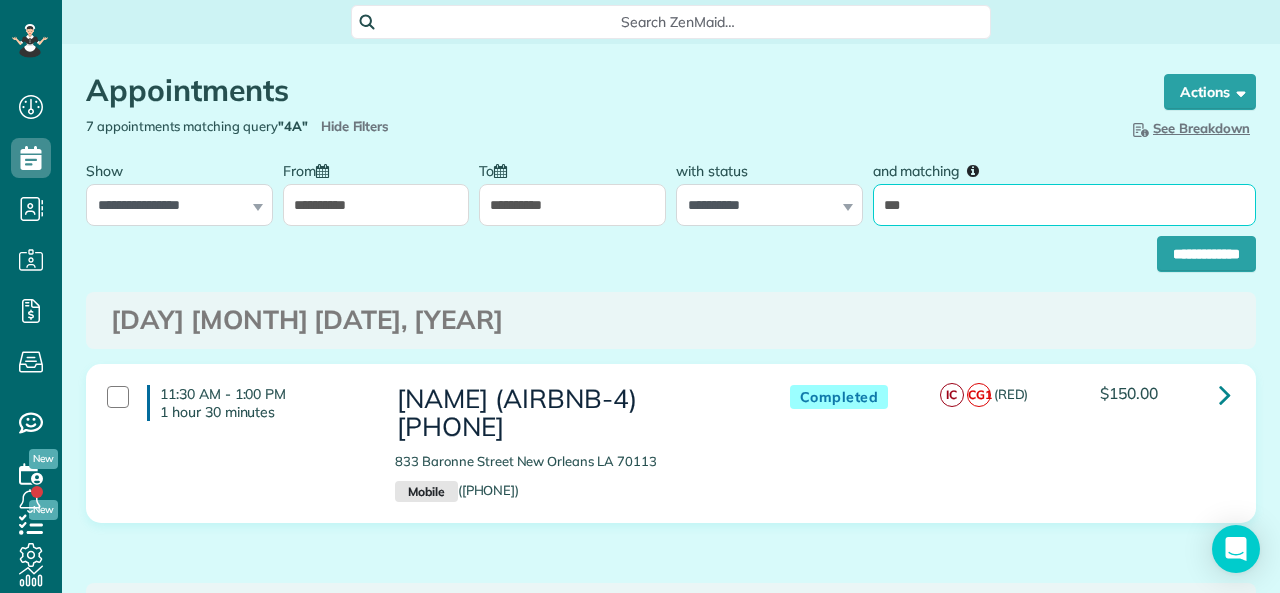 type on "*****" 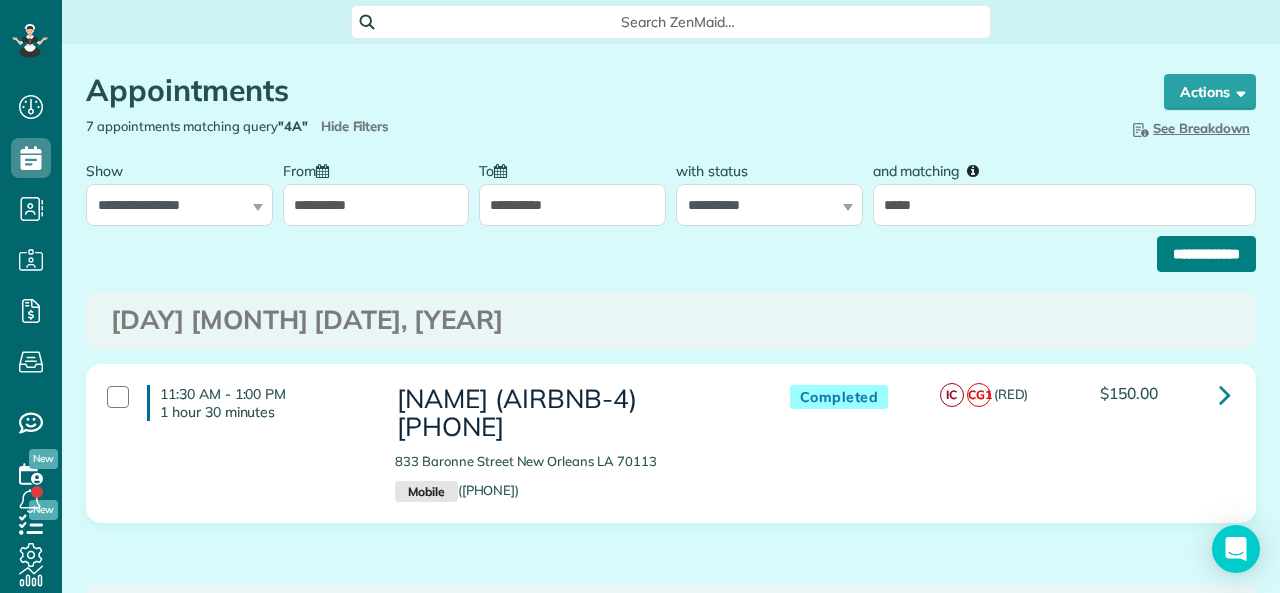click on "**********" at bounding box center (1206, 254) 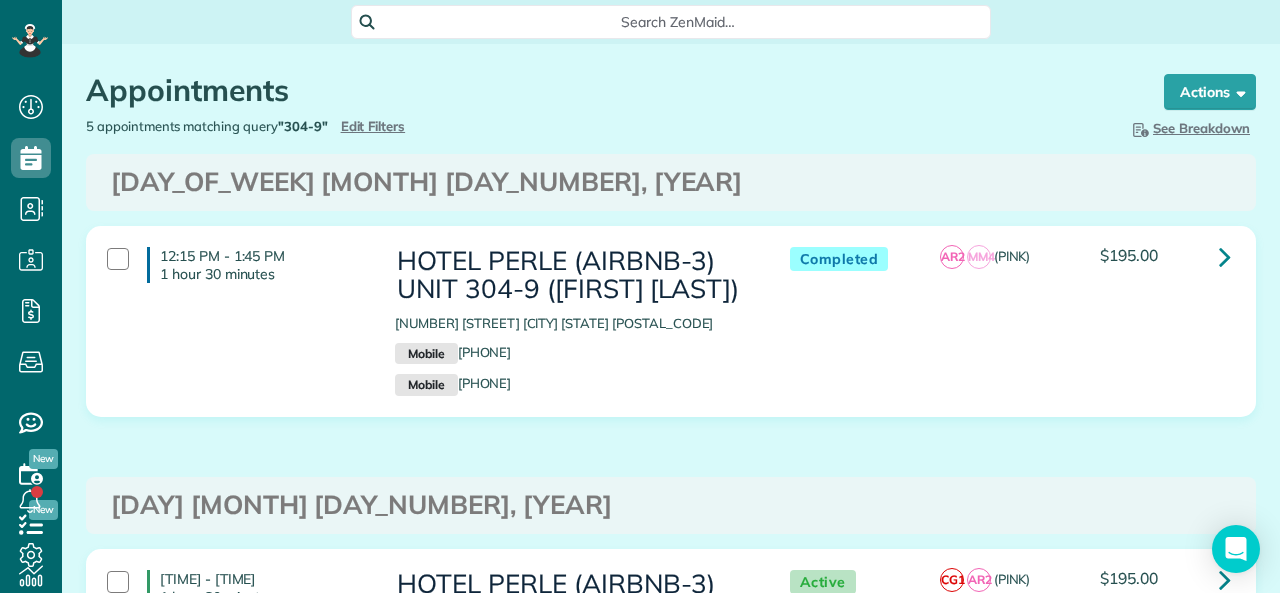 scroll, scrollTop: 0, scrollLeft: 0, axis: both 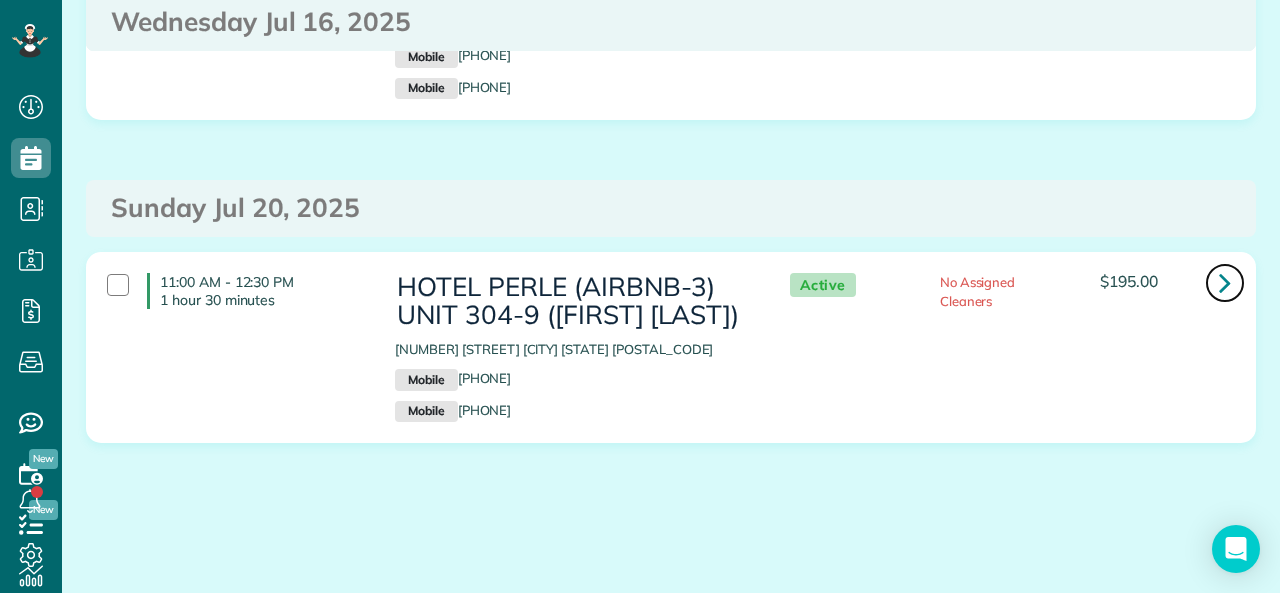 click at bounding box center (1225, 282) 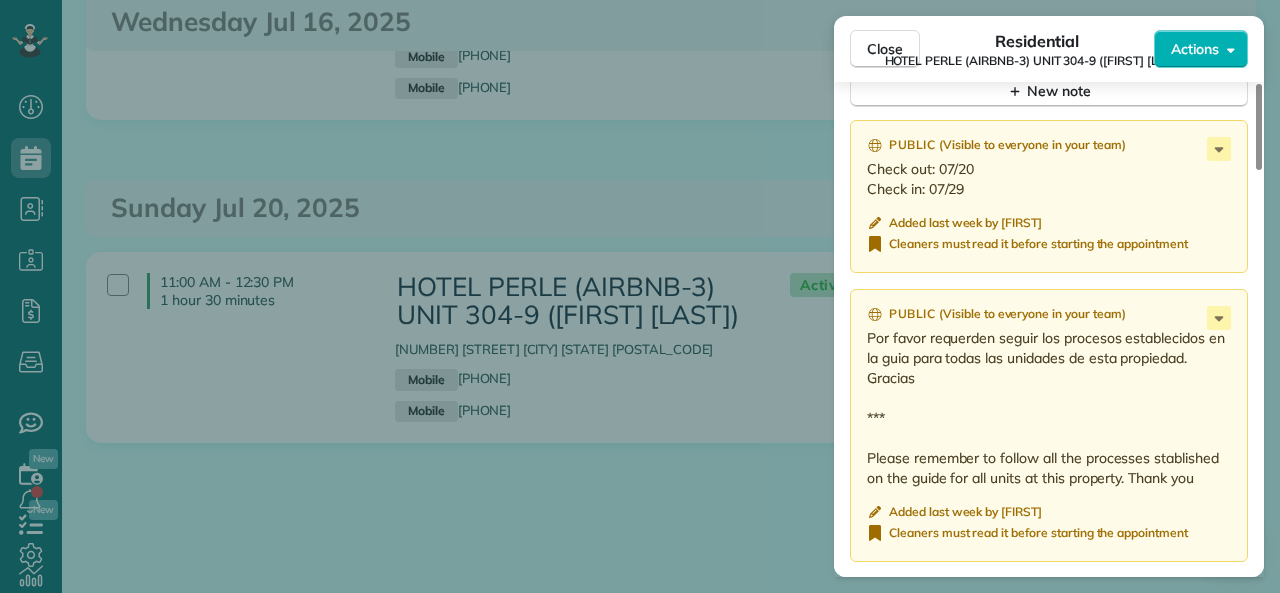 scroll, scrollTop: 1700, scrollLeft: 0, axis: vertical 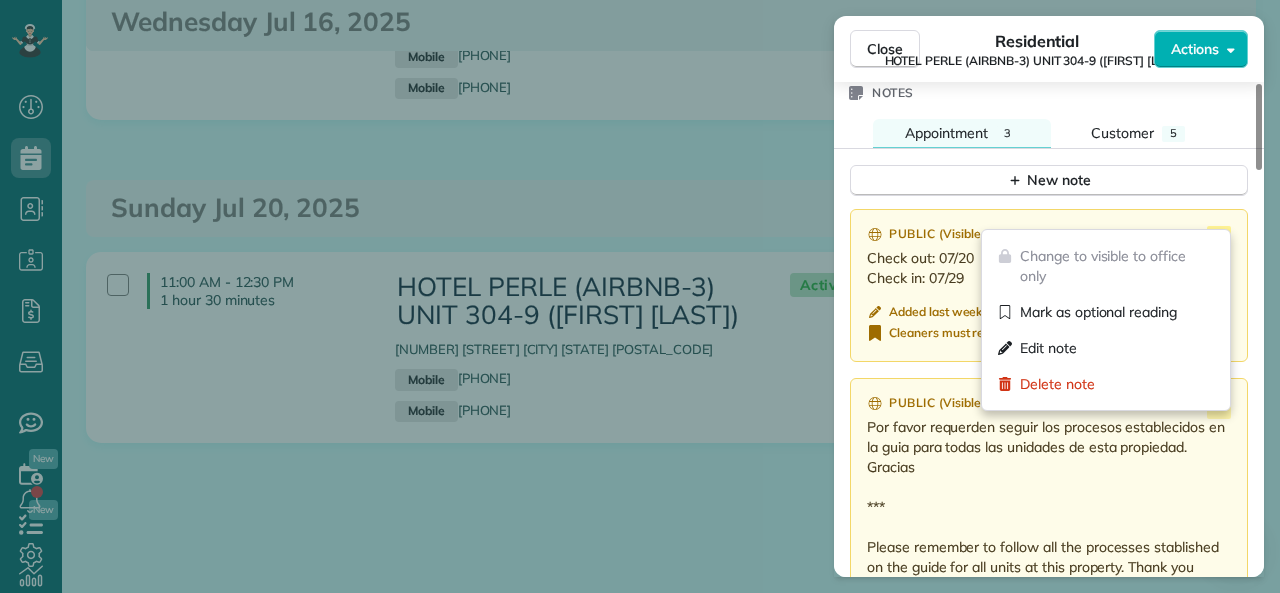 click 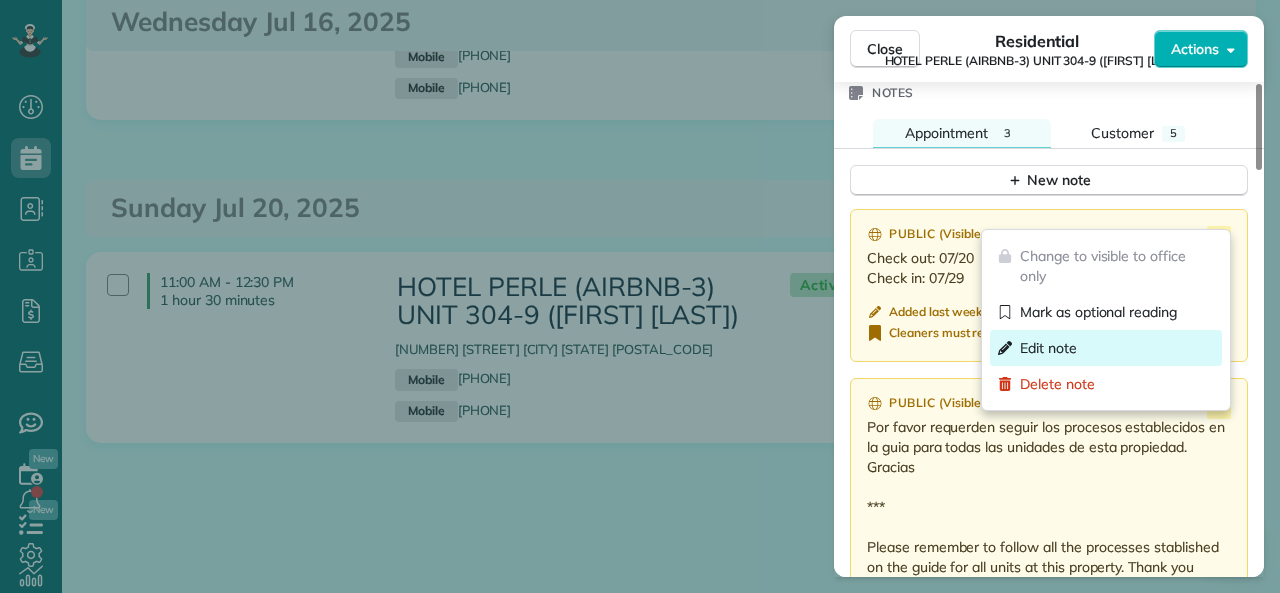 click on "Edit note" at bounding box center [1048, 348] 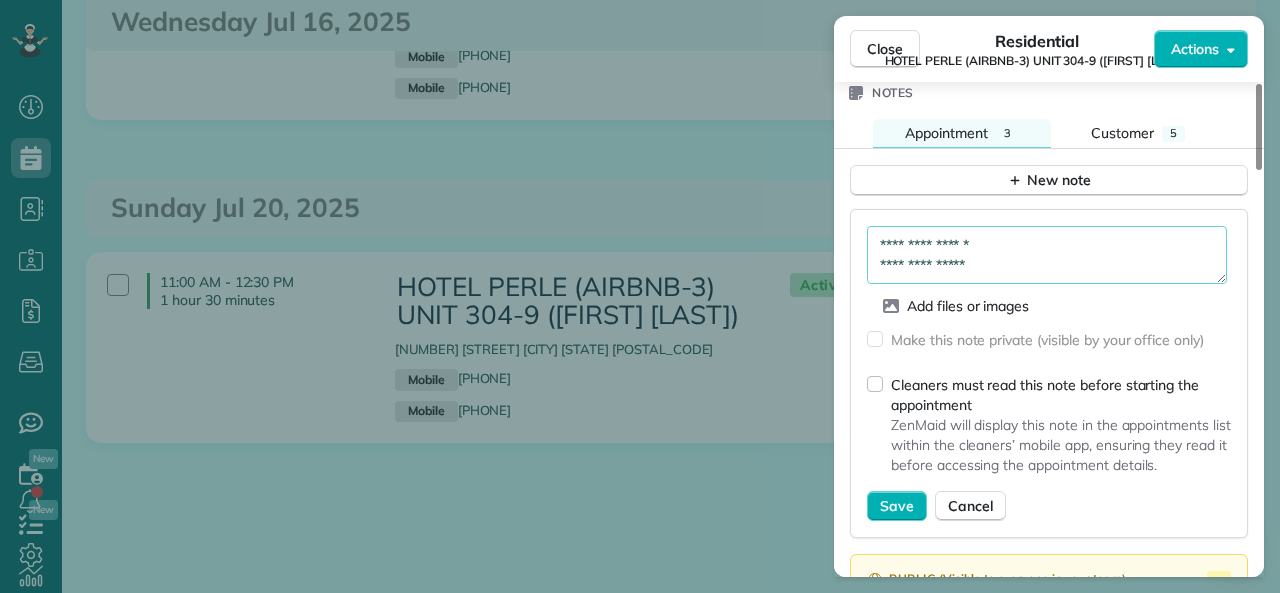 drag, startPoint x: 987, startPoint y: 244, endPoint x: 942, endPoint y: 246, distance: 45.044422 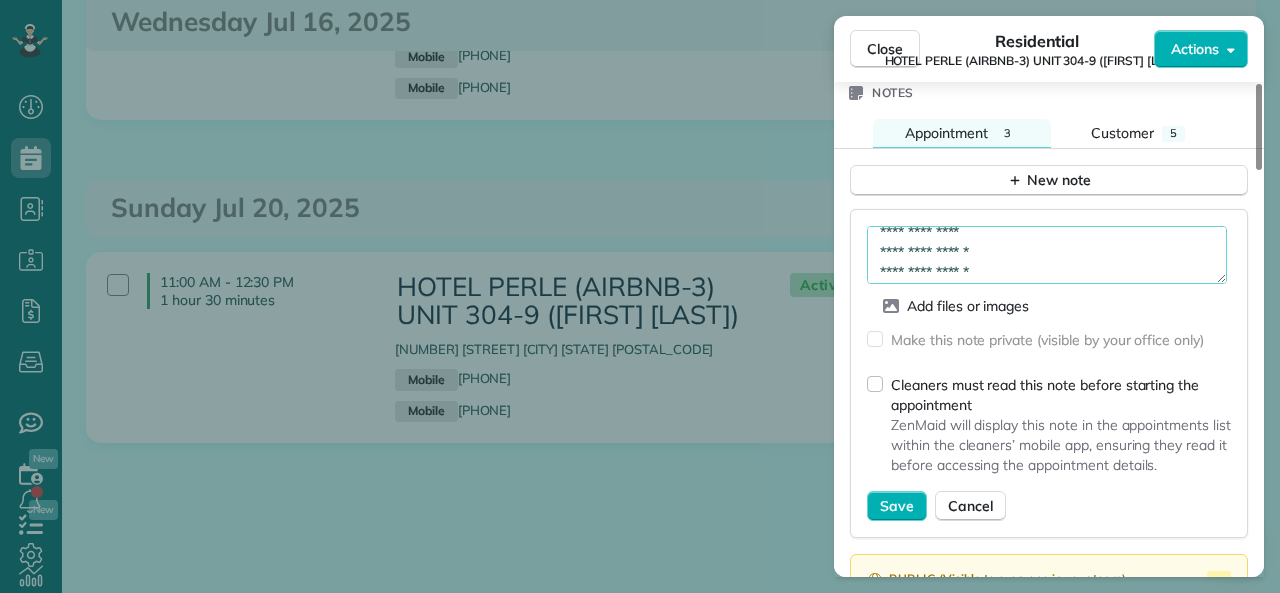 scroll, scrollTop: 20, scrollLeft: 0, axis: vertical 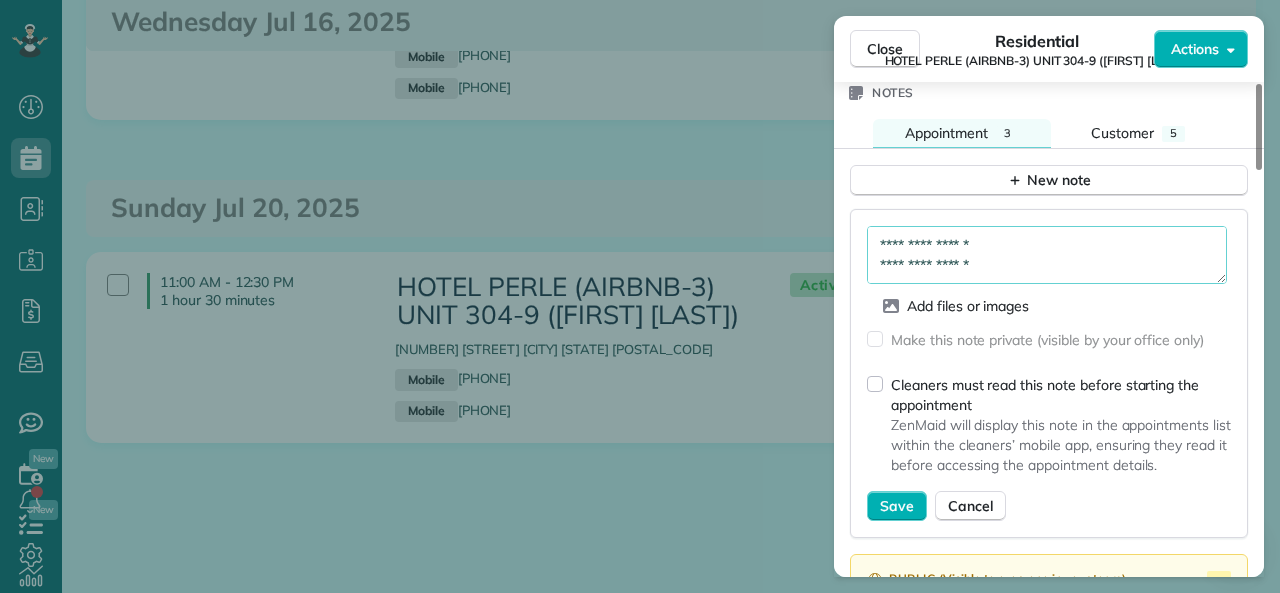 click on "**********" at bounding box center [1047, 255] 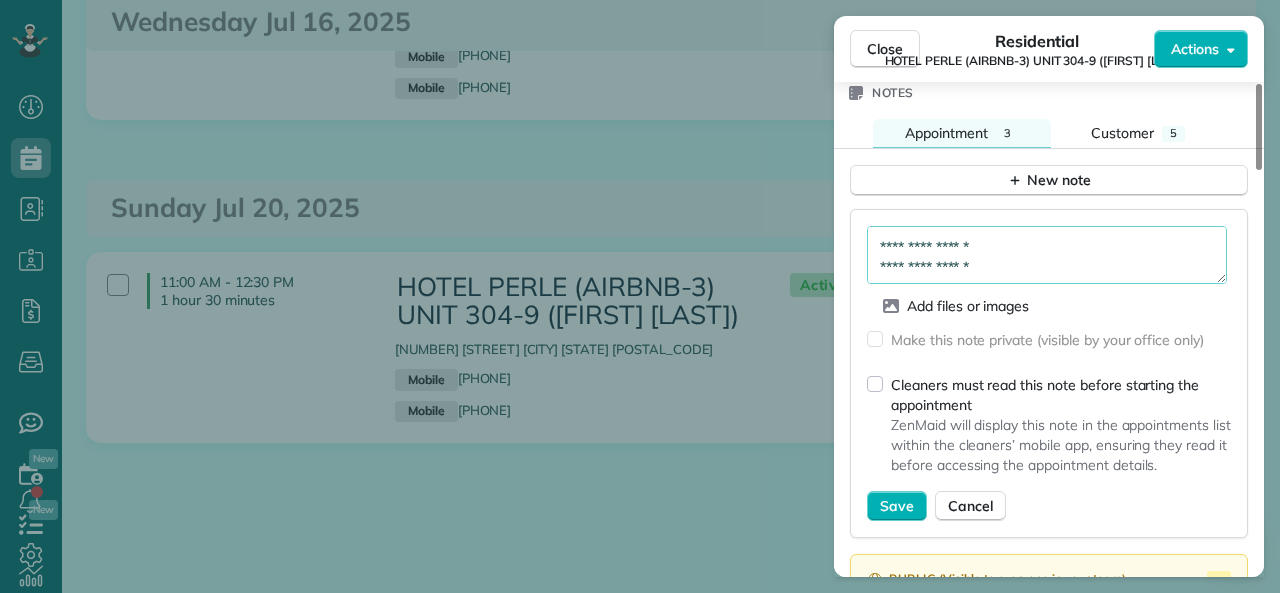scroll, scrollTop: 20, scrollLeft: 0, axis: vertical 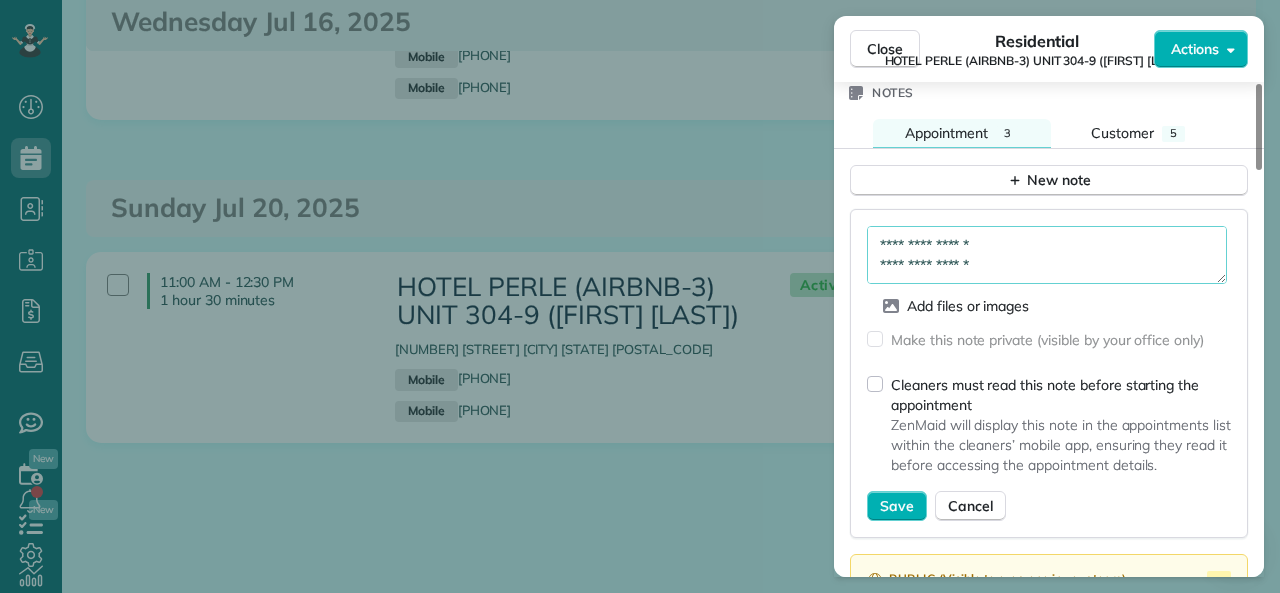 click on "**********" at bounding box center [1047, 255] 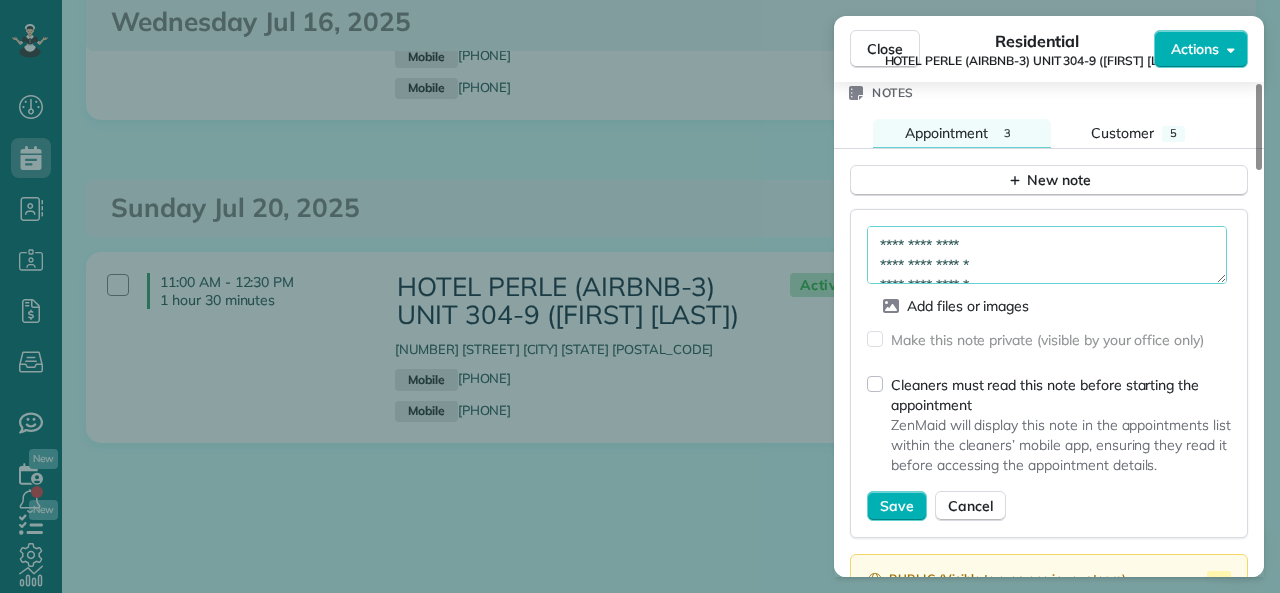 click on "**********" at bounding box center (1047, 255) 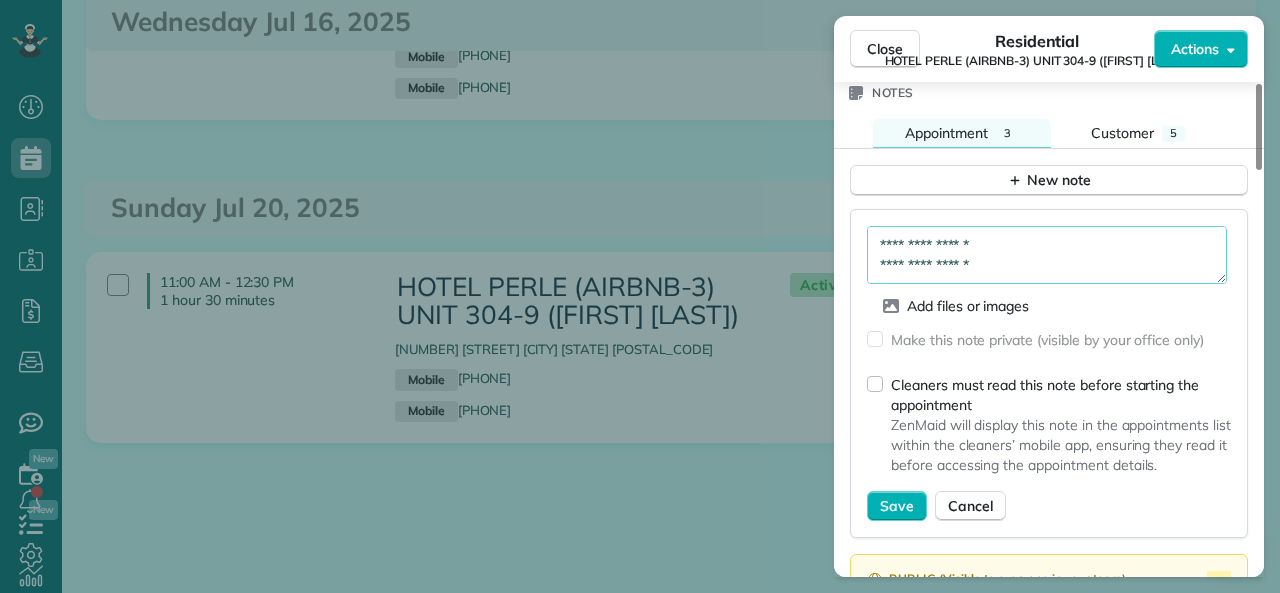 click on "**********" at bounding box center (1047, 255) 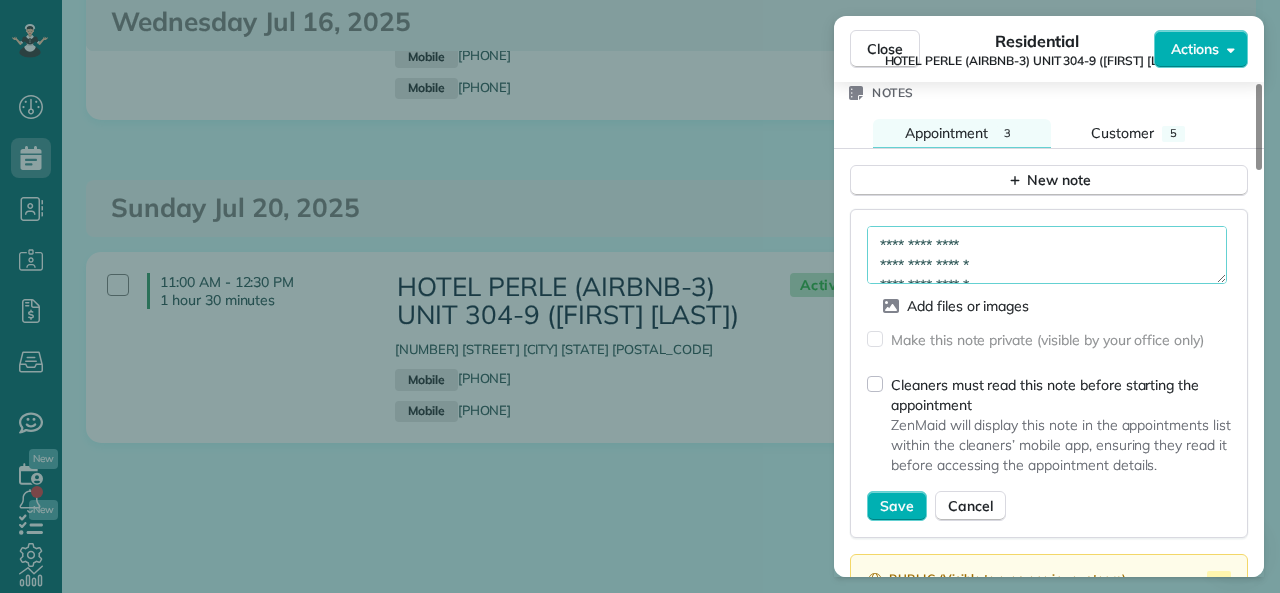 click on "**********" at bounding box center (1047, 255) 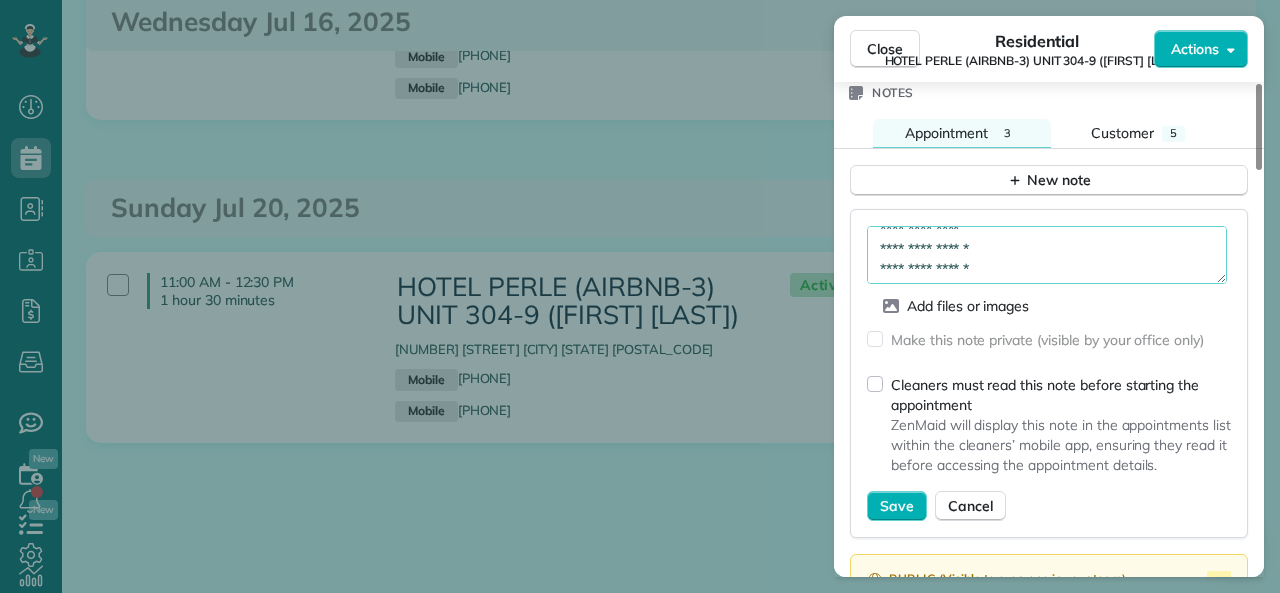 scroll, scrollTop: 20, scrollLeft: 0, axis: vertical 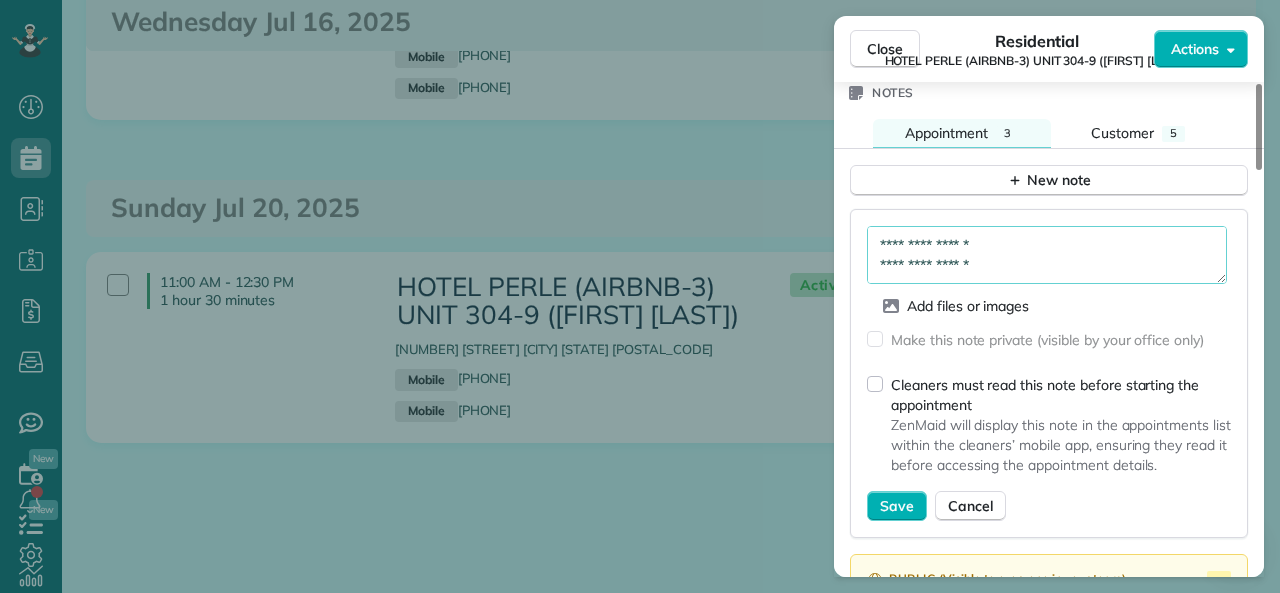 click on "**********" at bounding box center (1047, 255) 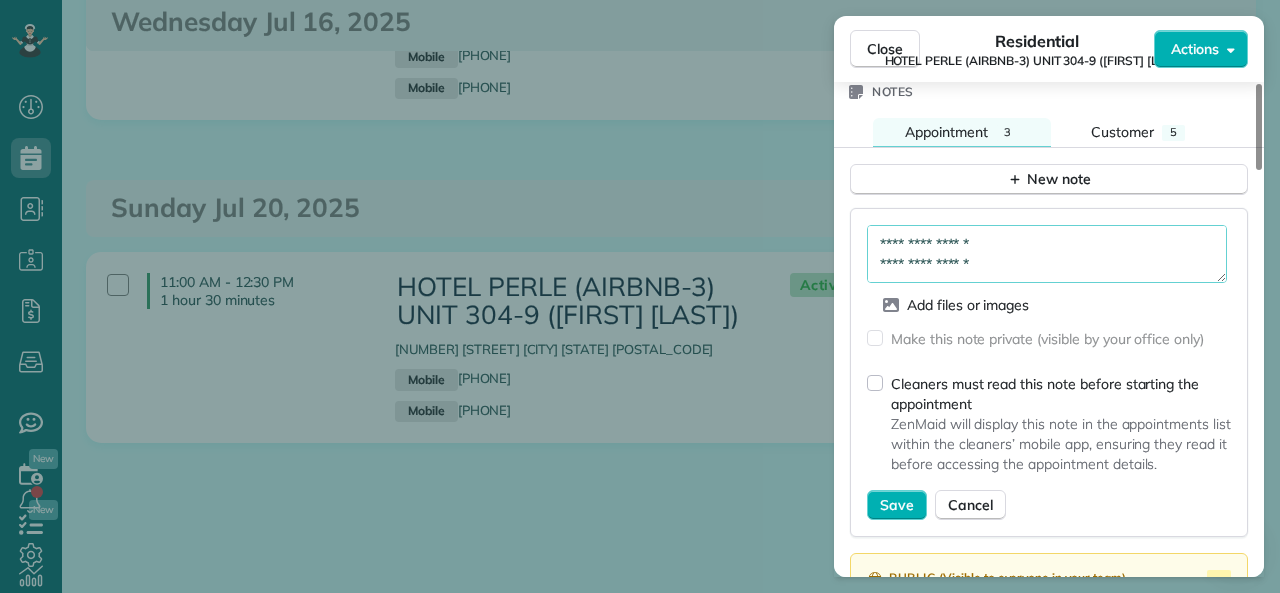 scroll, scrollTop: 1736, scrollLeft: 0, axis: vertical 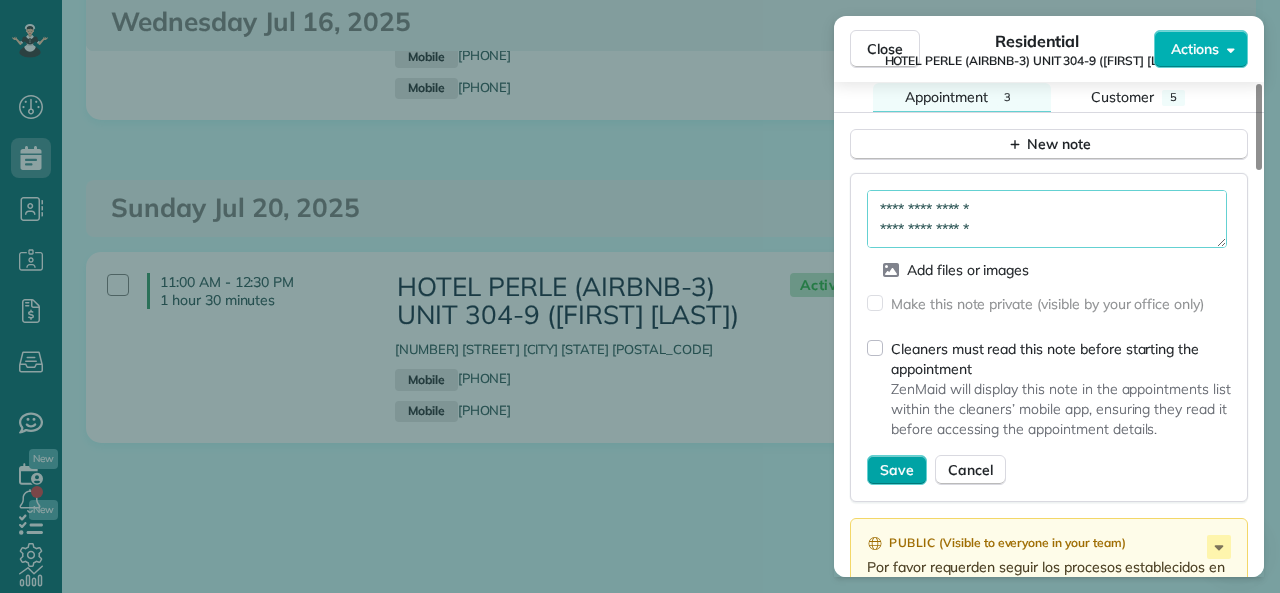 type on "**********" 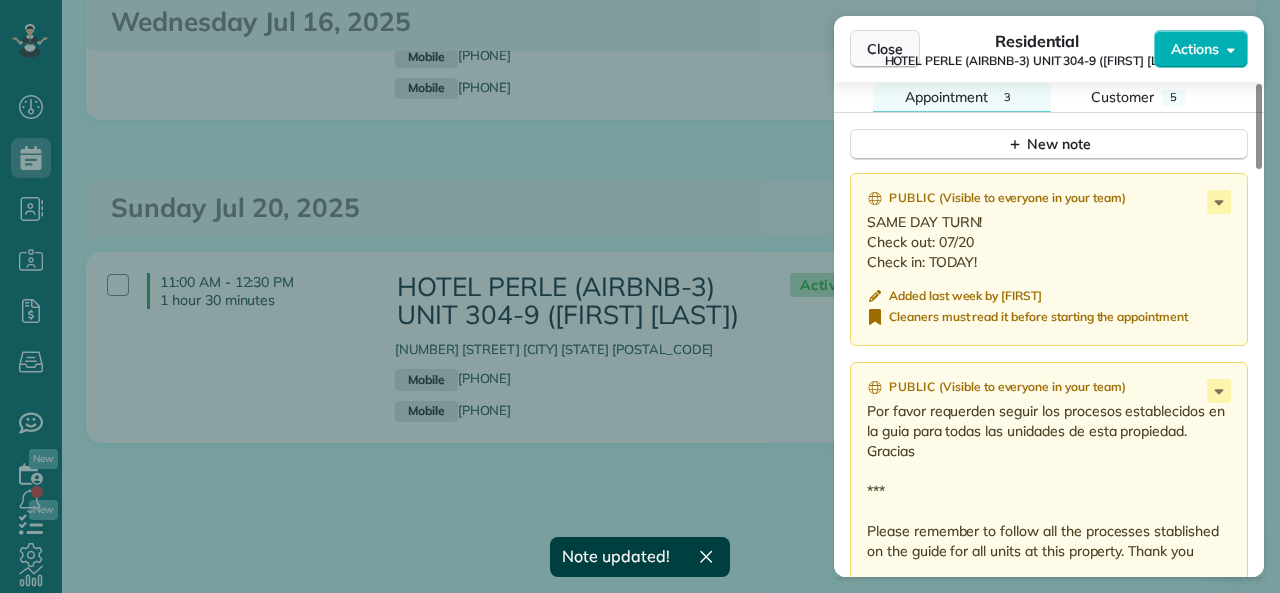 click on "Close" at bounding box center (885, 49) 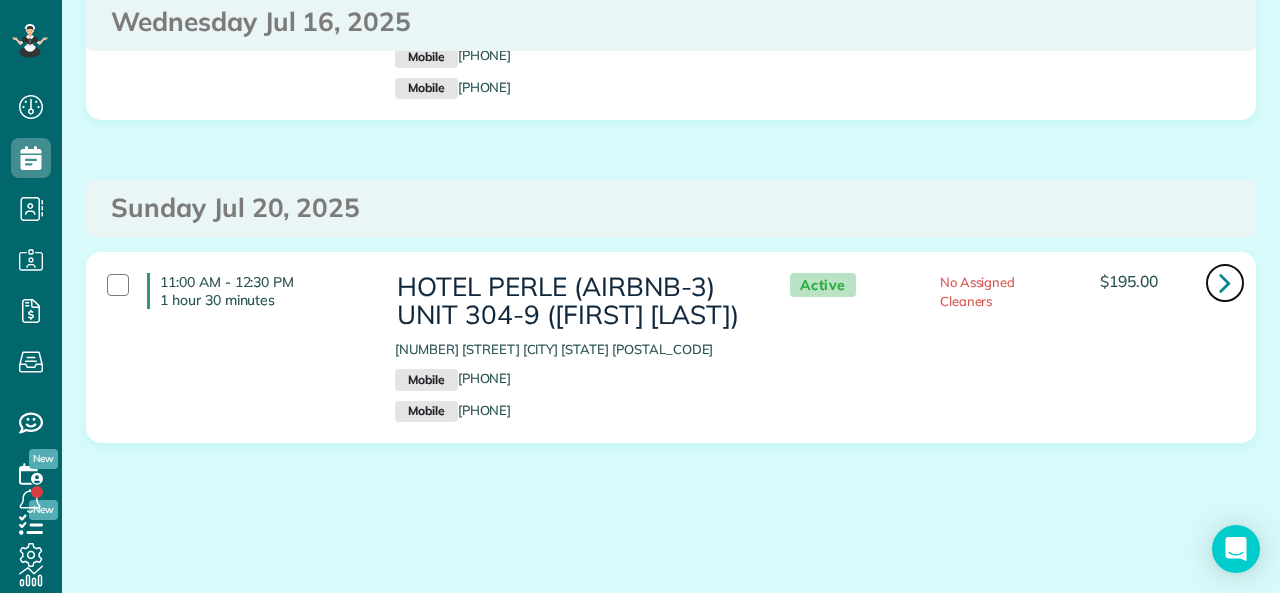click at bounding box center [1225, 282] 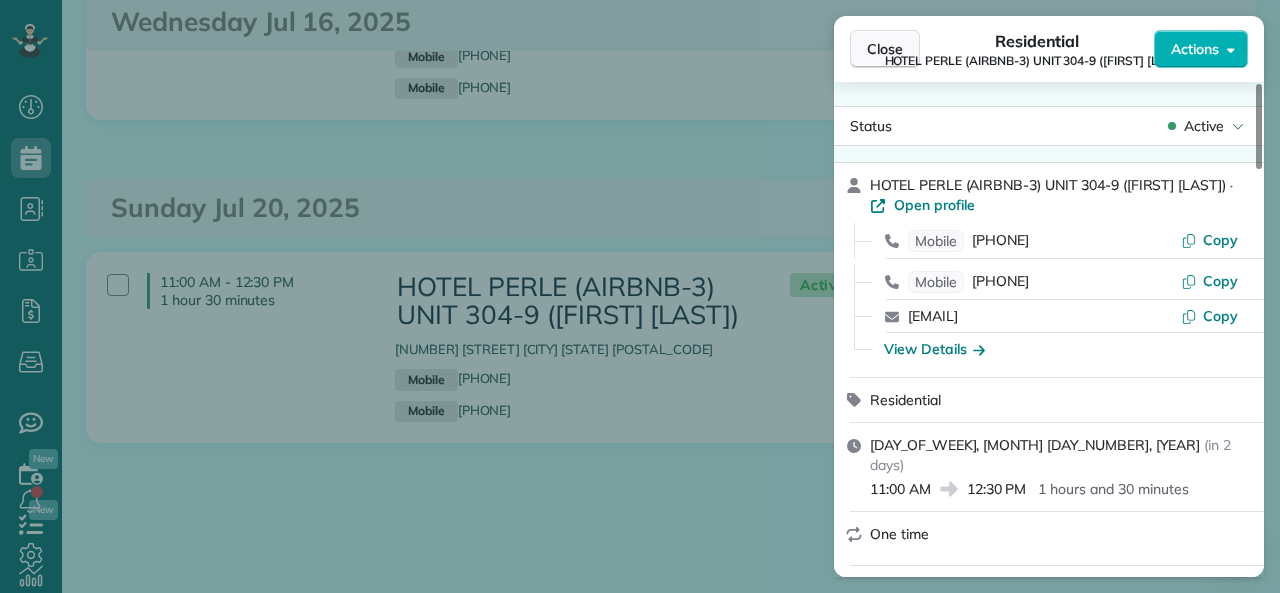 click on "Close" at bounding box center (885, 49) 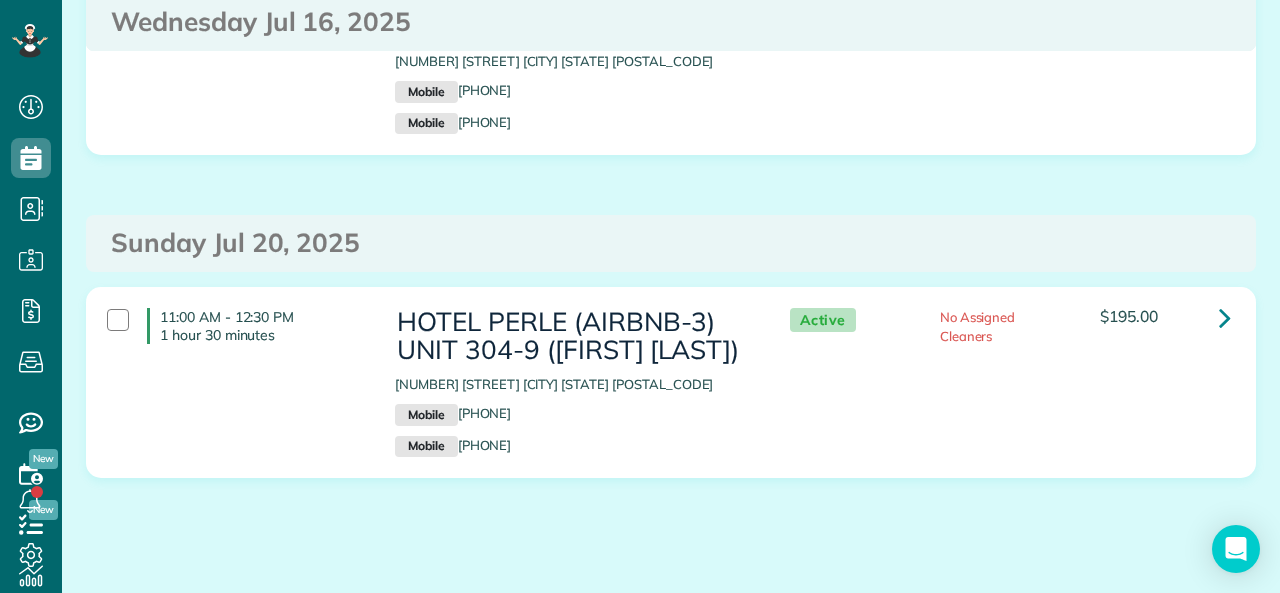 scroll, scrollTop: 1266, scrollLeft: 0, axis: vertical 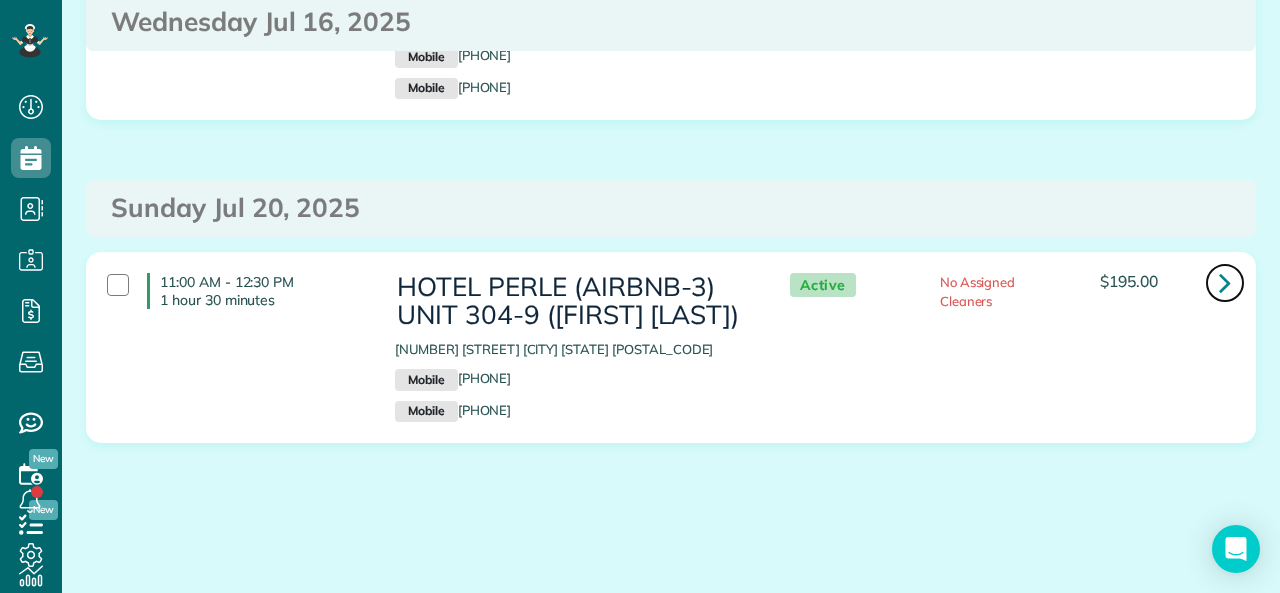click at bounding box center [1225, 282] 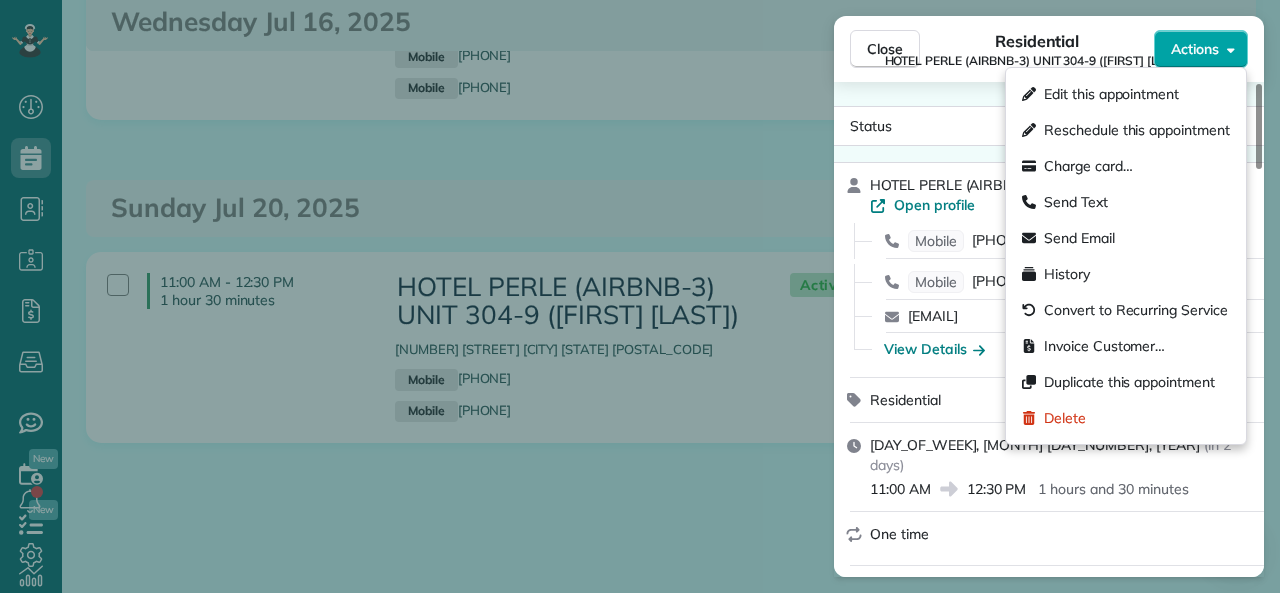click on "Actions" at bounding box center (1195, 49) 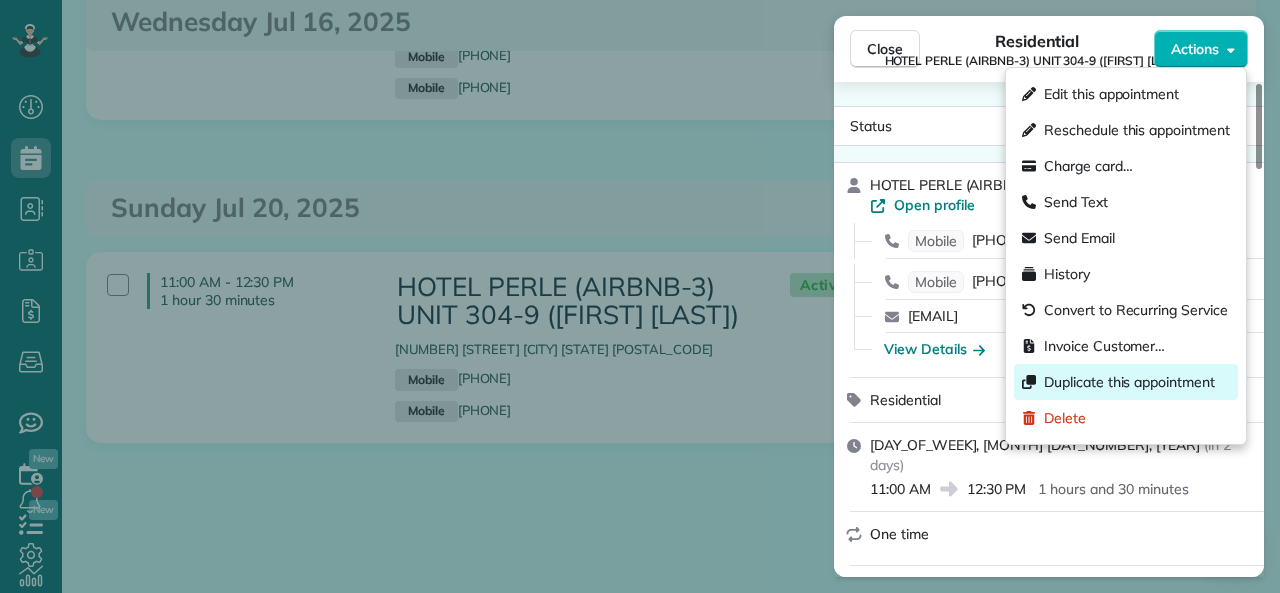 click on "Duplicate this appointment" at bounding box center [1129, 382] 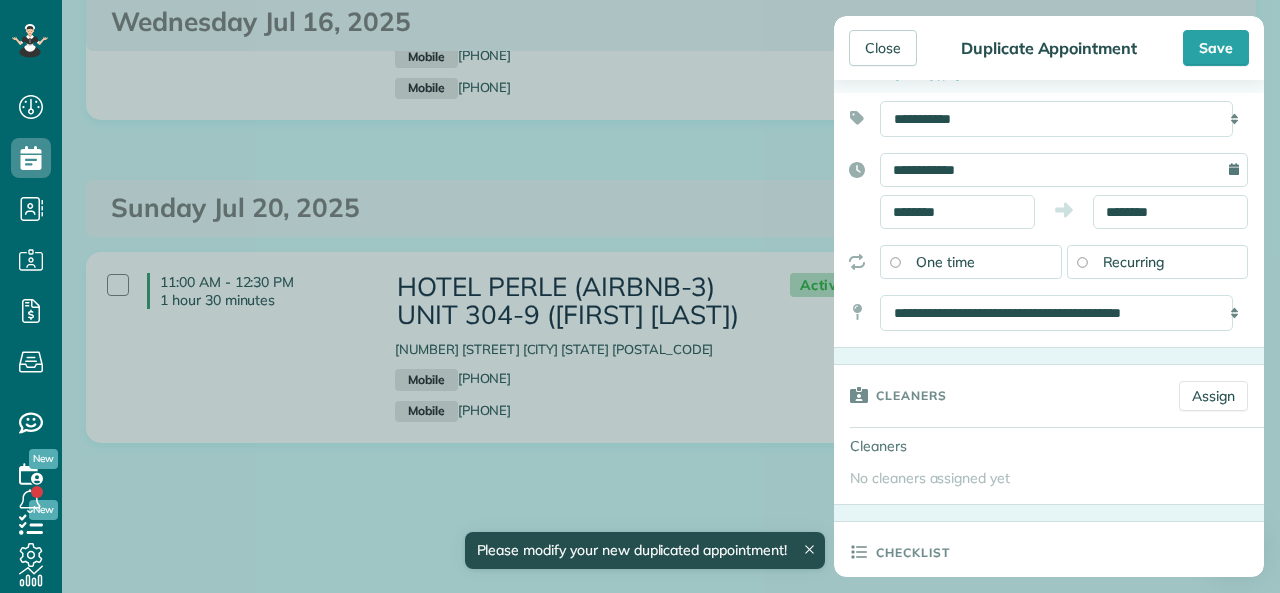 scroll, scrollTop: 0, scrollLeft: 0, axis: both 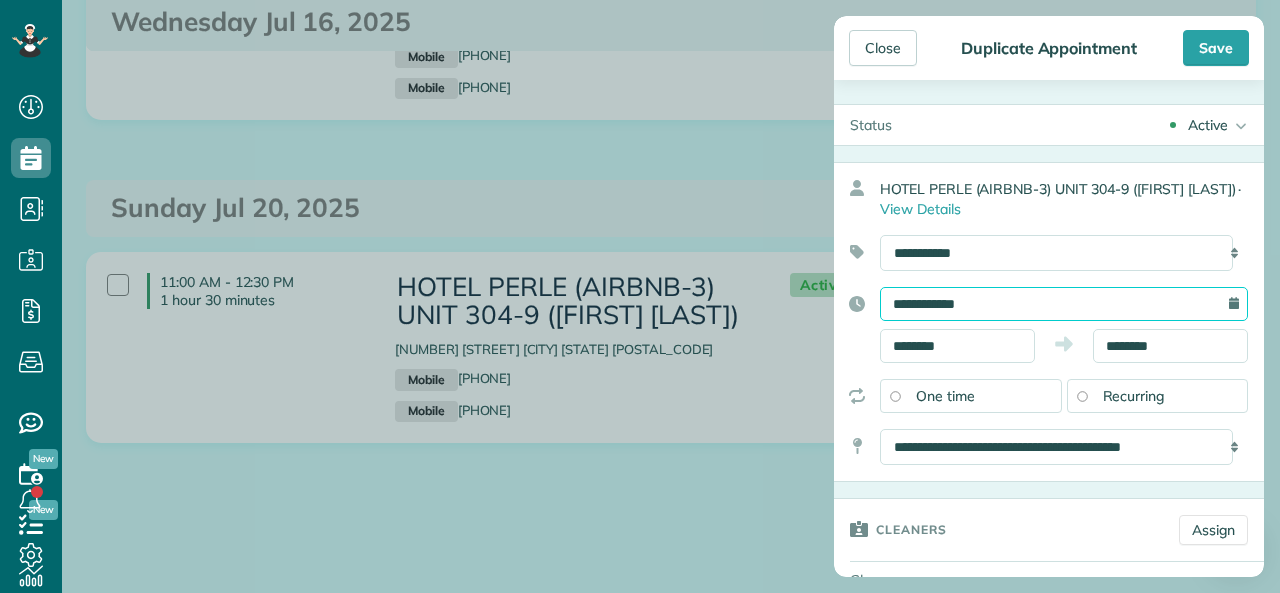 click on "**********" at bounding box center (1064, 304) 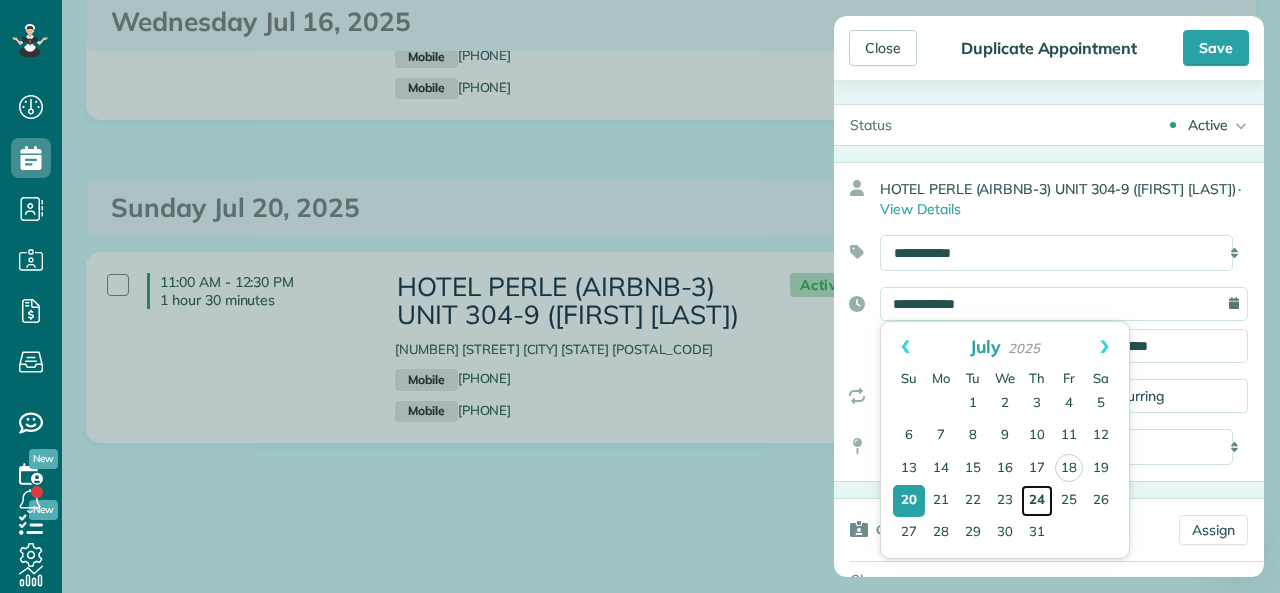 click on "24" at bounding box center [1037, 501] 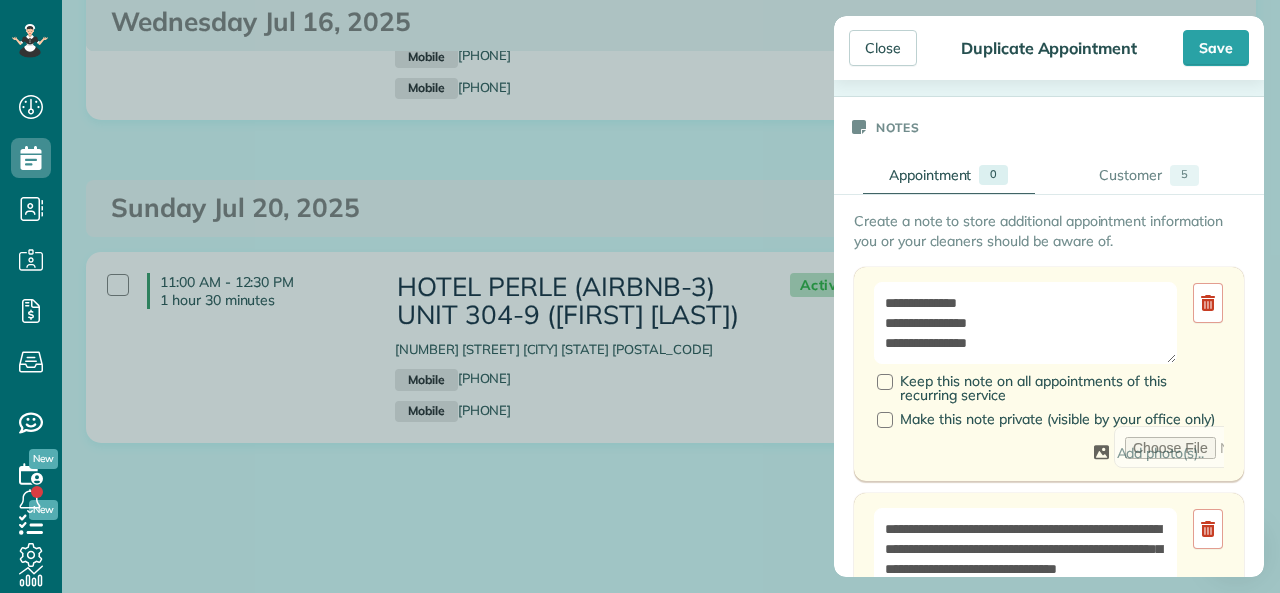 scroll, scrollTop: 700, scrollLeft: 0, axis: vertical 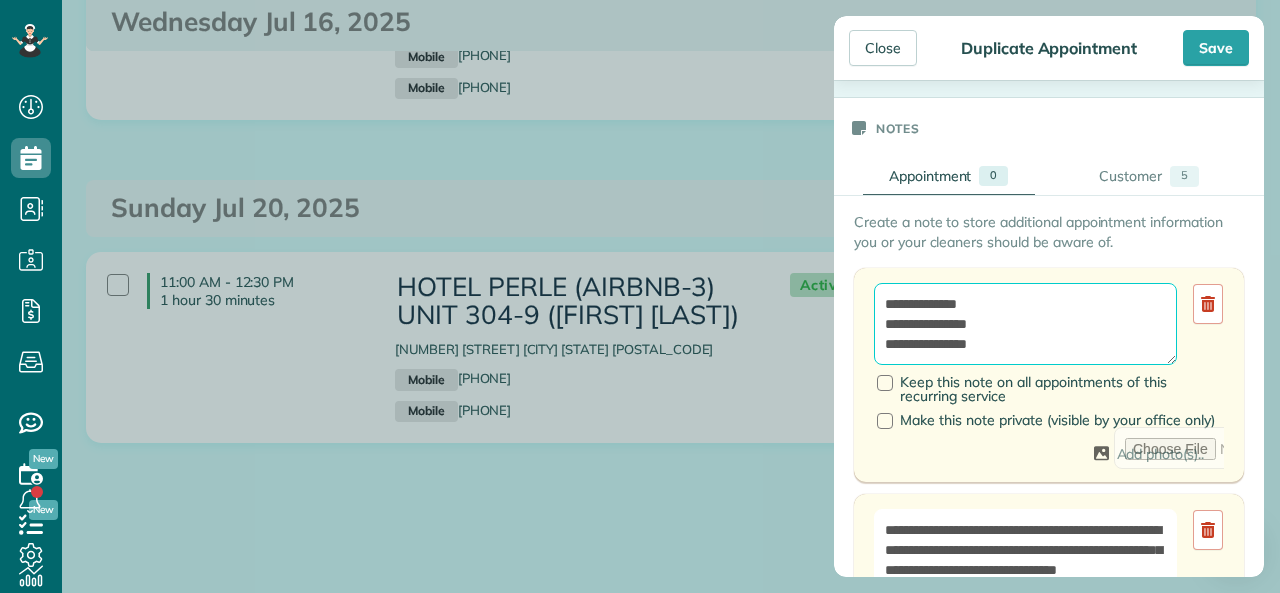 drag, startPoint x: 1024, startPoint y: 305, endPoint x: 876, endPoint y: 305, distance: 148 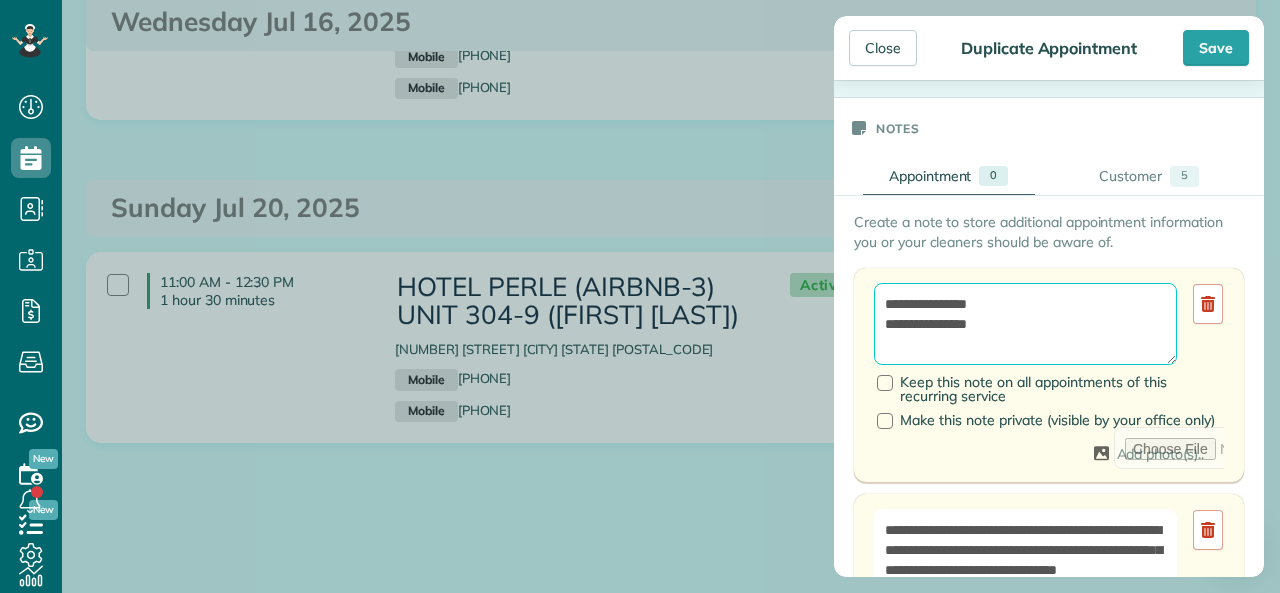 drag, startPoint x: 996, startPoint y: 307, endPoint x: 985, endPoint y: 306, distance: 11.045361 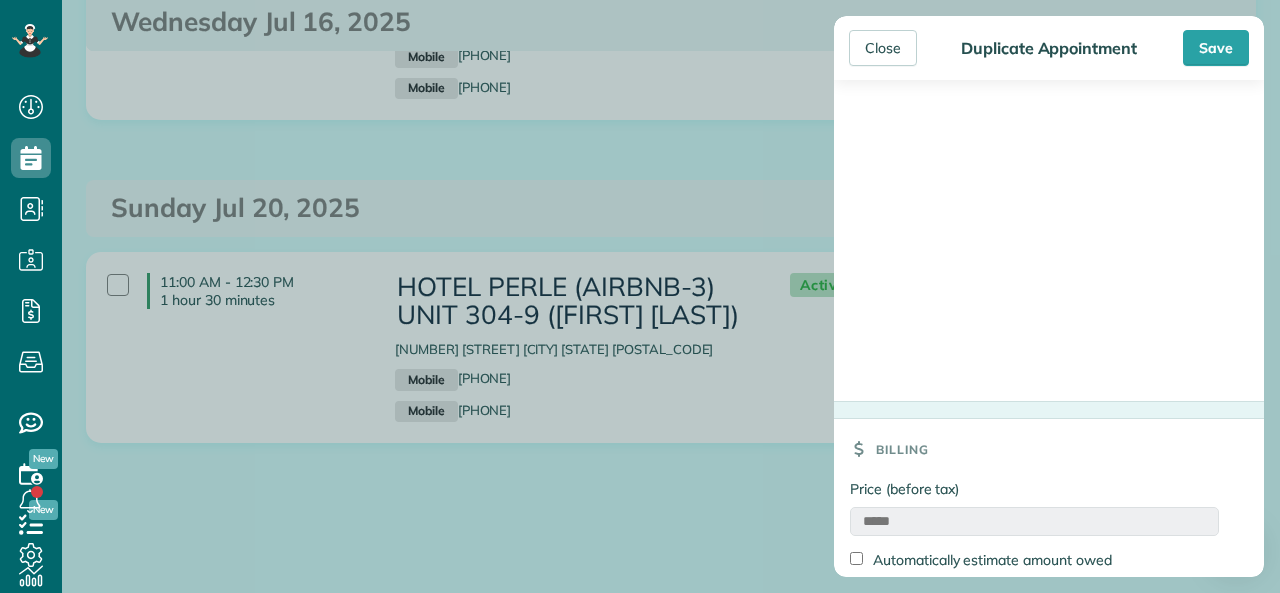 scroll, scrollTop: 2287, scrollLeft: 0, axis: vertical 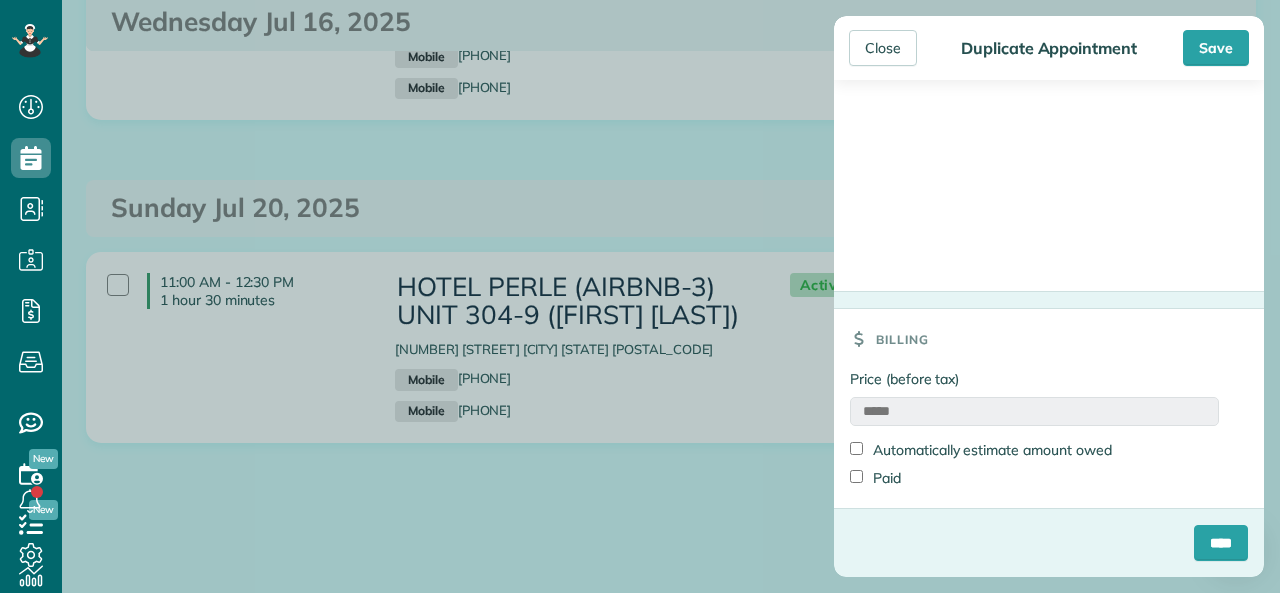 type on "**********" 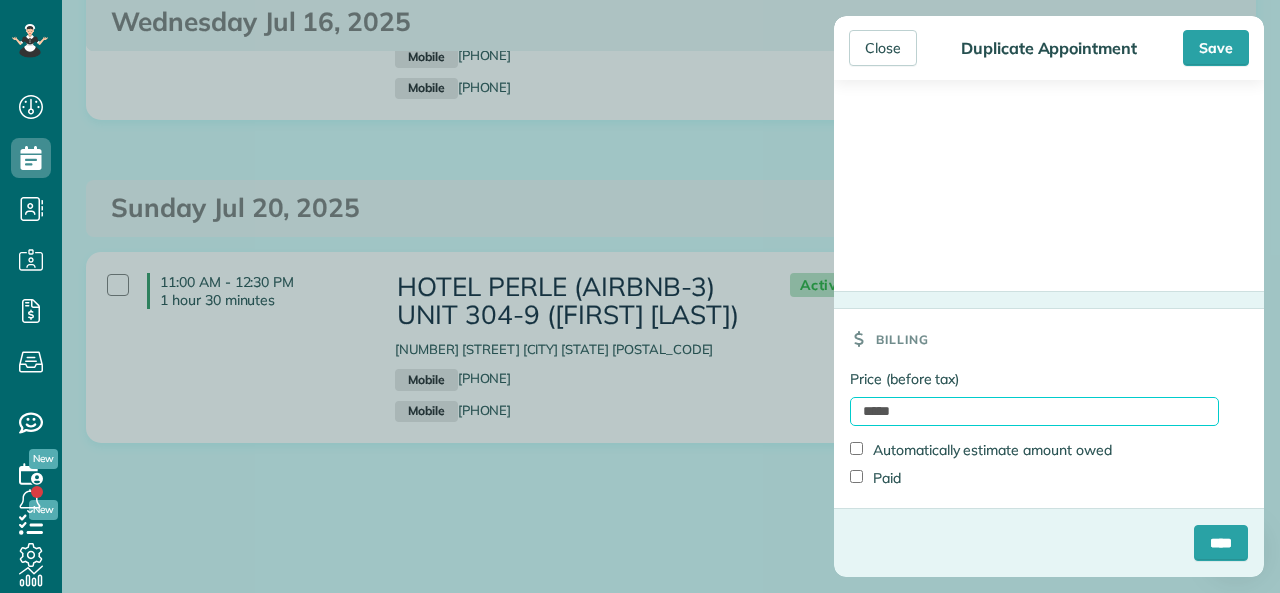 click on "*****" at bounding box center (1034, 411) 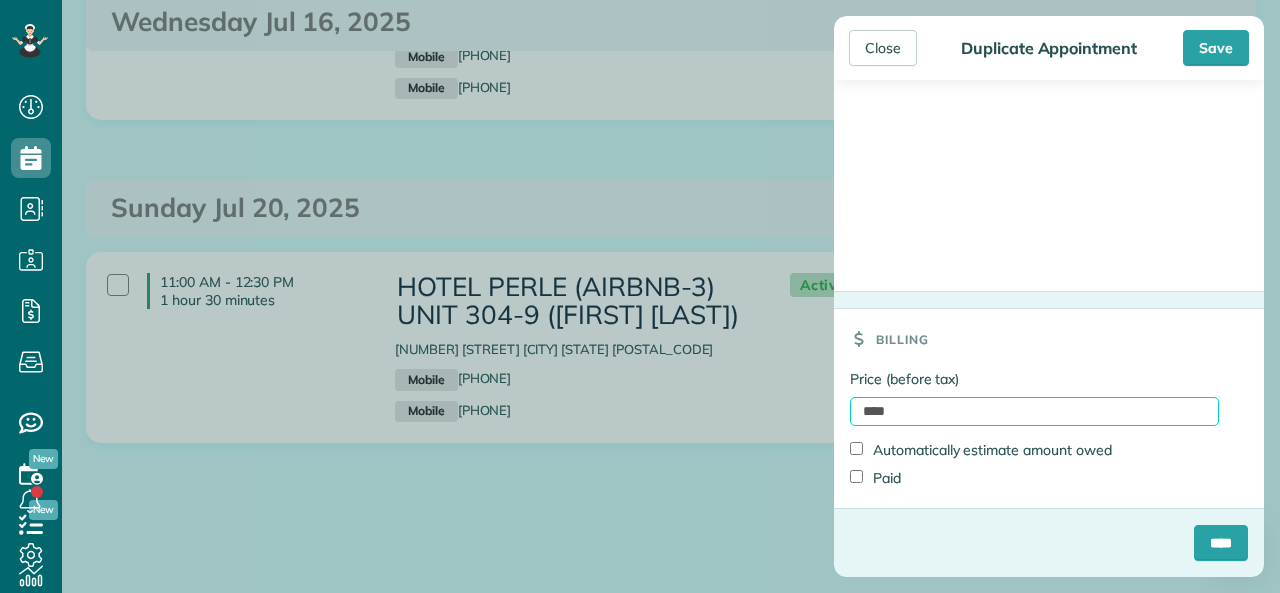 type on "*******" 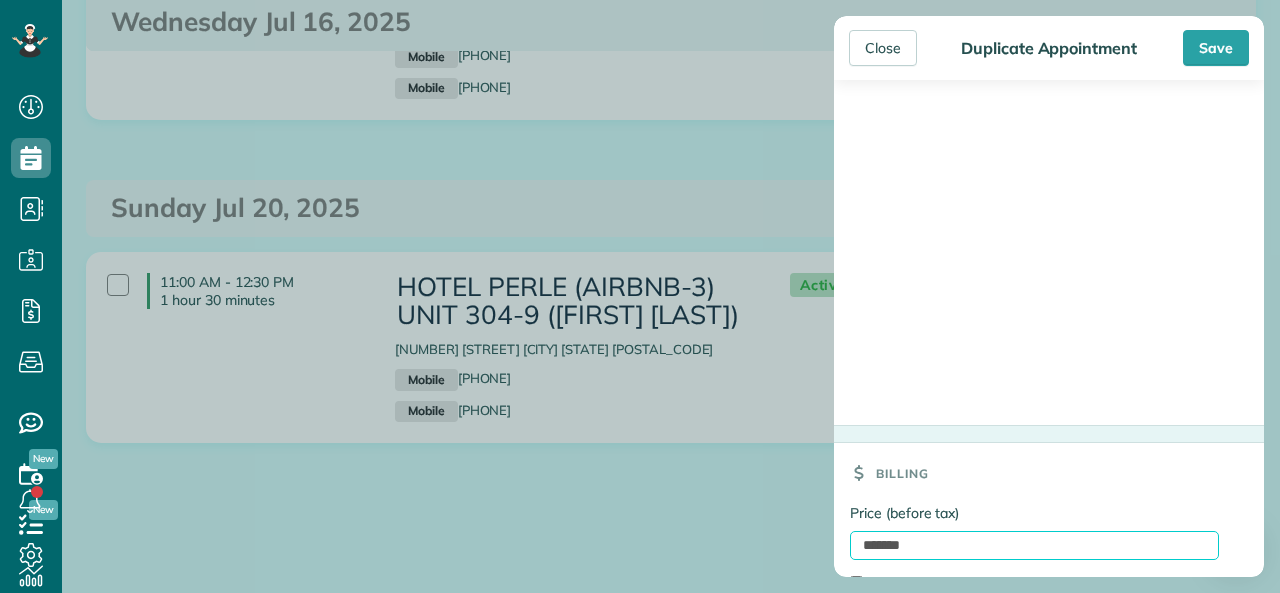 scroll, scrollTop: 2287, scrollLeft: 0, axis: vertical 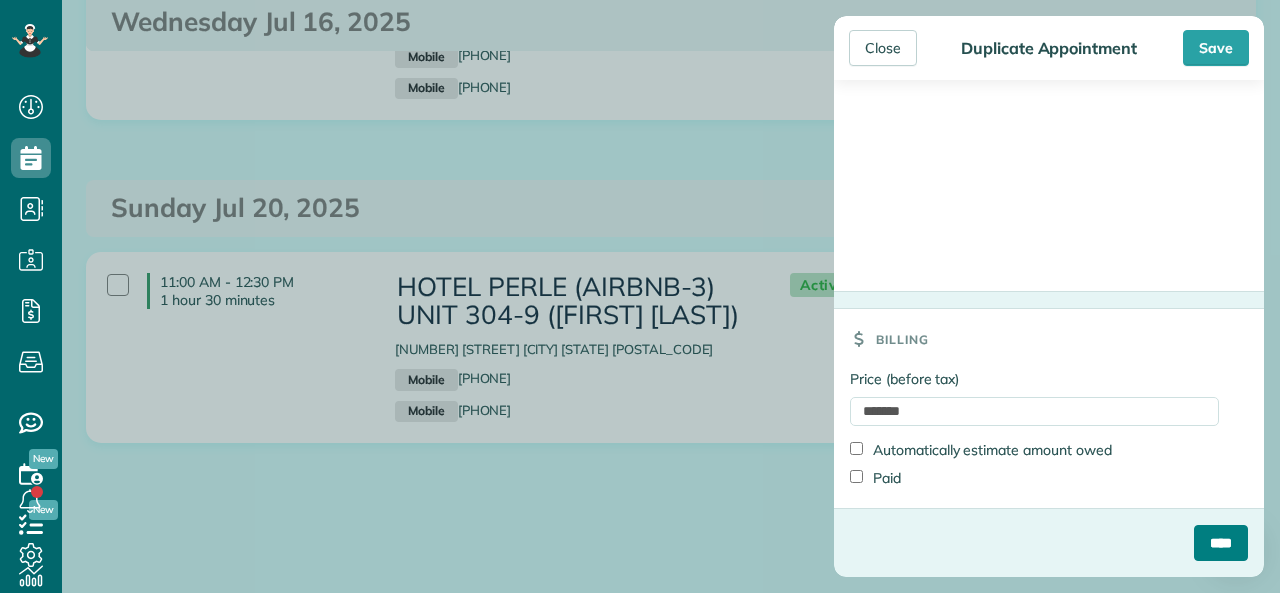 click on "****" at bounding box center [1221, 543] 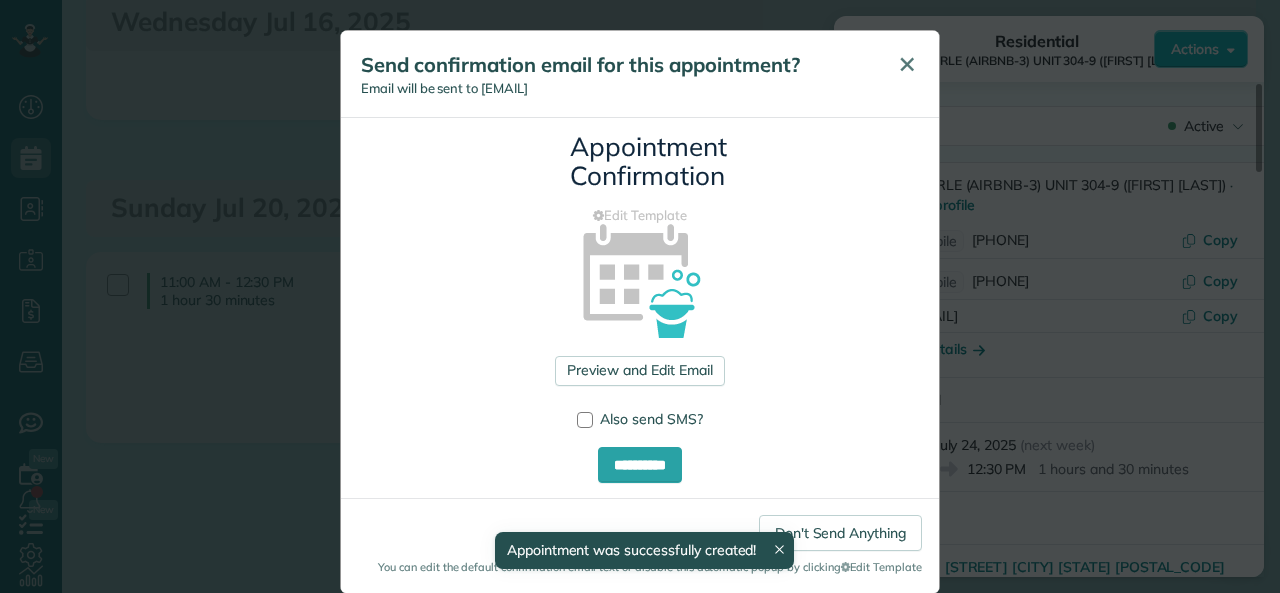 click on "✕" at bounding box center (907, 64) 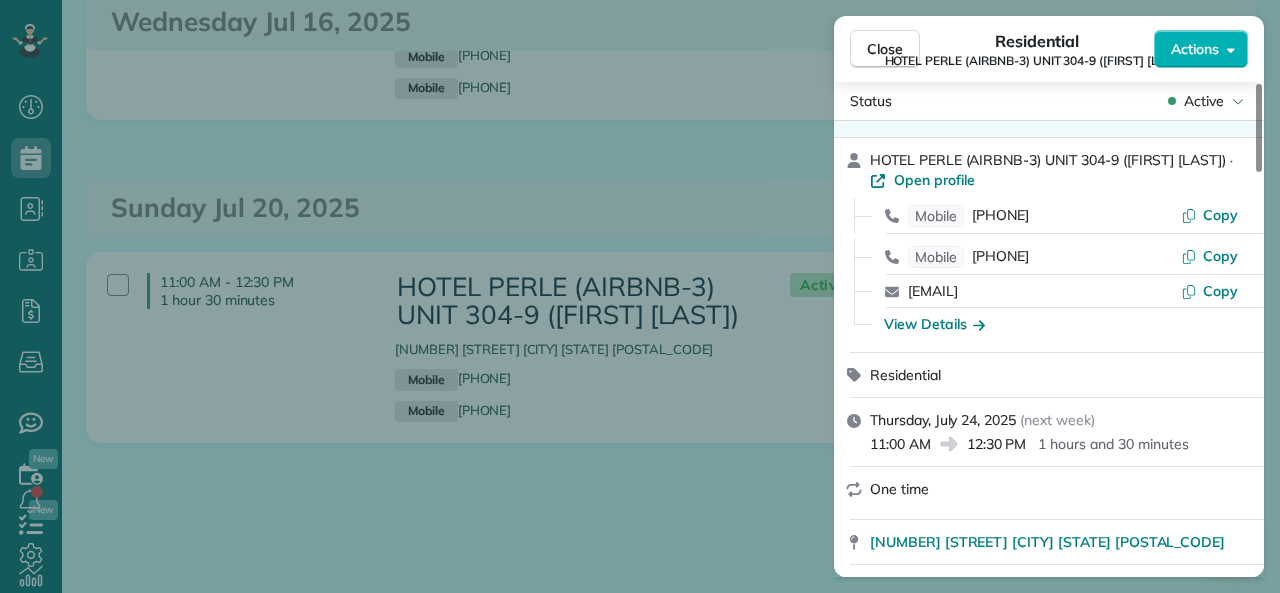 scroll, scrollTop: 0, scrollLeft: 0, axis: both 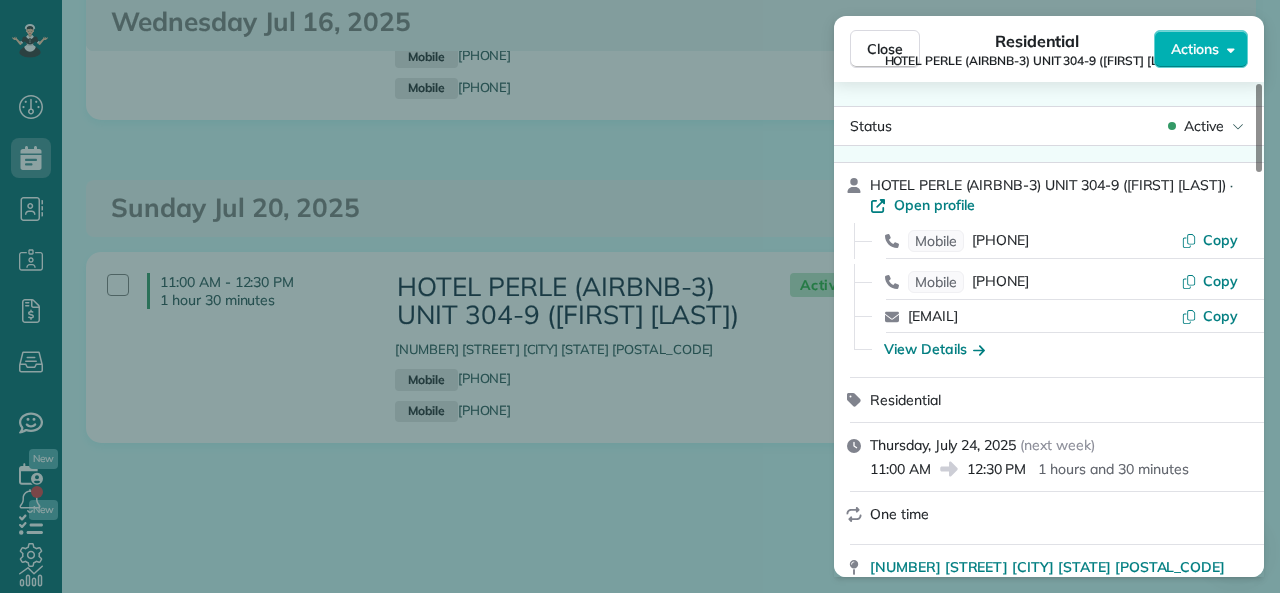 click on "Close" at bounding box center (885, 49) 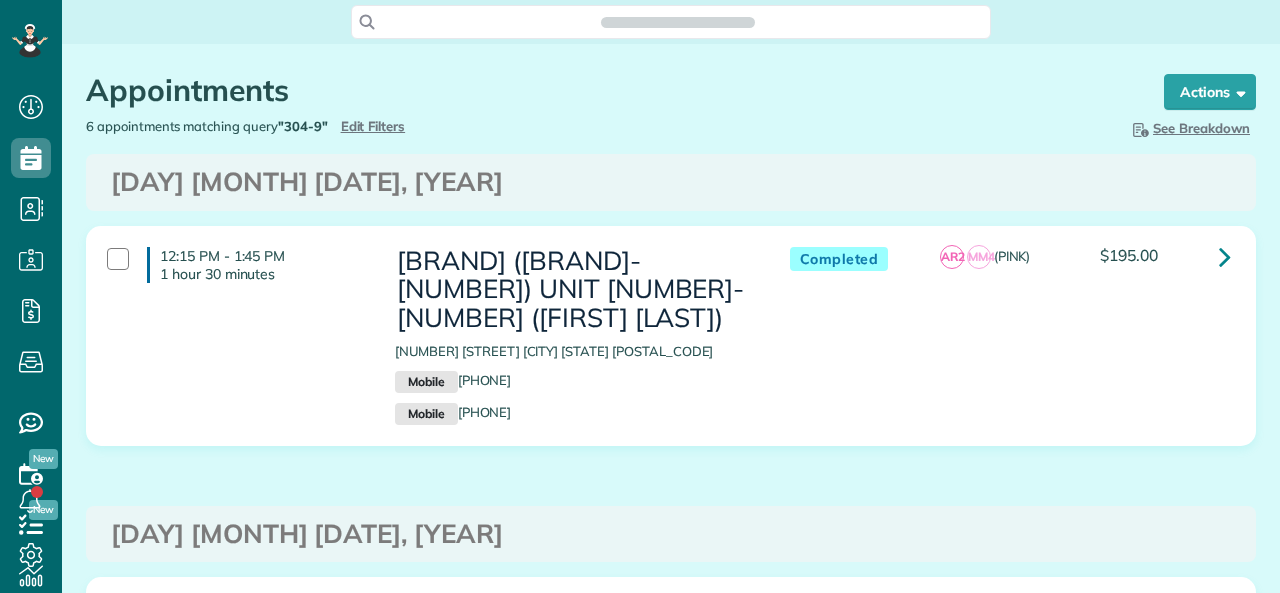 scroll, scrollTop: 0, scrollLeft: 0, axis: both 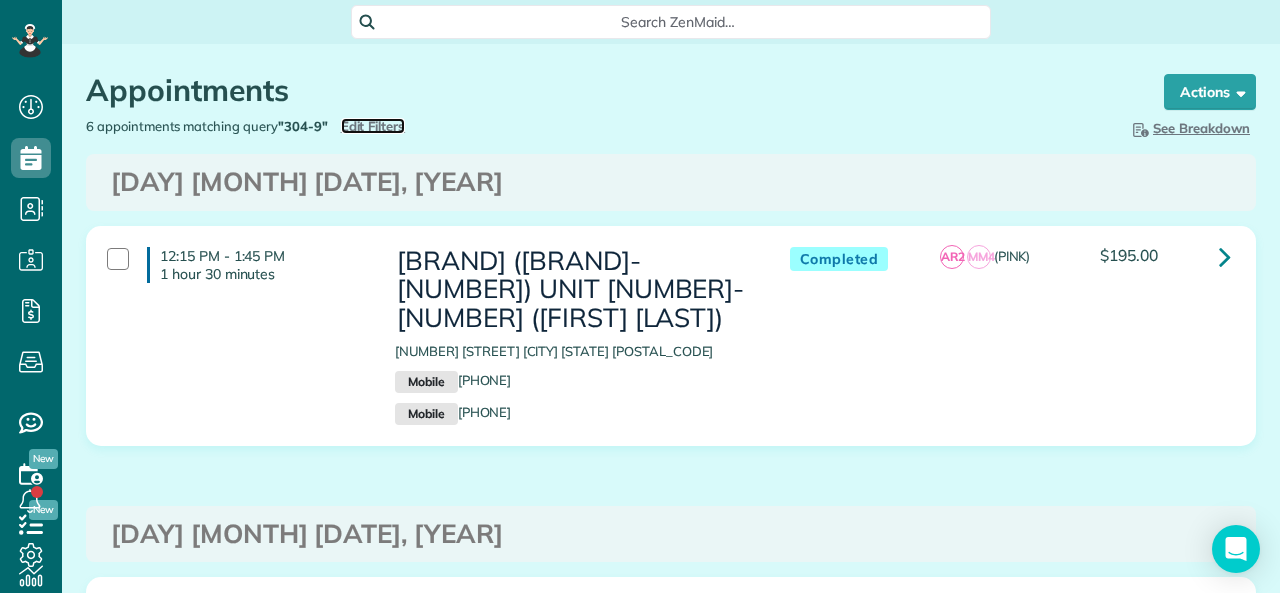 click on "Edit Filters" at bounding box center (373, 126) 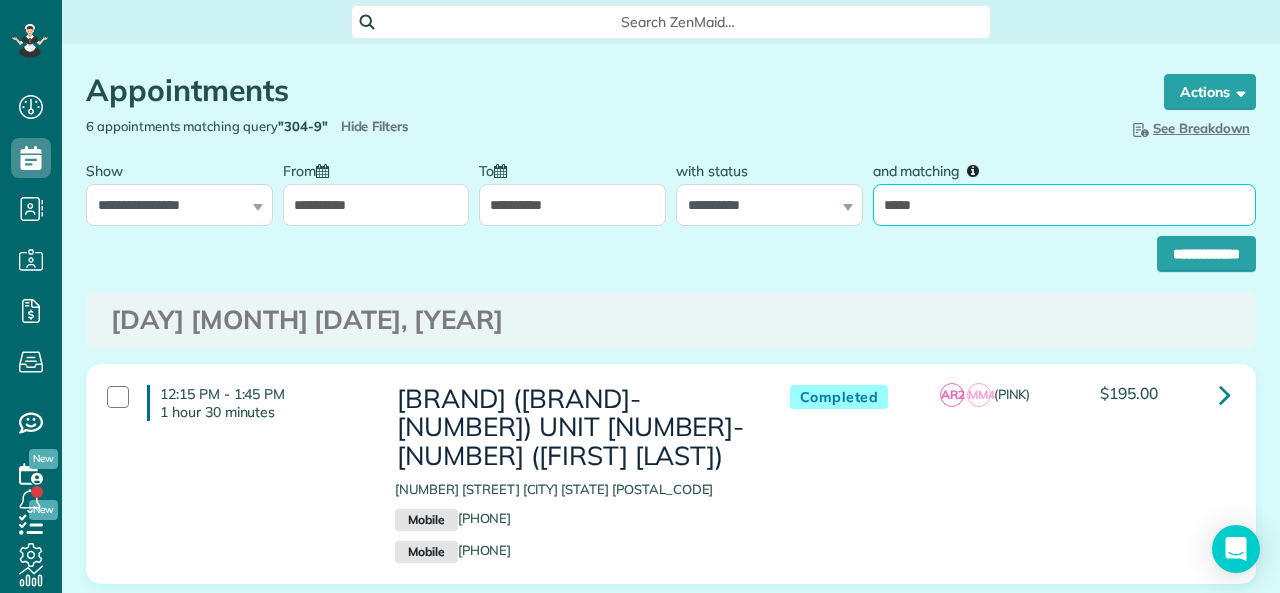 click on "*****" at bounding box center (1064, 205) 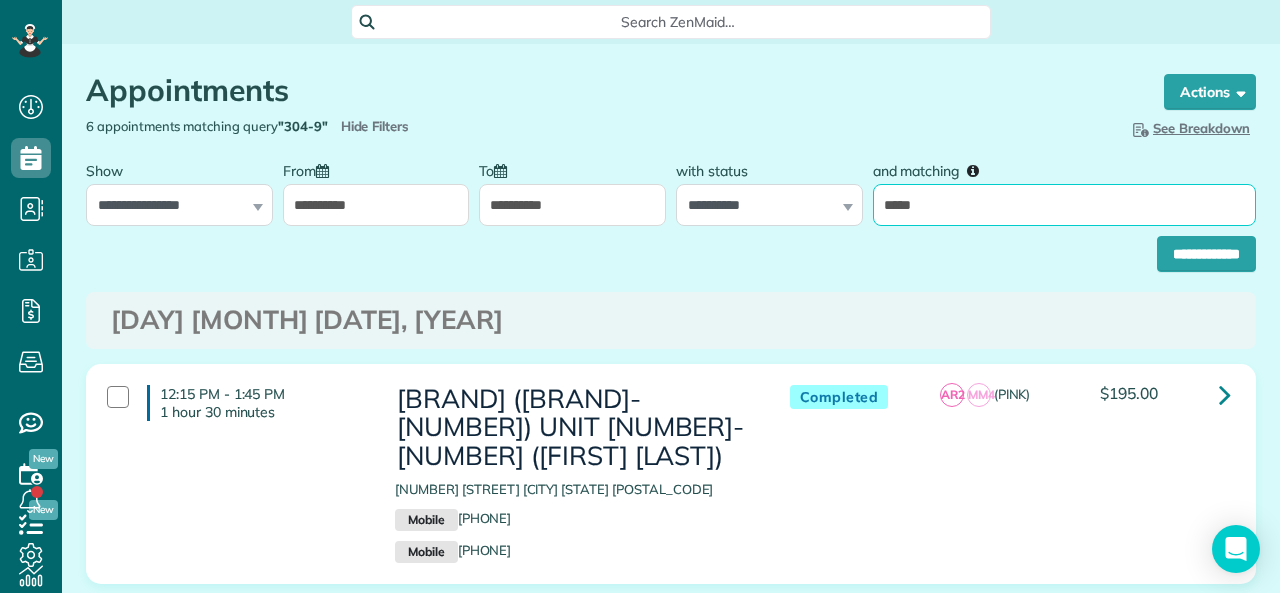click on "*****" at bounding box center [1064, 205] 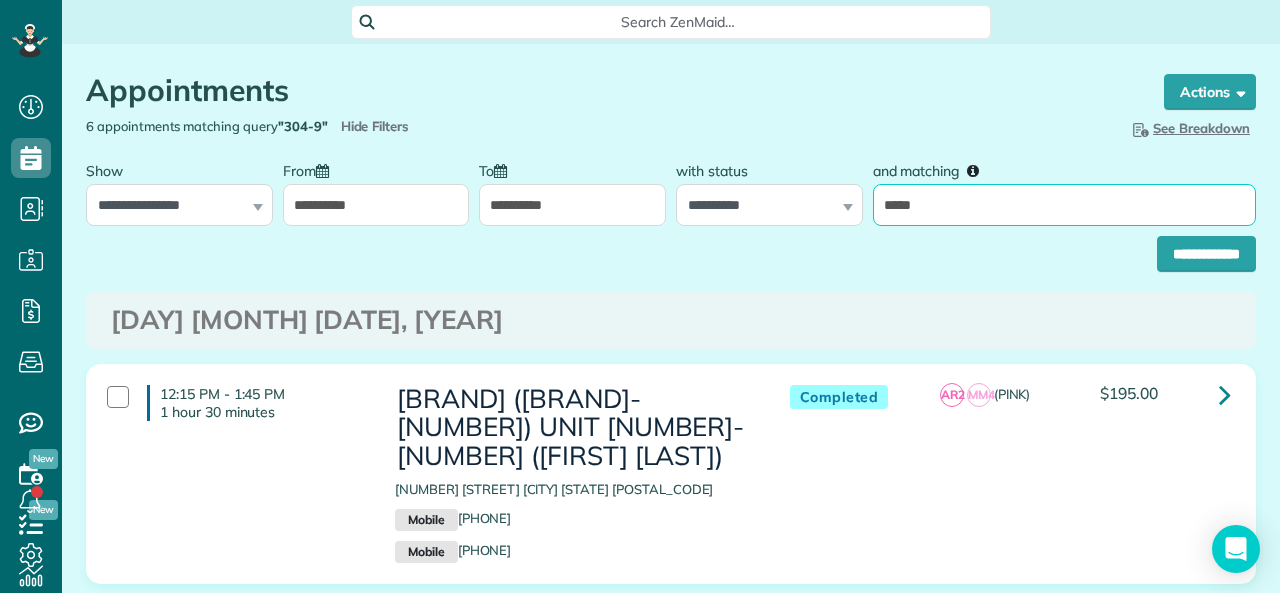 type on "*****" 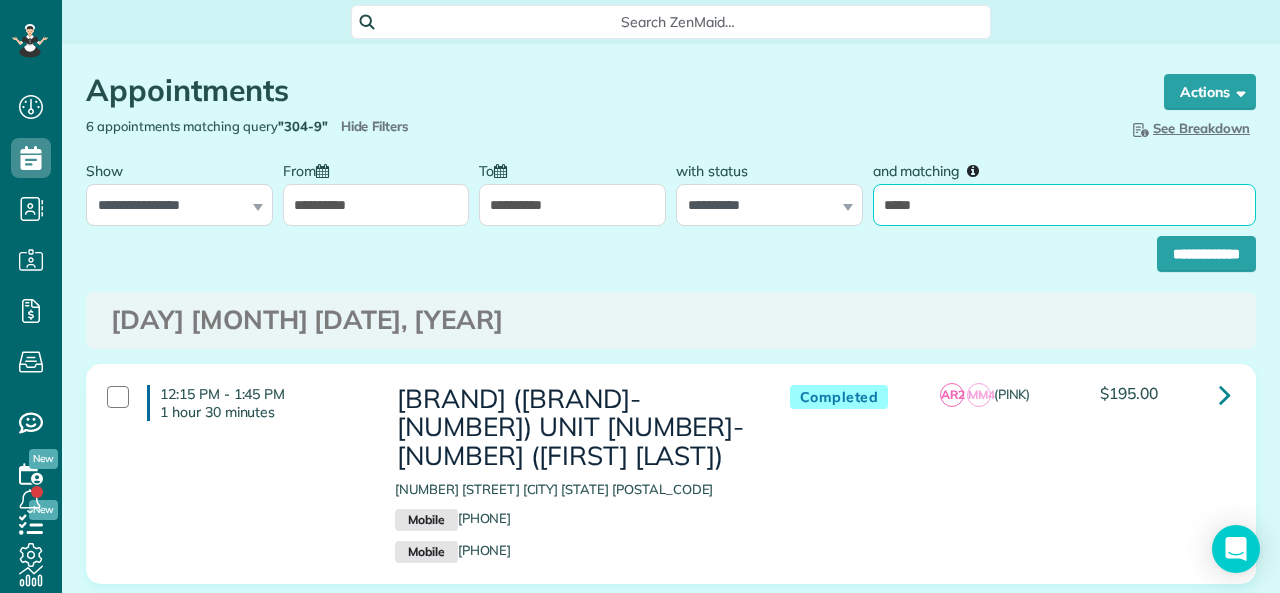 click on "**********" at bounding box center (1206, 254) 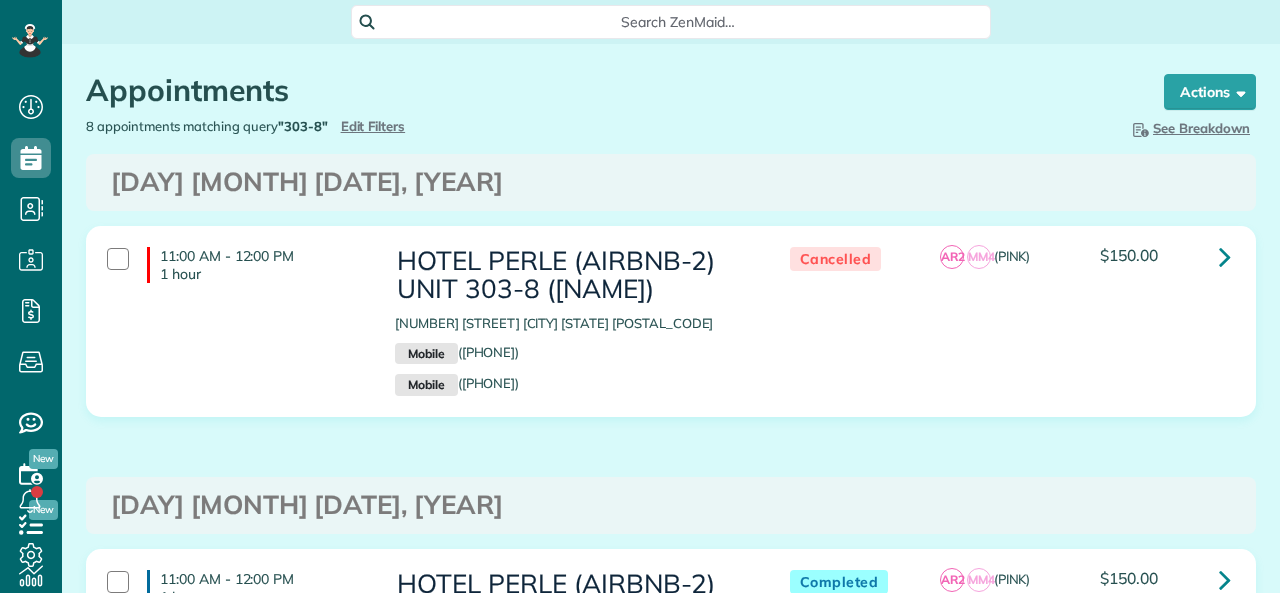 scroll, scrollTop: 0, scrollLeft: 0, axis: both 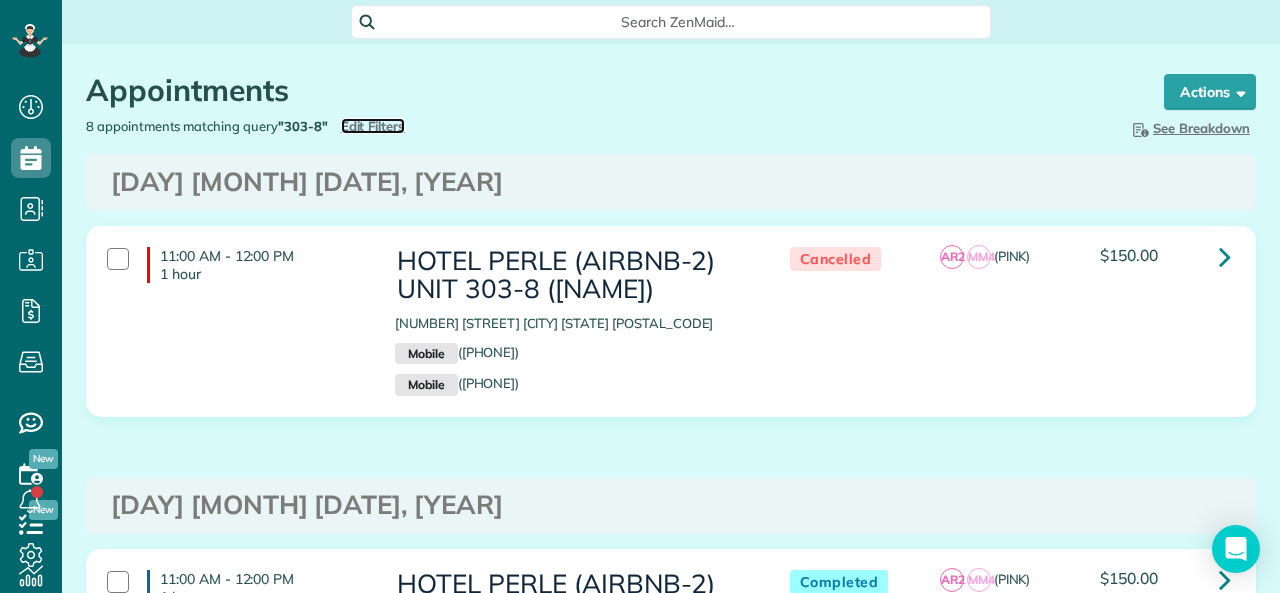 click on "Edit Filters" at bounding box center (373, 126) 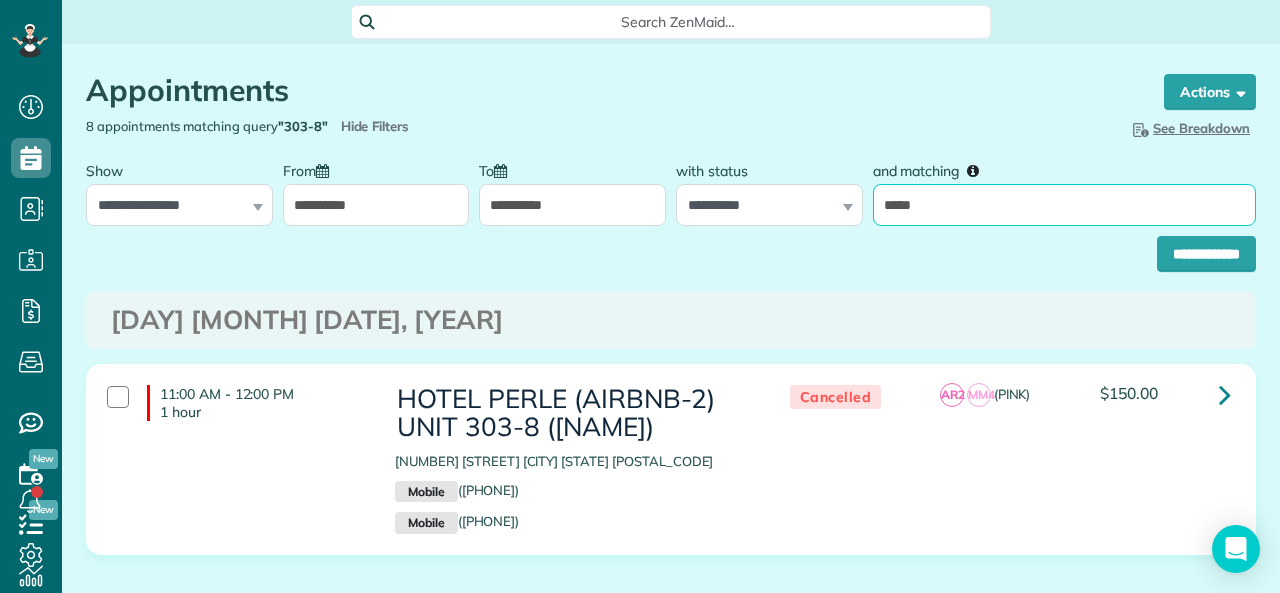 click on "*****" at bounding box center (1064, 205) 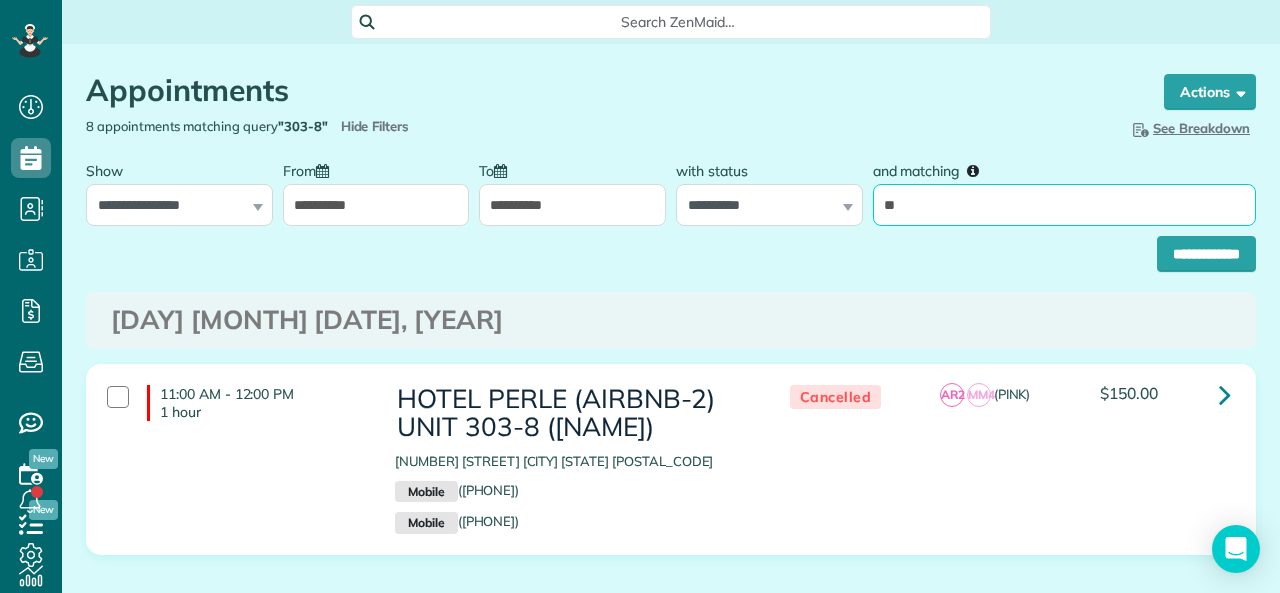 type on "**********" 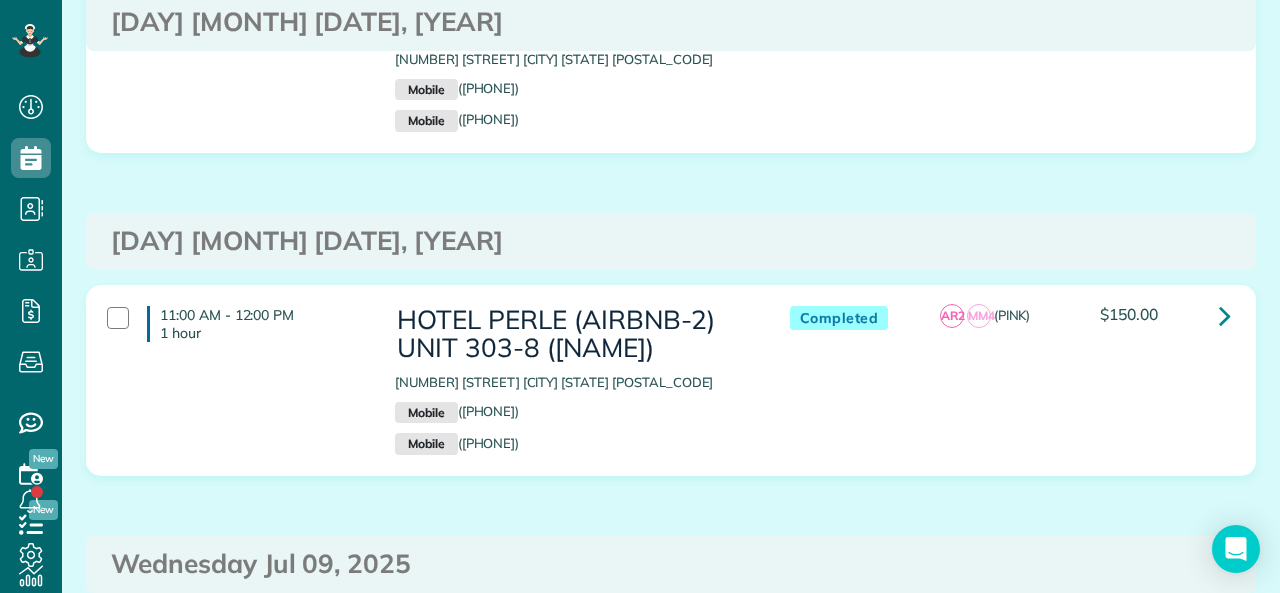 scroll, scrollTop: 0, scrollLeft: 0, axis: both 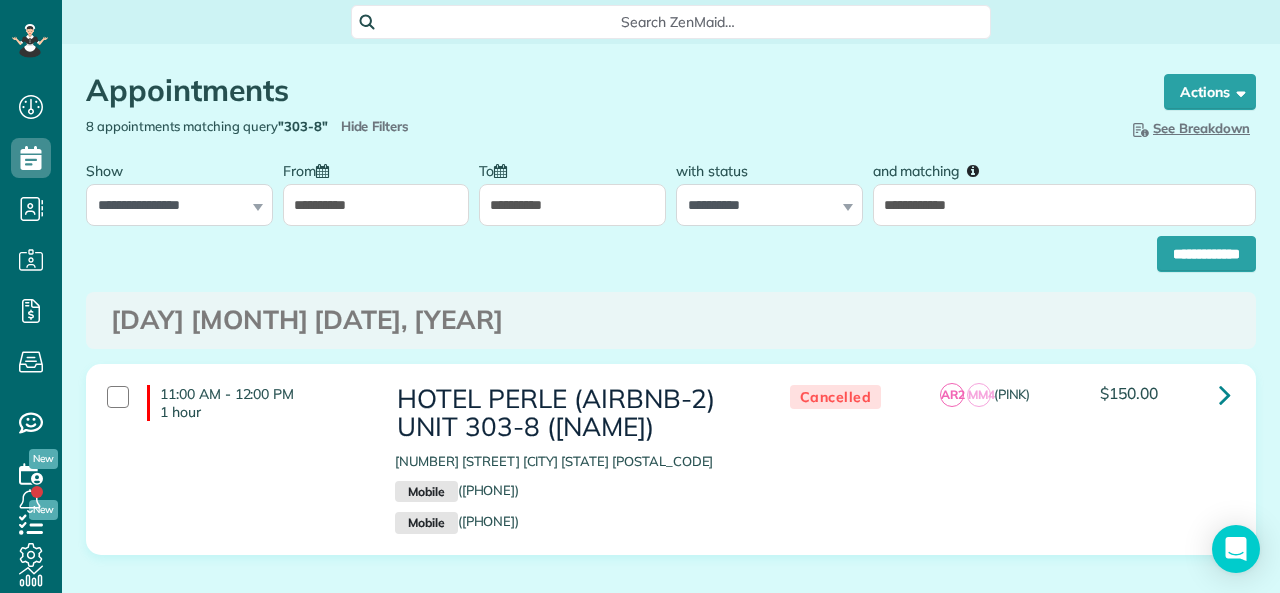 click on "**********" at bounding box center (572, 205) 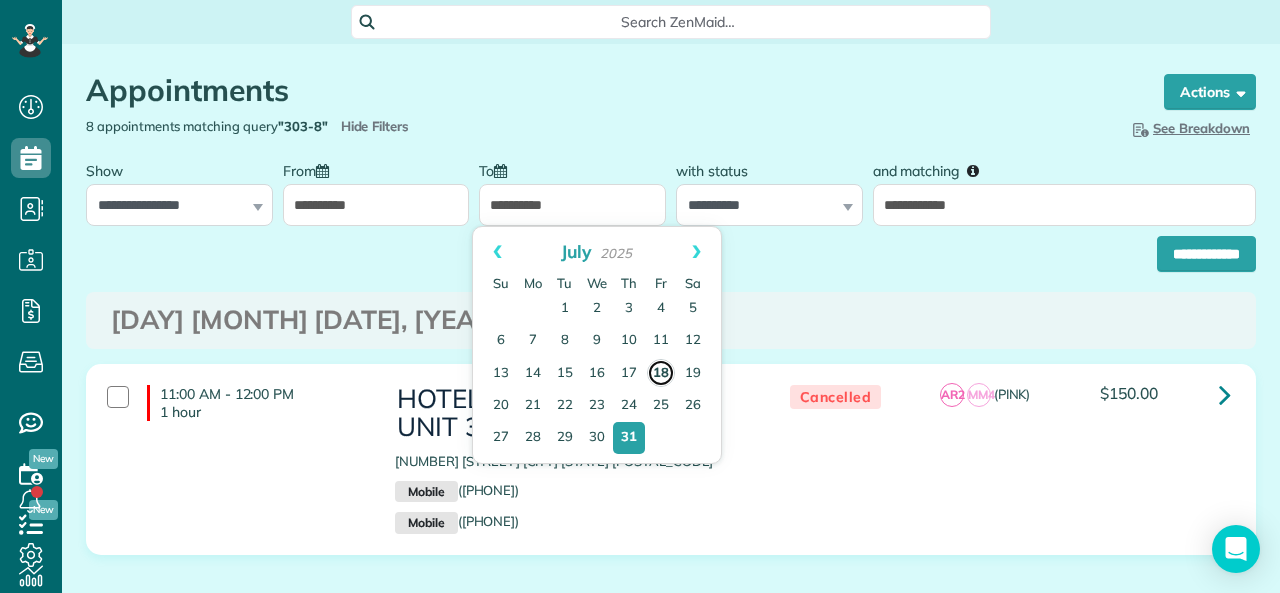 click on "18" at bounding box center (661, 373) 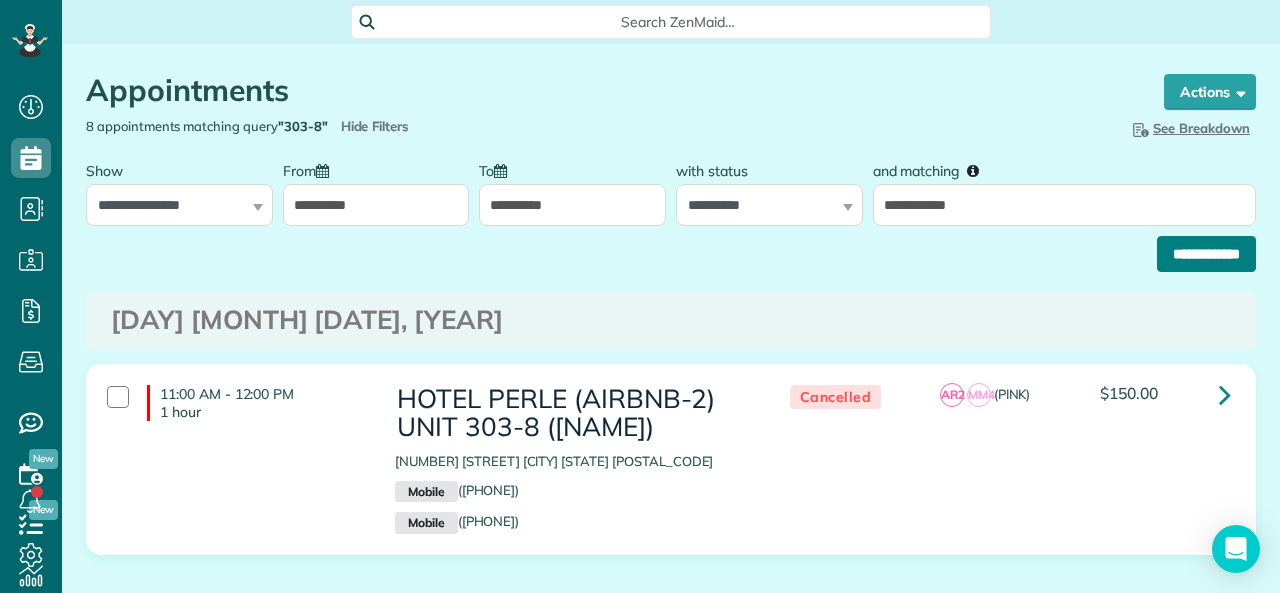 click on "**********" at bounding box center [1206, 254] 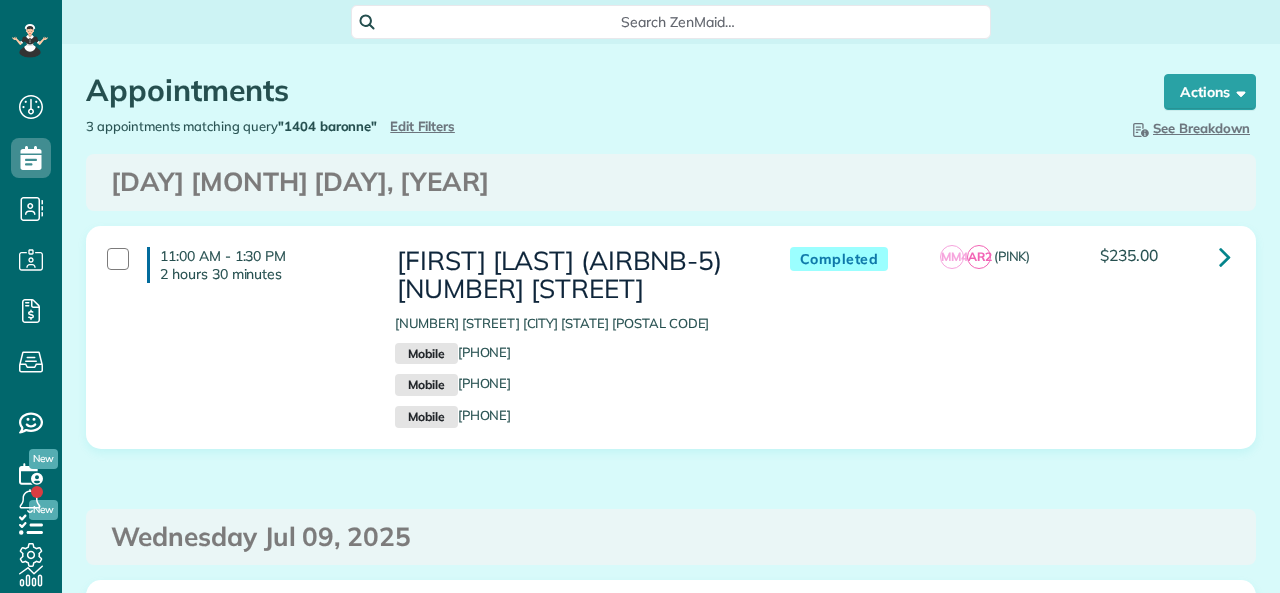 scroll, scrollTop: 0, scrollLeft: 0, axis: both 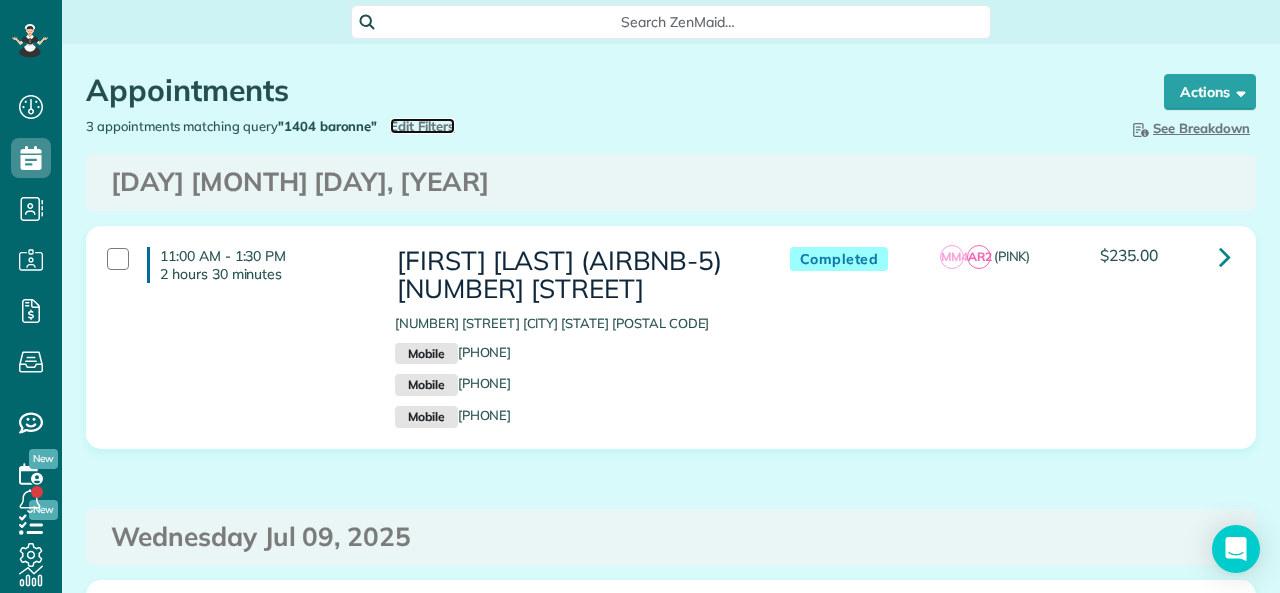 click on "Edit Filters" at bounding box center (422, 126) 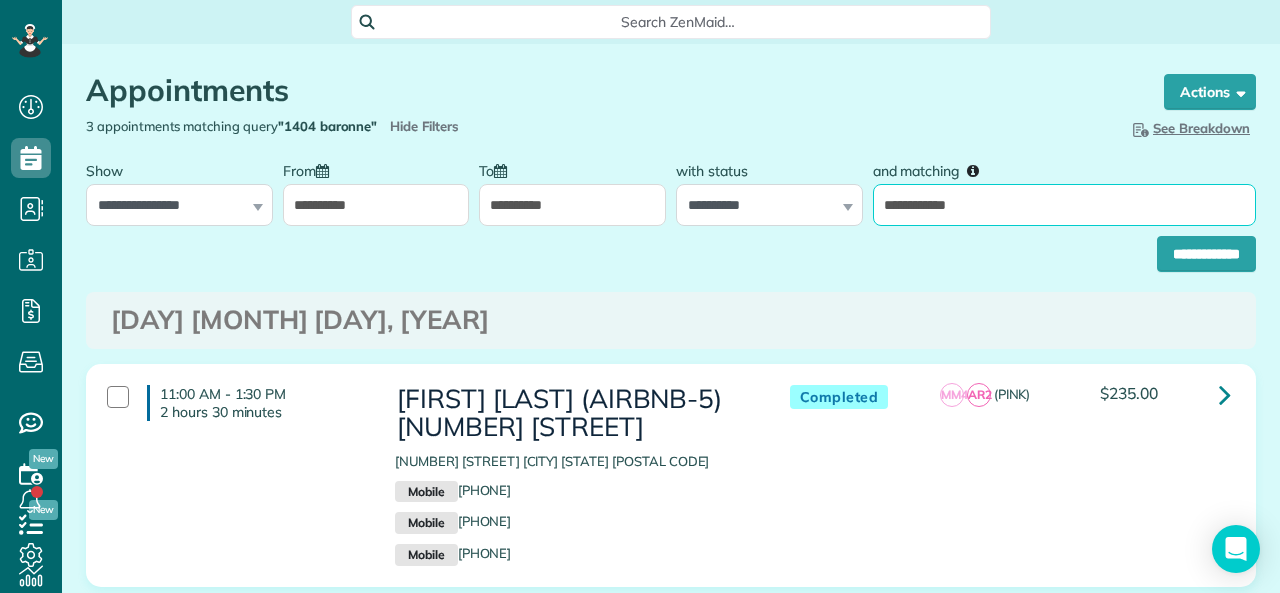 click on "**********" at bounding box center [1064, 205] 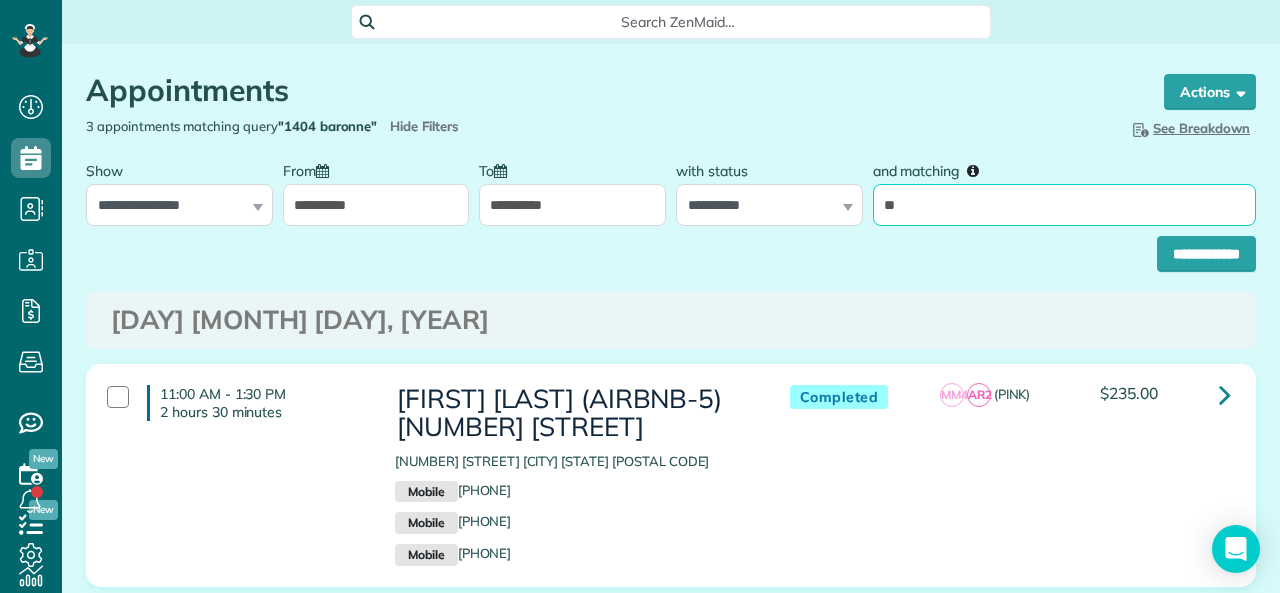 type on "**" 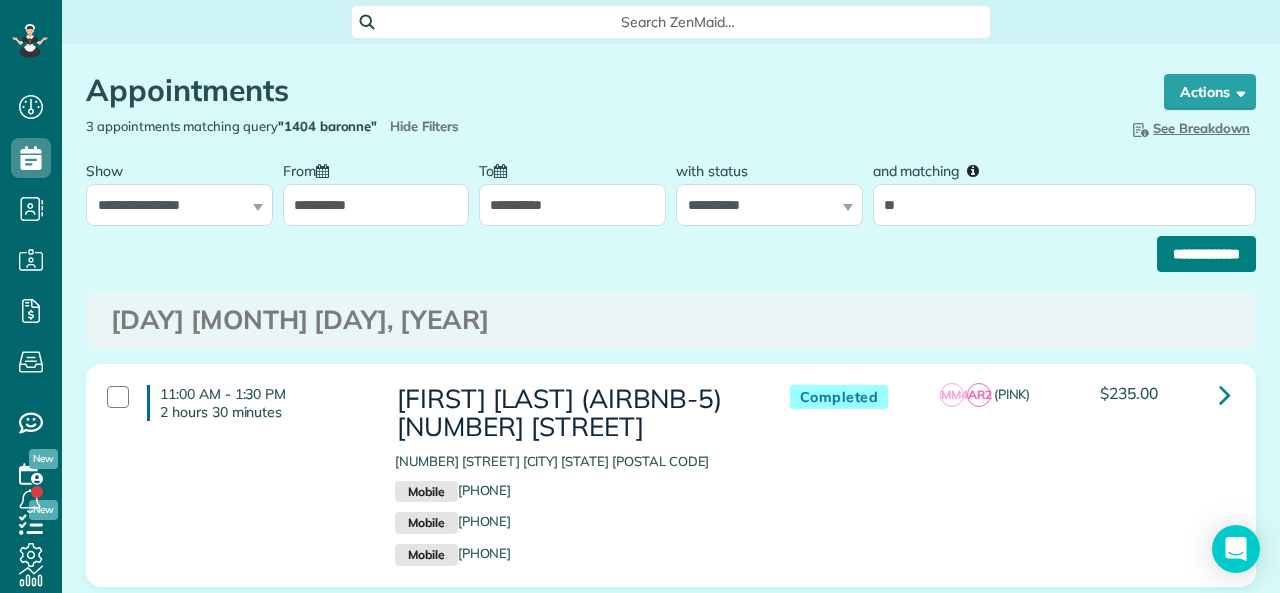 click on "**********" at bounding box center [1206, 254] 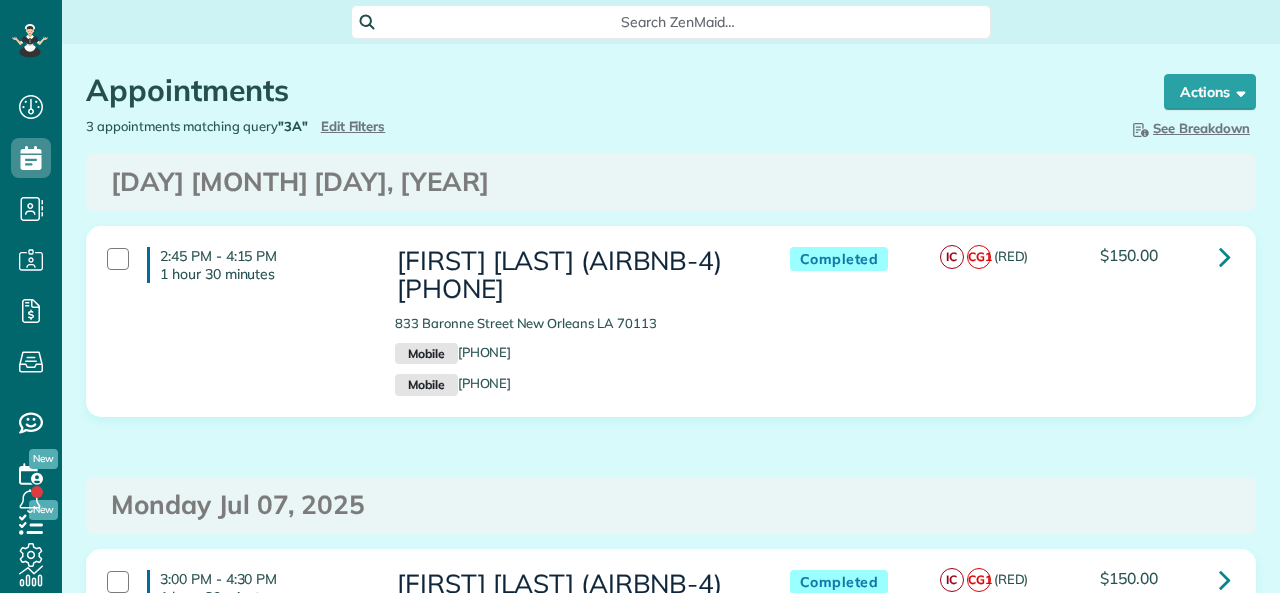 scroll, scrollTop: 0, scrollLeft: 0, axis: both 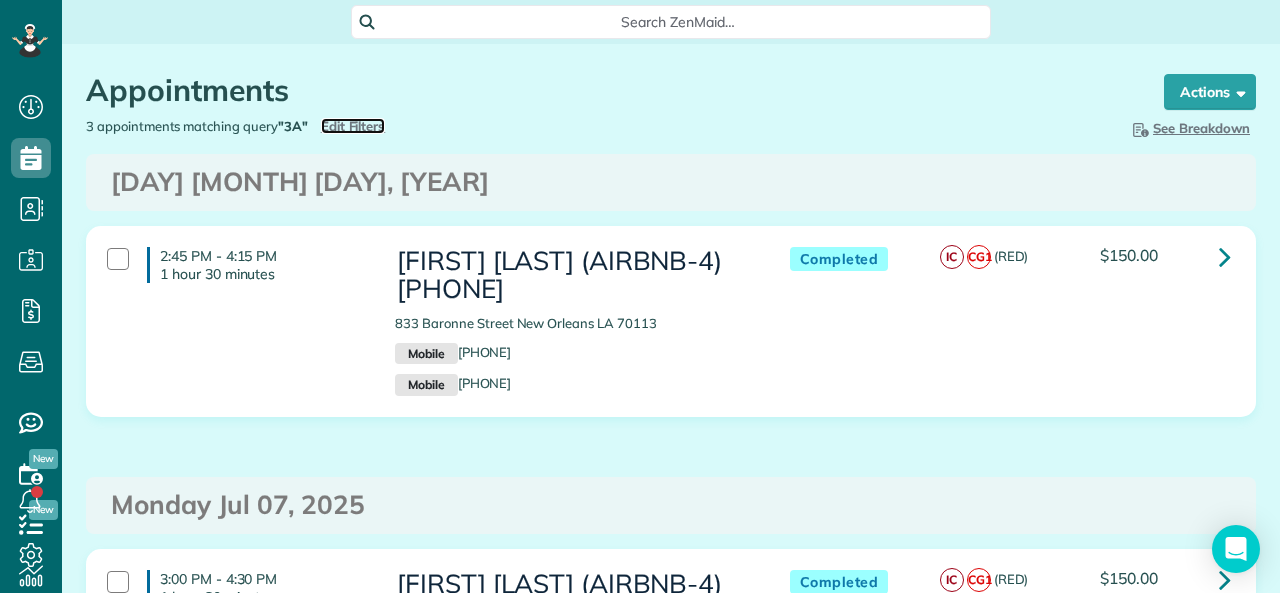 click on "Edit Filters" at bounding box center (353, 126) 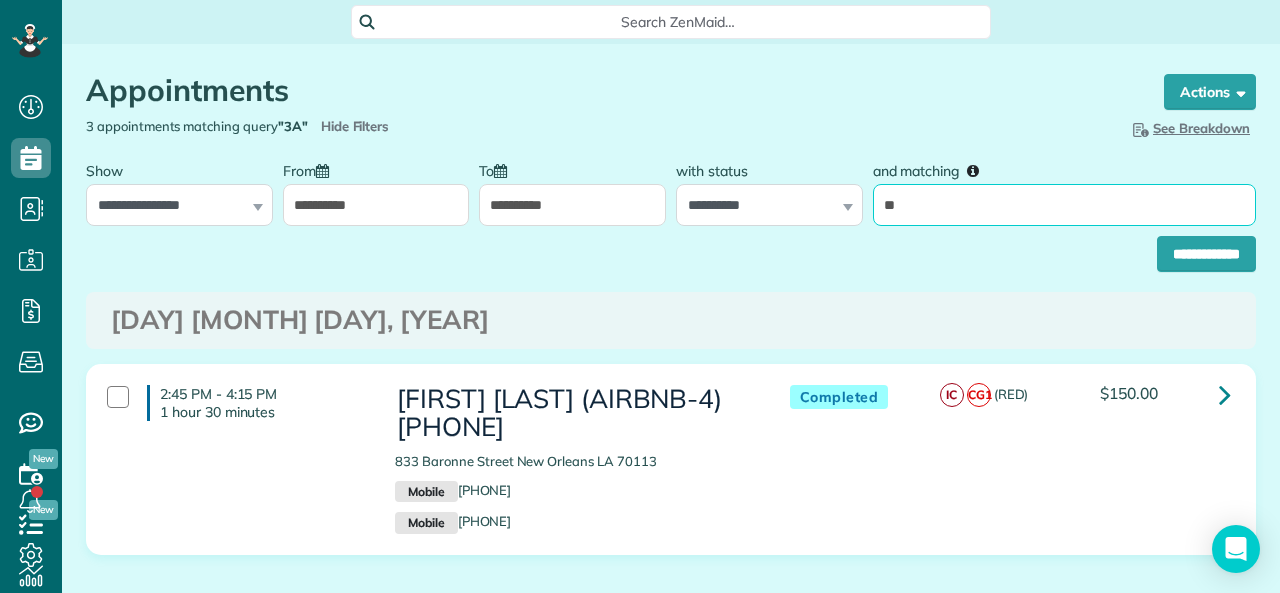 click on "**" at bounding box center (1064, 205) 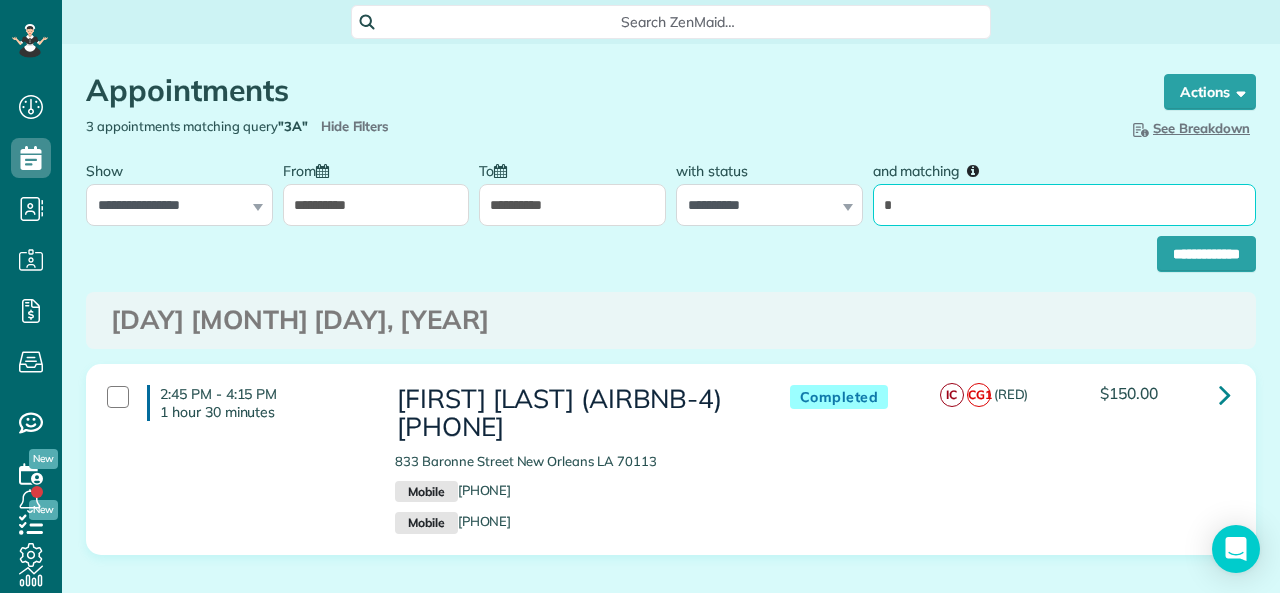 type on "**" 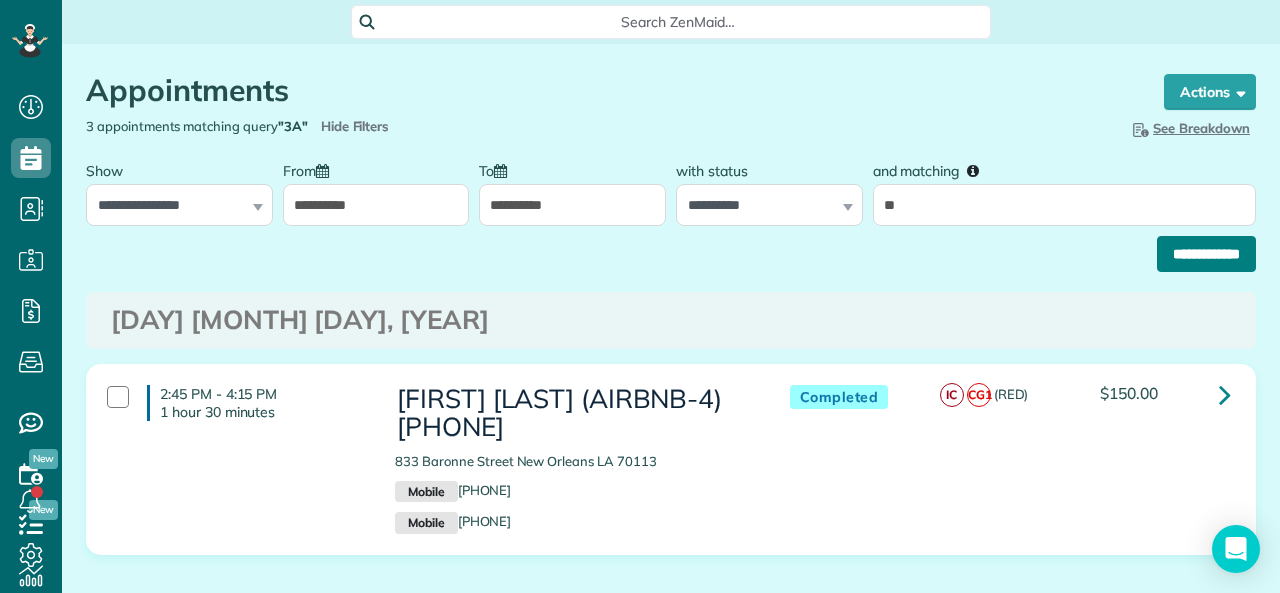 click on "**********" at bounding box center [1206, 254] 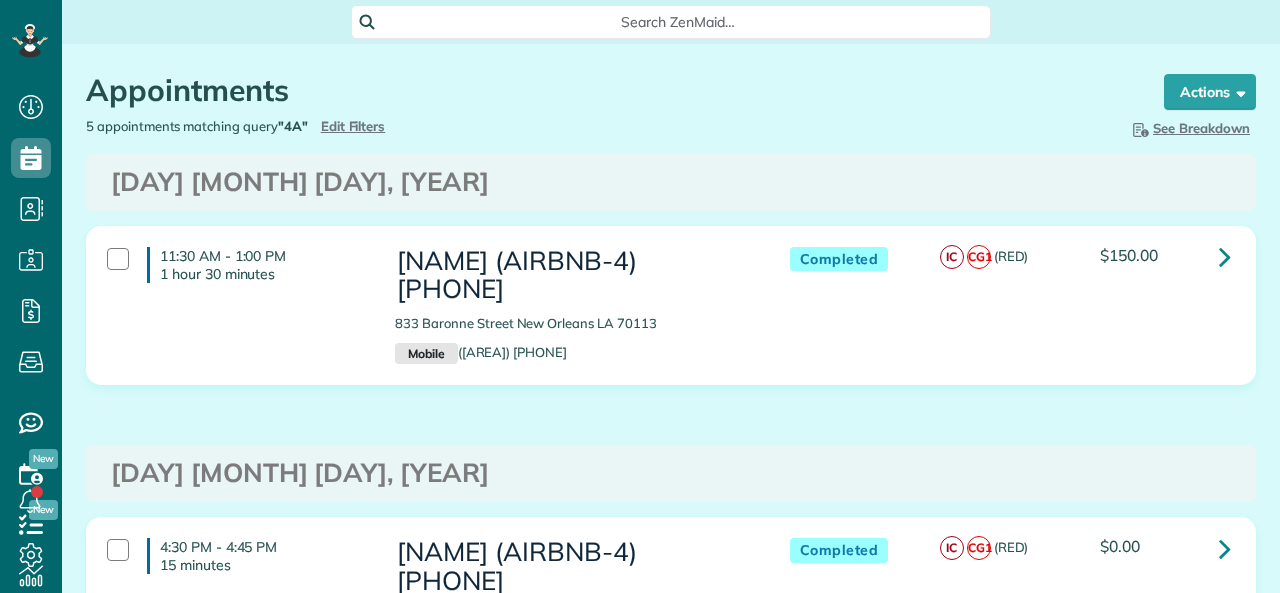 scroll, scrollTop: 0, scrollLeft: 0, axis: both 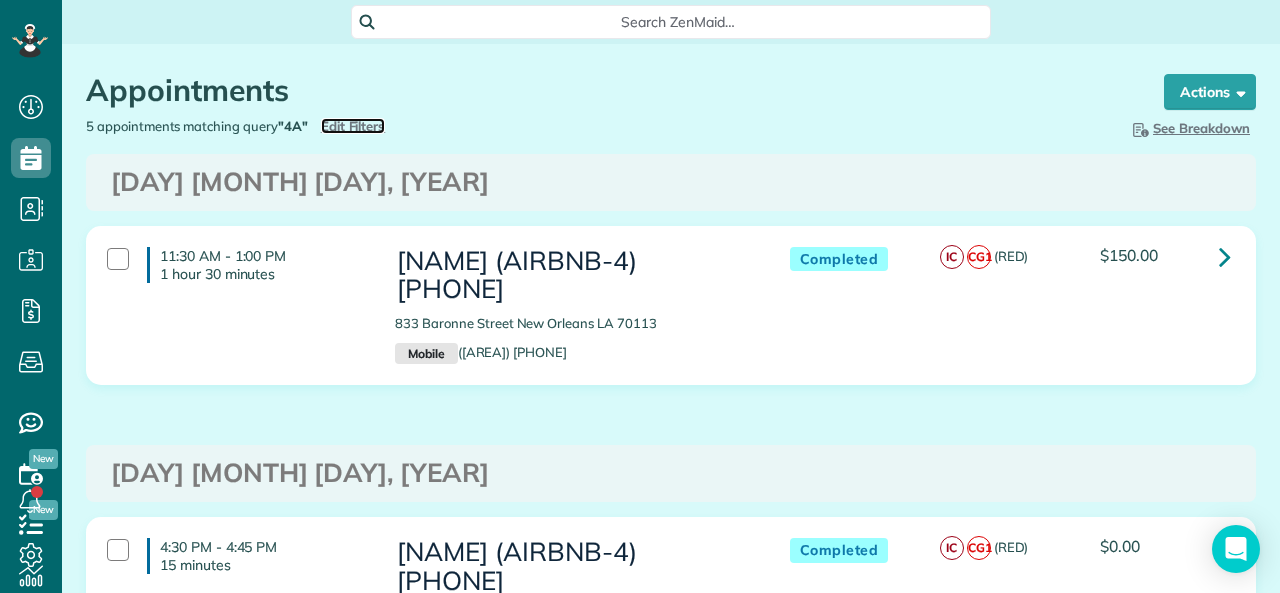 click on "Edit Filters" at bounding box center (353, 126) 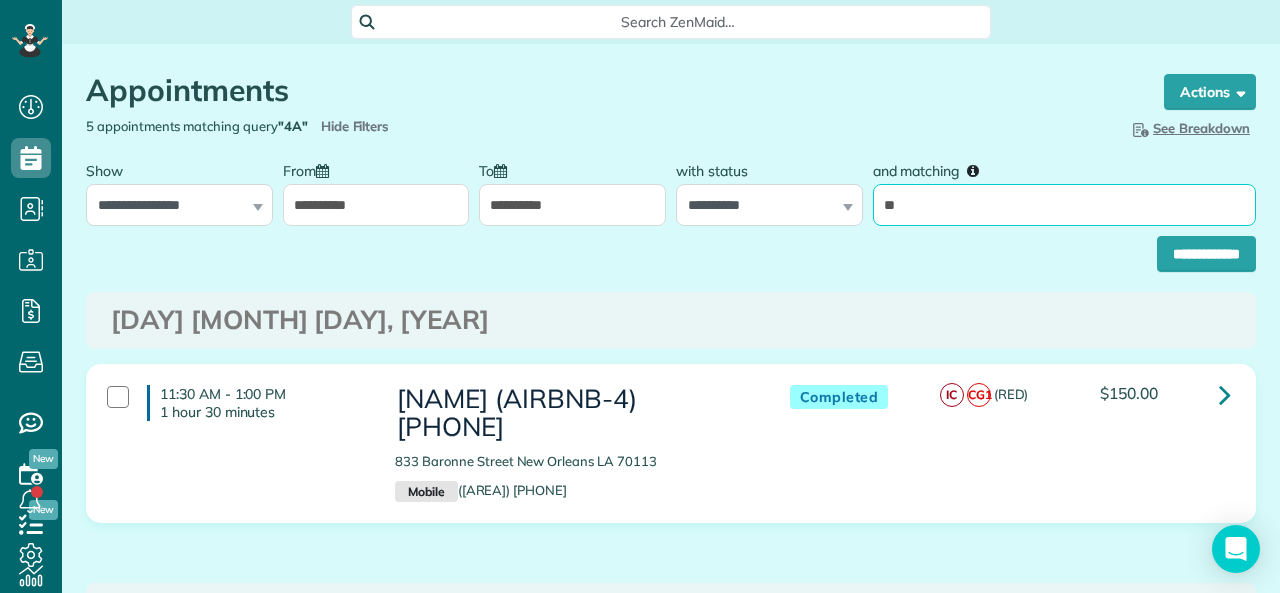 click on "**" at bounding box center [1064, 205] 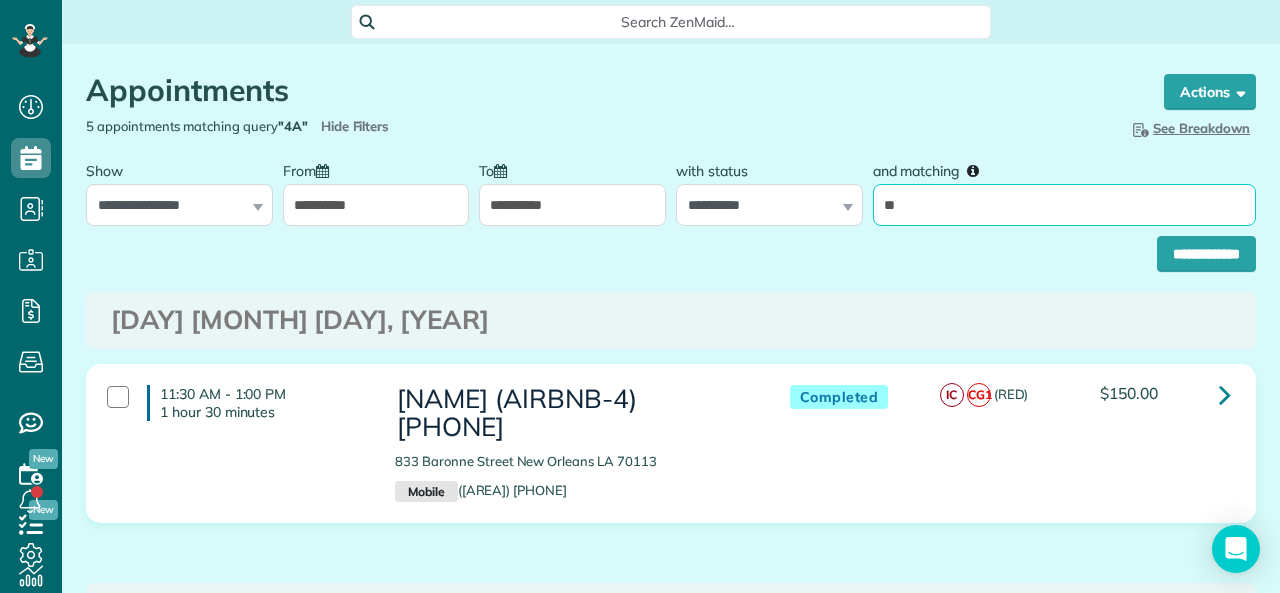 click on "**" at bounding box center [1064, 205] 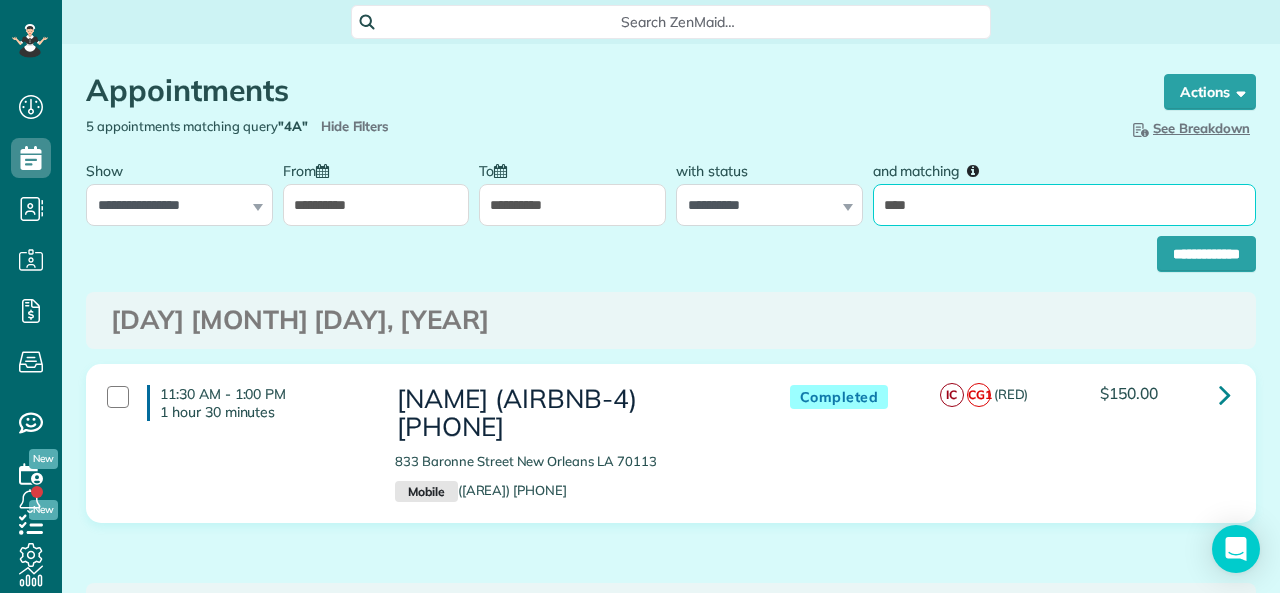 type on "*****" 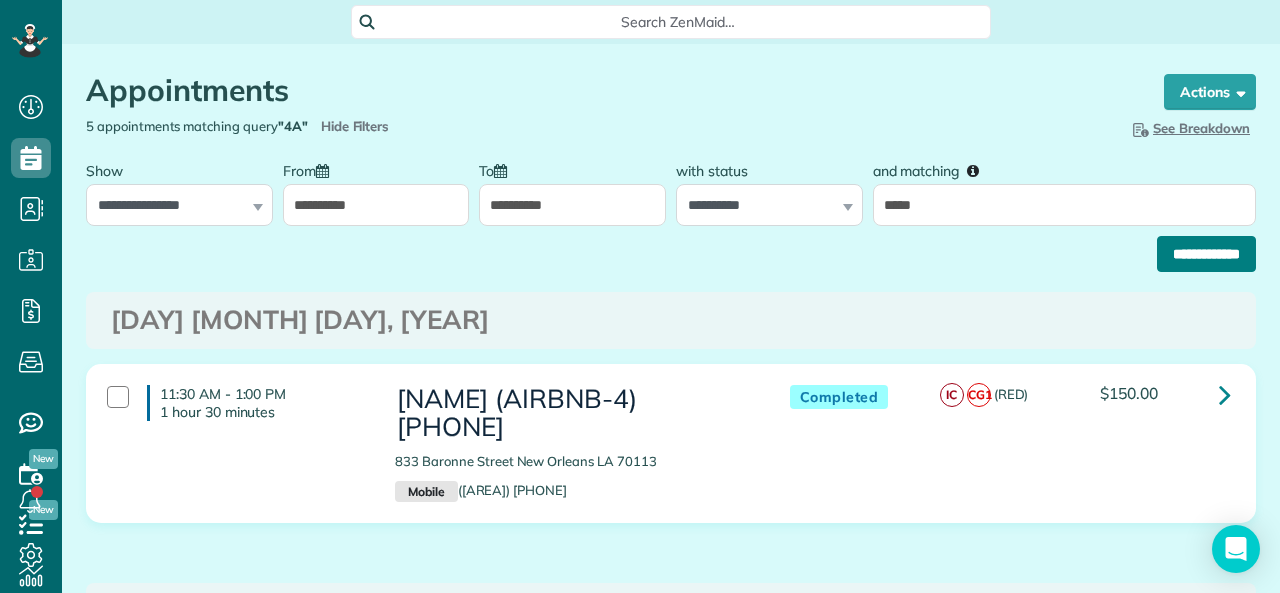 click on "**********" at bounding box center [1206, 254] 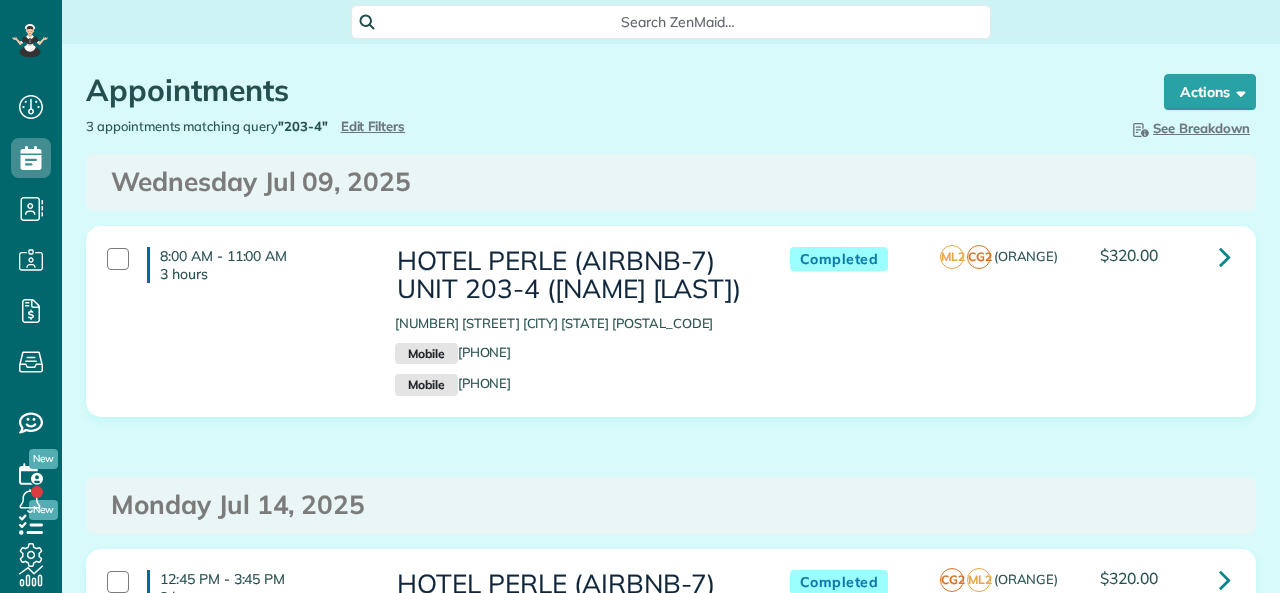 scroll, scrollTop: 0, scrollLeft: 0, axis: both 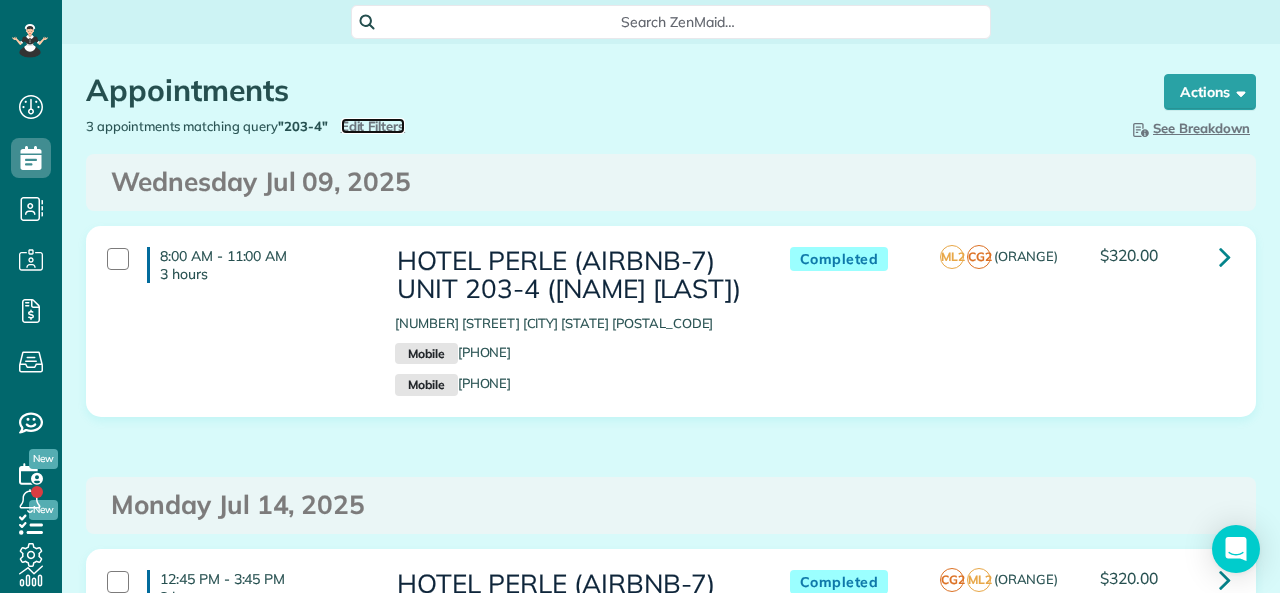click on "Edit Filters" at bounding box center [373, 126] 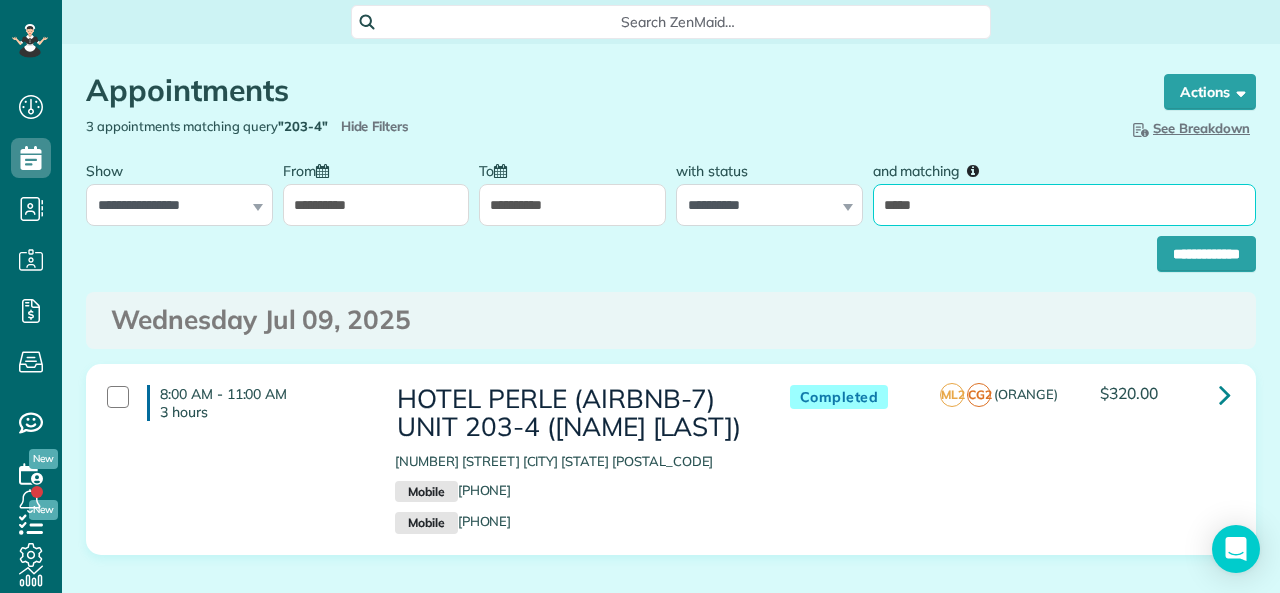 click on "*****" at bounding box center [1064, 205] 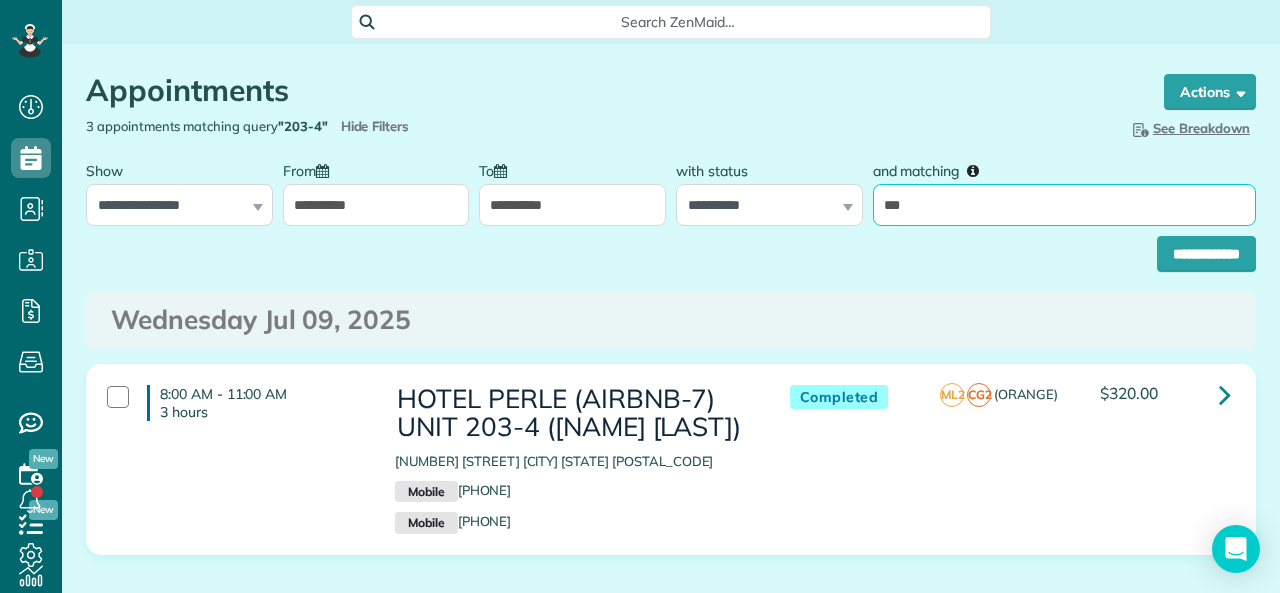 click on "***" at bounding box center [1064, 205] 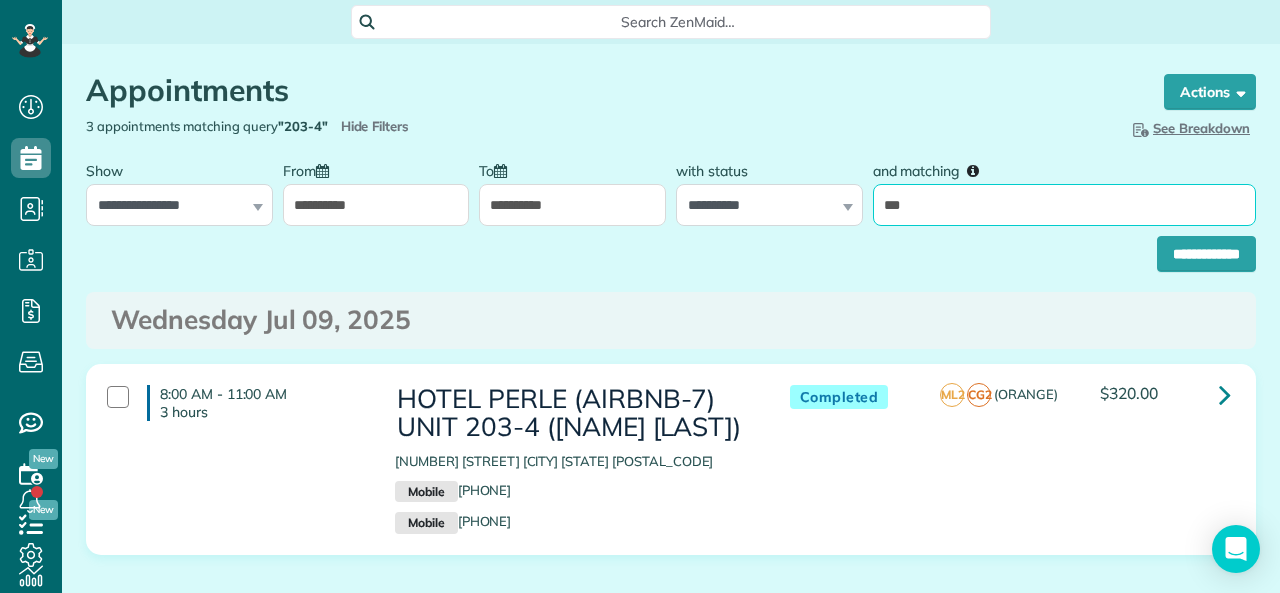 type on "*****" 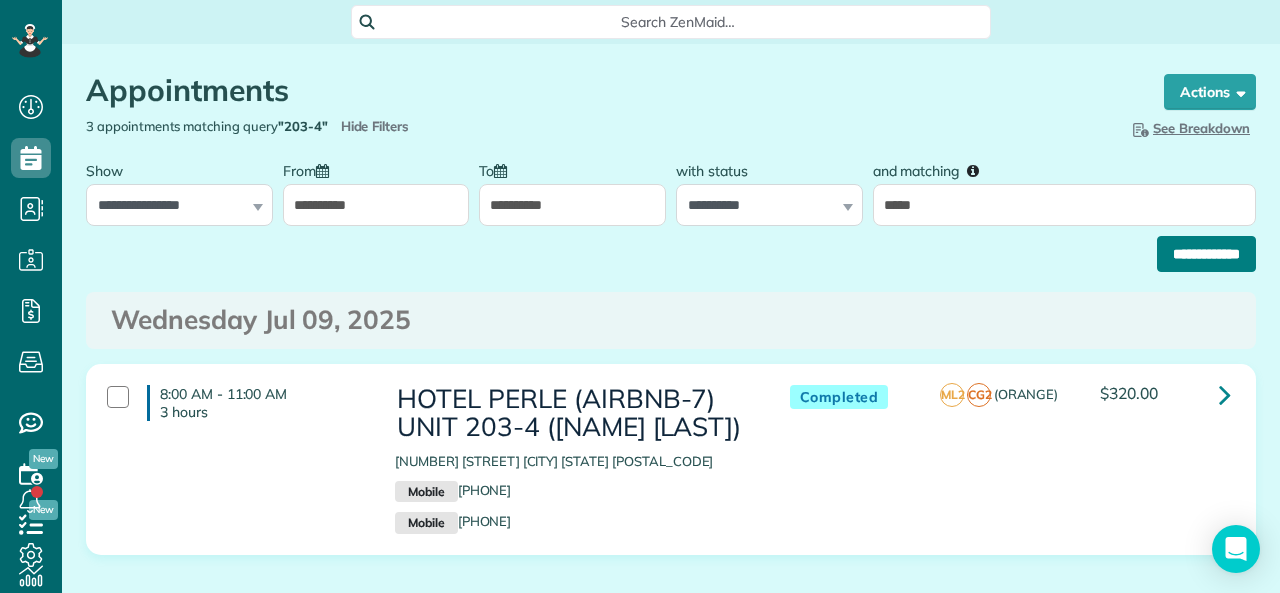 click on "**********" at bounding box center (1206, 254) 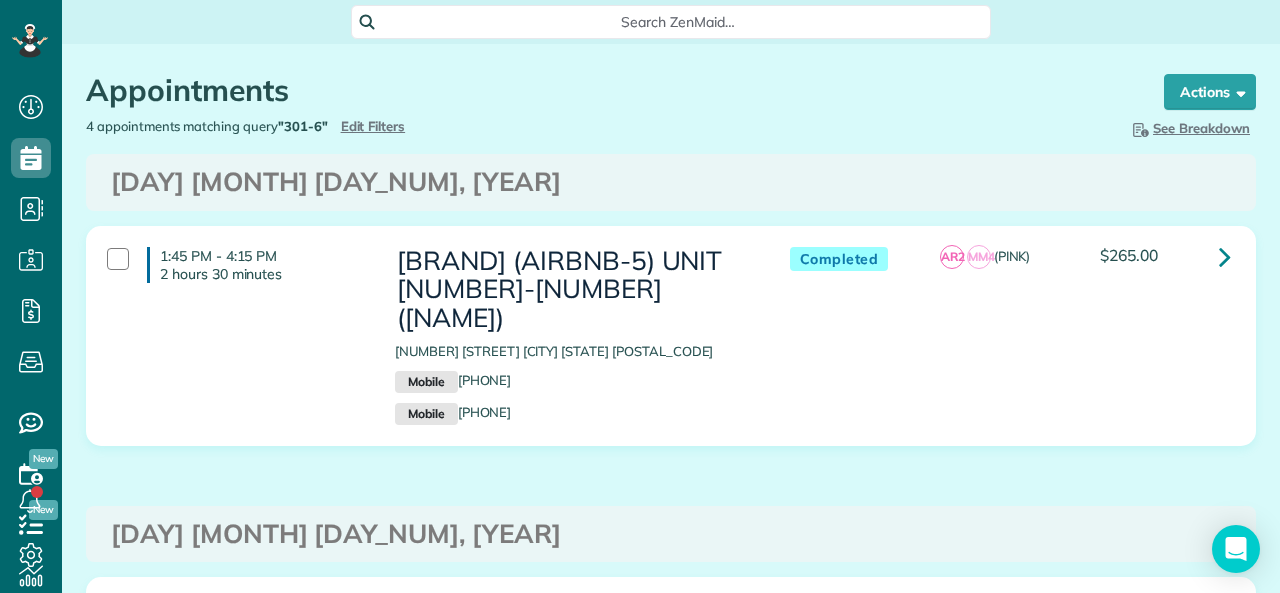 scroll, scrollTop: 0, scrollLeft: 0, axis: both 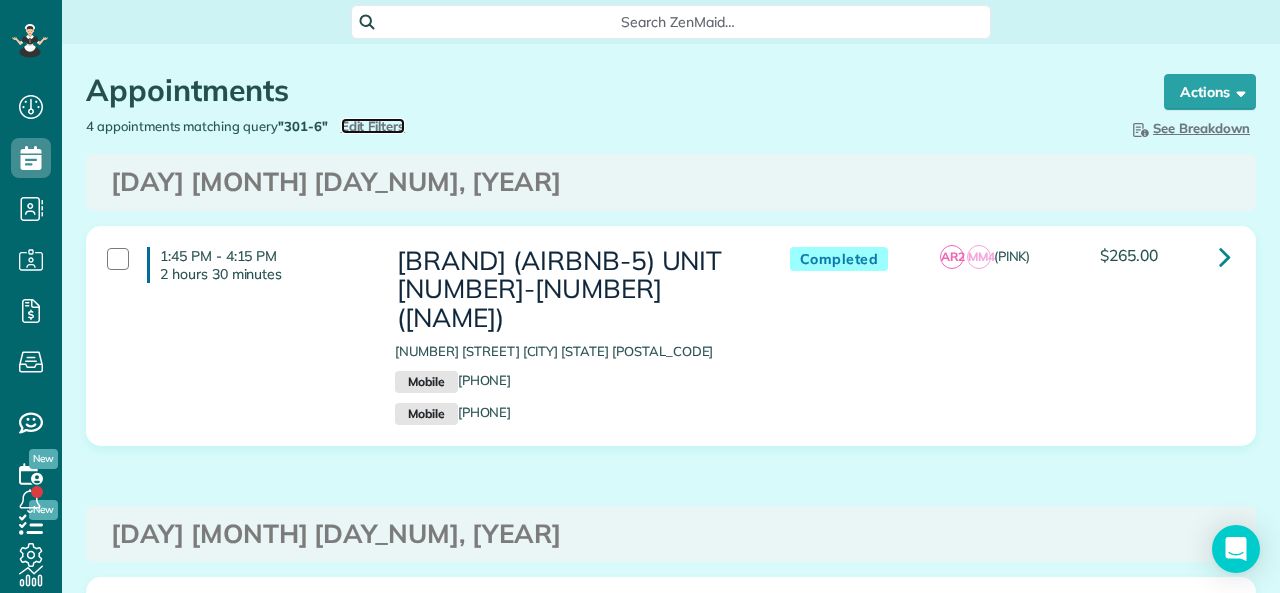 click on "Edit Filters" at bounding box center [373, 126] 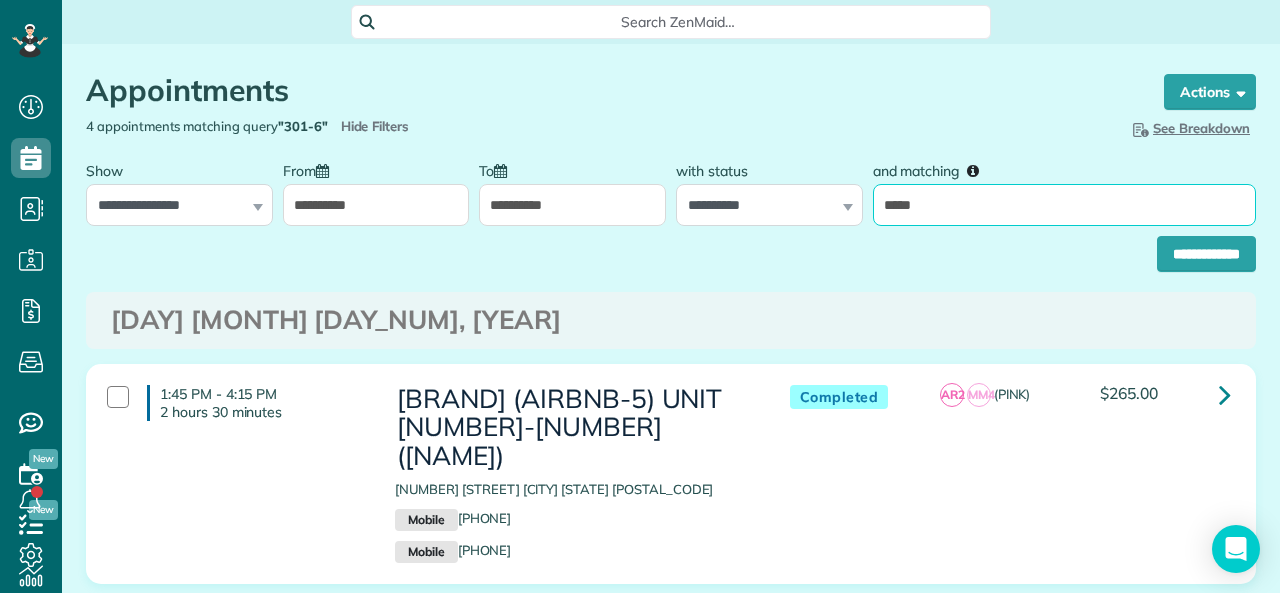 click on "*****" at bounding box center [1064, 205] 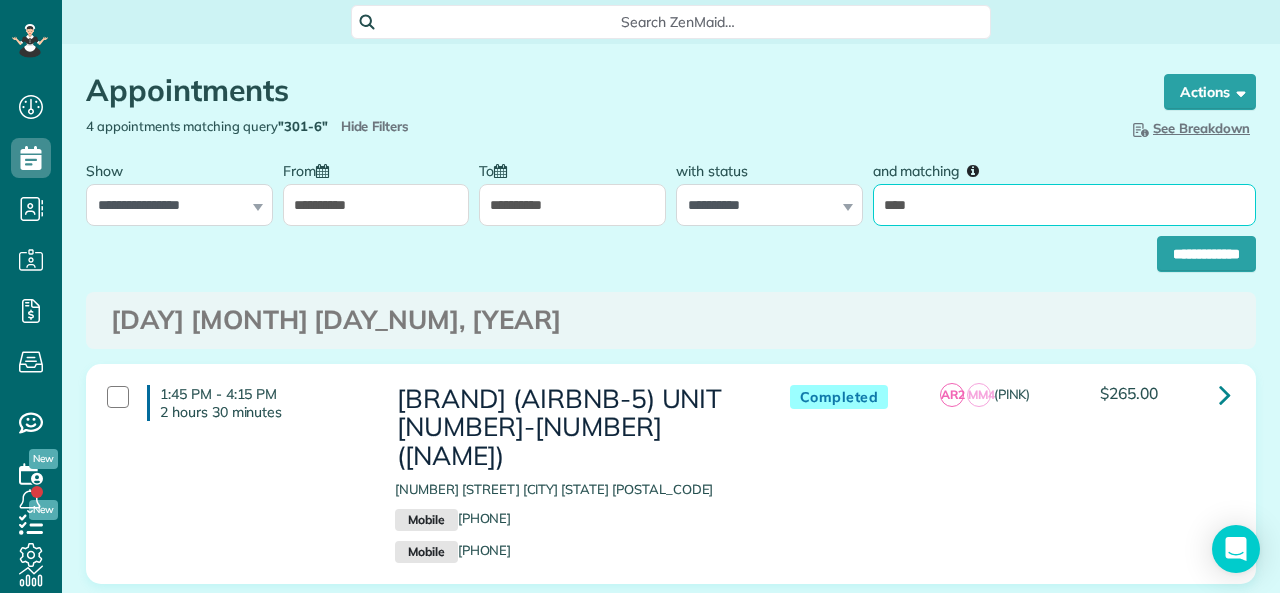 type on "*****" 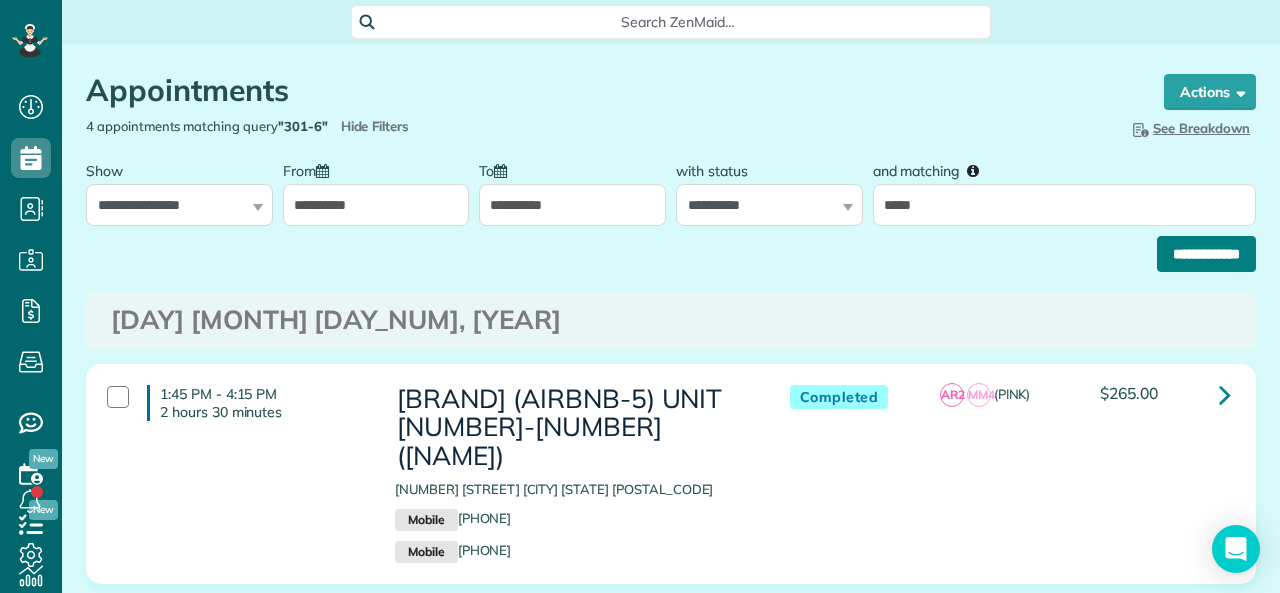 click on "**********" at bounding box center (1206, 254) 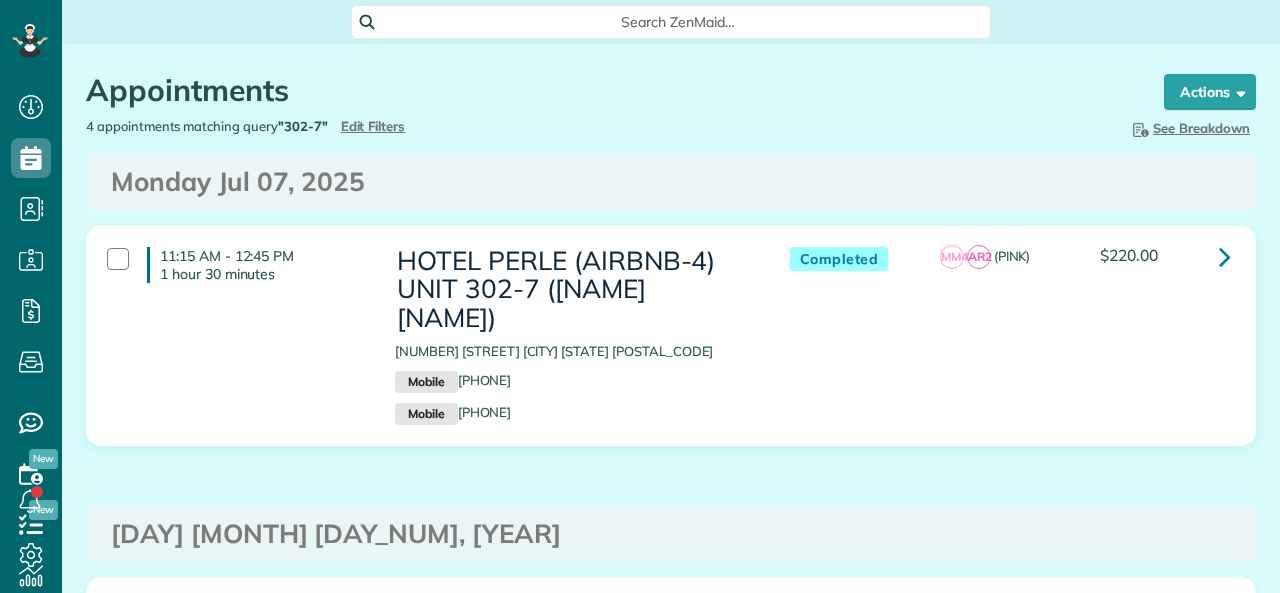 scroll, scrollTop: 0, scrollLeft: 0, axis: both 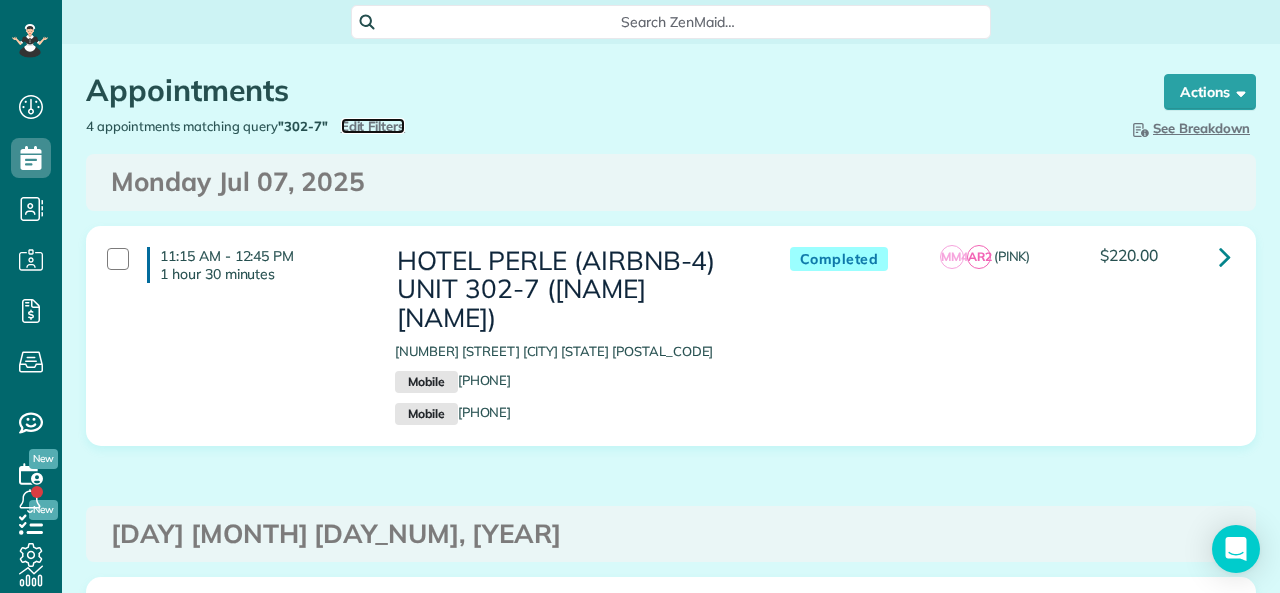 click on "Edit Filters" at bounding box center (373, 126) 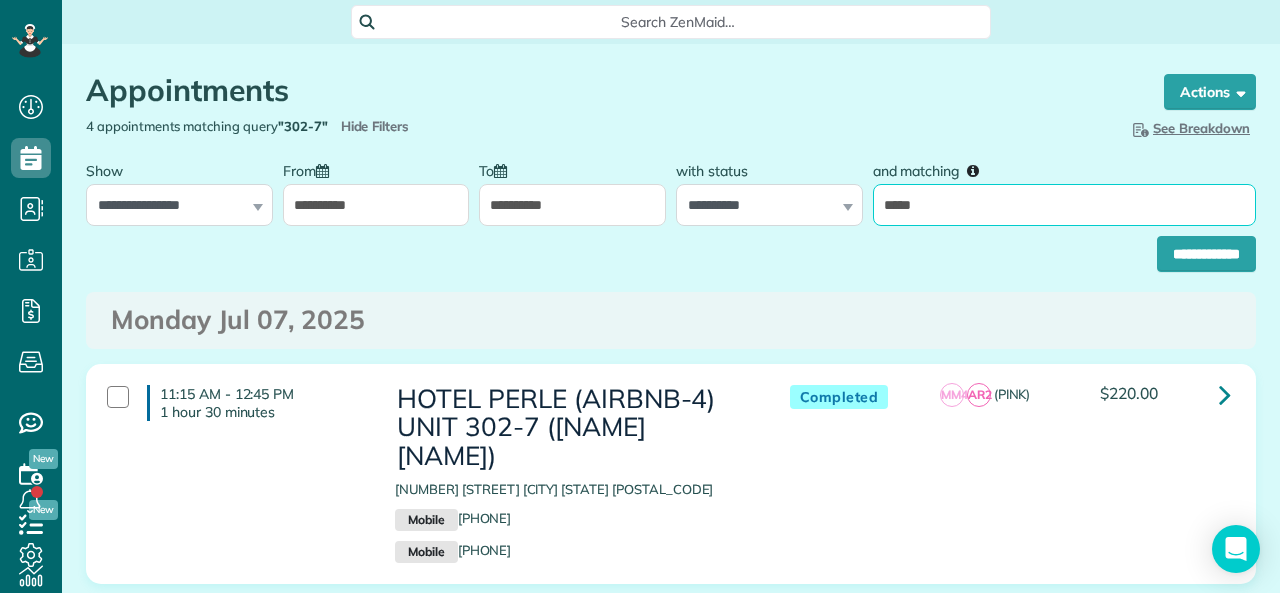 drag, startPoint x: 926, startPoint y: 209, endPoint x: 890, endPoint y: 211, distance: 36.05551 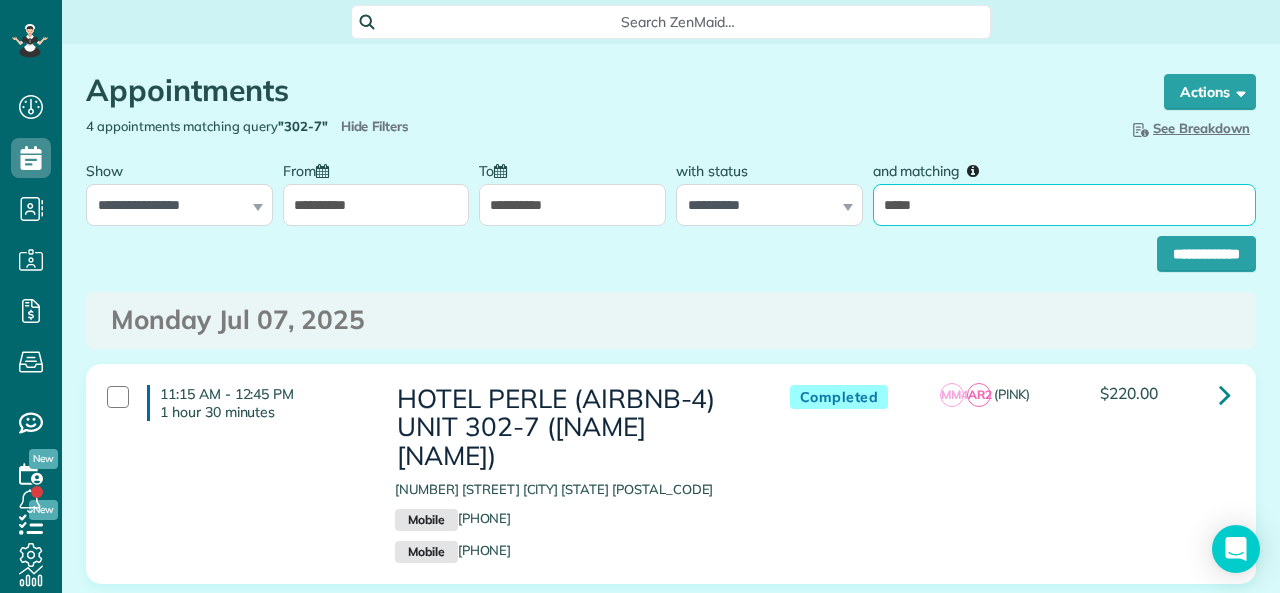 type on "*****" 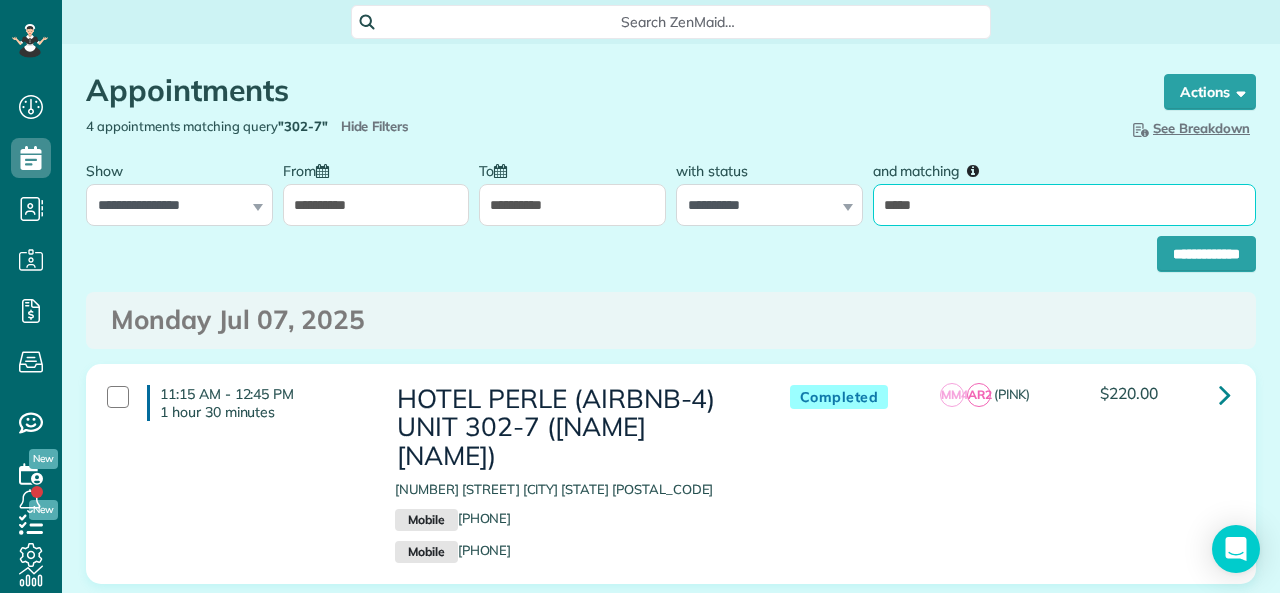 click on "**********" at bounding box center (1206, 254) 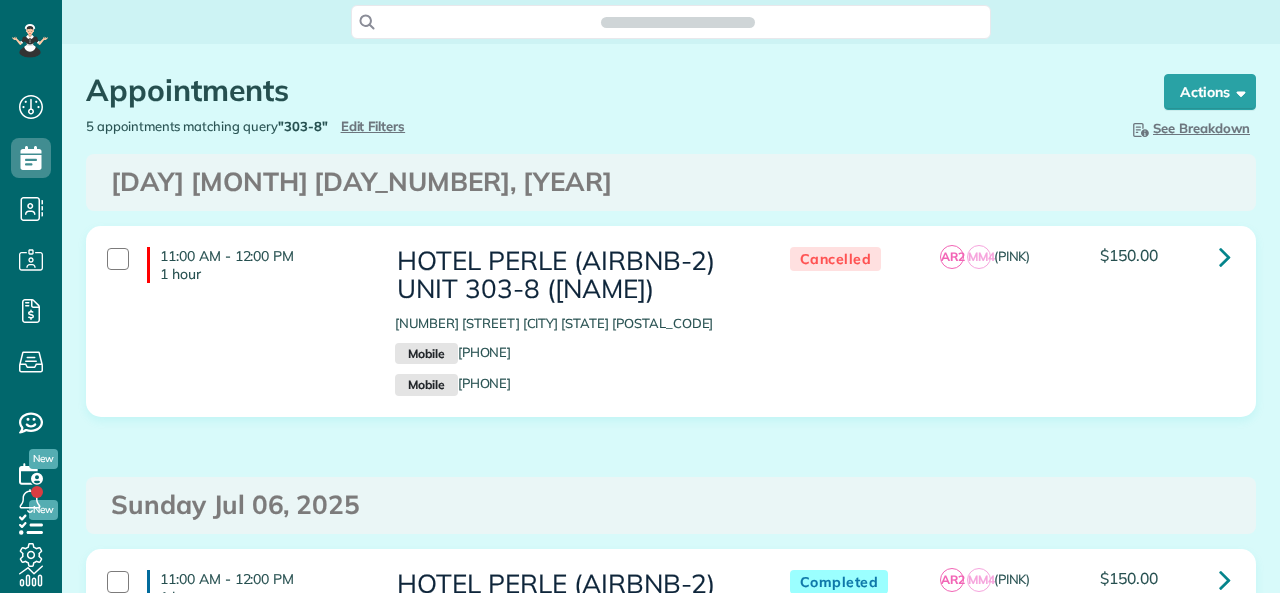 scroll, scrollTop: 0, scrollLeft: 0, axis: both 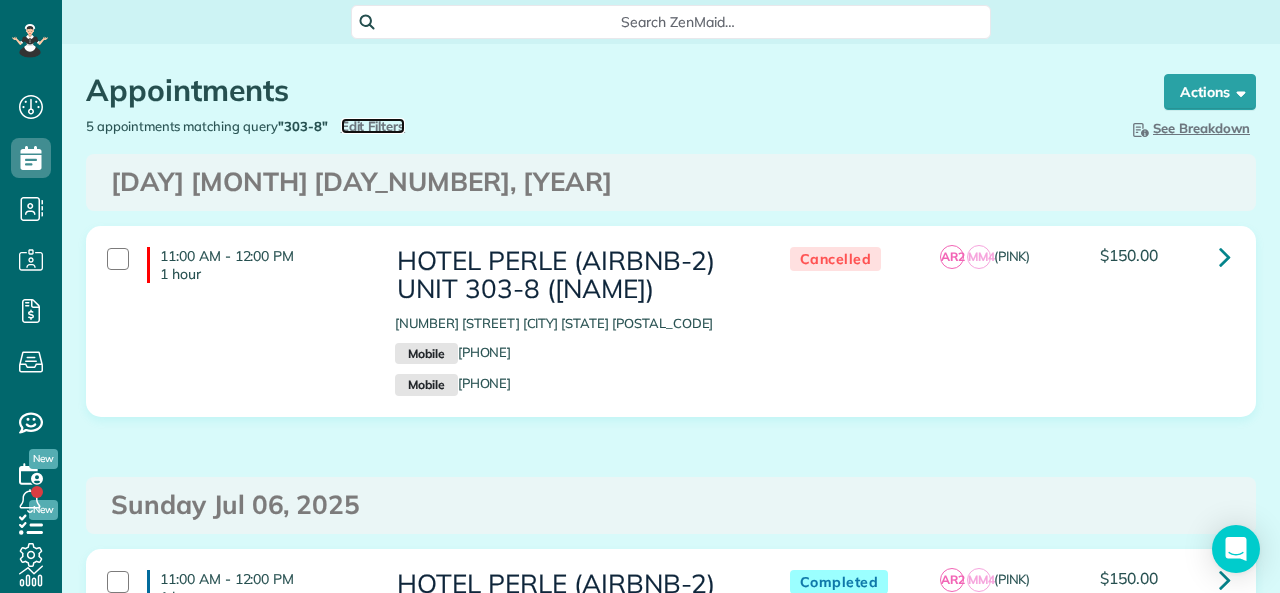 click on "Edit Filters" at bounding box center (373, 126) 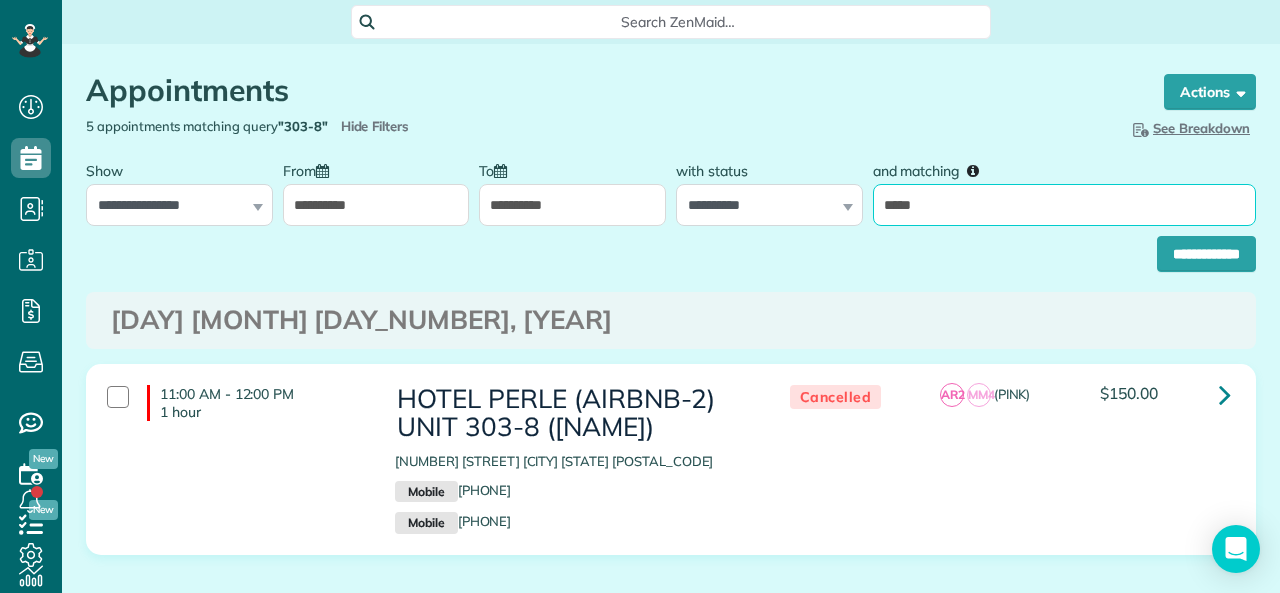 click on "*****" at bounding box center (1064, 205) 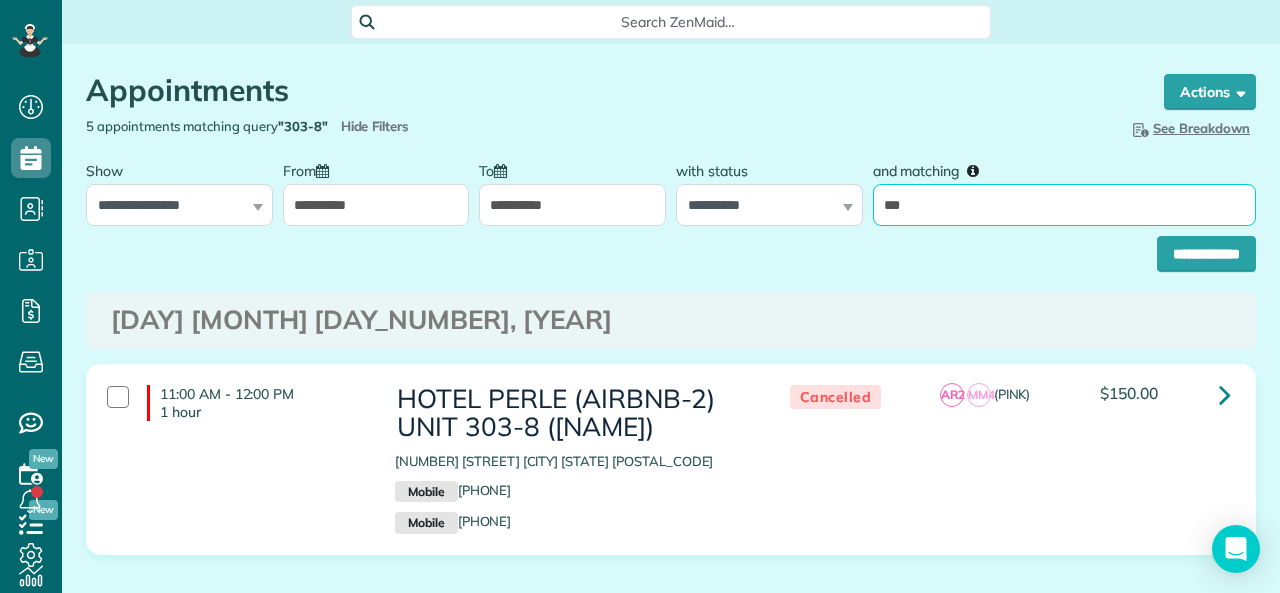 type on "*****" 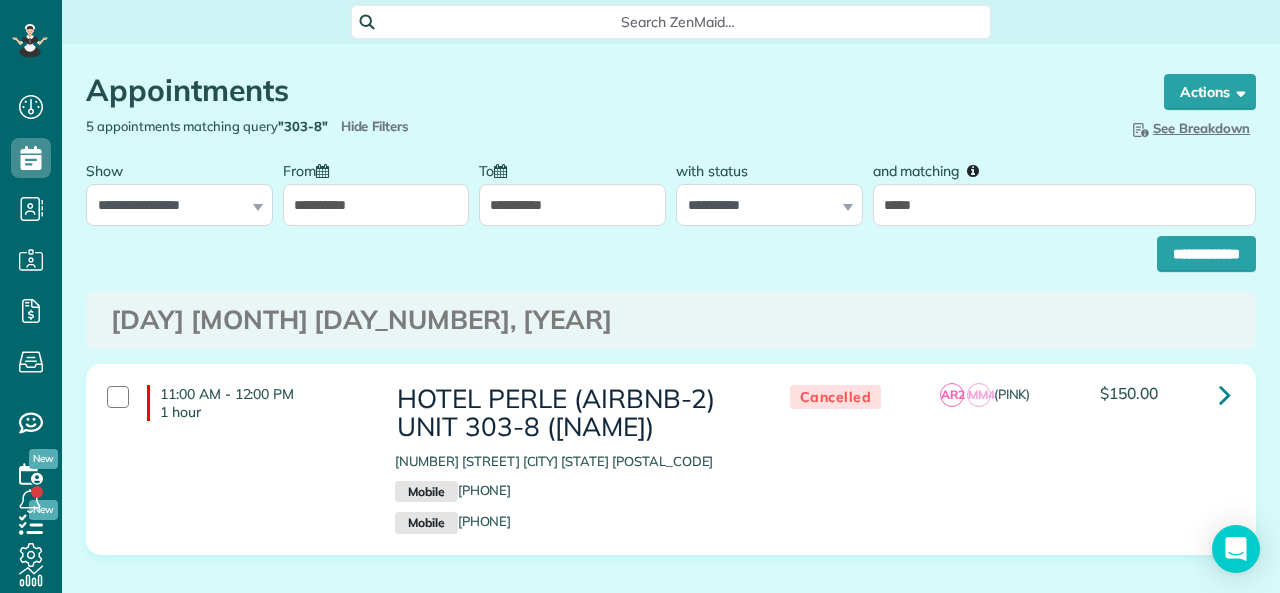 click on "Appointments
the List View [2 min]
Schedule Changes
Actions
Create Appointment
Create Task
Clock In/Out
Send Work Orders
Print Route Sheets
Today's Emails/Texts
Export data (Owner Only)..
Bulk Actions
Set status to: Active
Set status to: Stand-By" at bounding box center (671, 1020) 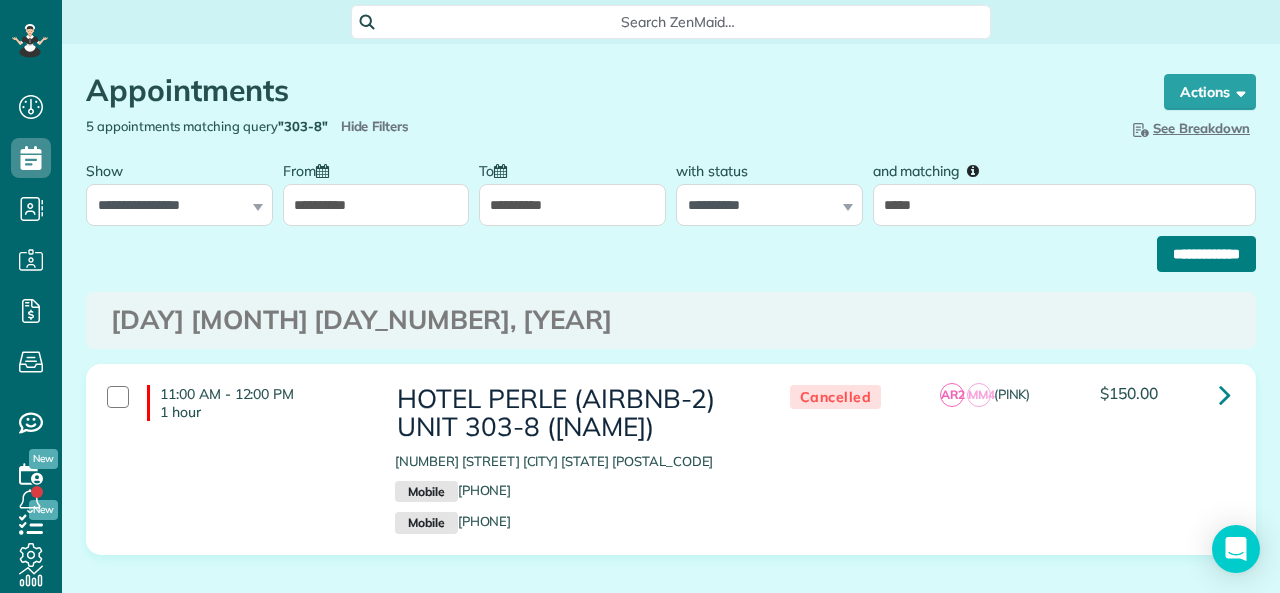 click on "**********" at bounding box center [1206, 254] 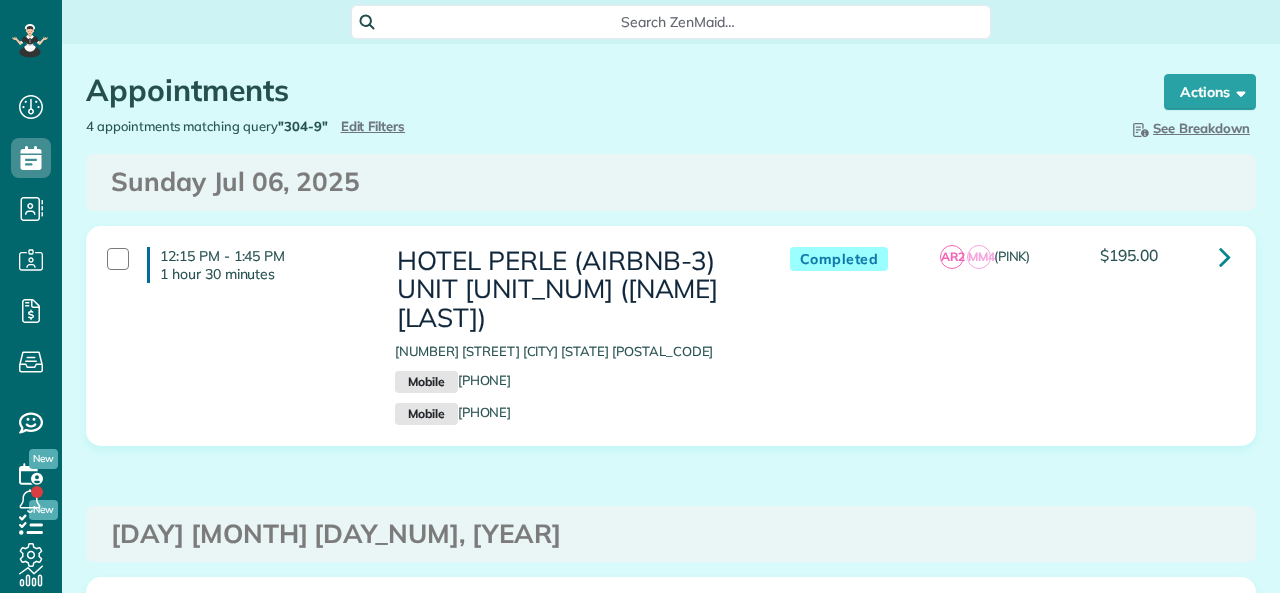 scroll, scrollTop: 0, scrollLeft: 0, axis: both 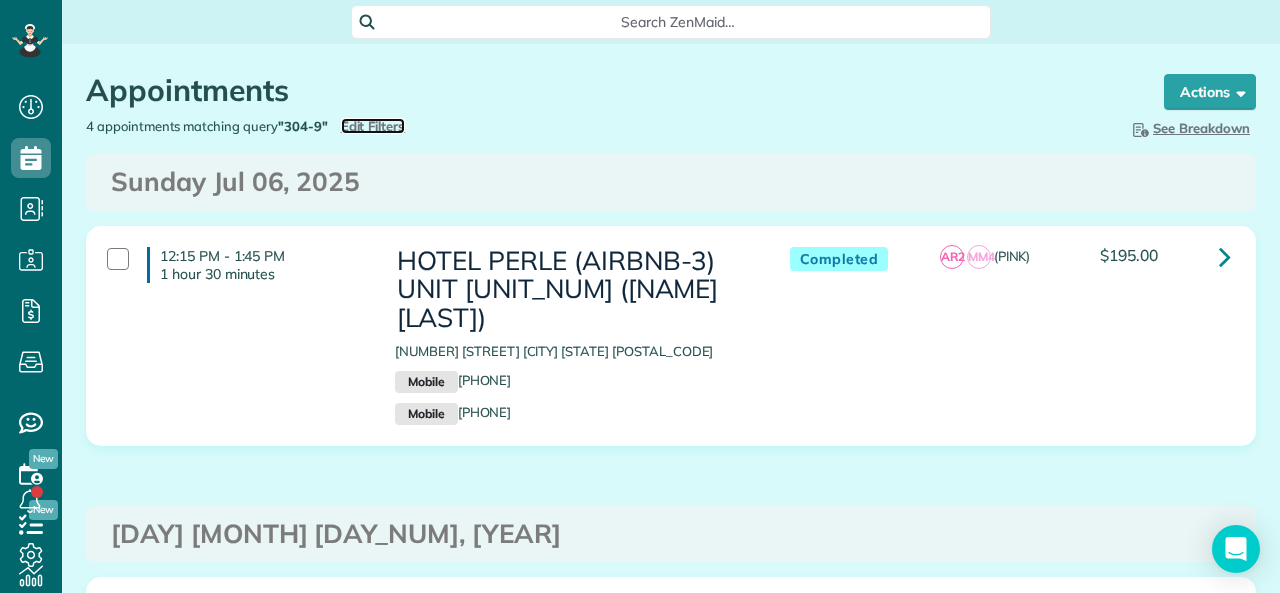 click on "Edit Filters" at bounding box center (373, 126) 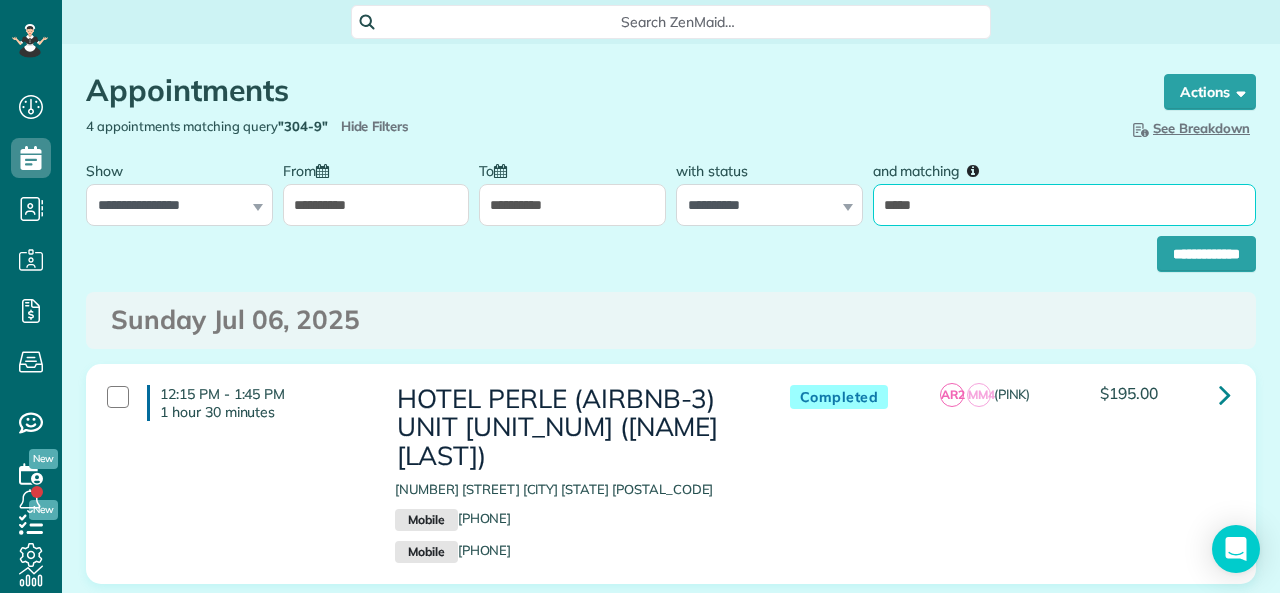 click on "*****" at bounding box center [1064, 205] 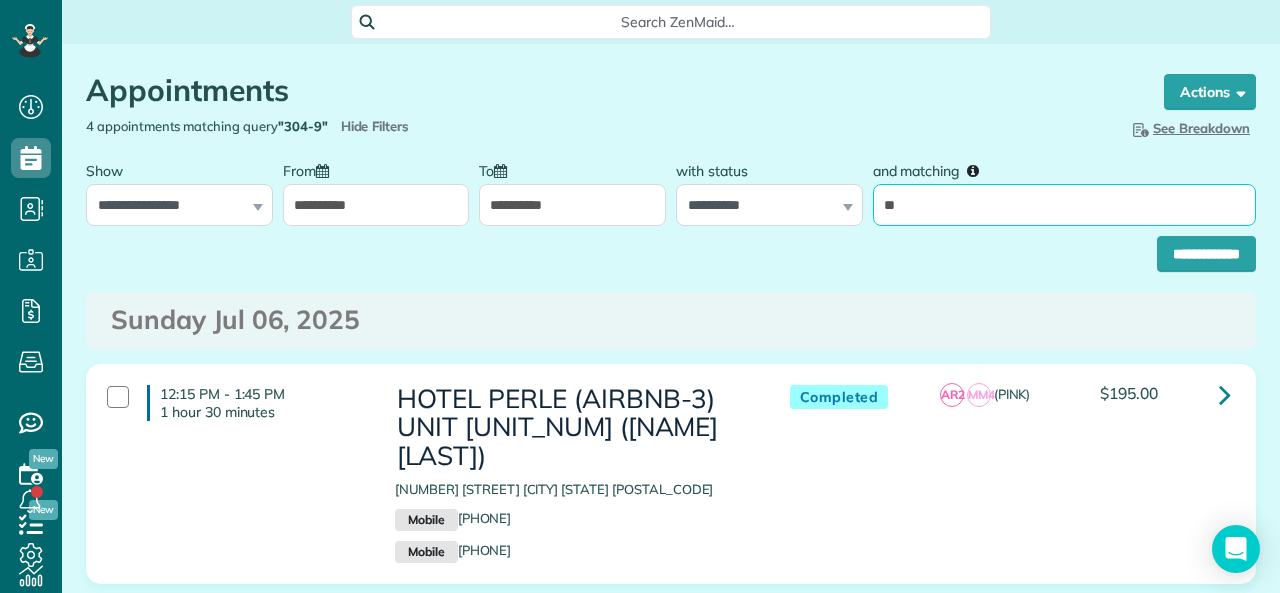 type on "**********" 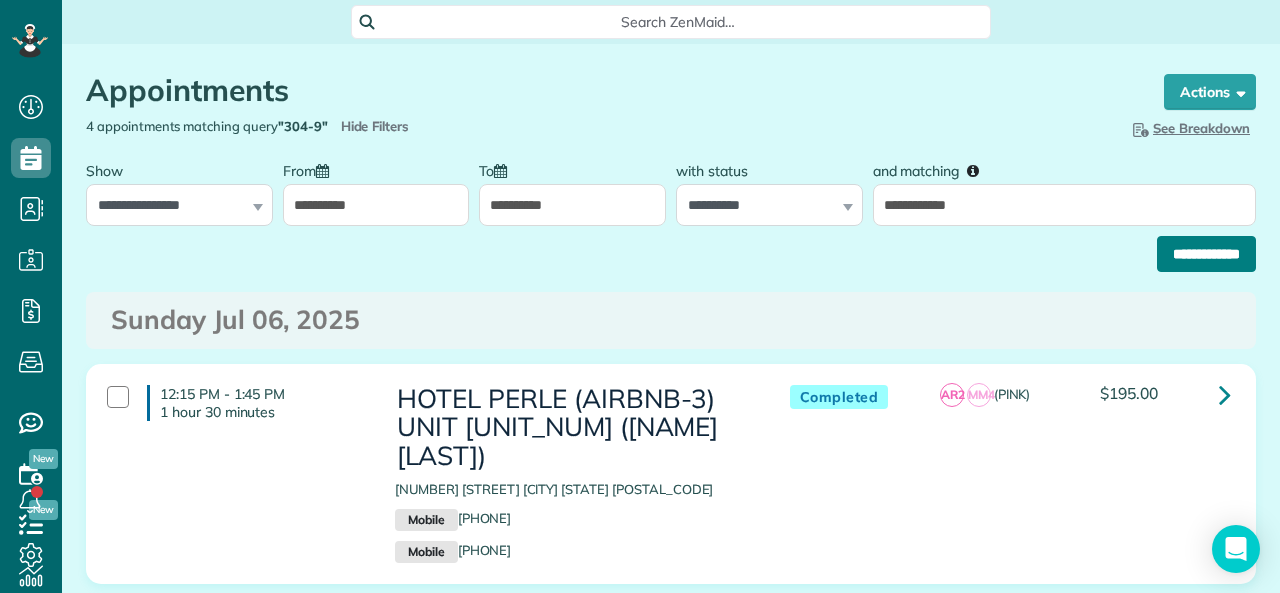 click on "**********" at bounding box center [1206, 254] 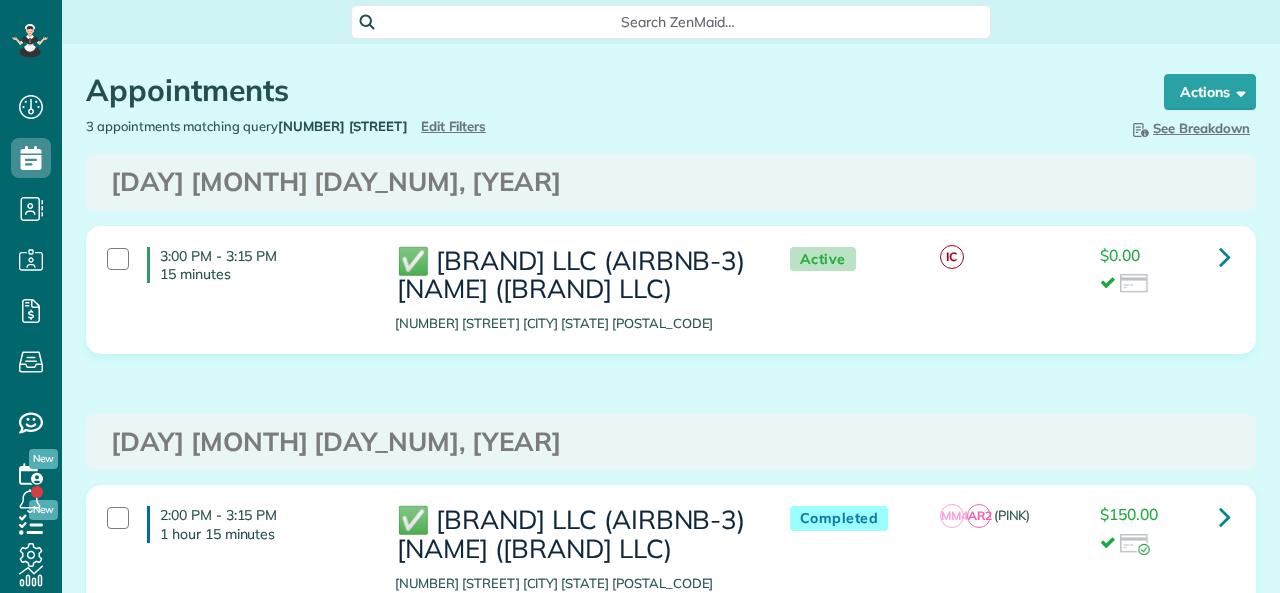 scroll, scrollTop: 0, scrollLeft: 0, axis: both 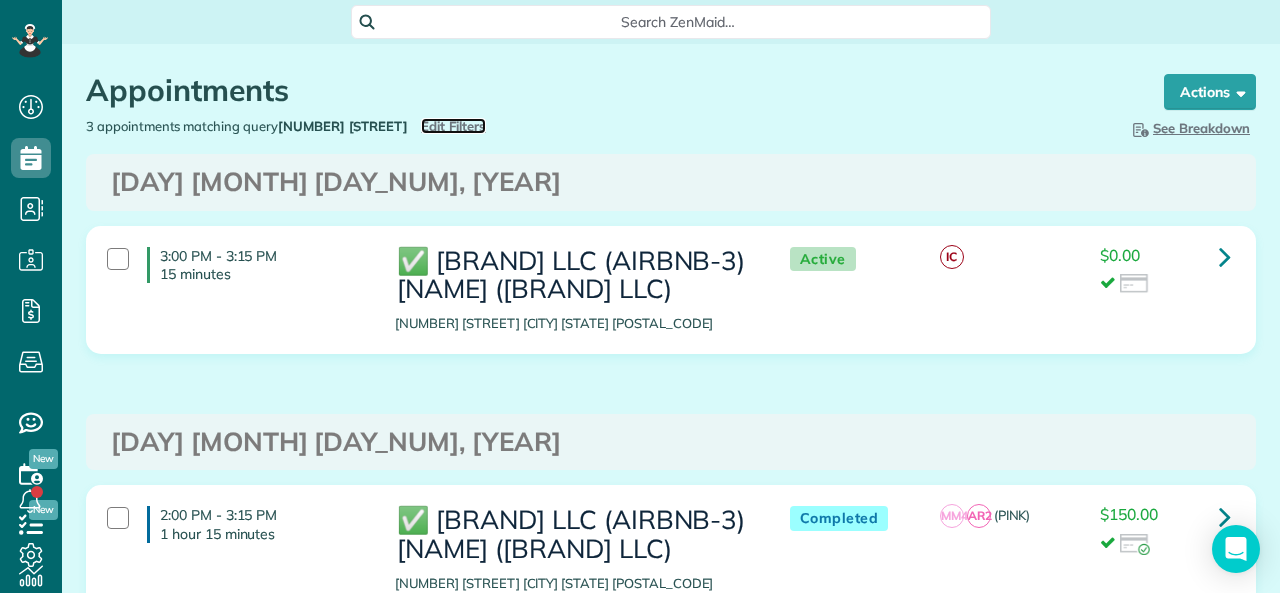 click on "Edit Filters" at bounding box center (453, 126) 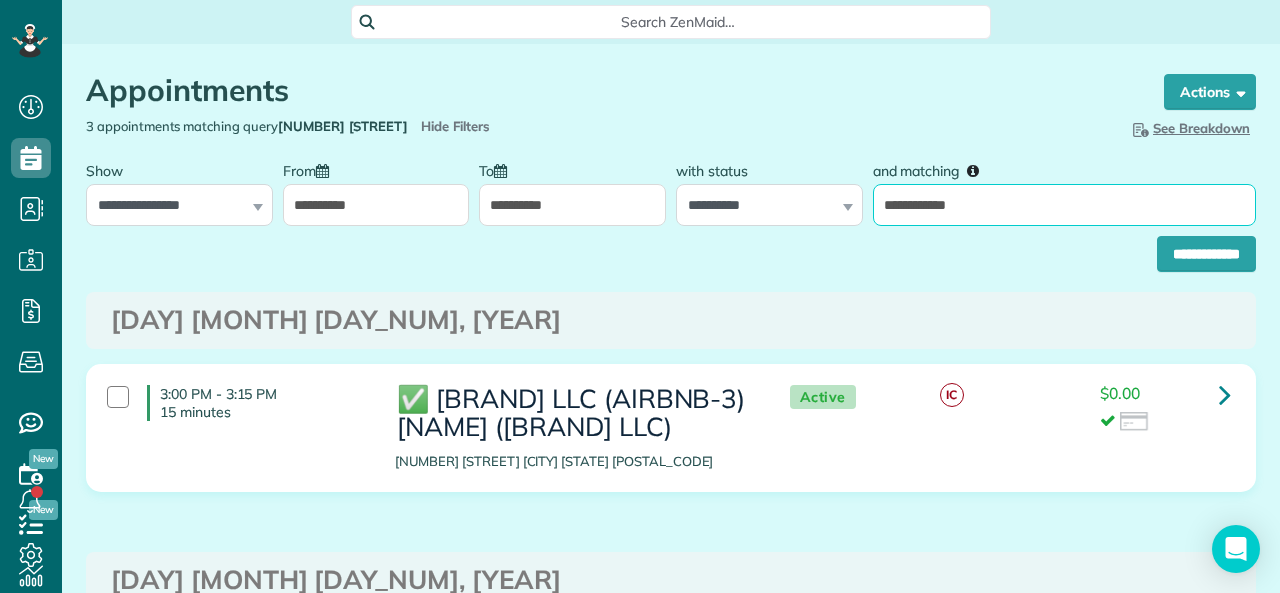 click on "**********" at bounding box center [1064, 205] 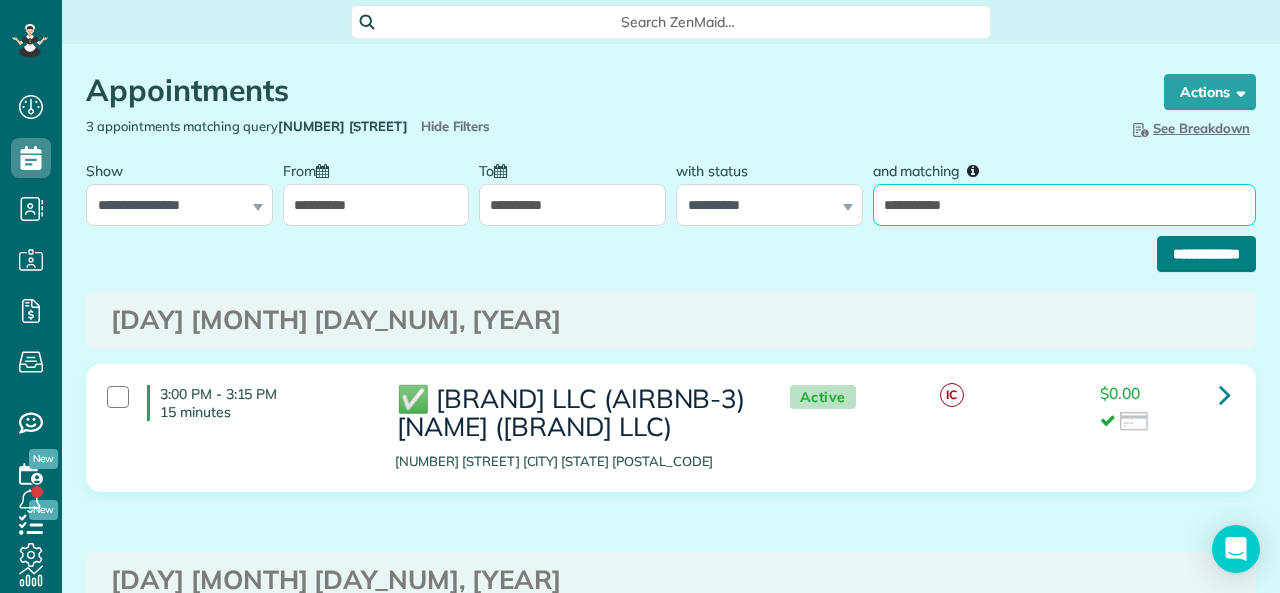 type on "**********" 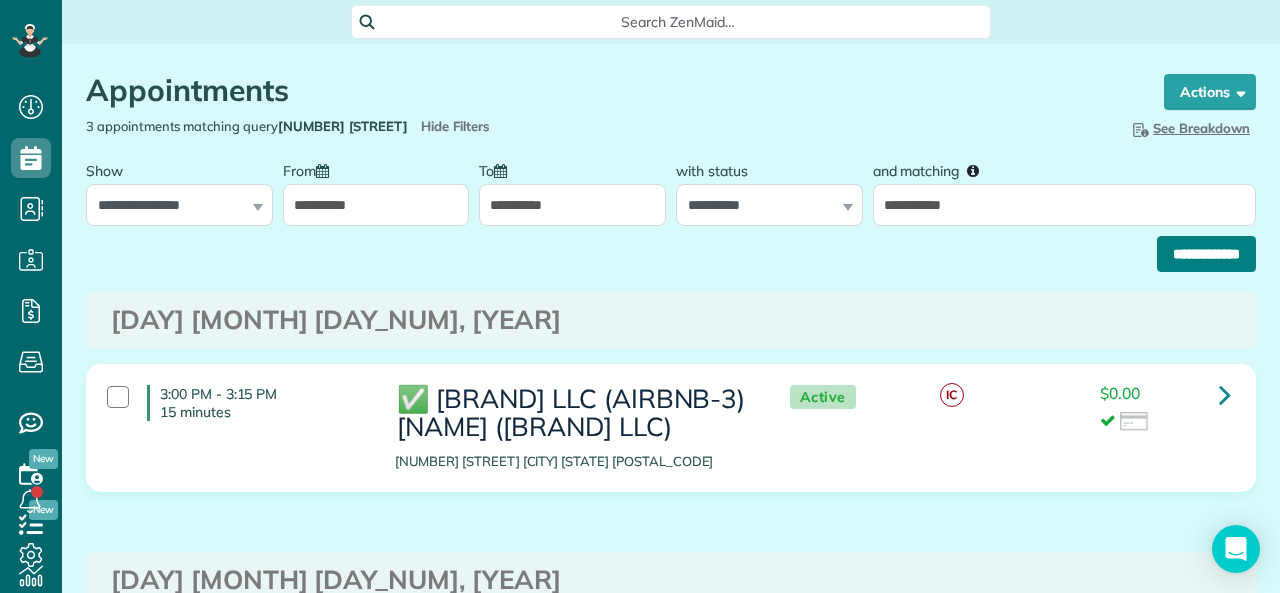 click on "**********" at bounding box center [1206, 254] 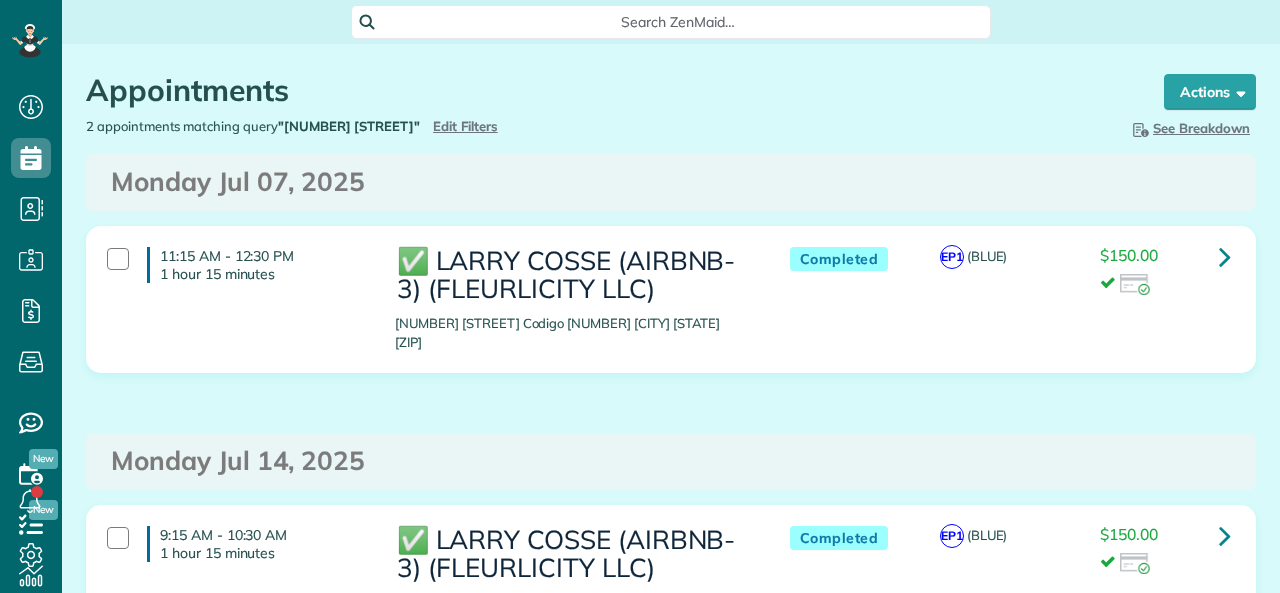scroll, scrollTop: 0, scrollLeft: 0, axis: both 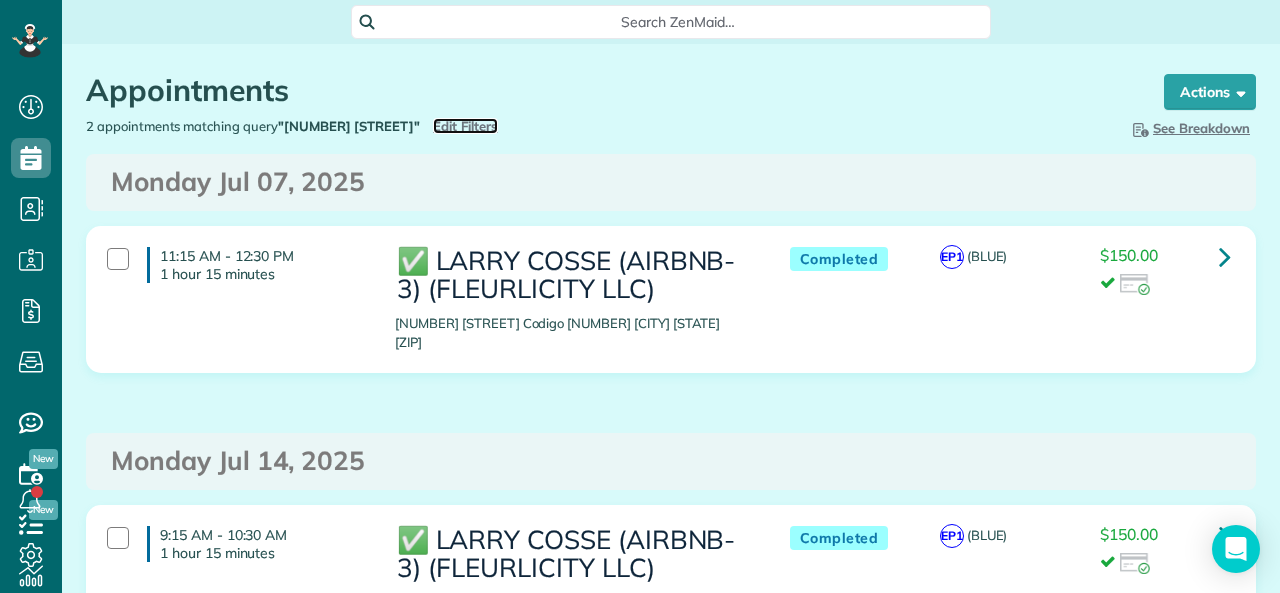 click on "Edit Filters" at bounding box center [465, 126] 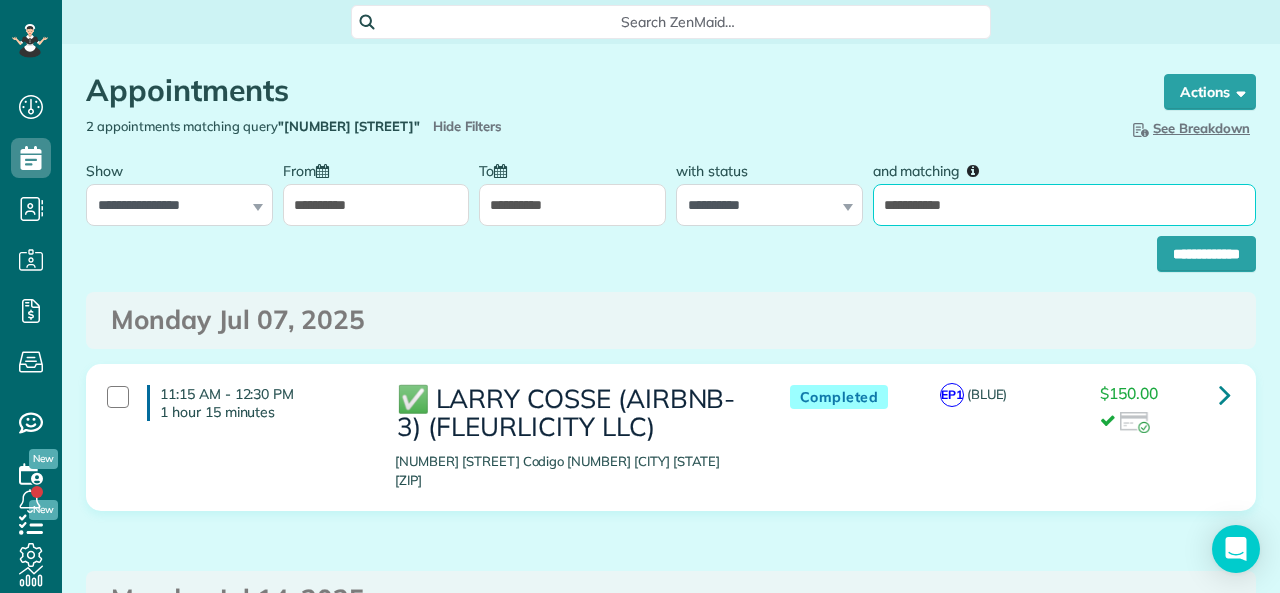 click on "**********" at bounding box center (1064, 205) 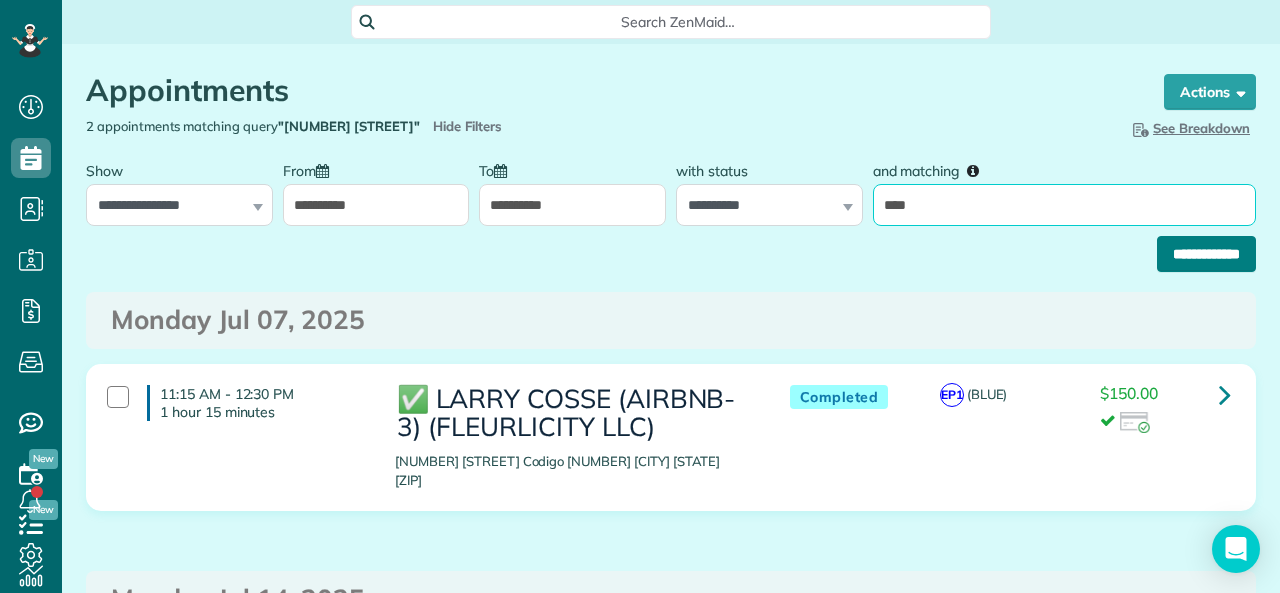 type on "****" 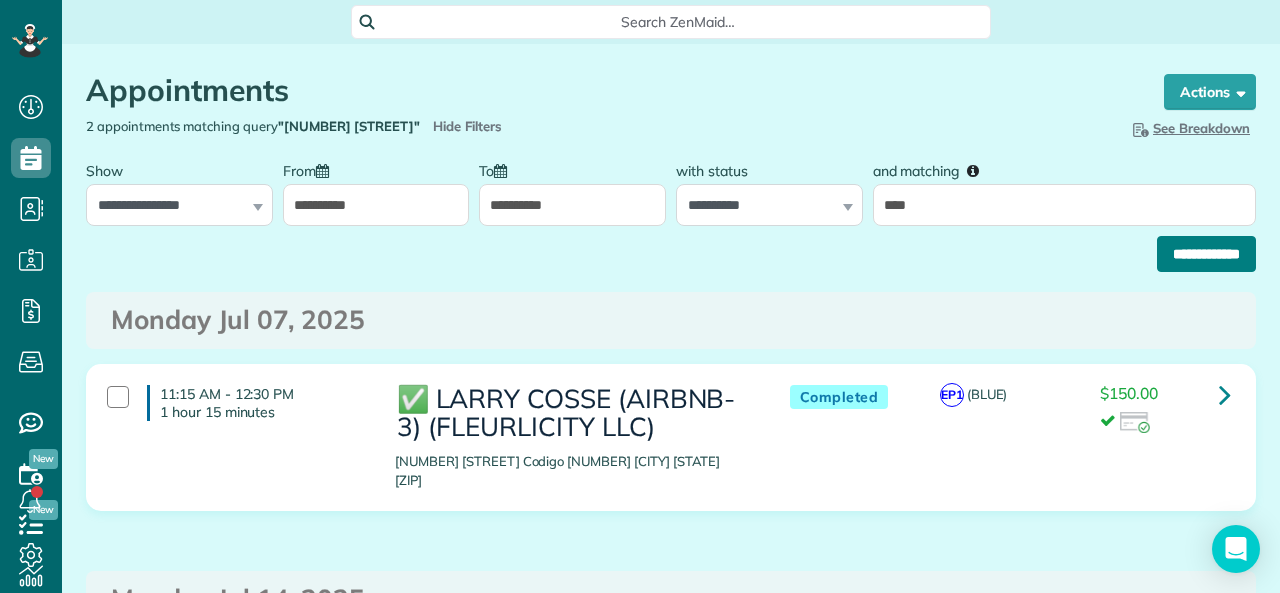 click on "**********" at bounding box center [1206, 254] 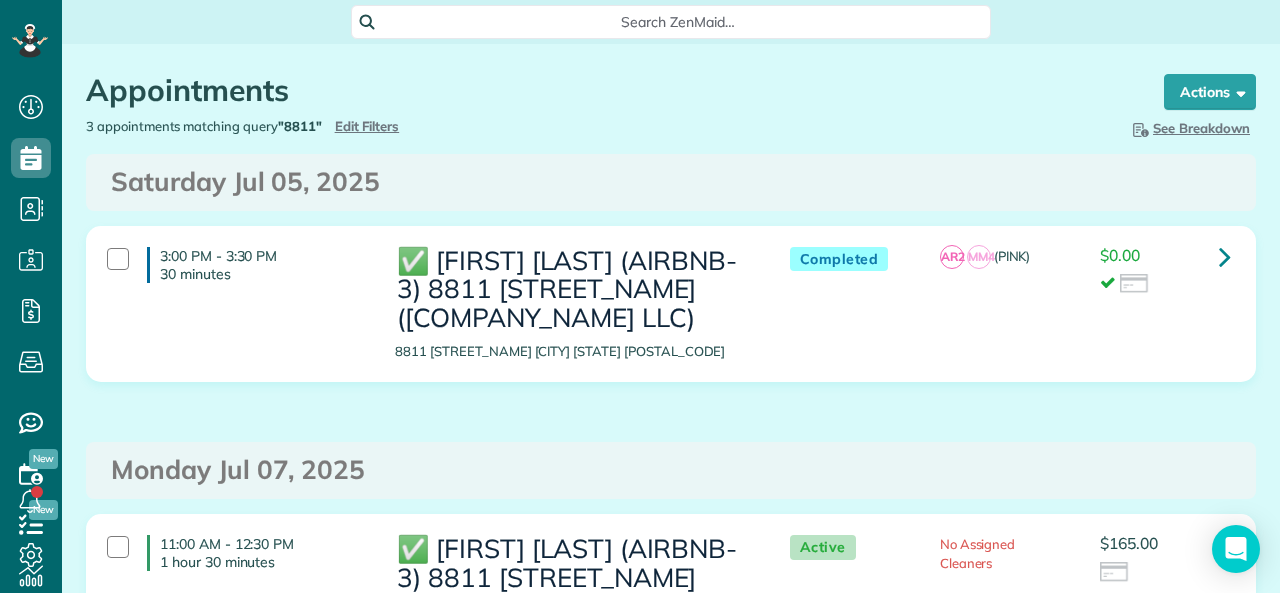 scroll, scrollTop: 0, scrollLeft: 0, axis: both 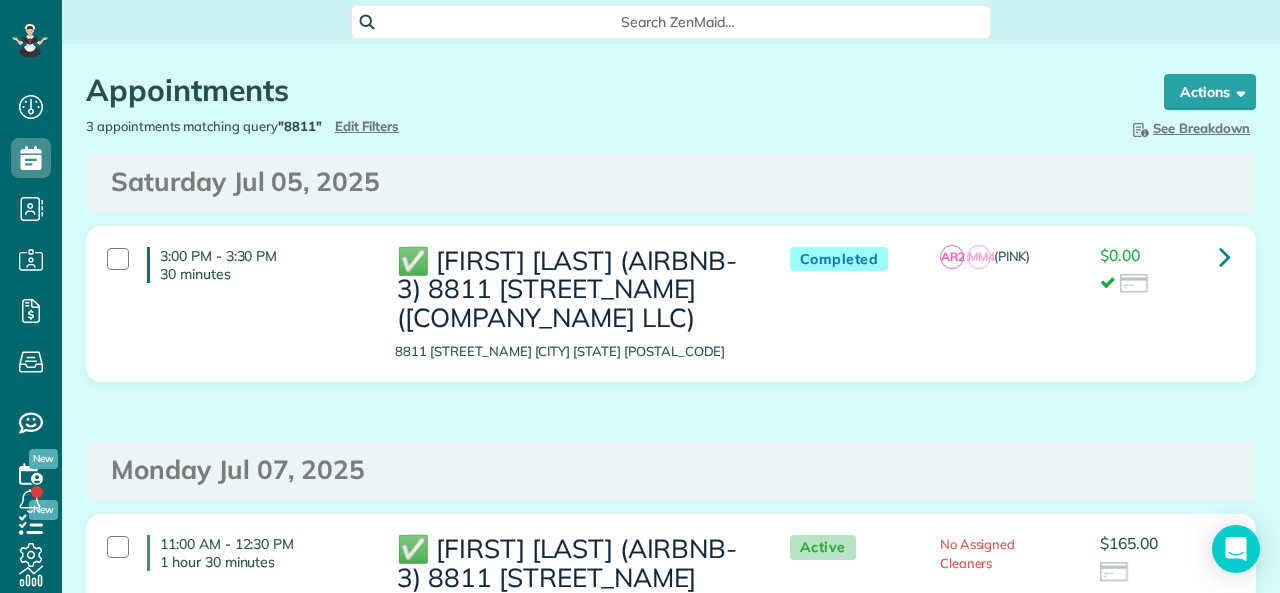 click on "Appointments
the List View [2 min]" at bounding box center [606, 95] 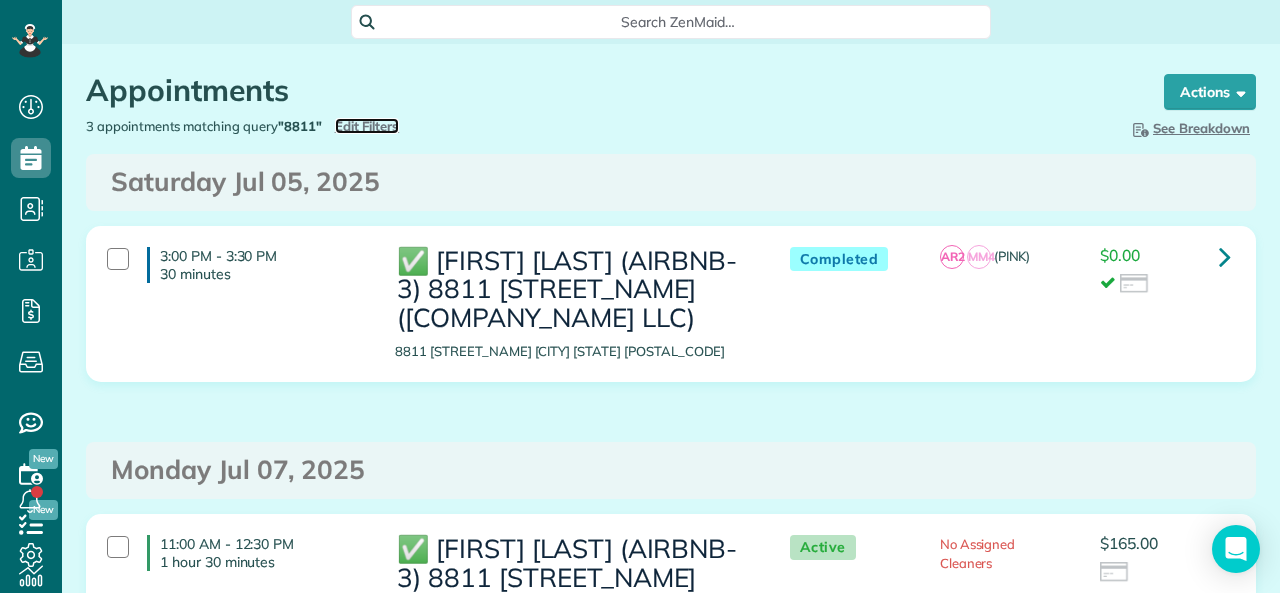 click on "Edit Filters" at bounding box center (367, 126) 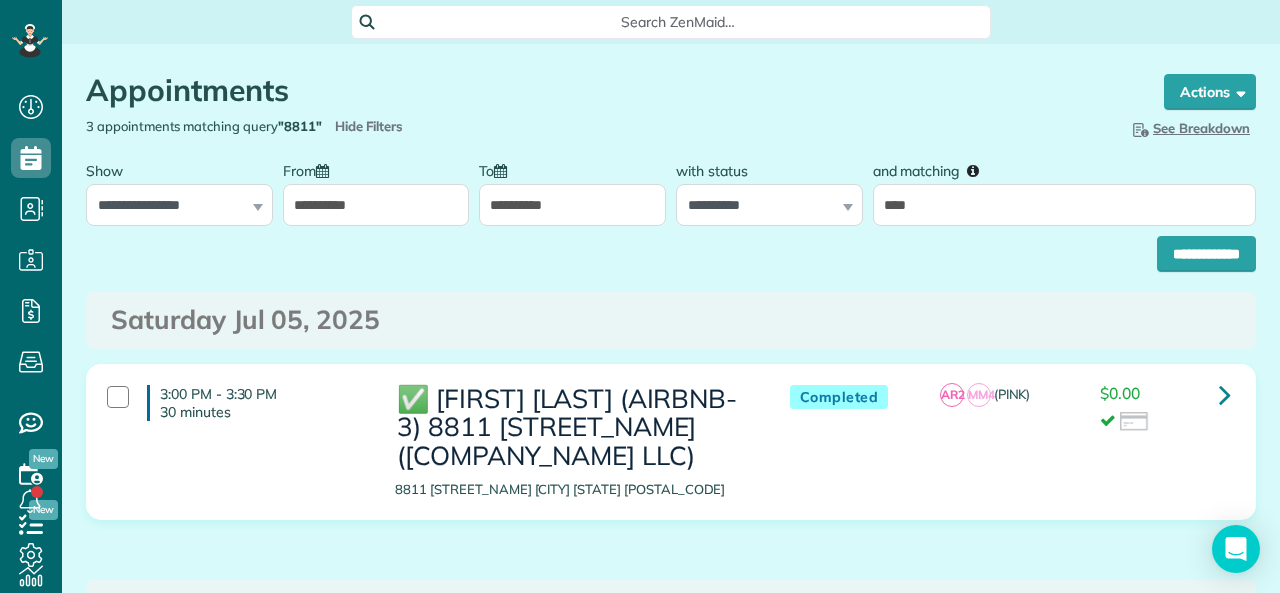 click on "**********" at bounding box center (671, 249) 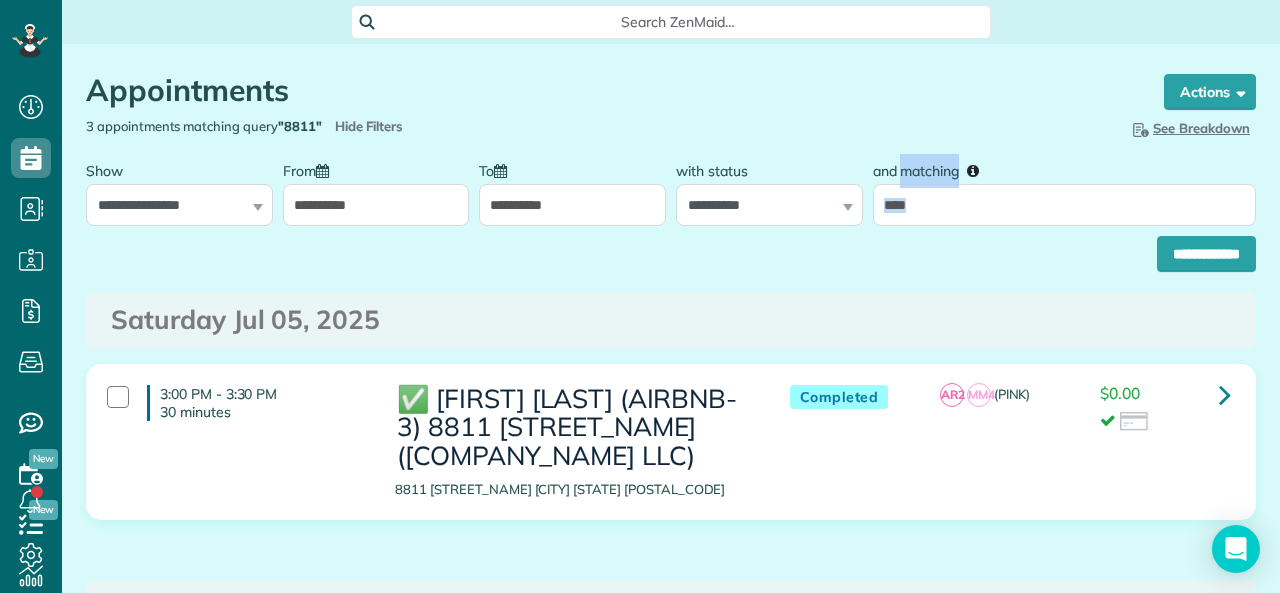 drag, startPoint x: 959, startPoint y: 226, endPoint x: 953, endPoint y: 213, distance: 14.3178215 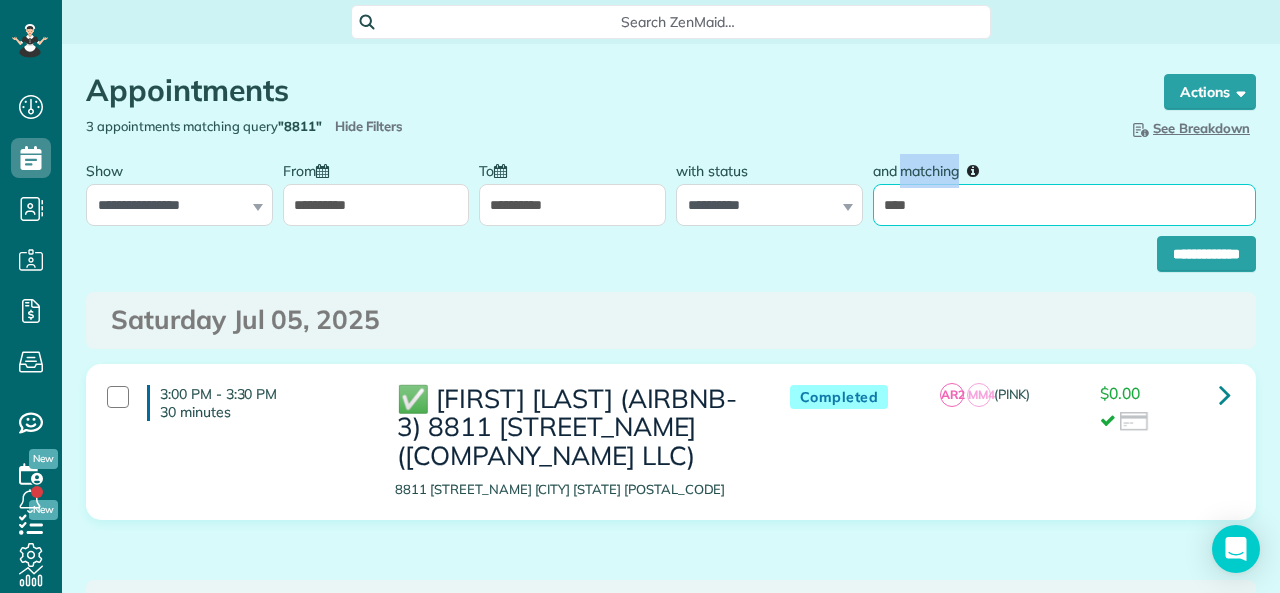 click on "****" at bounding box center (1064, 205) 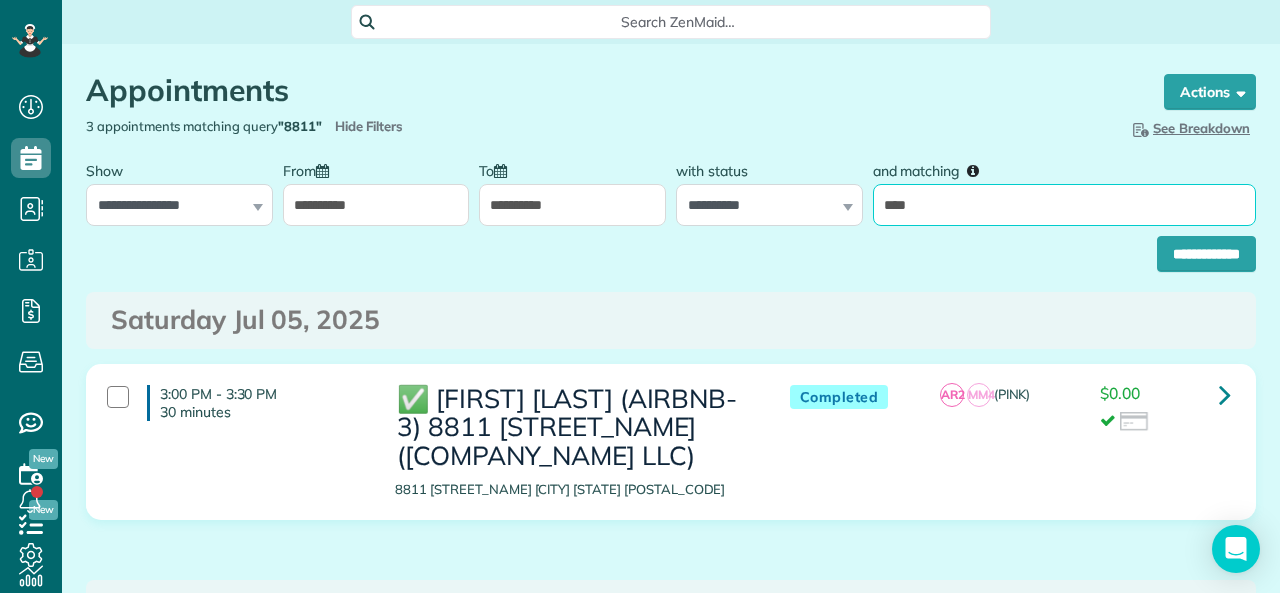 click on "****" at bounding box center [1064, 205] 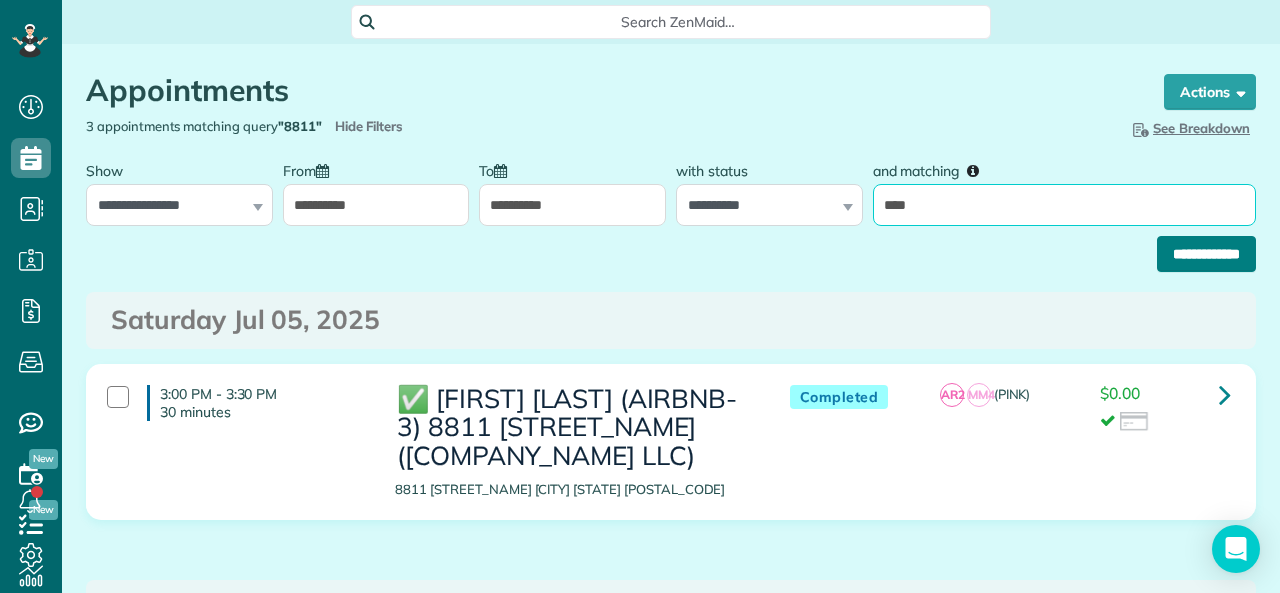 type on "****" 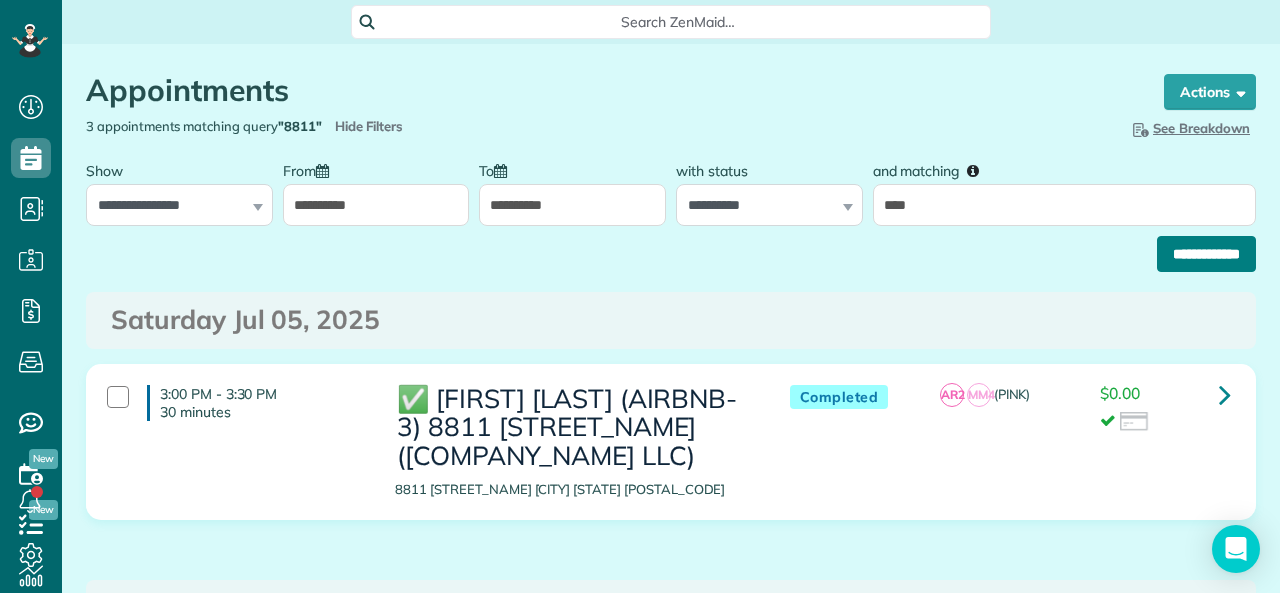 click on "**********" at bounding box center (1206, 254) 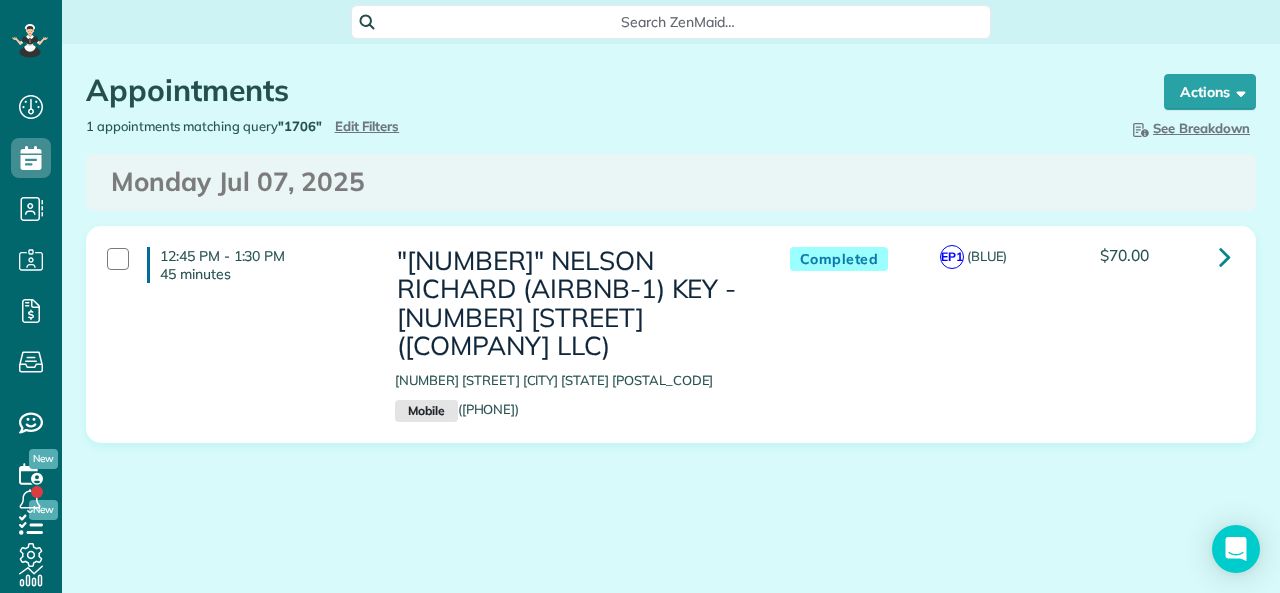 scroll, scrollTop: 0, scrollLeft: 0, axis: both 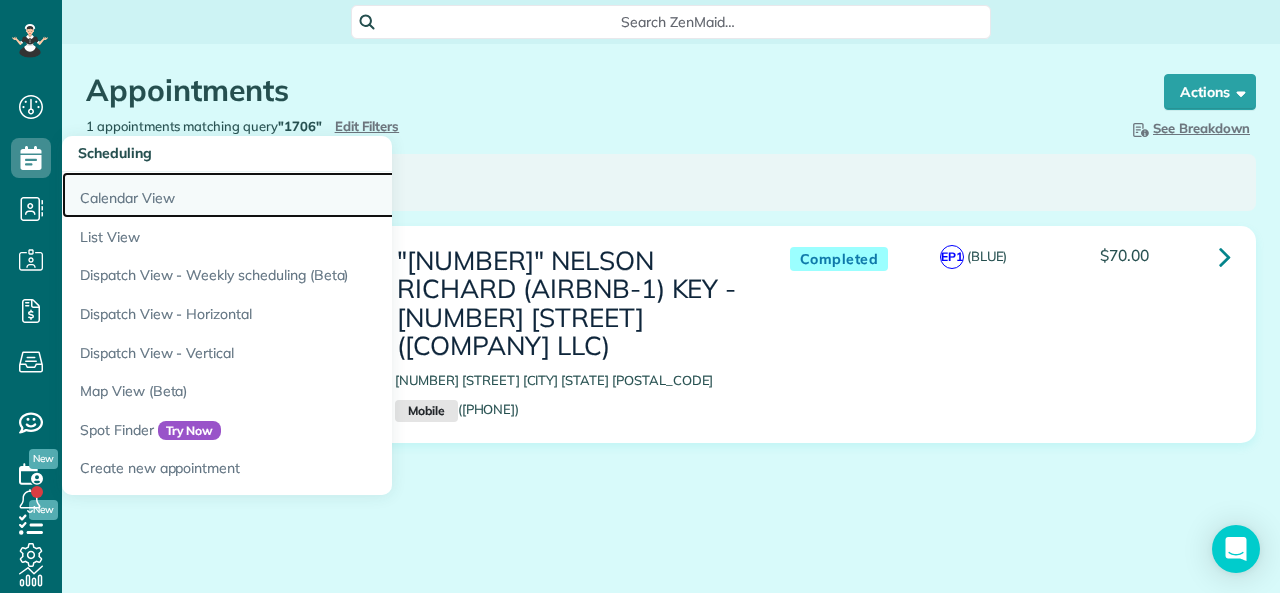 click on "Calendar View" at bounding box center (312, 195) 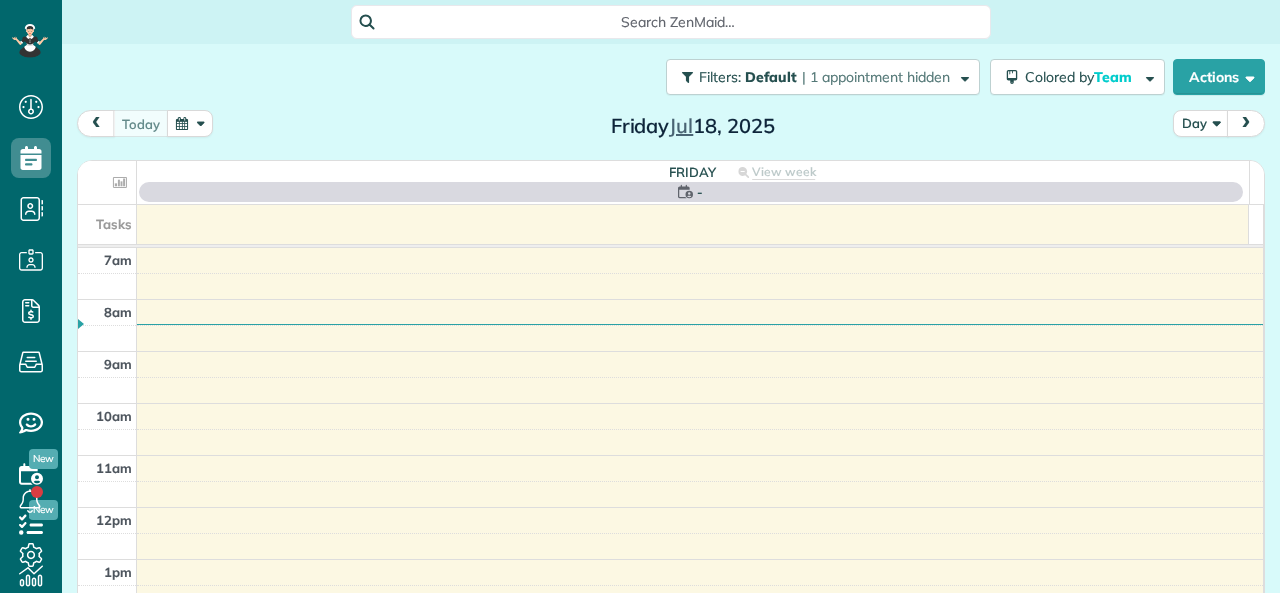 scroll, scrollTop: 0, scrollLeft: 0, axis: both 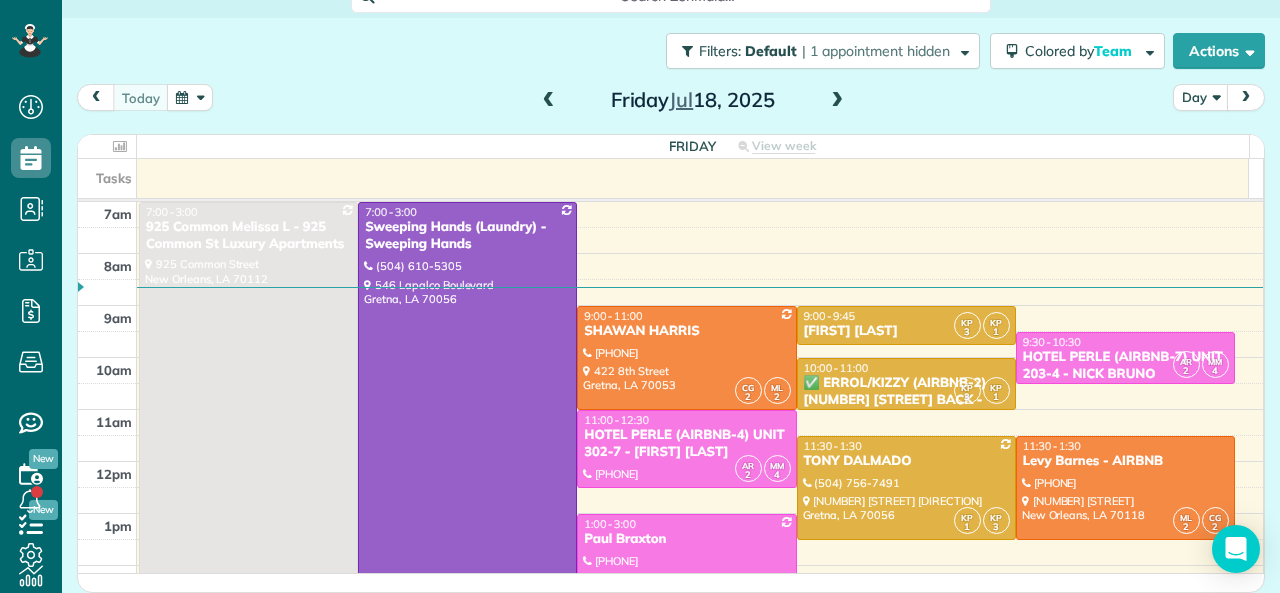 click at bounding box center [549, 101] 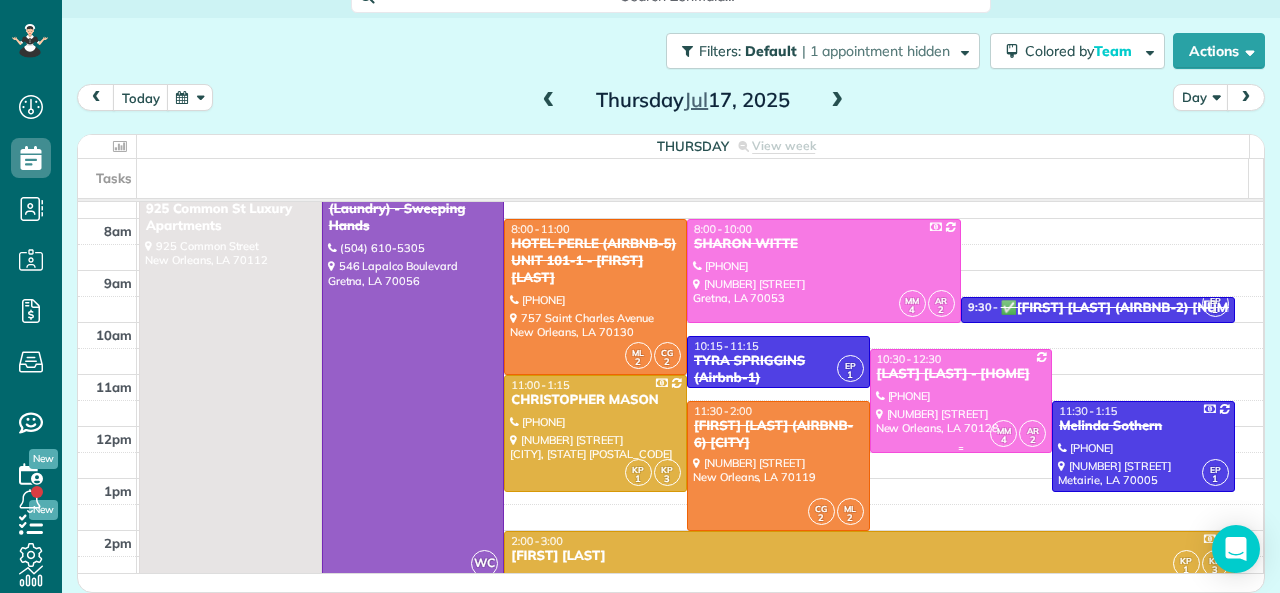 scroll, scrollTop: 0, scrollLeft: 0, axis: both 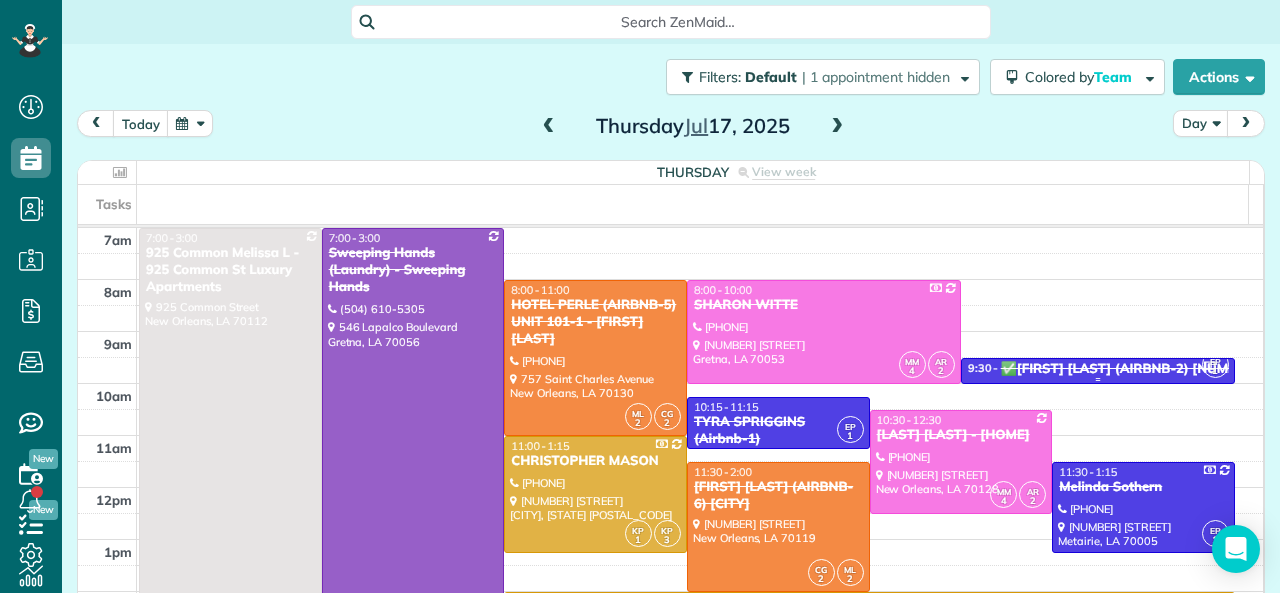 click on "✅CONRAD BARRE (AIRBNB-2) 2516 Myrtle St. - FLEURLICITY LLC" at bounding box center [1222, 369] 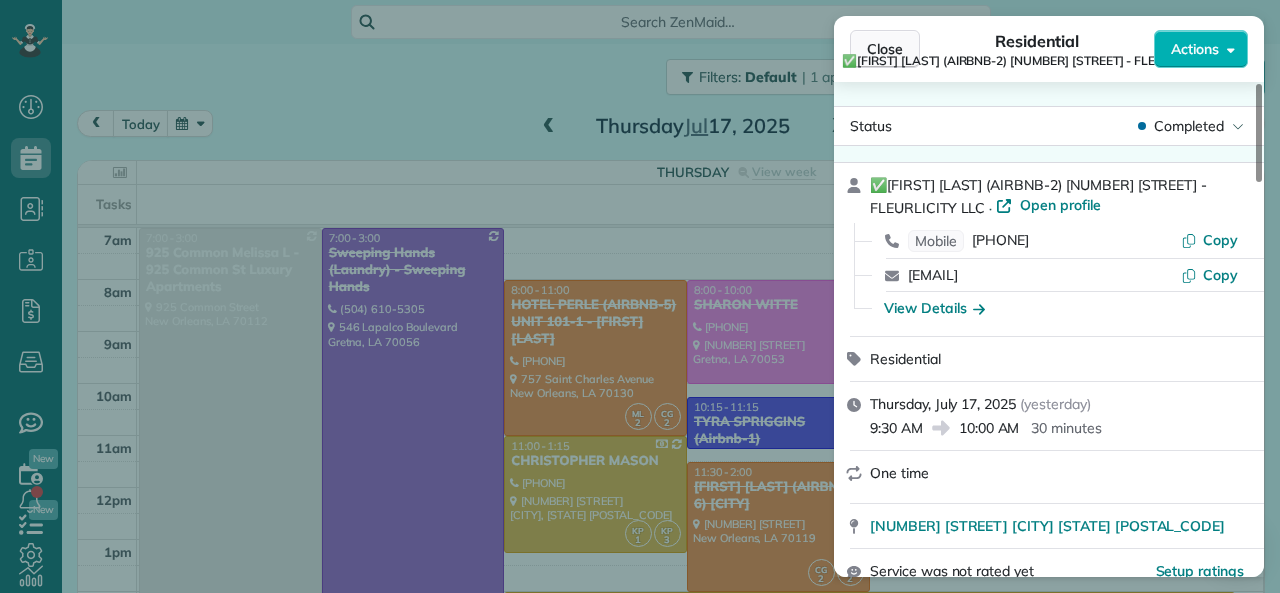click on "Close" at bounding box center (885, 49) 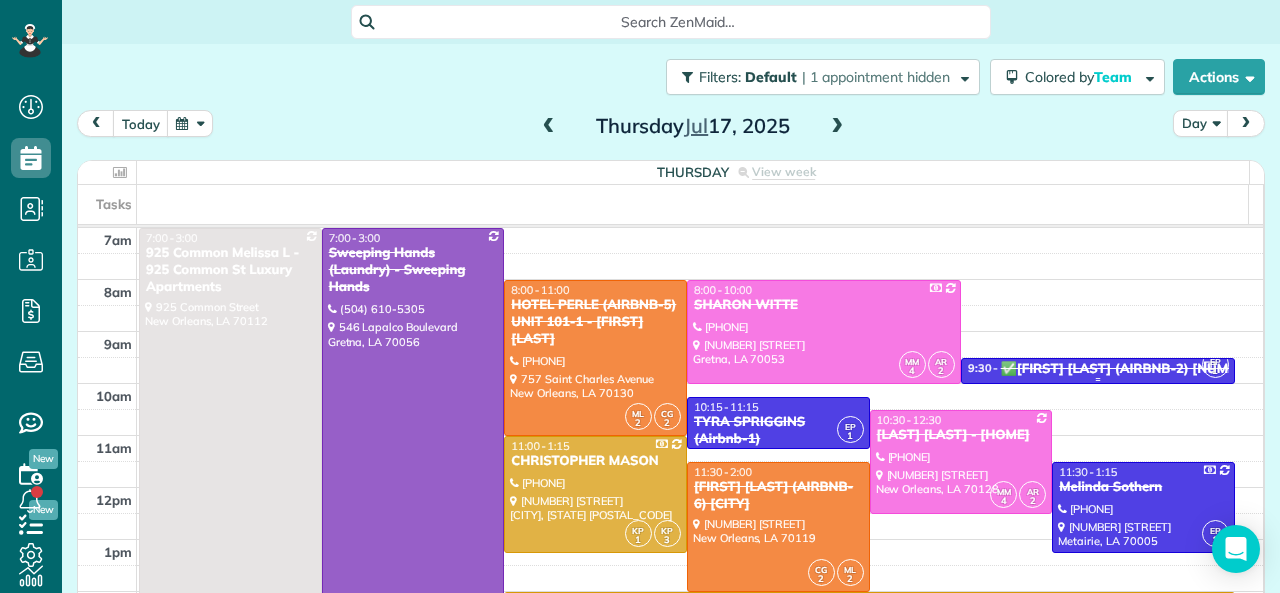 click on "✅CONRAD BARRE (AIRBNB-2) 2516 Myrtle St. - FLEURLICITY LLC" at bounding box center (1222, 369) 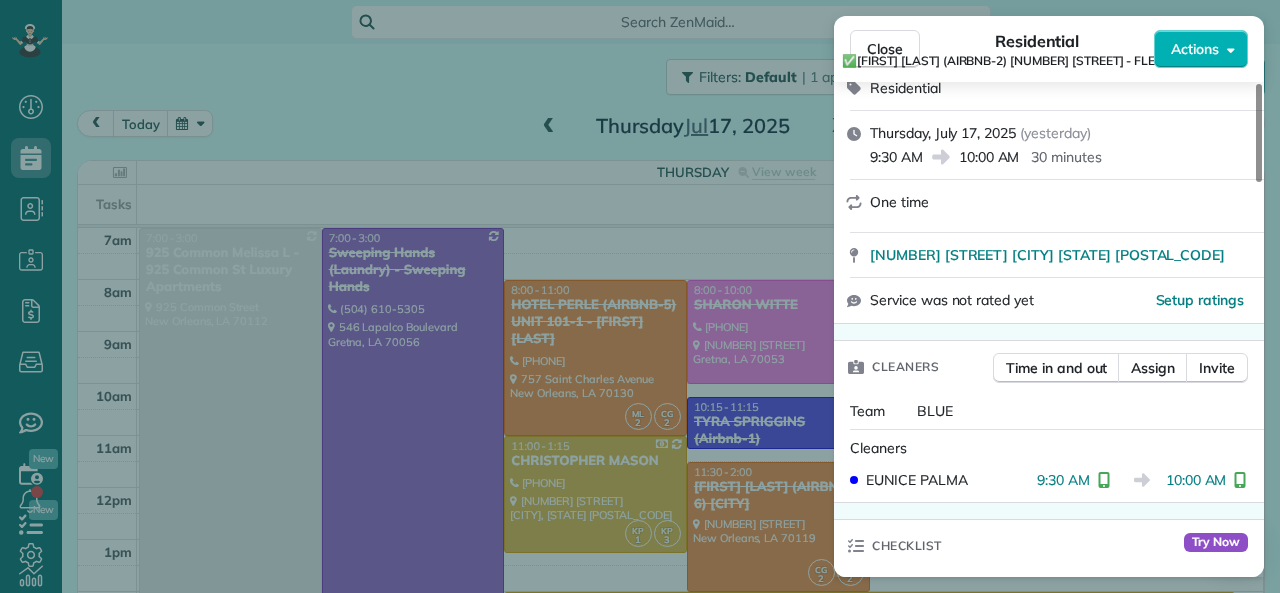 scroll, scrollTop: 300, scrollLeft: 0, axis: vertical 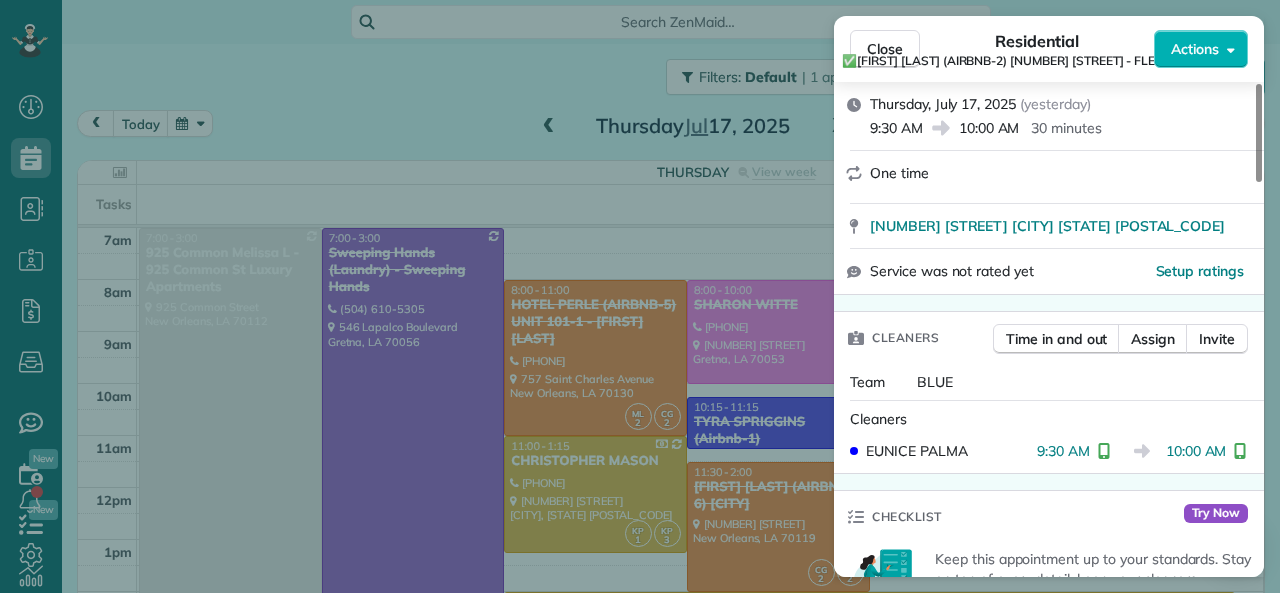 drag, startPoint x: 1038, startPoint y: 454, endPoint x: 1089, endPoint y: 456, distance: 51.0392 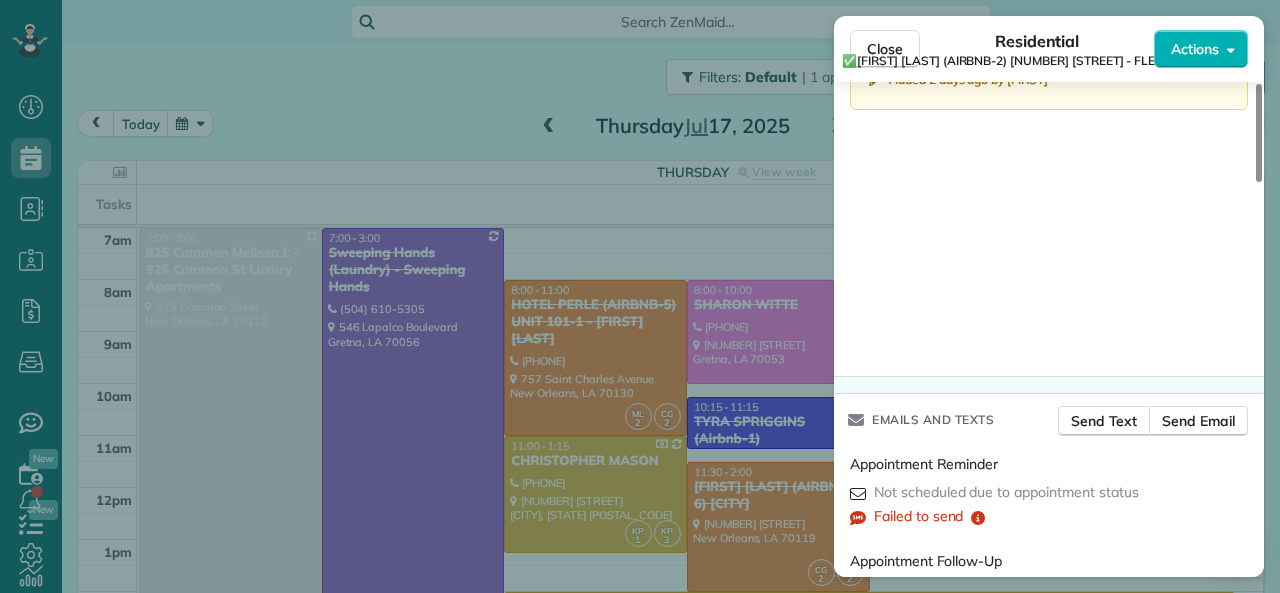 scroll, scrollTop: 1595, scrollLeft: 0, axis: vertical 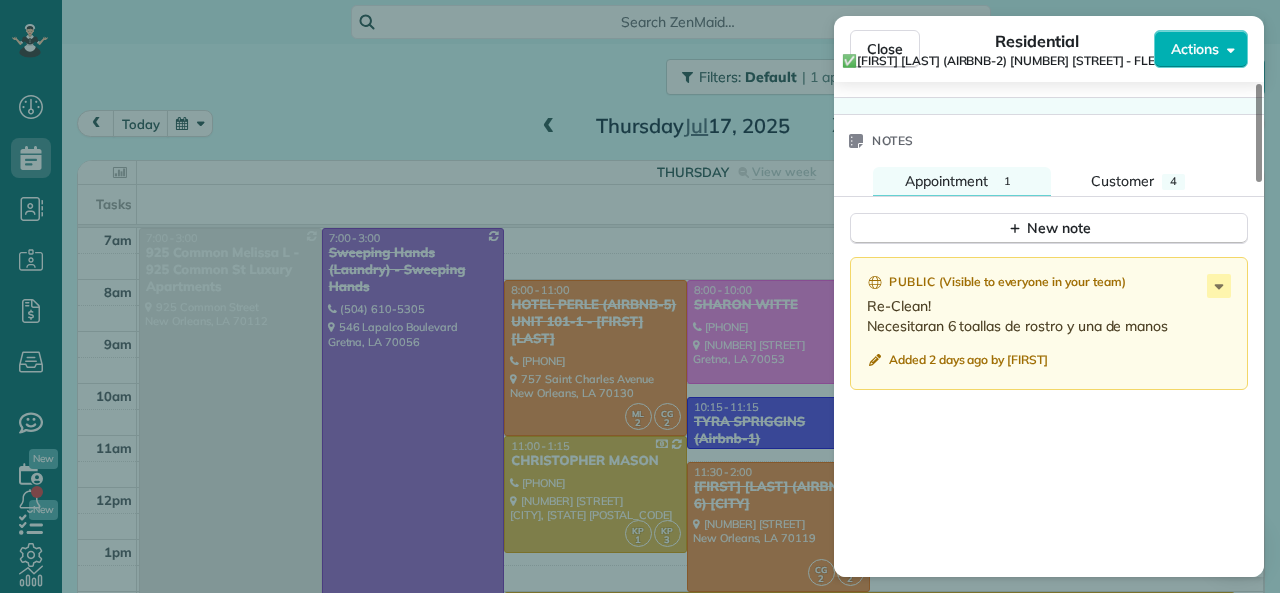 drag, startPoint x: 889, startPoint y: 45, endPoint x: 853, endPoint y: 331, distance: 288.25684 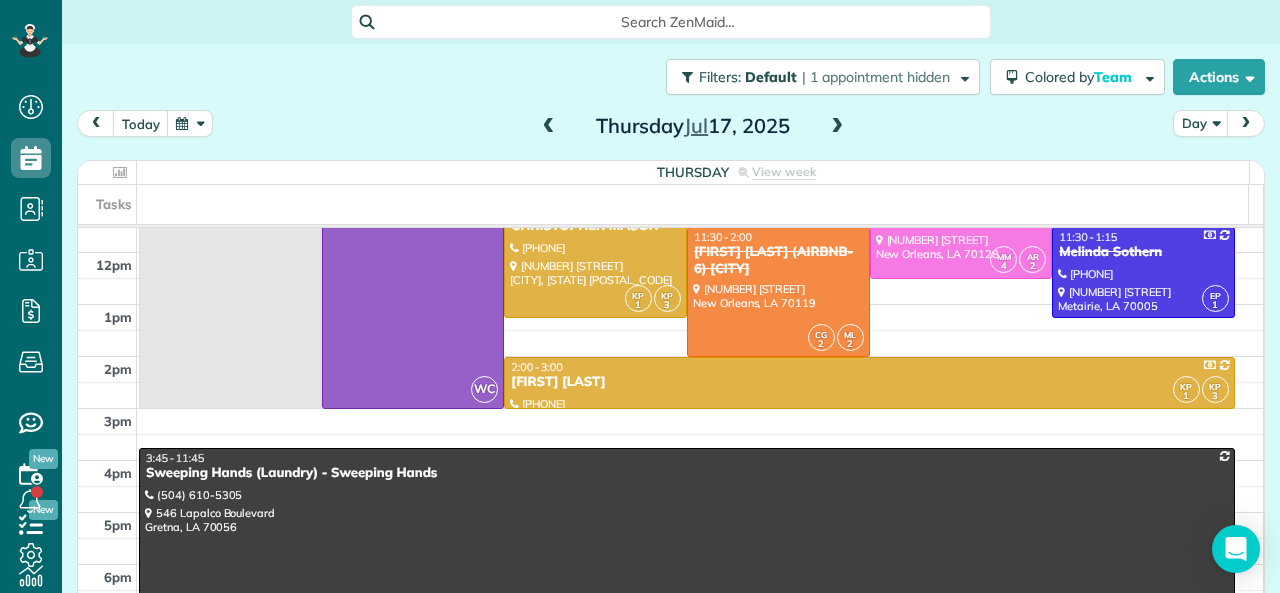 scroll, scrollTop: 200, scrollLeft: 0, axis: vertical 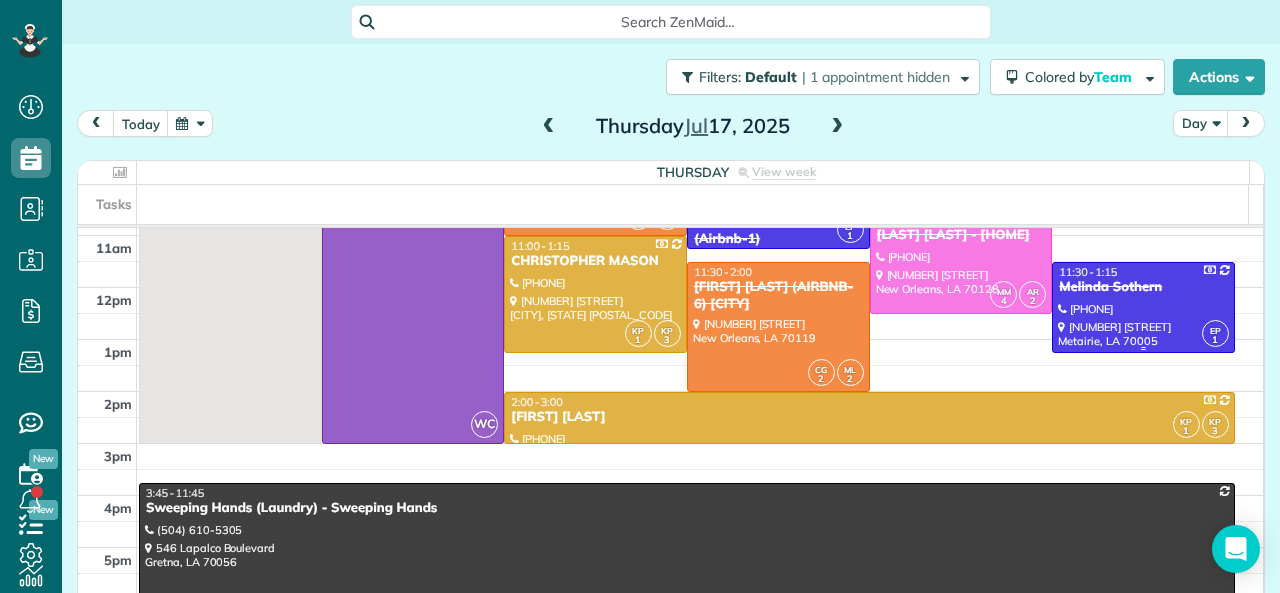 click at bounding box center (1143, 307) 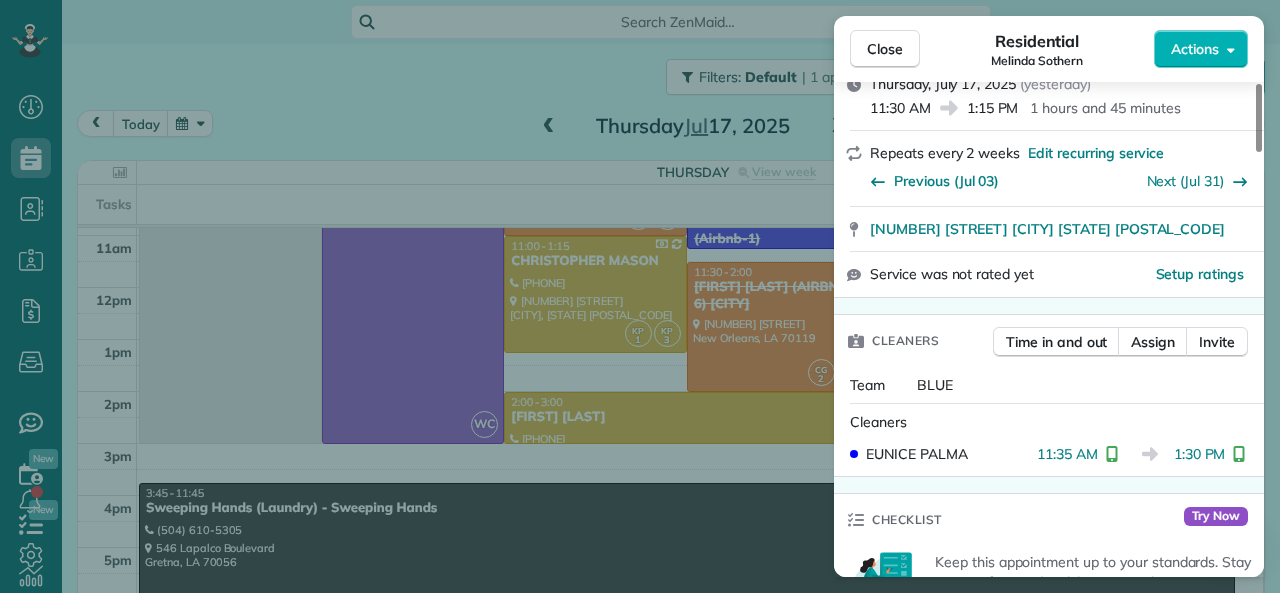 scroll, scrollTop: 100, scrollLeft: 0, axis: vertical 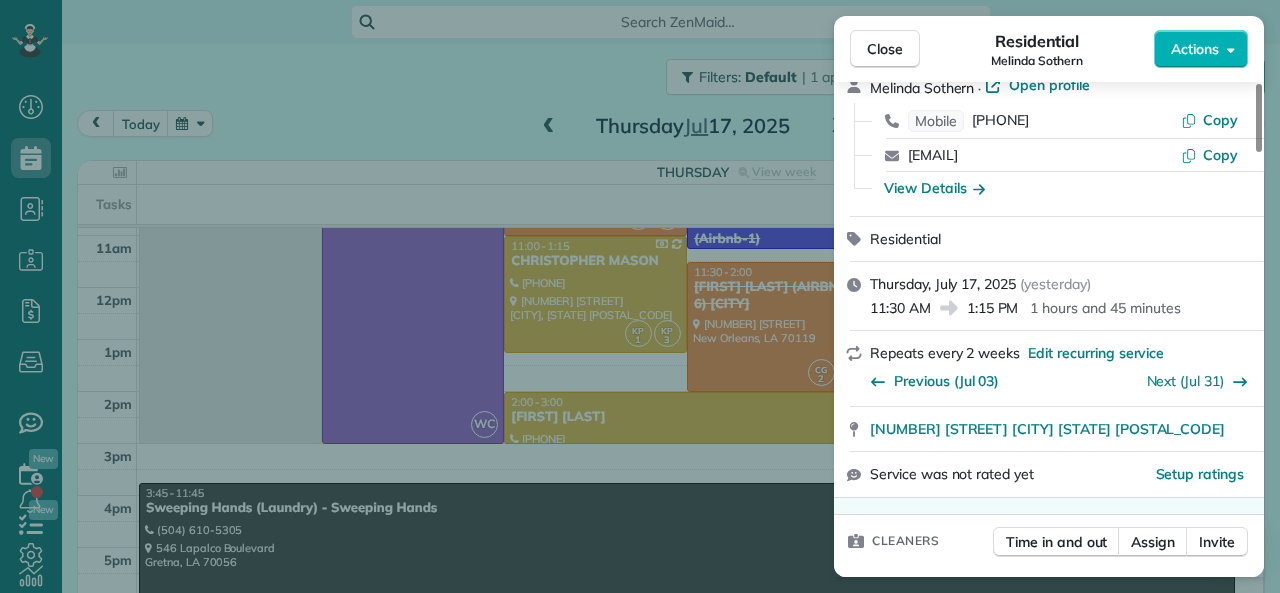 drag, startPoint x: 968, startPoint y: 307, endPoint x: 1017, endPoint y: 308, distance: 49.010204 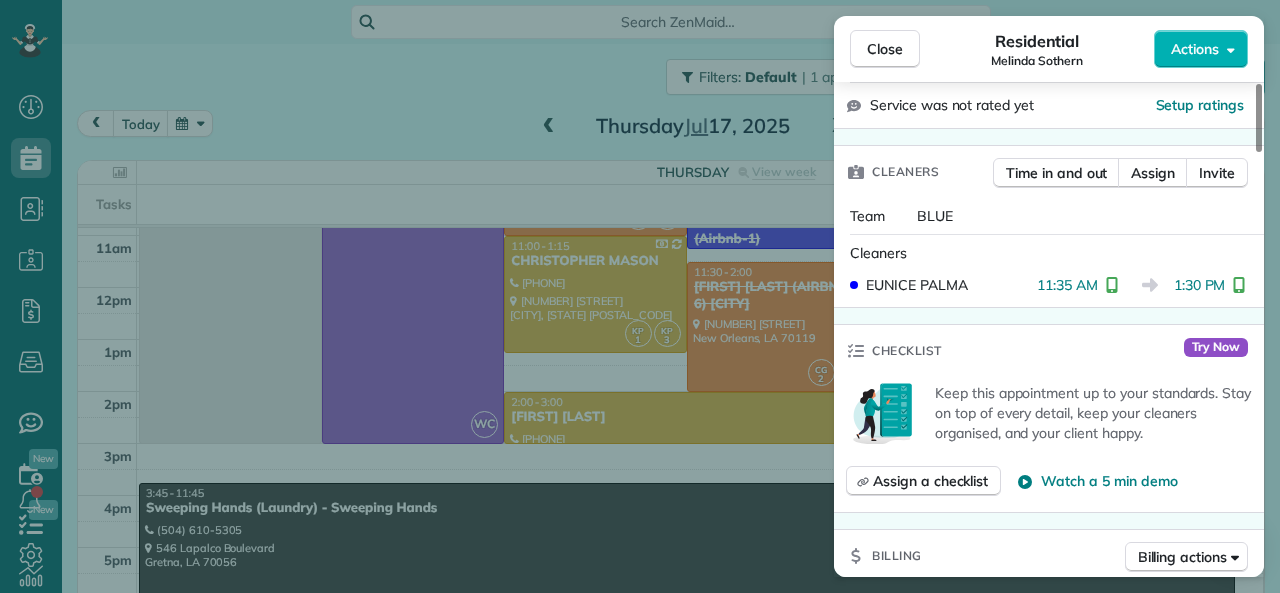 scroll, scrollTop: 500, scrollLeft: 0, axis: vertical 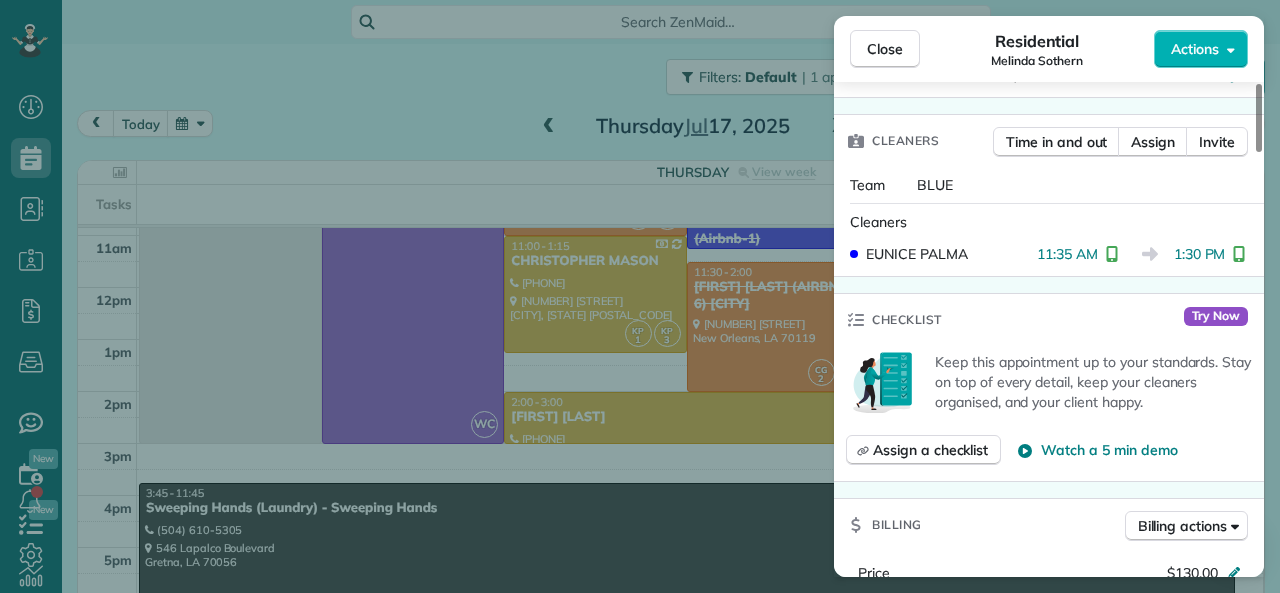 drag, startPoint x: 1178, startPoint y: 254, endPoint x: 1224, endPoint y: 256, distance: 46.043457 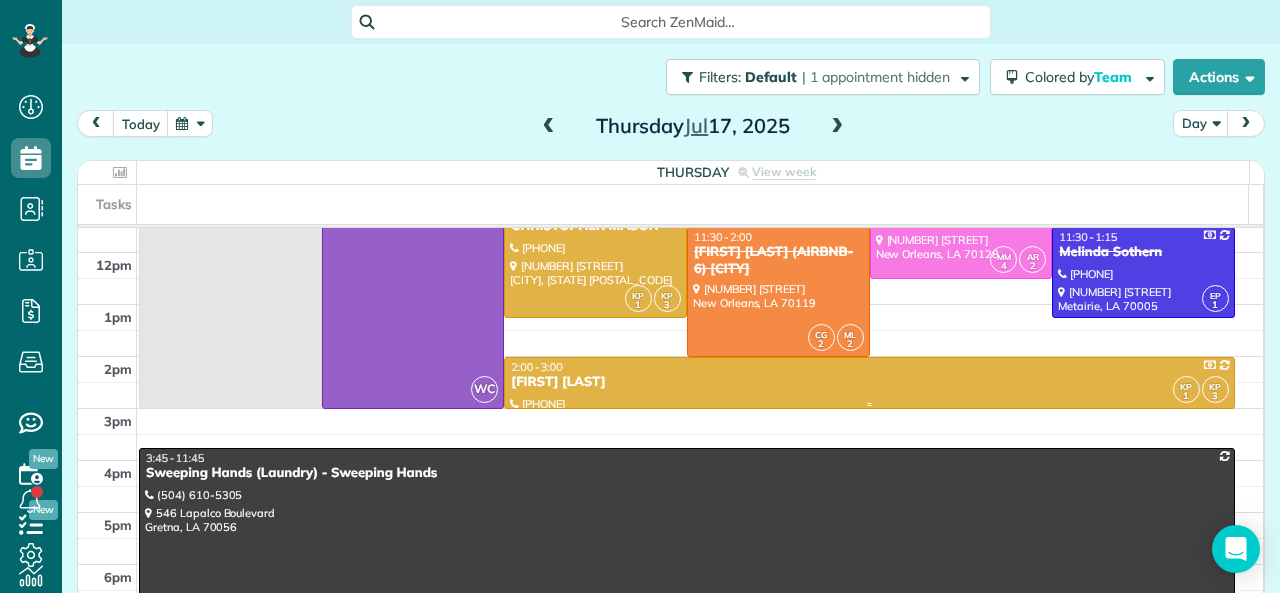 scroll, scrollTop: 200, scrollLeft: 0, axis: vertical 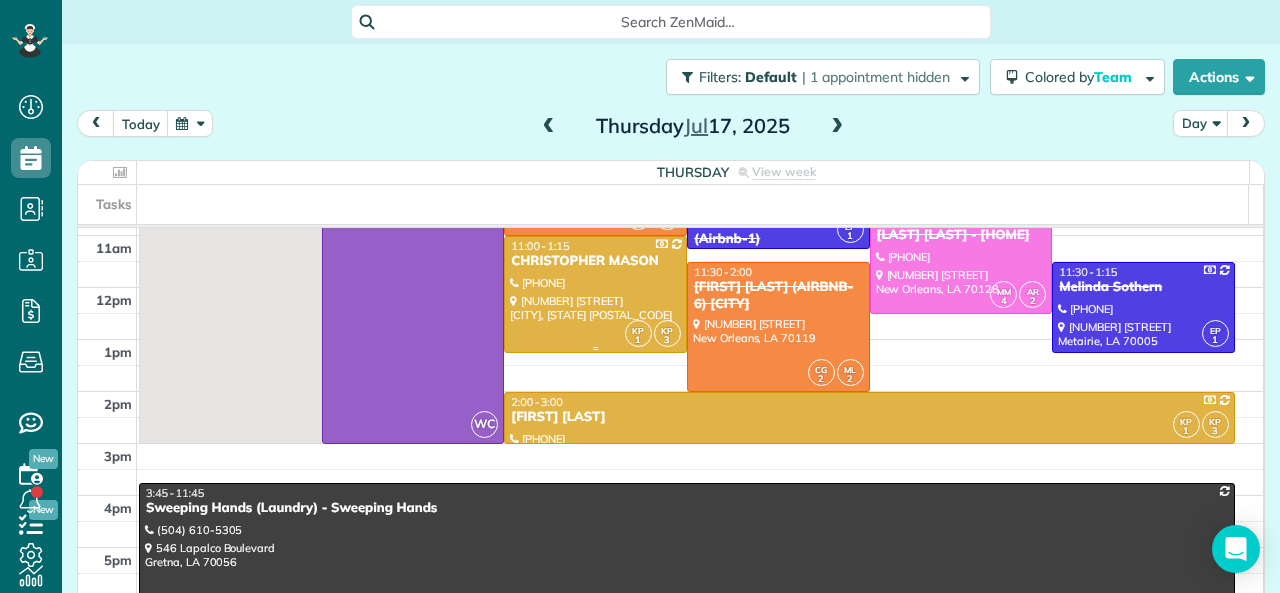 click at bounding box center [595, 294] 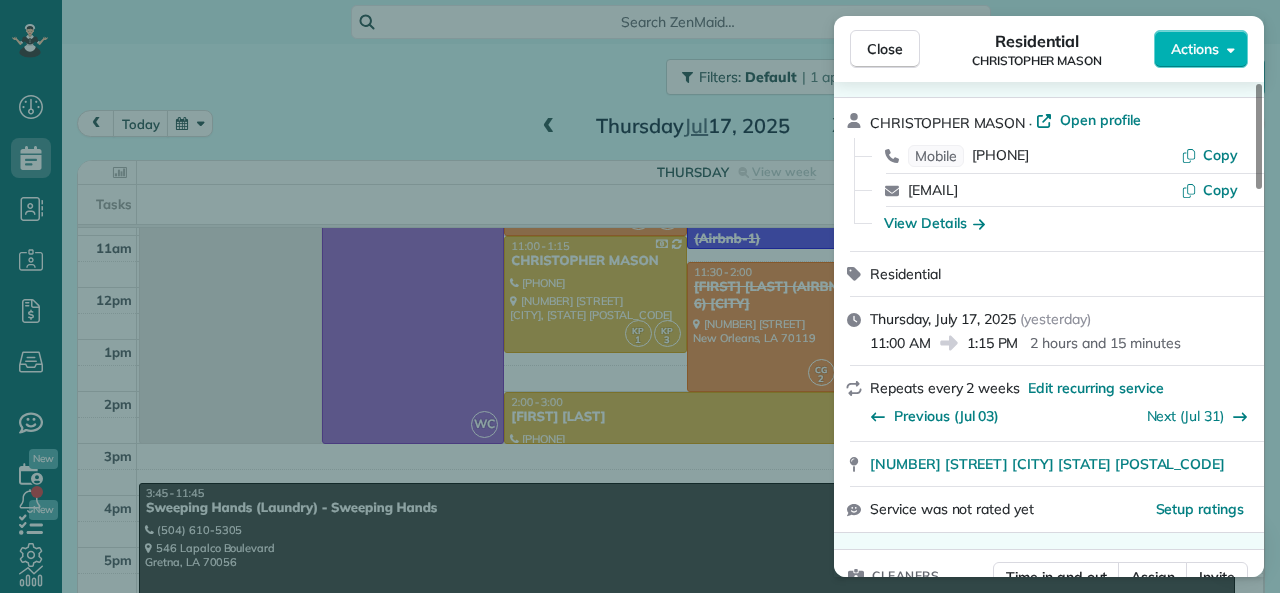 scroll, scrollTop: 100, scrollLeft: 0, axis: vertical 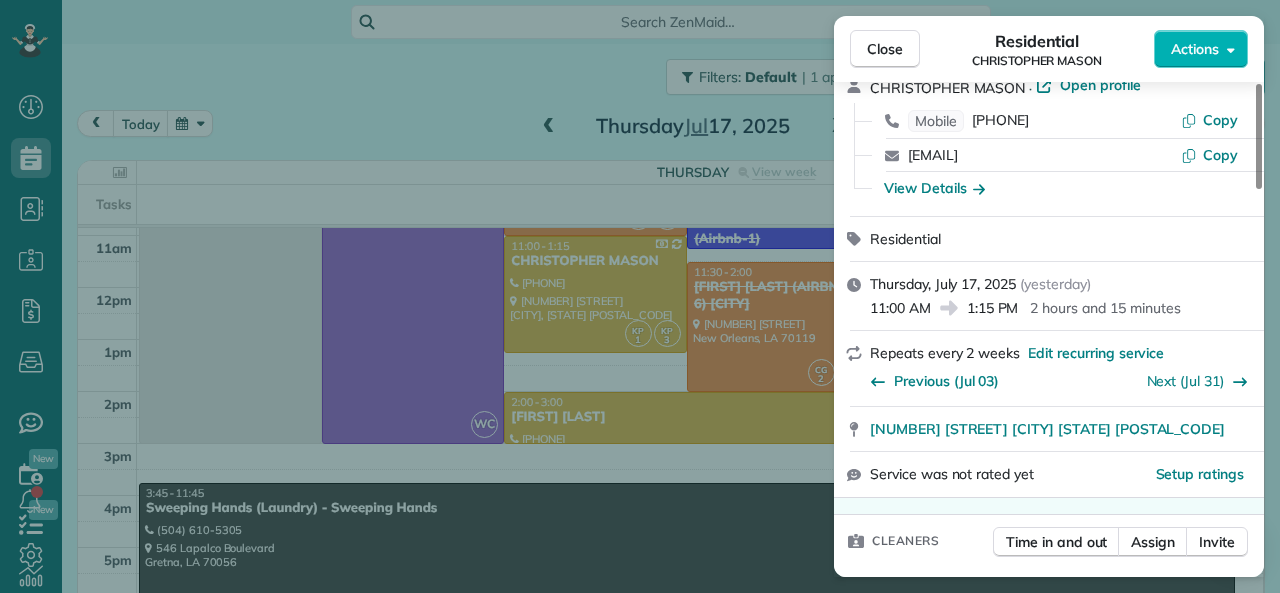 drag, startPoint x: 872, startPoint y: 309, endPoint x: 927, endPoint y: 306, distance: 55.081757 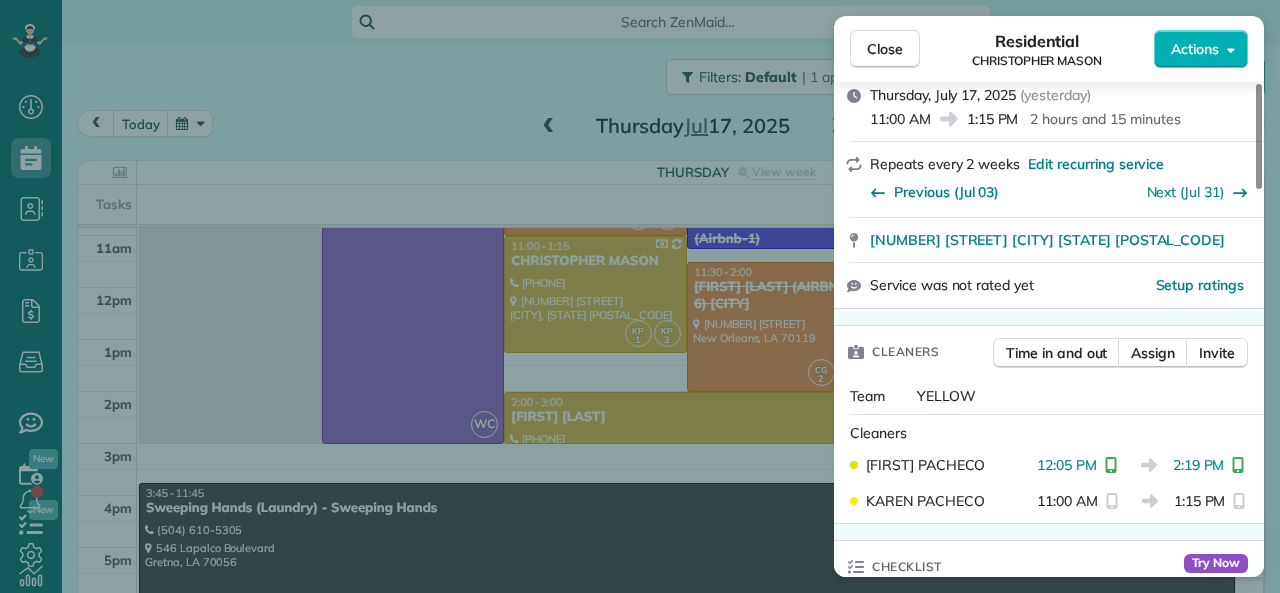 scroll, scrollTop: 400, scrollLeft: 0, axis: vertical 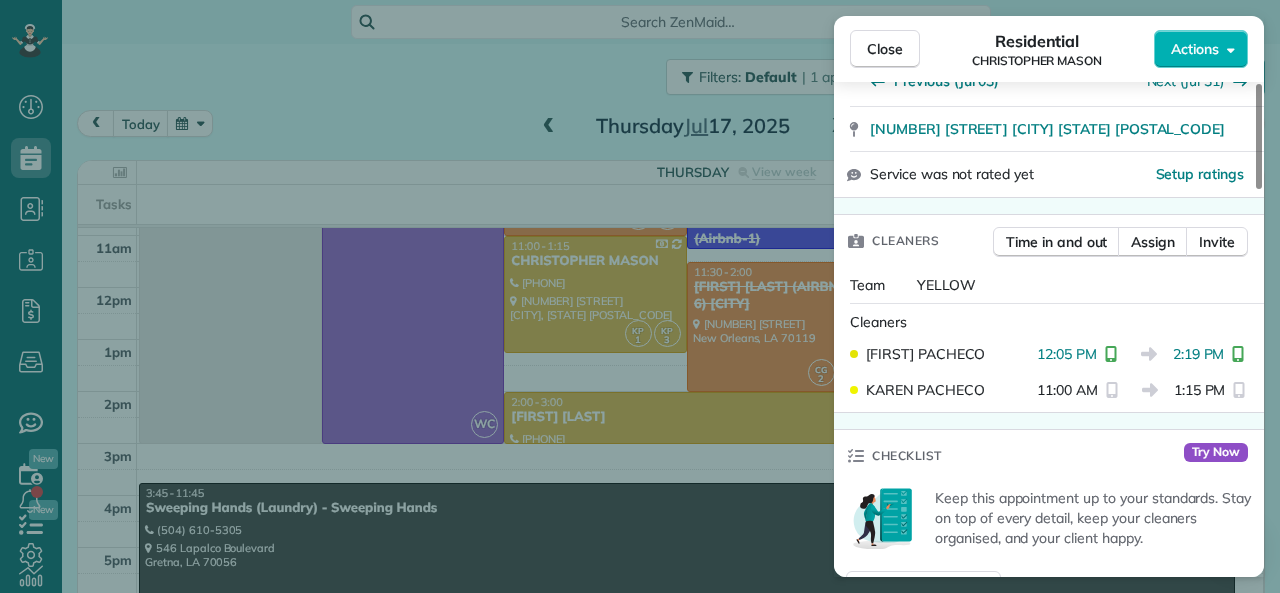 drag, startPoint x: 1038, startPoint y: 357, endPoint x: 1096, endPoint y: 356, distance: 58.00862 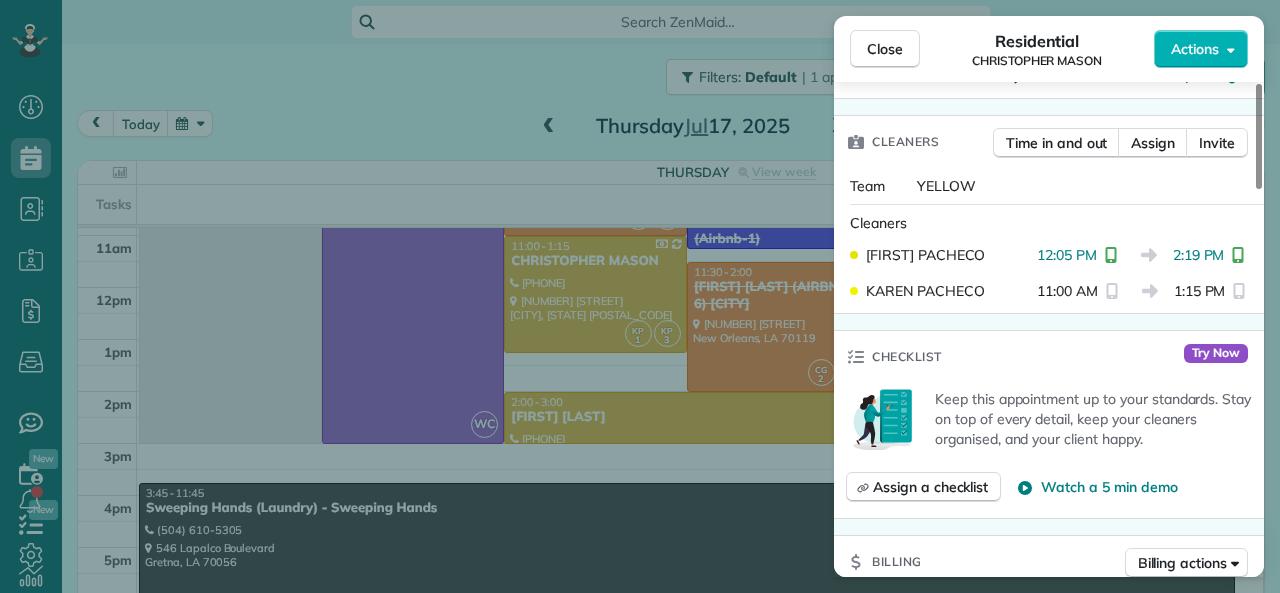 scroll, scrollTop: 700, scrollLeft: 0, axis: vertical 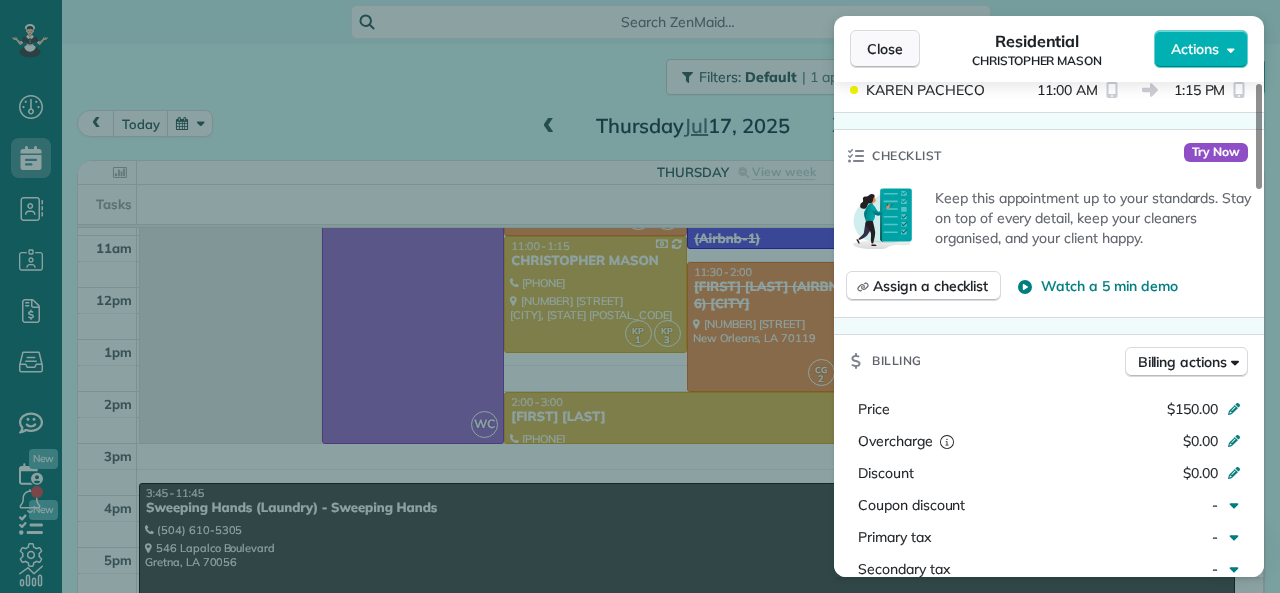 click on "Close" at bounding box center (885, 49) 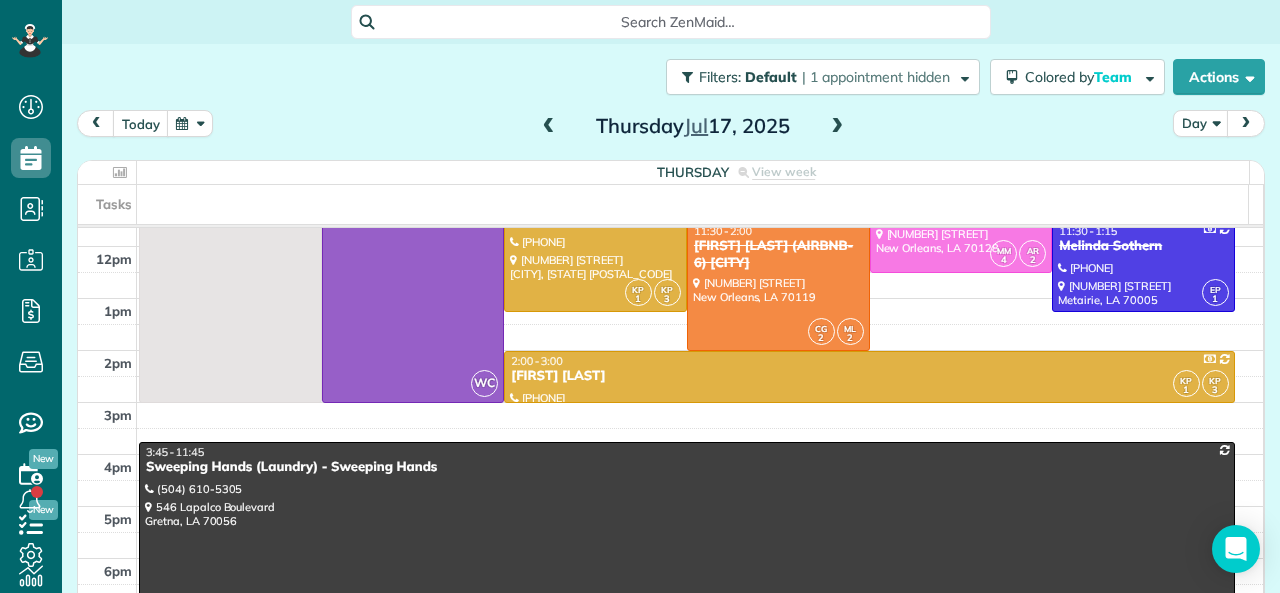 scroll, scrollTop: 300, scrollLeft: 0, axis: vertical 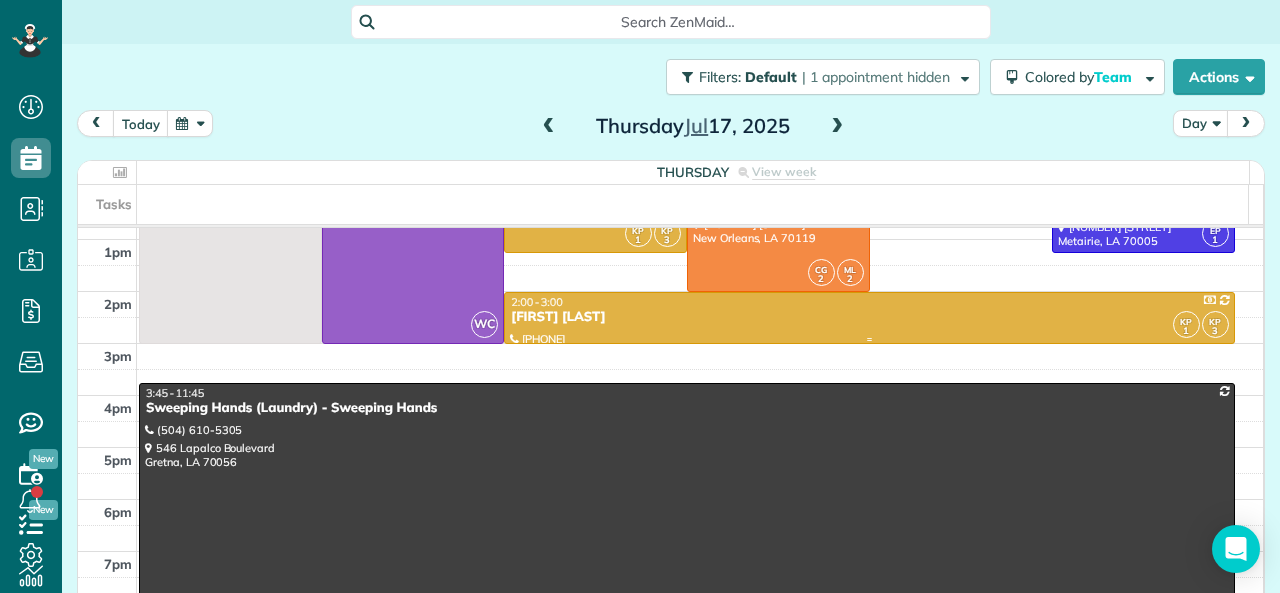 click on "Alice Stiward" at bounding box center (869, 317) 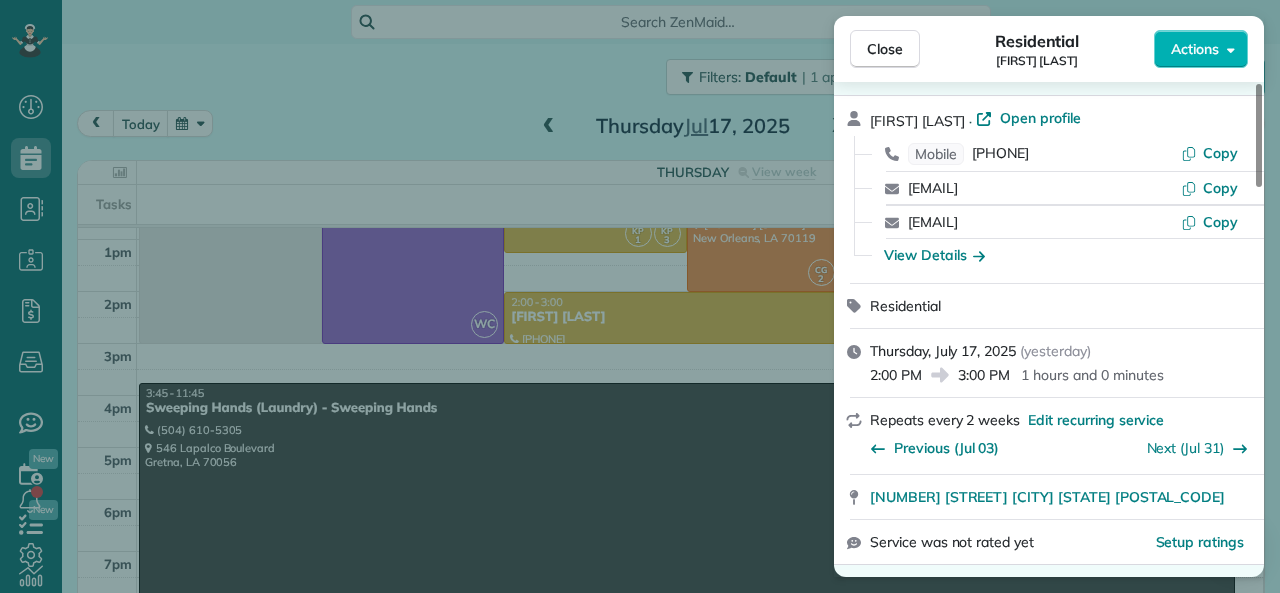 scroll, scrollTop: 100, scrollLeft: 0, axis: vertical 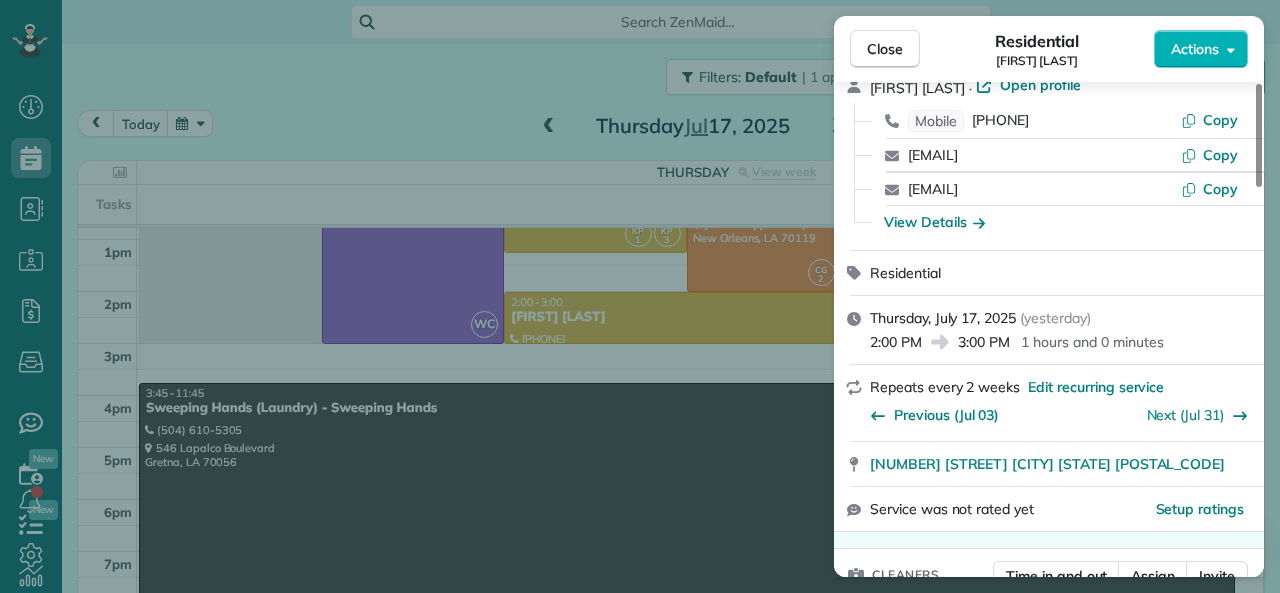 drag, startPoint x: 961, startPoint y: 343, endPoint x: 1006, endPoint y: 342, distance: 45.01111 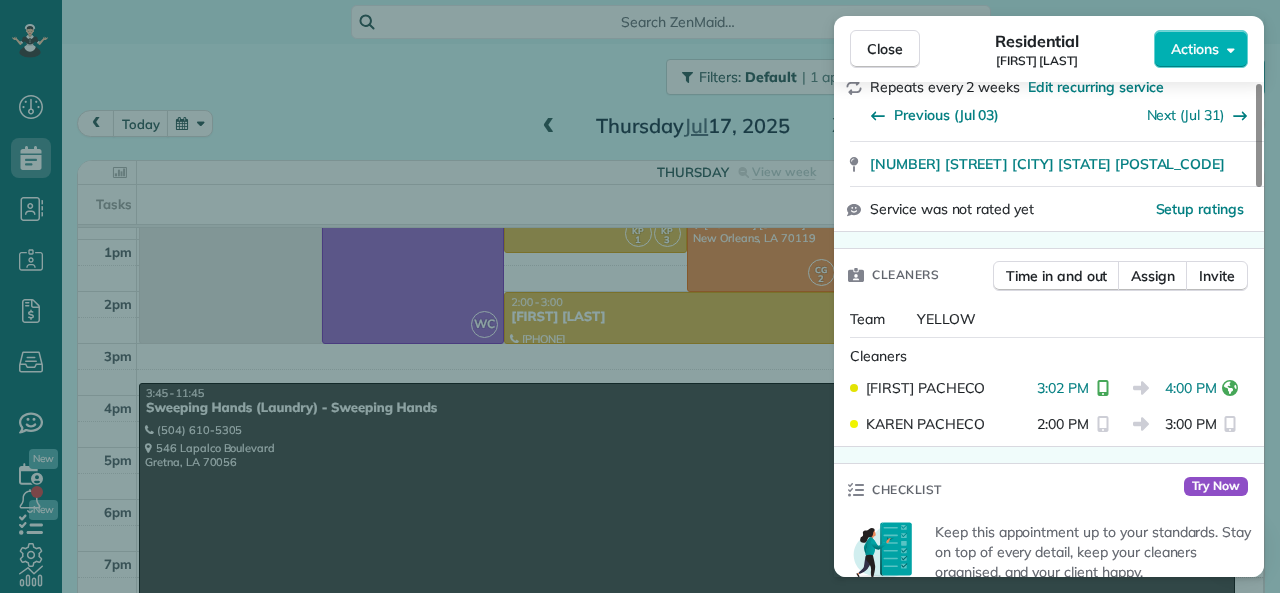 scroll, scrollTop: 500, scrollLeft: 0, axis: vertical 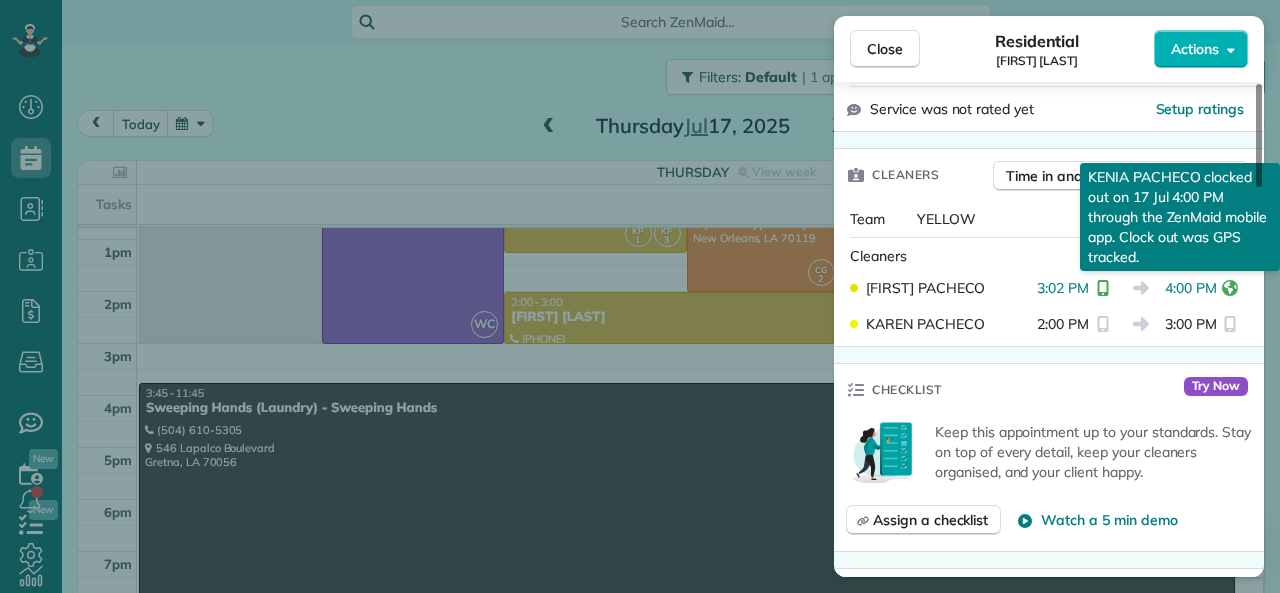 drag, startPoint x: 1169, startPoint y: 288, endPoint x: 1216, endPoint y: 286, distance: 47.042534 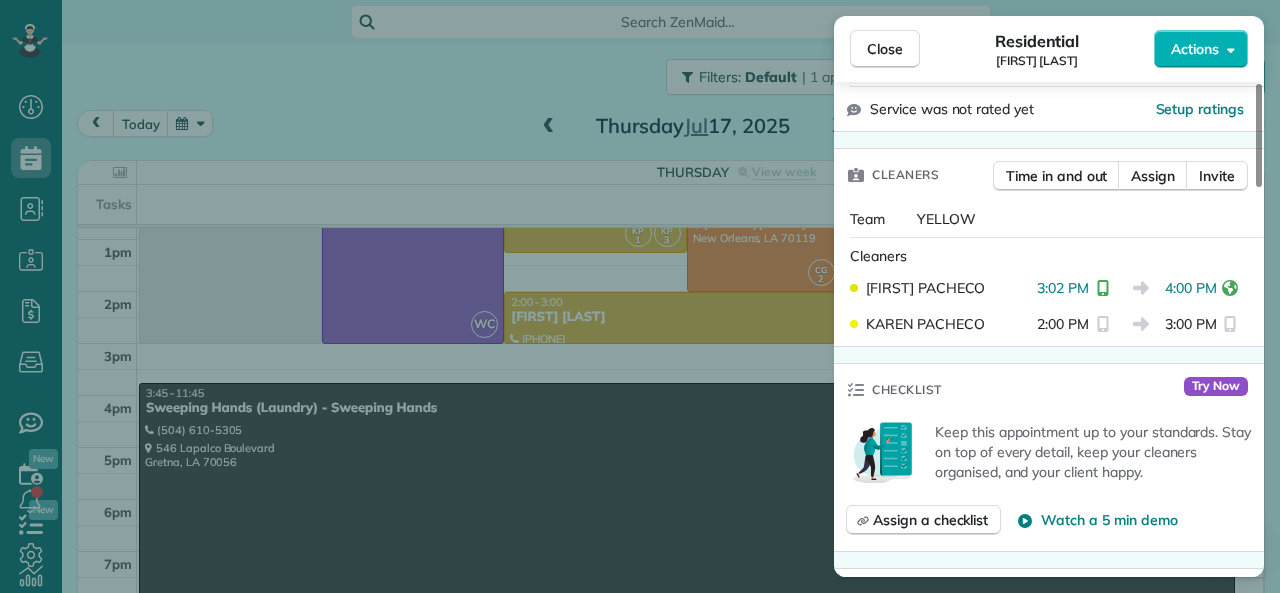 drag, startPoint x: 878, startPoint y: 62, endPoint x: 1010, endPoint y: 253, distance: 232.1745 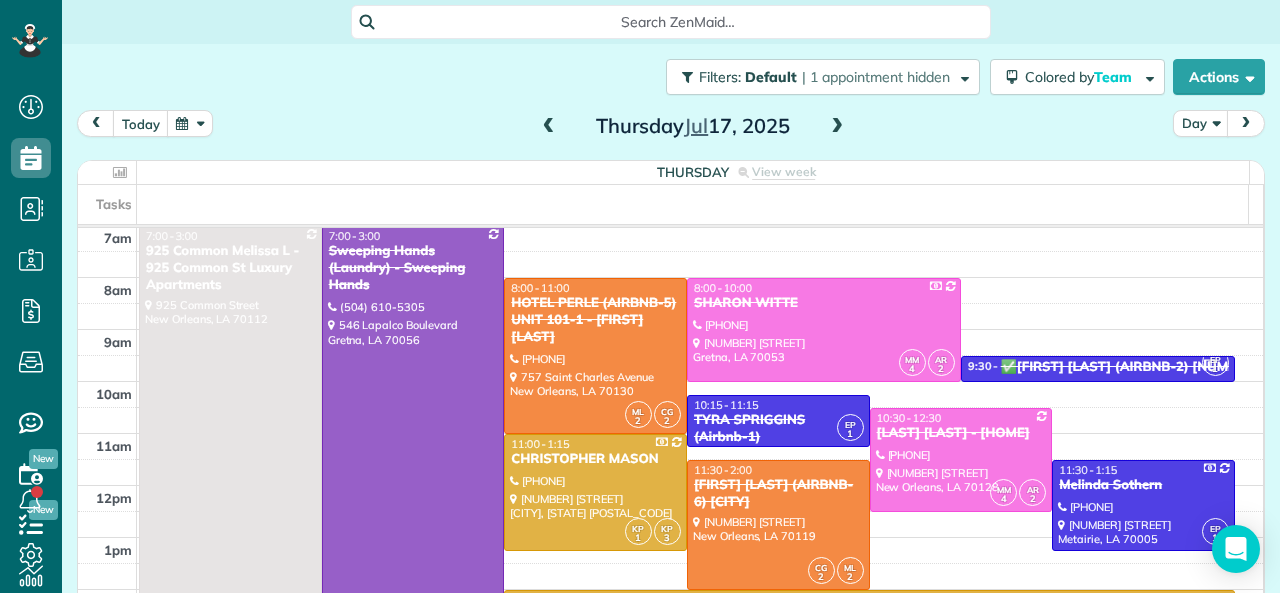 scroll, scrollTop: 0, scrollLeft: 0, axis: both 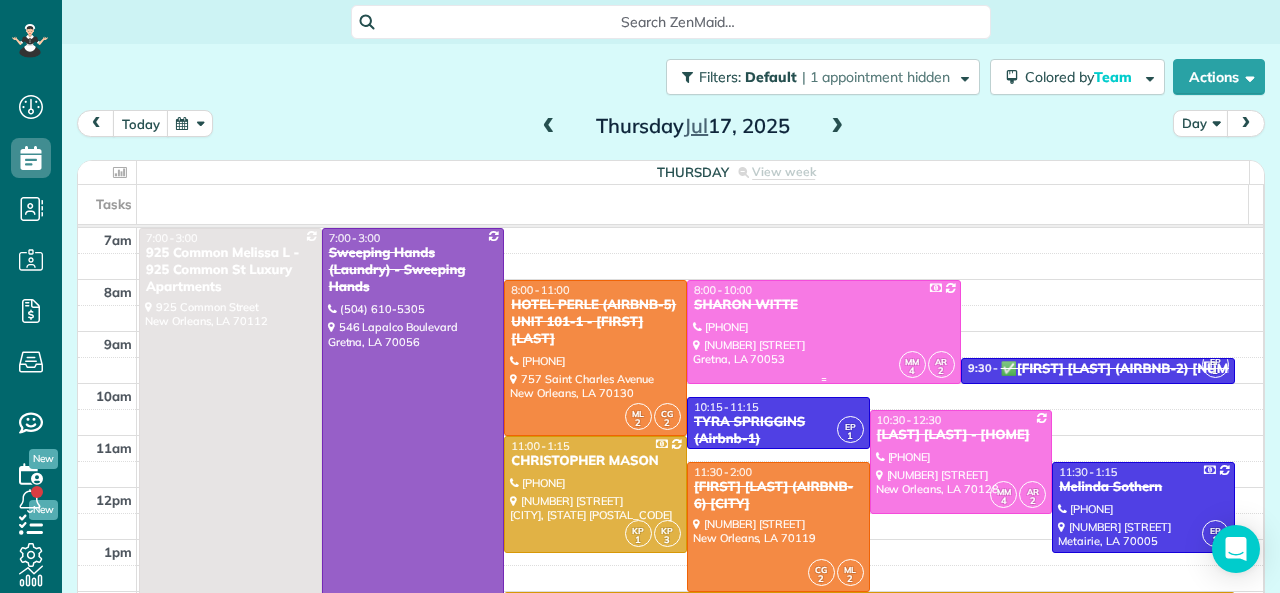 click at bounding box center (824, 332) 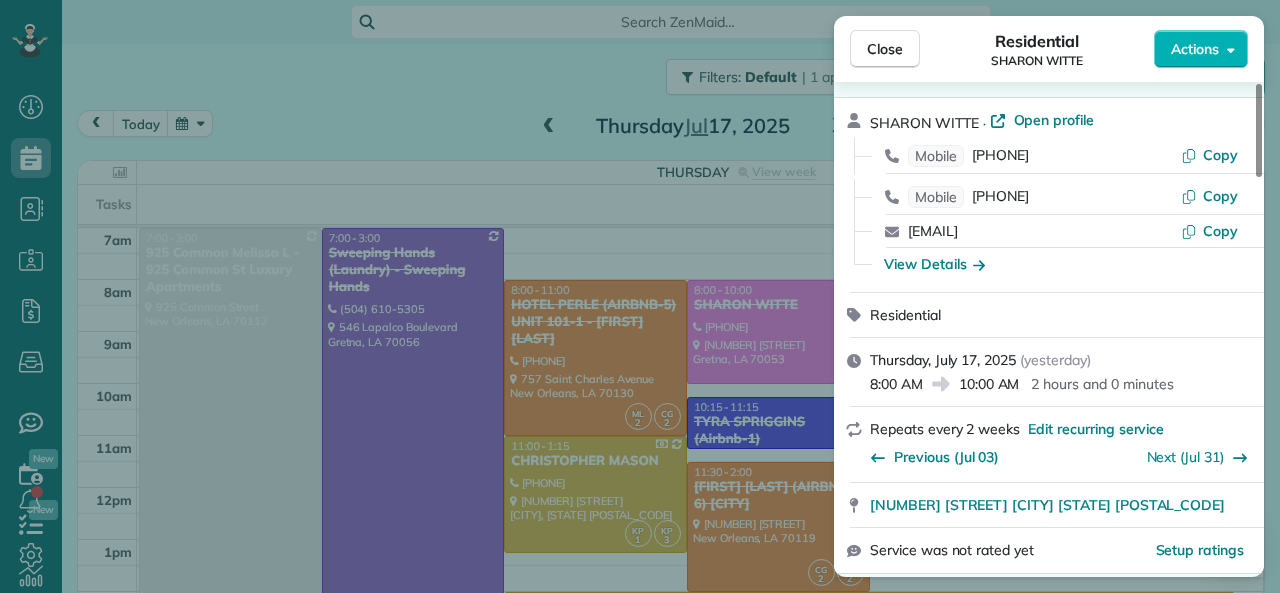 scroll, scrollTop: 100, scrollLeft: 0, axis: vertical 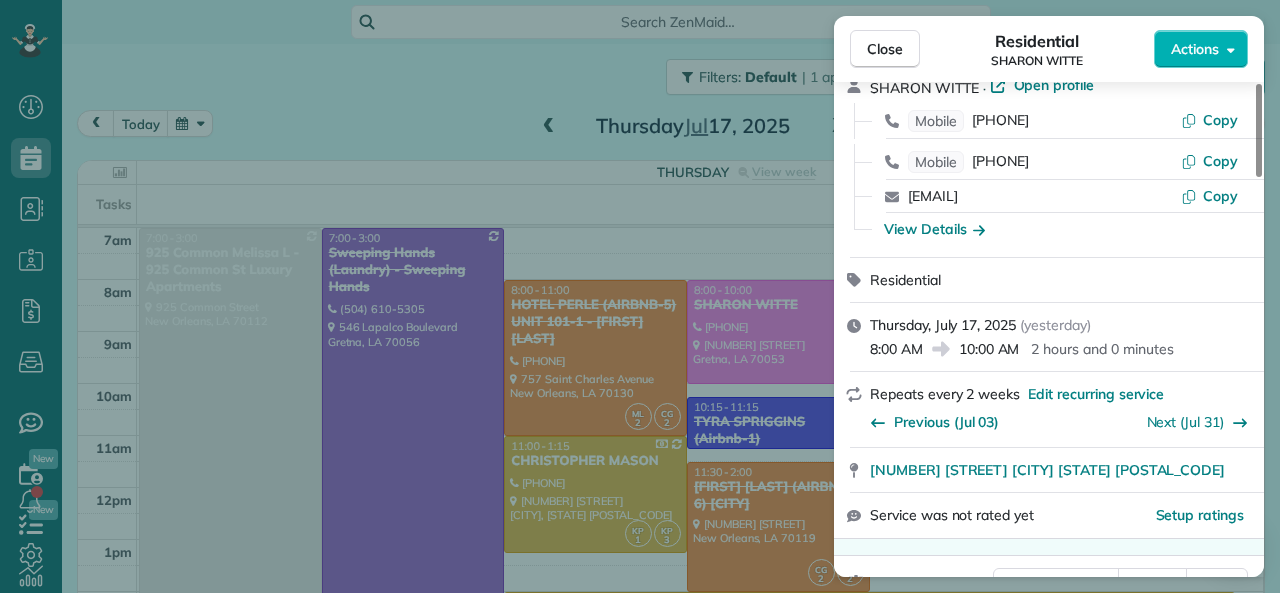 drag, startPoint x: 869, startPoint y: 351, endPoint x: 922, endPoint y: 354, distance: 53.08484 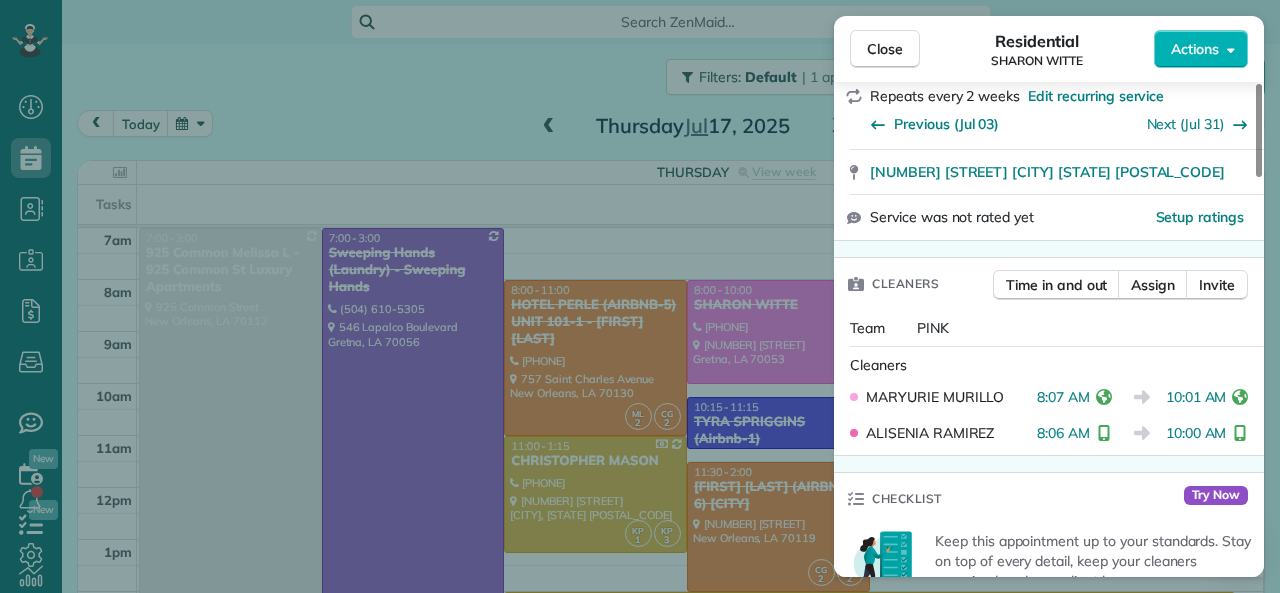 scroll, scrollTop: 400, scrollLeft: 0, axis: vertical 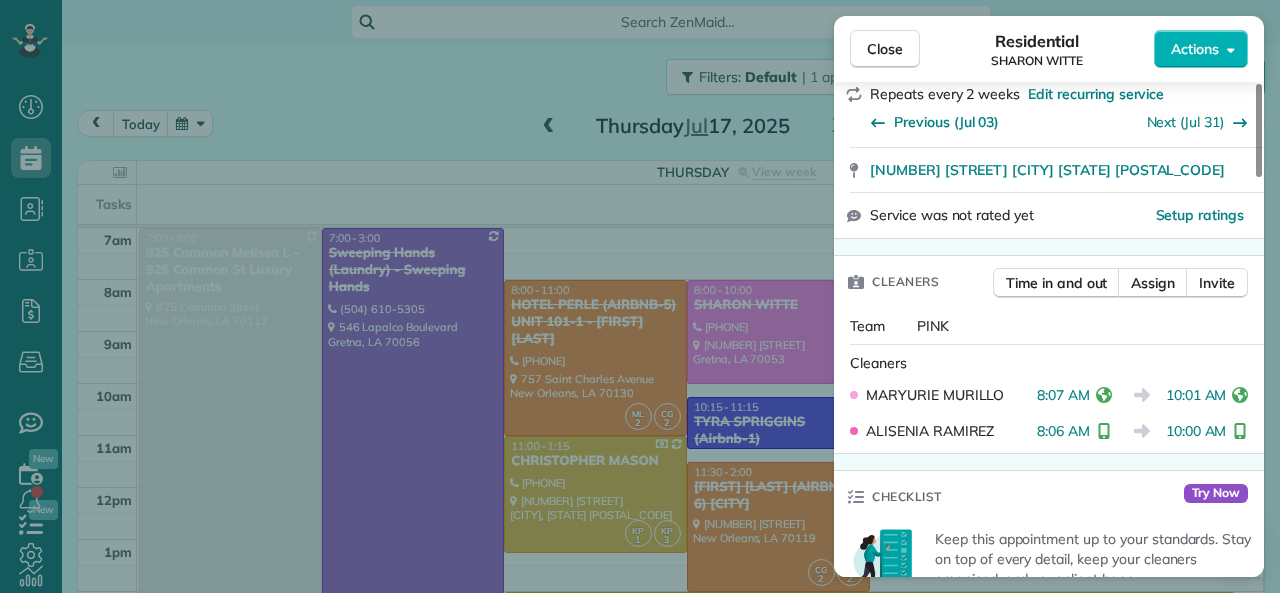 drag, startPoint x: 1038, startPoint y: 396, endPoint x: 1089, endPoint y: 397, distance: 51.009804 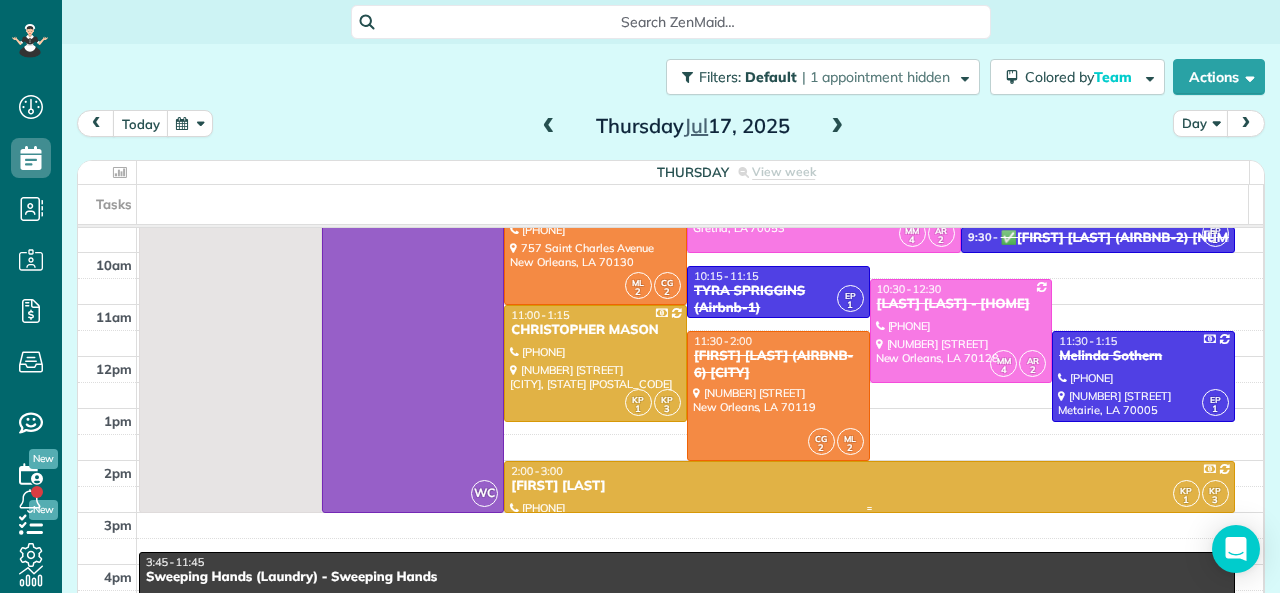 scroll, scrollTop: 100, scrollLeft: 0, axis: vertical 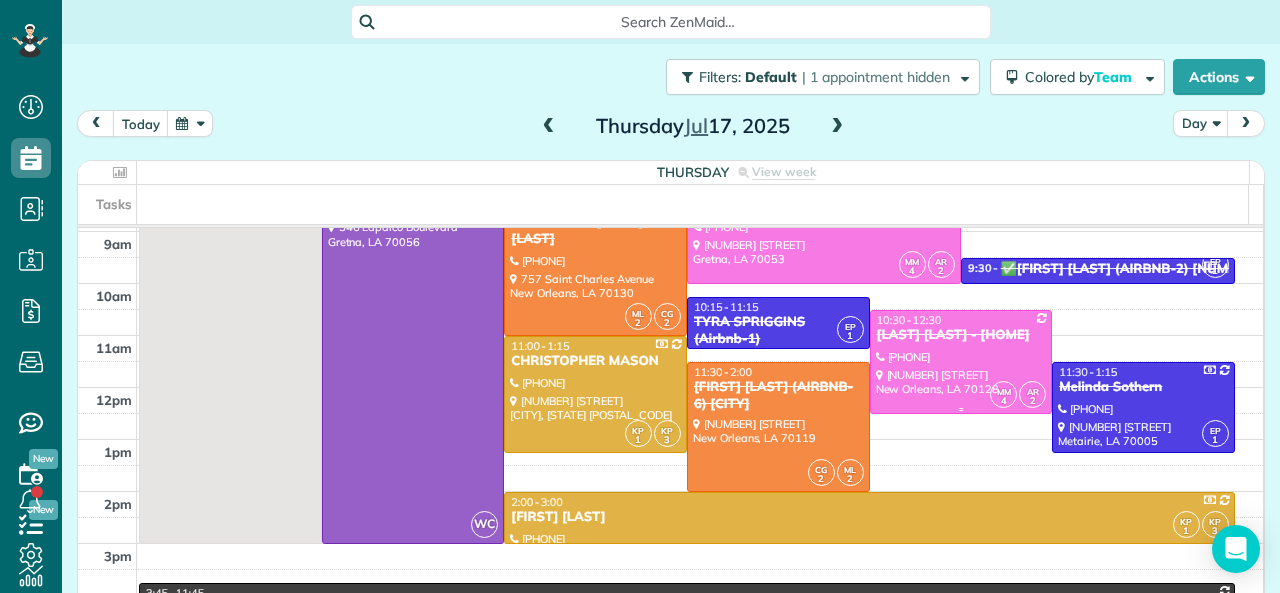 click at bounding box center (961, 362) 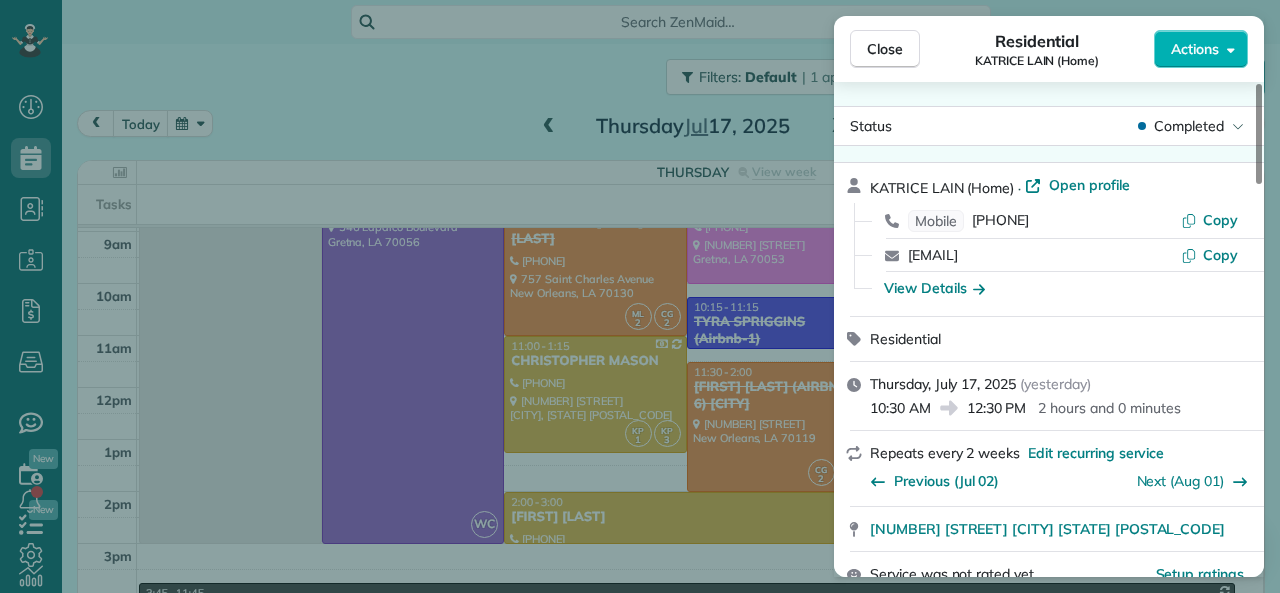 drag, startPoint x: 969, startPoint y: 409, endPoint x: 1028, endPoint y: 406, distance: 59.07622 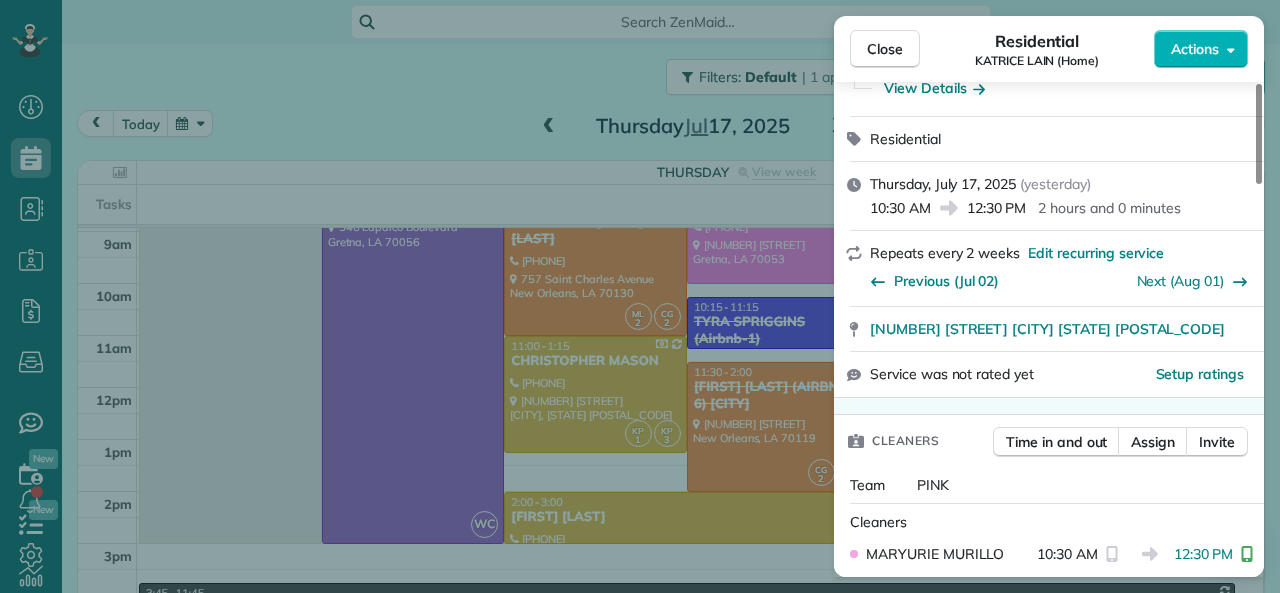 click on "Thursday, July 17, 2025 ( yesterday ) 10:30 AM 12:30 PM 2 hours and 0 minutes" at bounding box center (1049, 196) 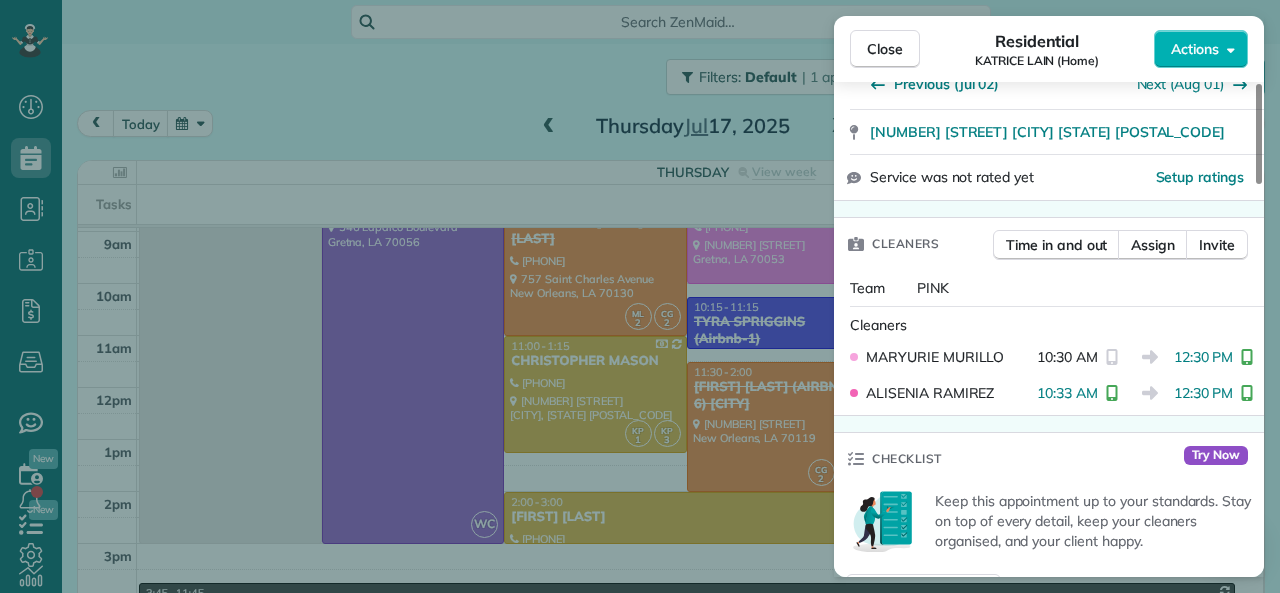 scroll, scrollTop: 400, scrollLeft: 0, axis: vertical 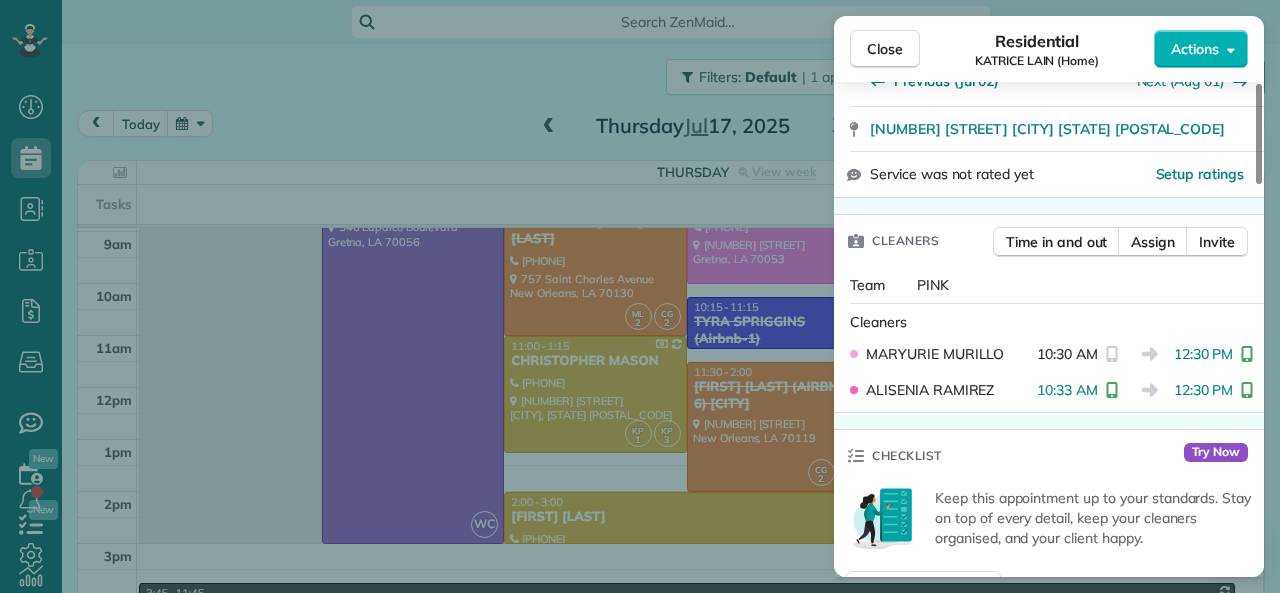 drag, startPoint x: 1177, startPoint y: 350, endPoint x: 1231, endPoint y: 355, distance: 54.230988 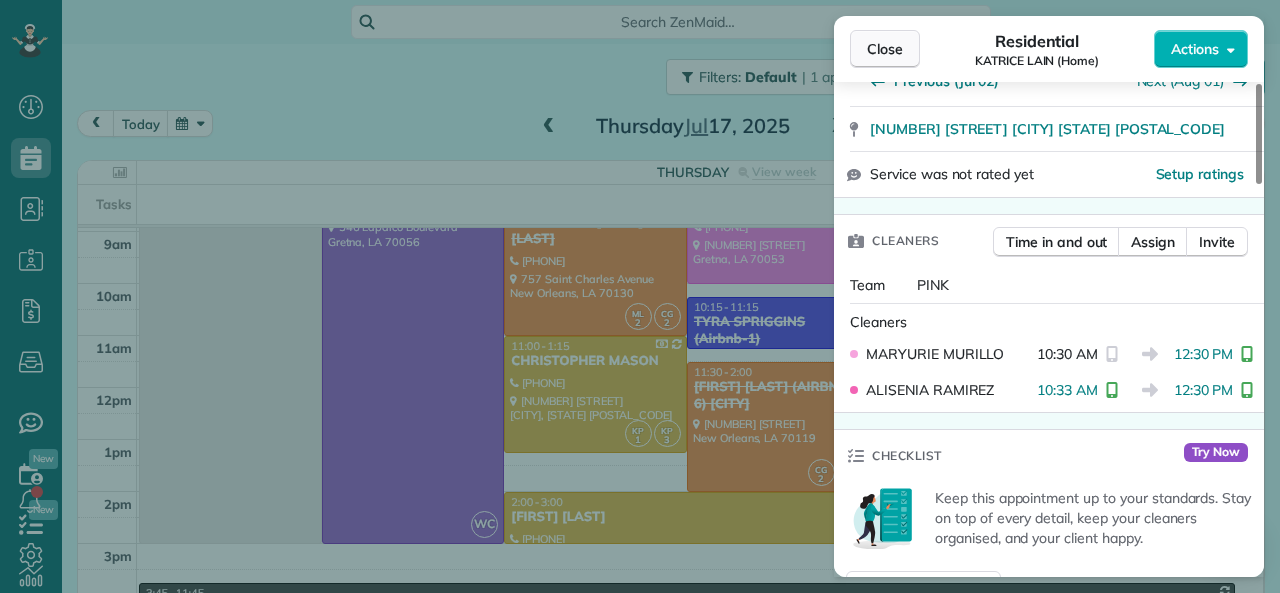 click on "Close" at bounding box center [885, 49] 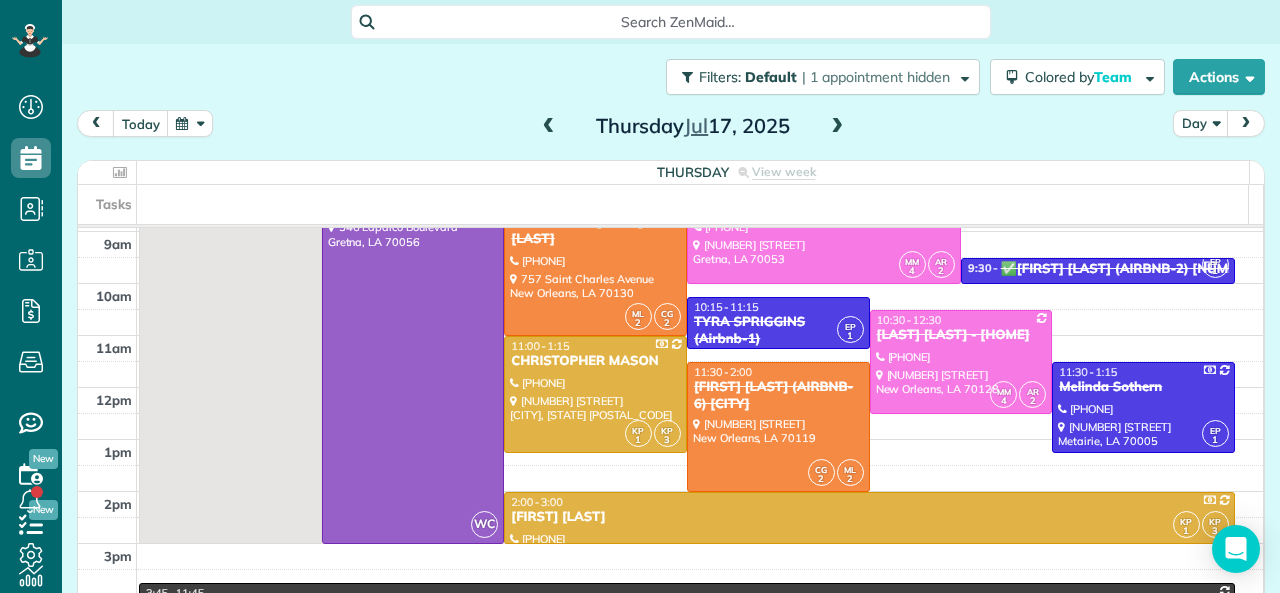 scroll, scrollTop: 0, scrollLeft: 0, axis: both 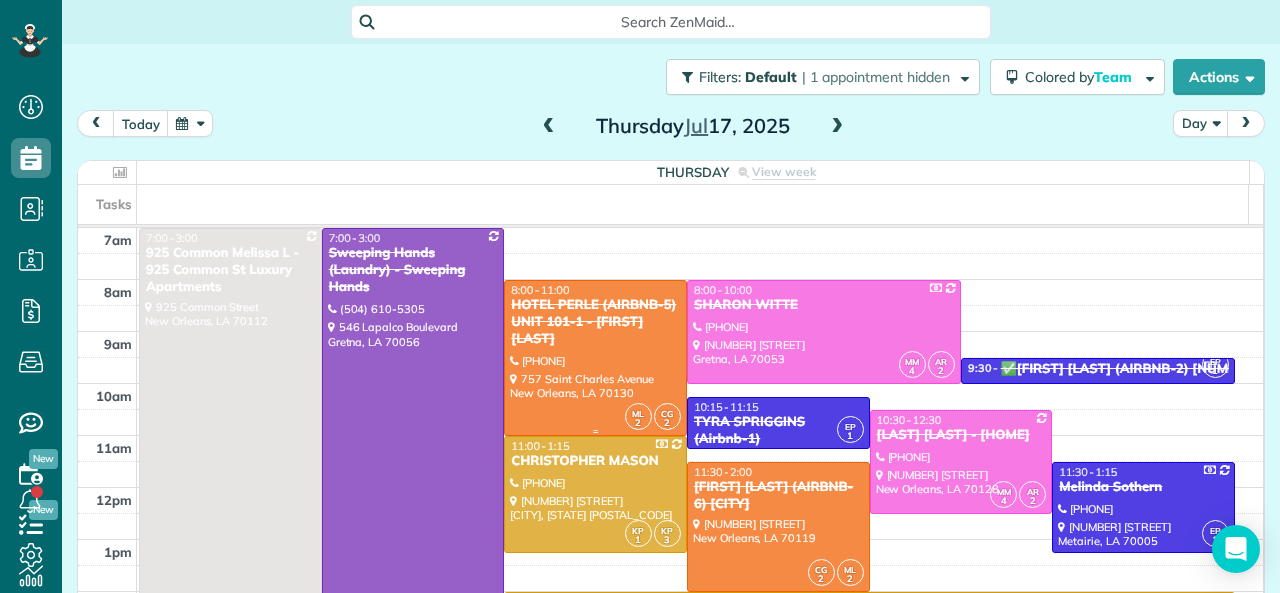 click on "HOTEL PERLE (AIRBNB-5) UNIT 101-1 - NICK BRUNO" at bounding box center [595, 322] 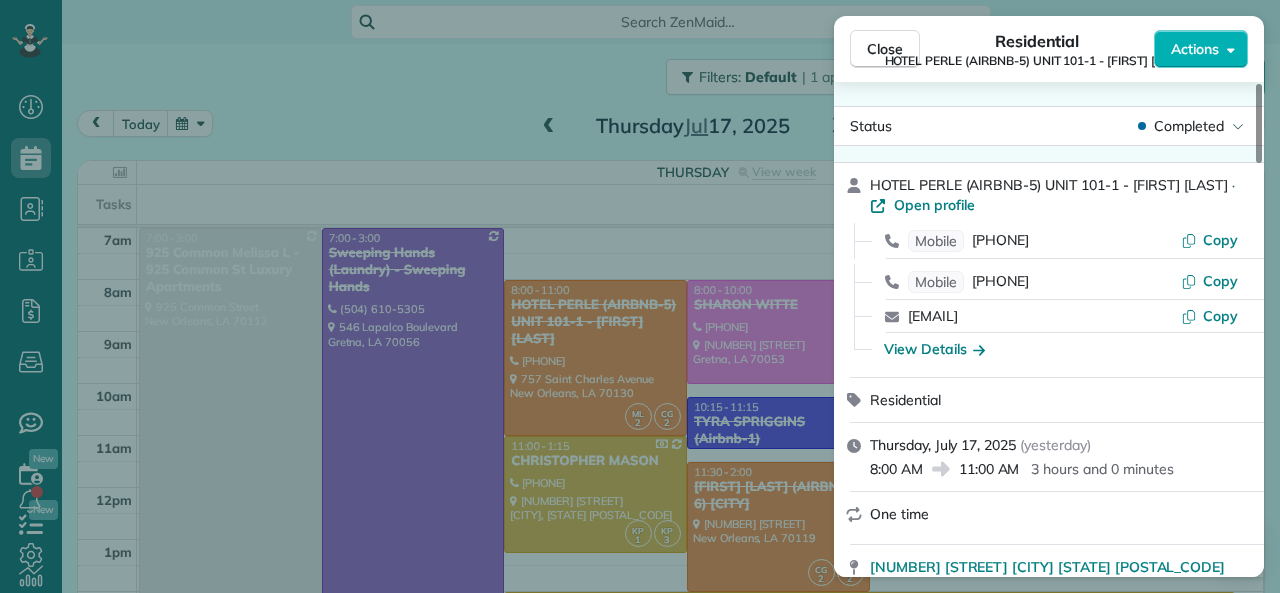 drag, startPoint x: 872, startPoint y: 475, endPoint x: 920, endPoint y: 469, distance: 48.373547 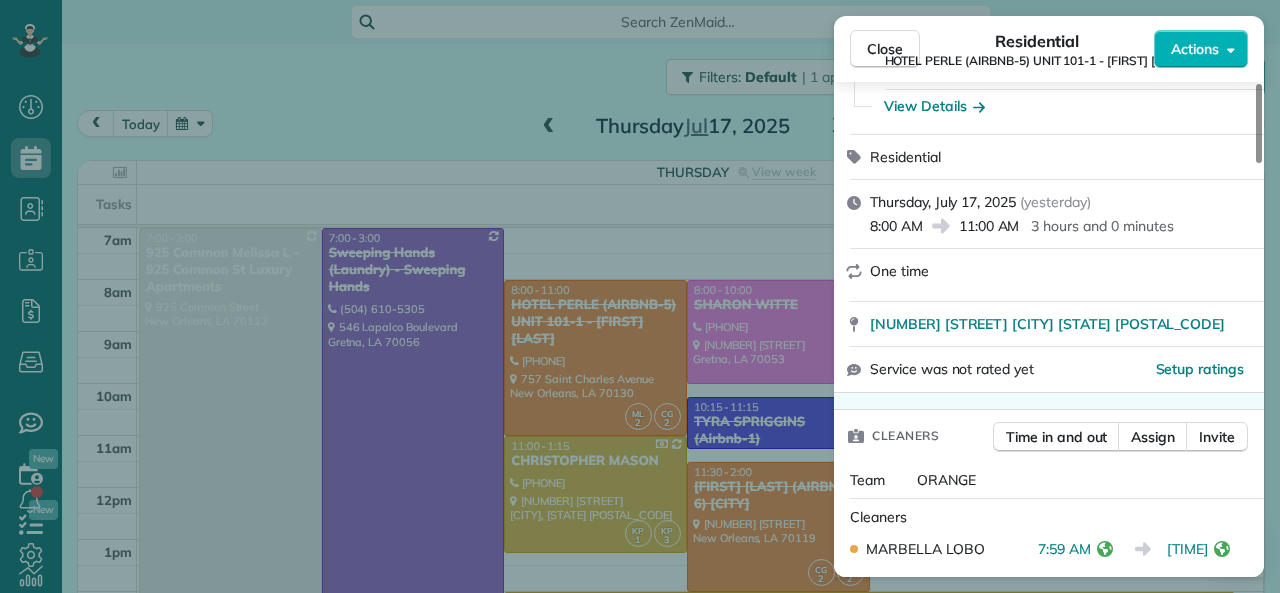 scroll, scrollTop: 300, scrollLeft: 0, axis: vertical 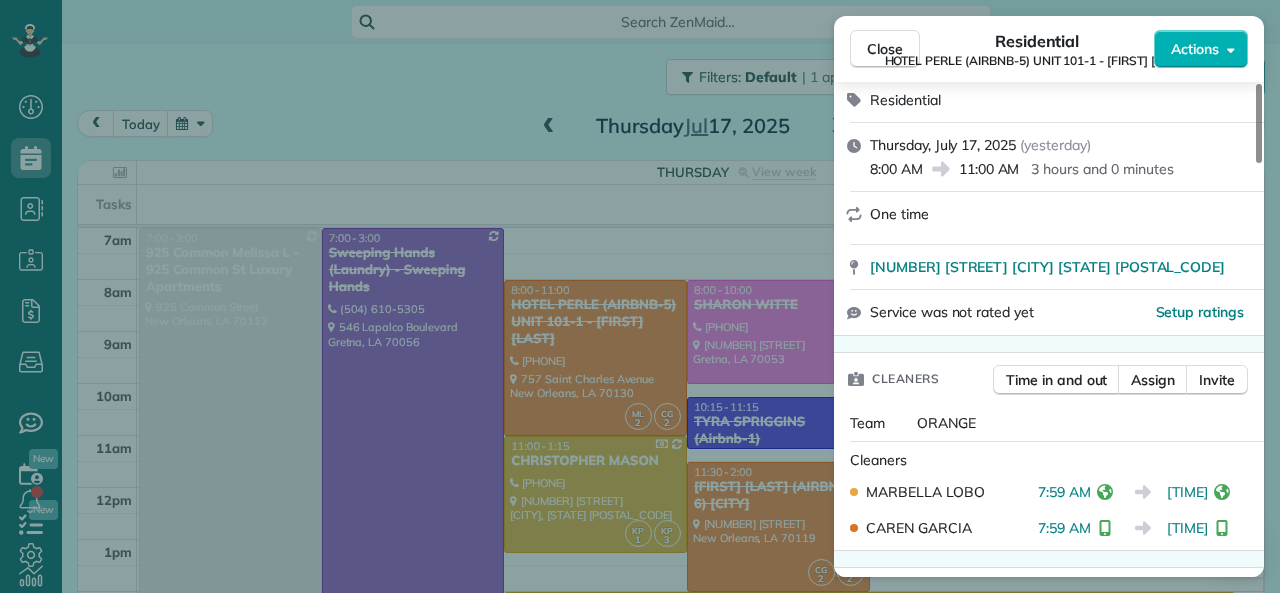 click on "8:00 AM 11:00 AM 3 hours and 0 minutes" at bounding box center [1061, 167] 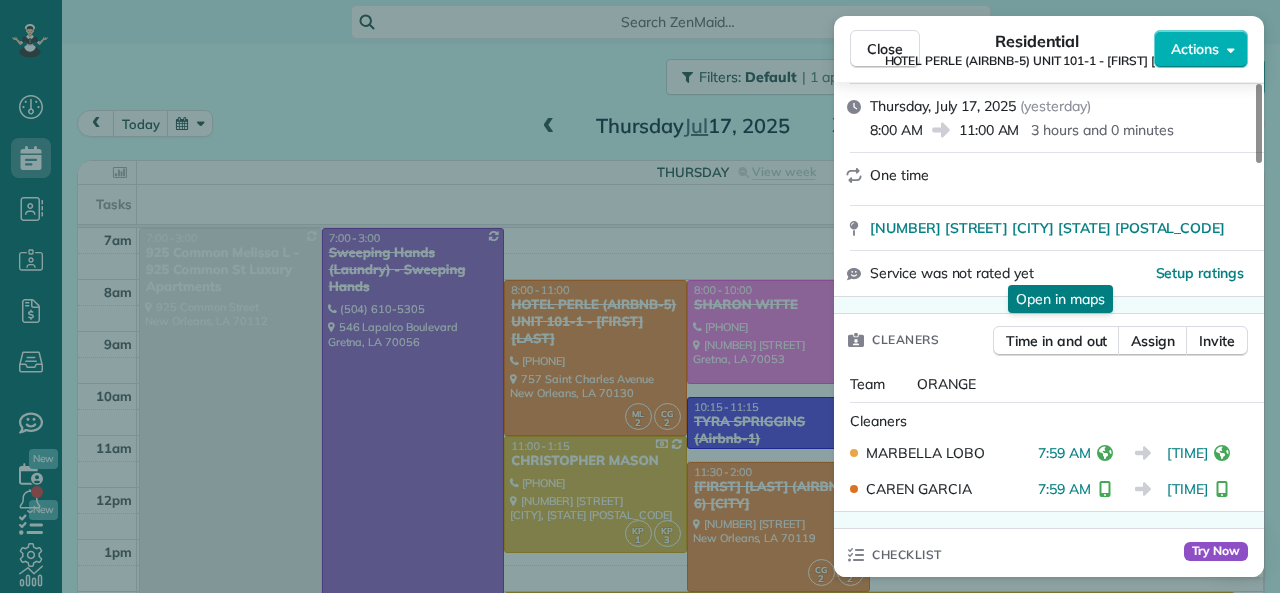 scroll, scrollTop: 400, scrollLeft: 0, axis: vertical 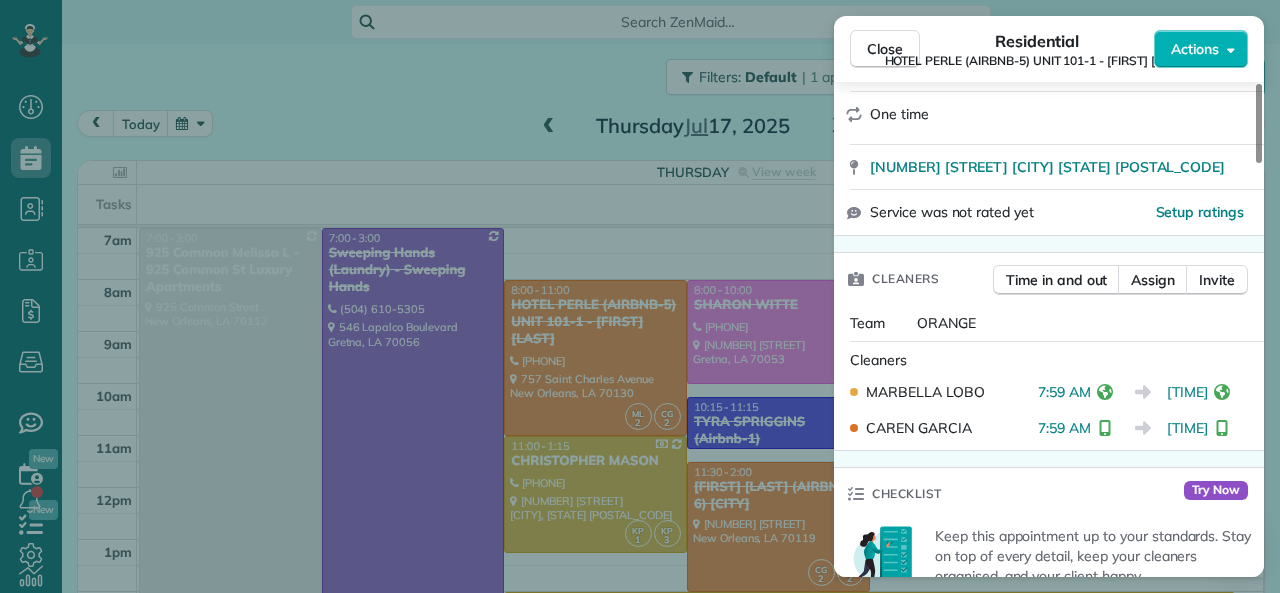drag, startPoint x: 1037, startPoint y: 388, endPoint x: 1087, endPoint y: 391, distance: 50.08992 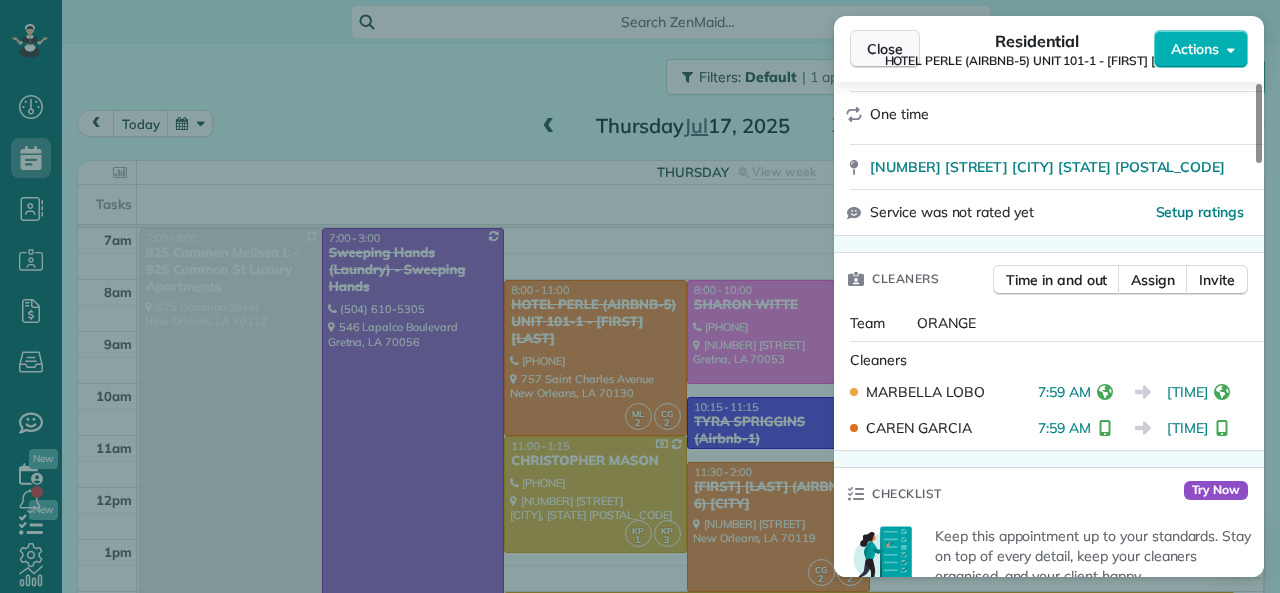 click on "Close" at bounding box center [885, 49] 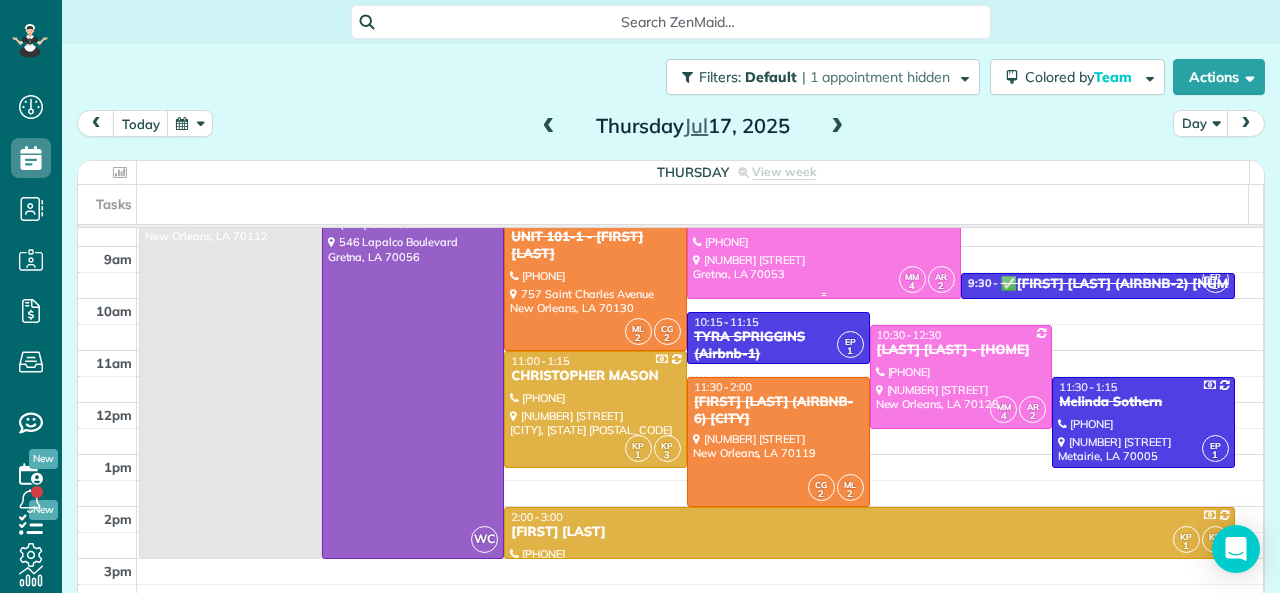 scroll, scrollTop: 200, scrollLeft: 0, axis: vertical 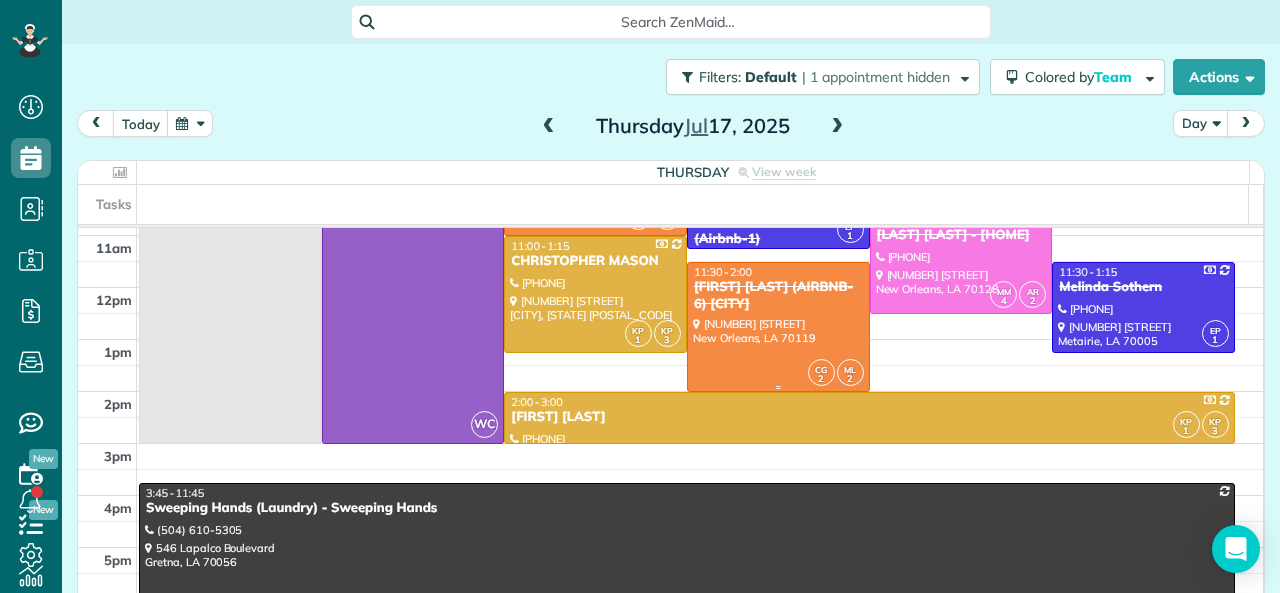 click on "NICK BRUNO (AIRBNB-6) LAFITTE" at bounding box center [778, 296] 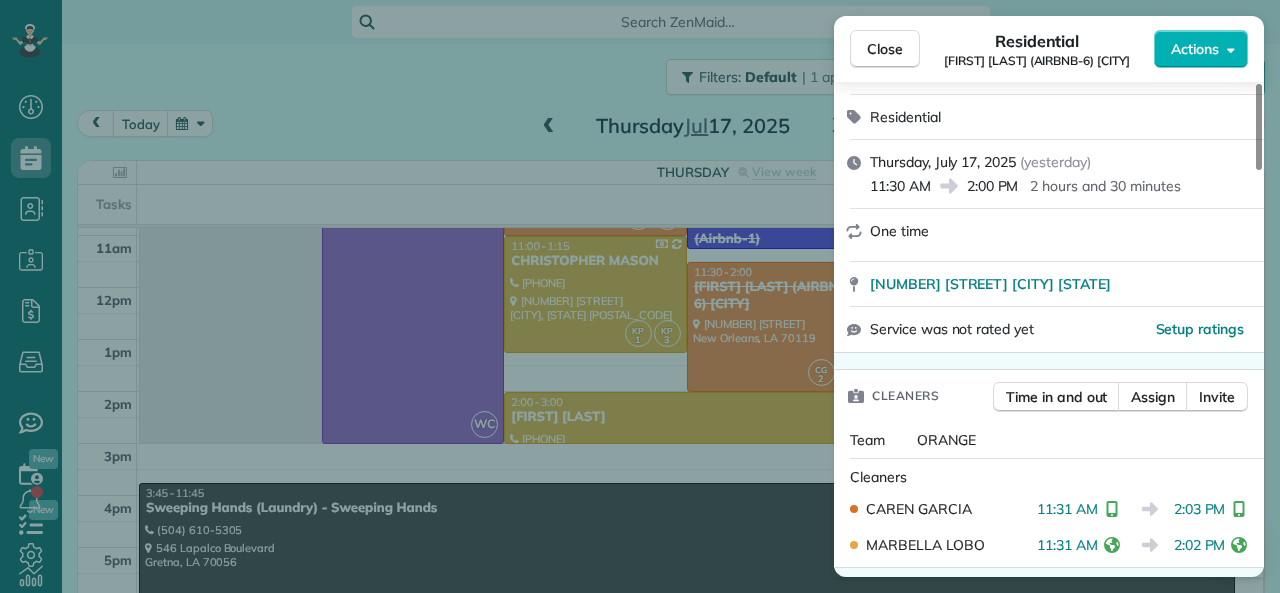 scroll, scrollTop: 100, scrollLeft: 0, axis: vertical 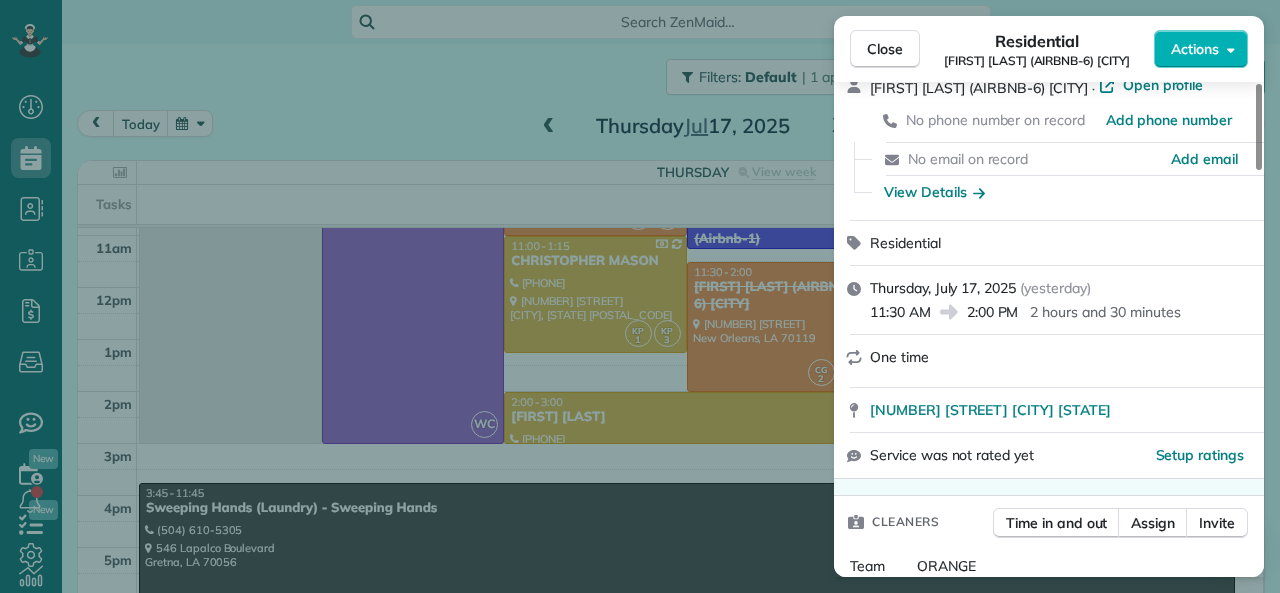 drag, startPoint x: 969, startPoint y: 313, endPoint x: 1017, endPoint y: 313, distance: 48 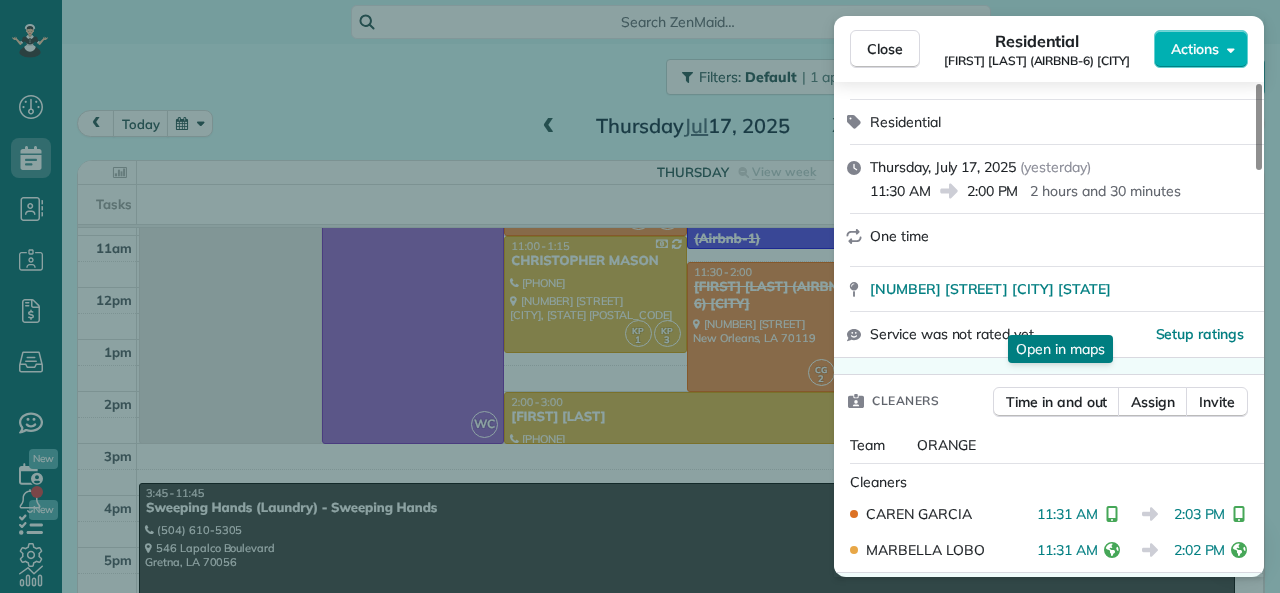 scroll, scrollTop: 300, scrollLeft: 0, axis: vertical 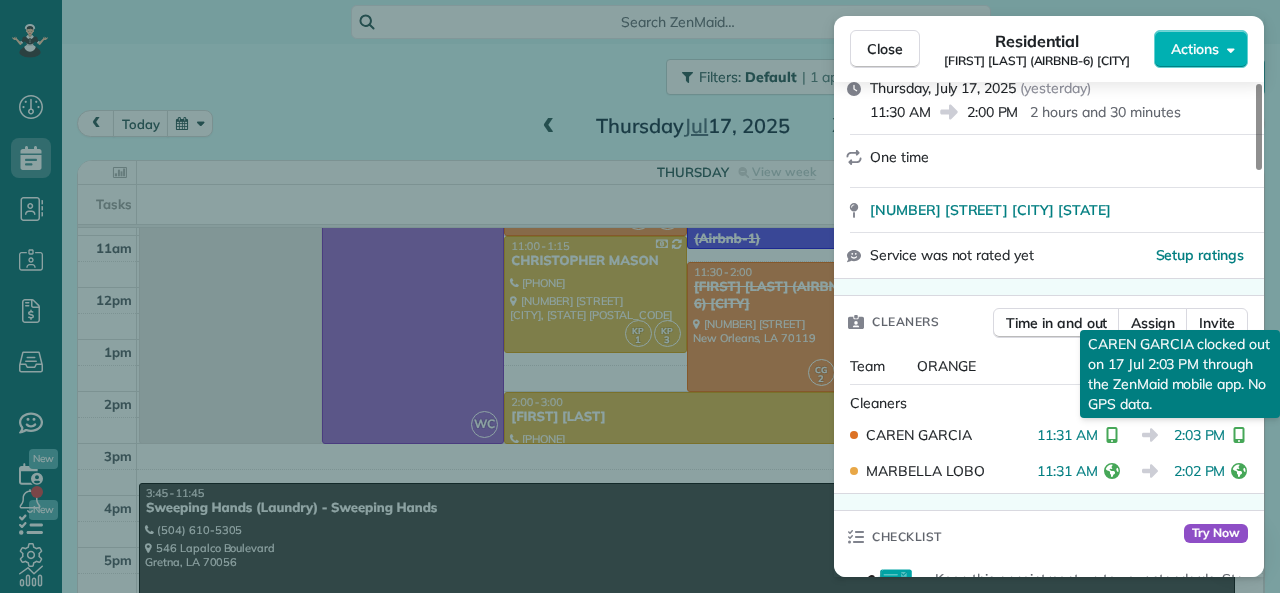 drag, startPoint x: 1177, startPoint y: 435, endPoint x: 1227, endPoint y: 436, distance: 50.01 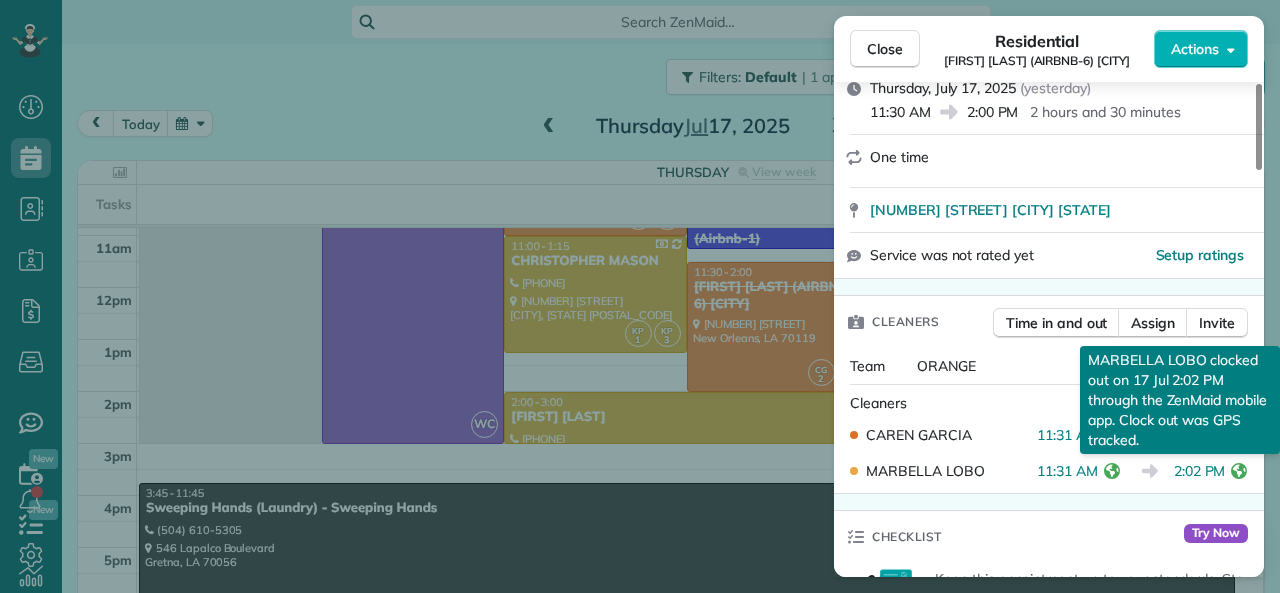 drag, startPoint x: 1194, startPoint y: 474, endPoint x: 1227, endPoint y: 473, distance: 33.01515 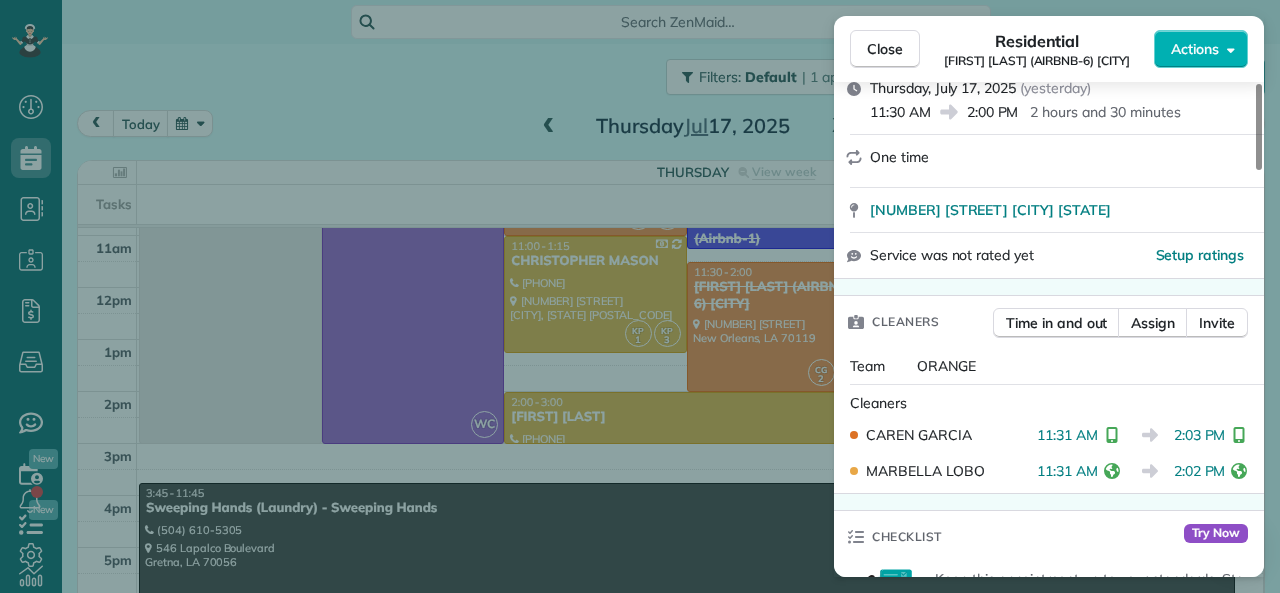 drag, startPoint x: 869, startPoint y: 52, endPoint x: 429, endPoint y: 305, distance: 507.55197 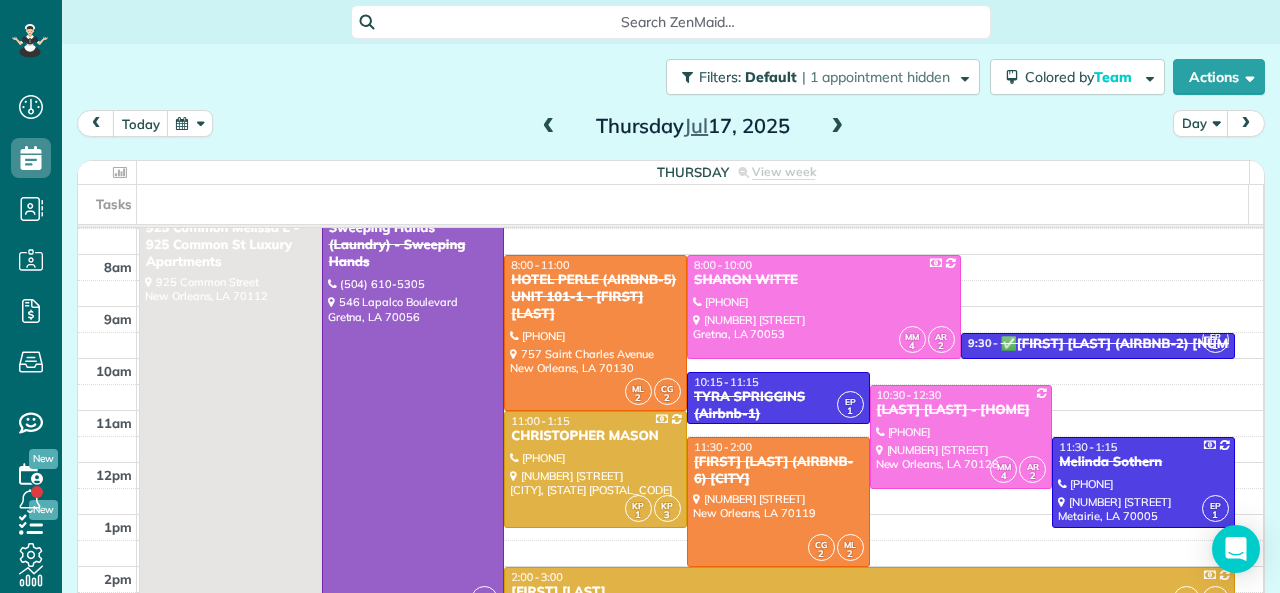 scroll, scrollTop: 0, scrollLeft: 0, axis: both 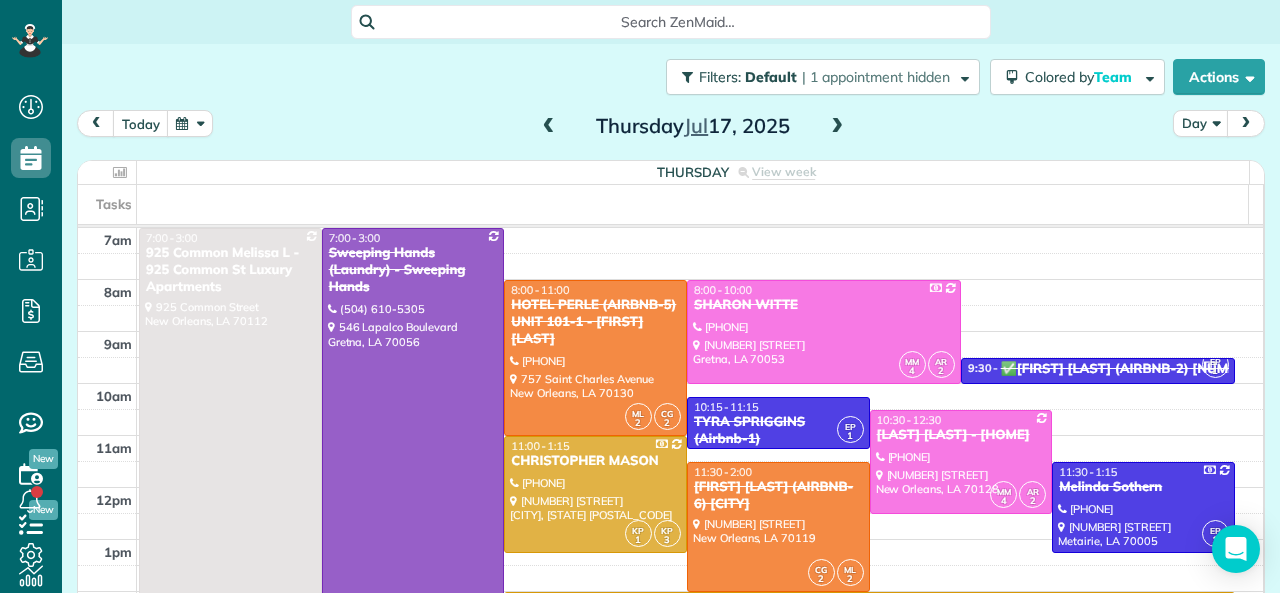 click at bounding box center (413, 436) 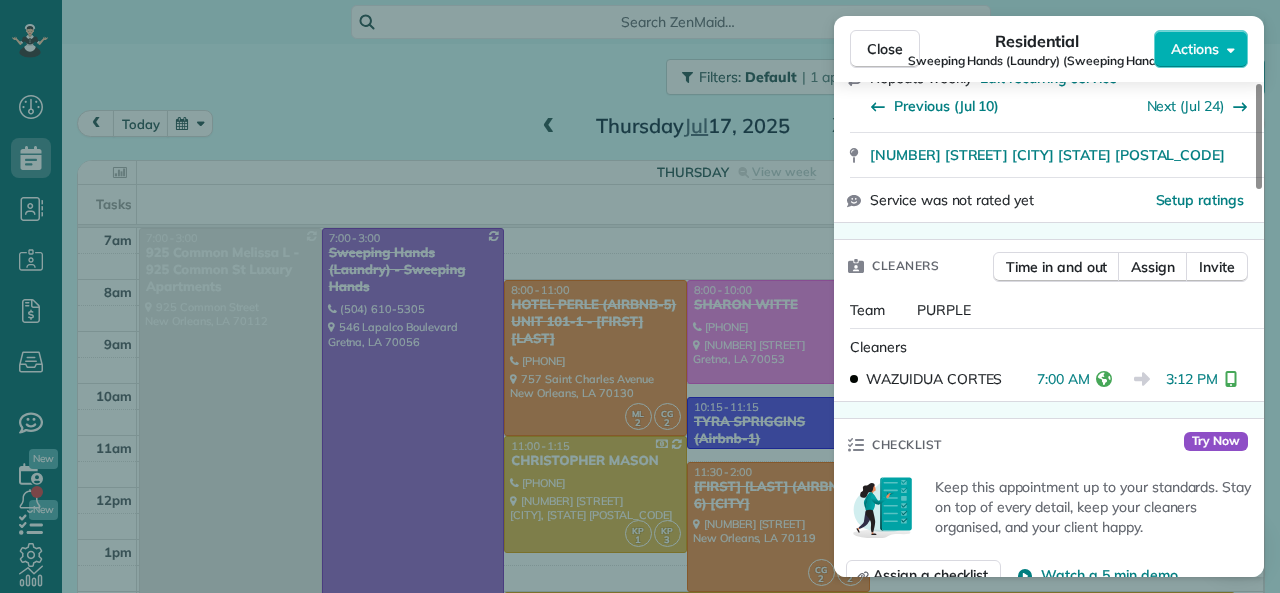 scroll, scrollTop: 400, scrollLeft: 0, axis: vertical 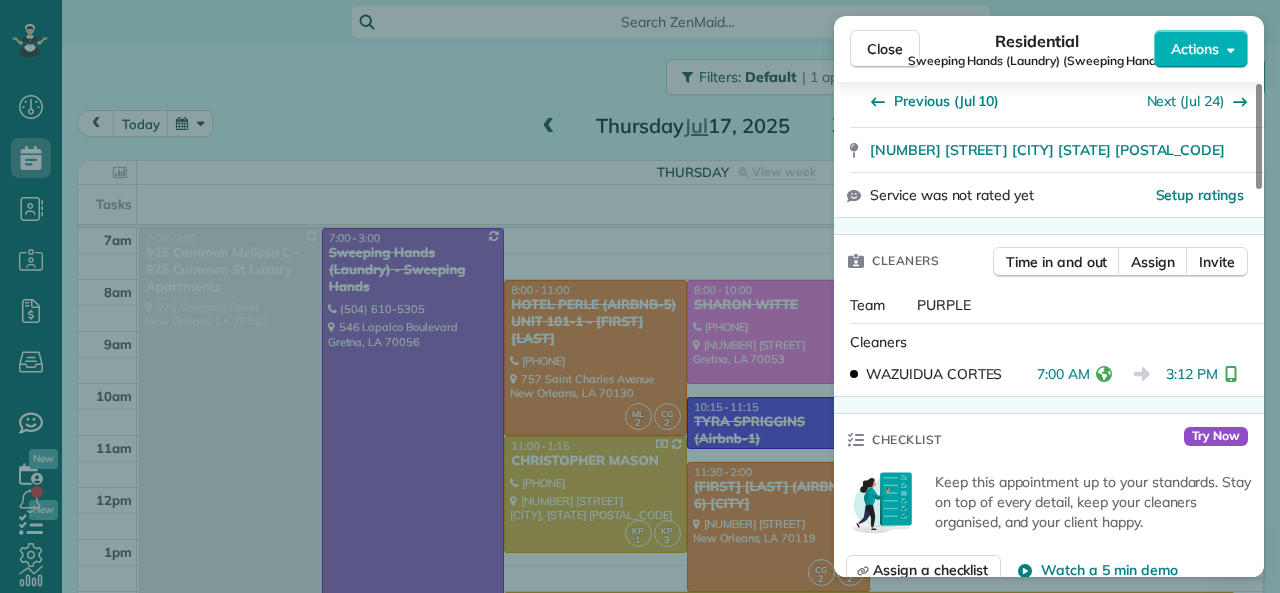 drag, startPoint x: 1169, startPoint y: 380, endPoint x: 1218, endPoint y: 375, distance: 49.25444 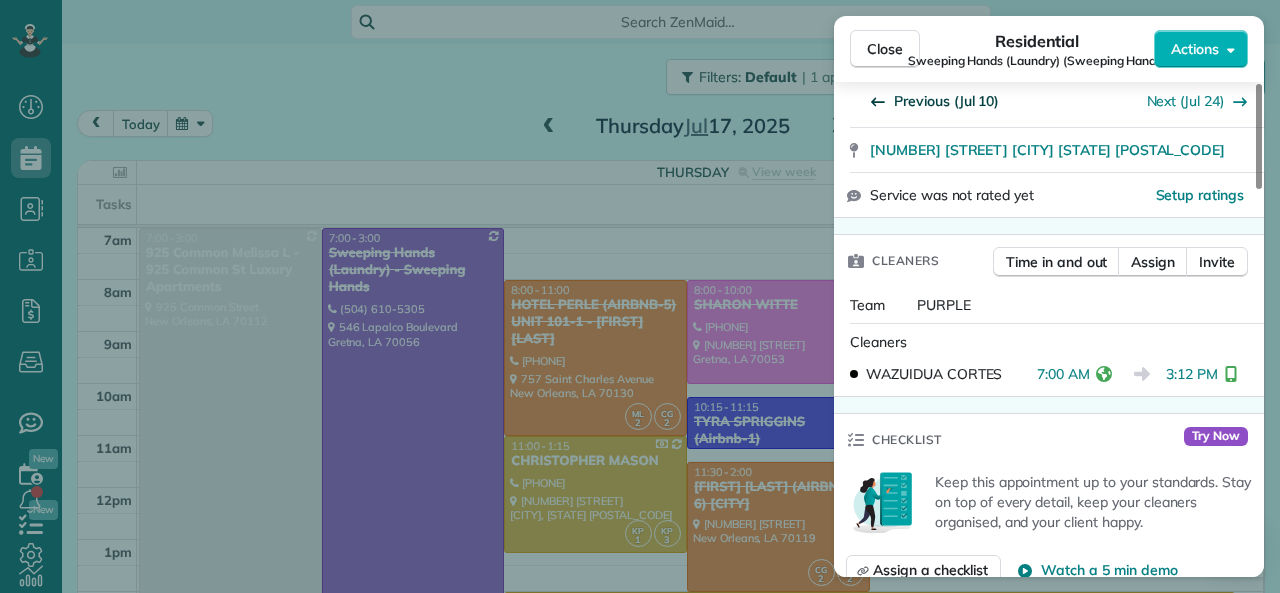drag, startPoint x: 873, startPoint y: 40, endPoint x: 884, endPoint y: 111, distance: 71.84706 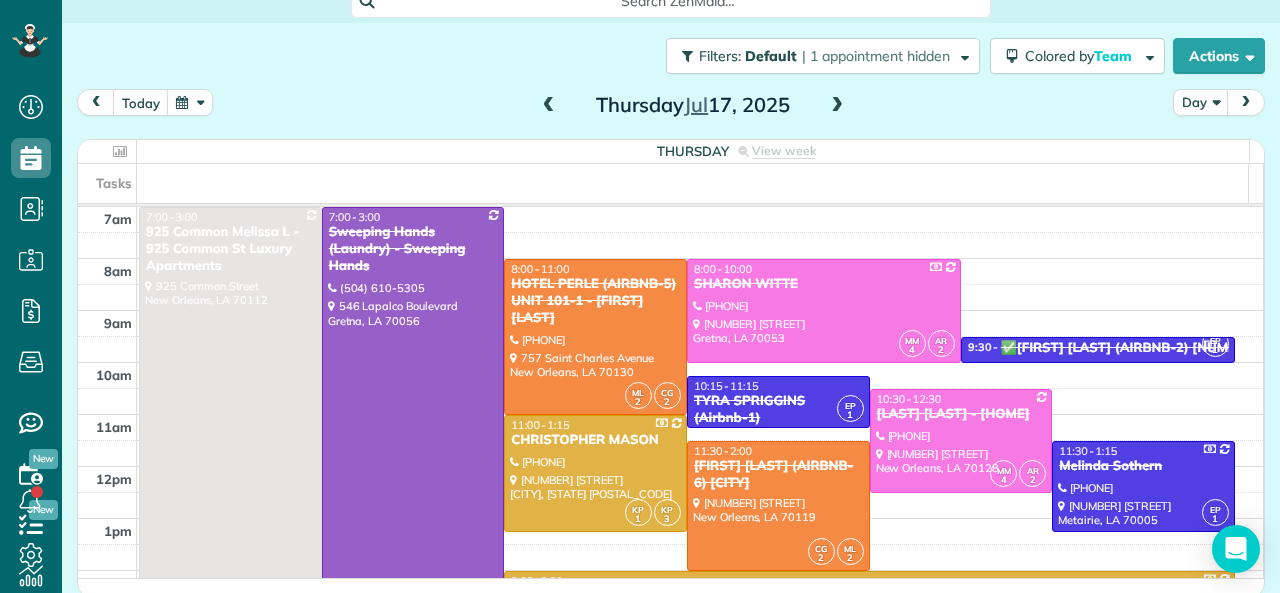 scroll, scrollTop: 26, scrollLeft: 0, axis: vertical 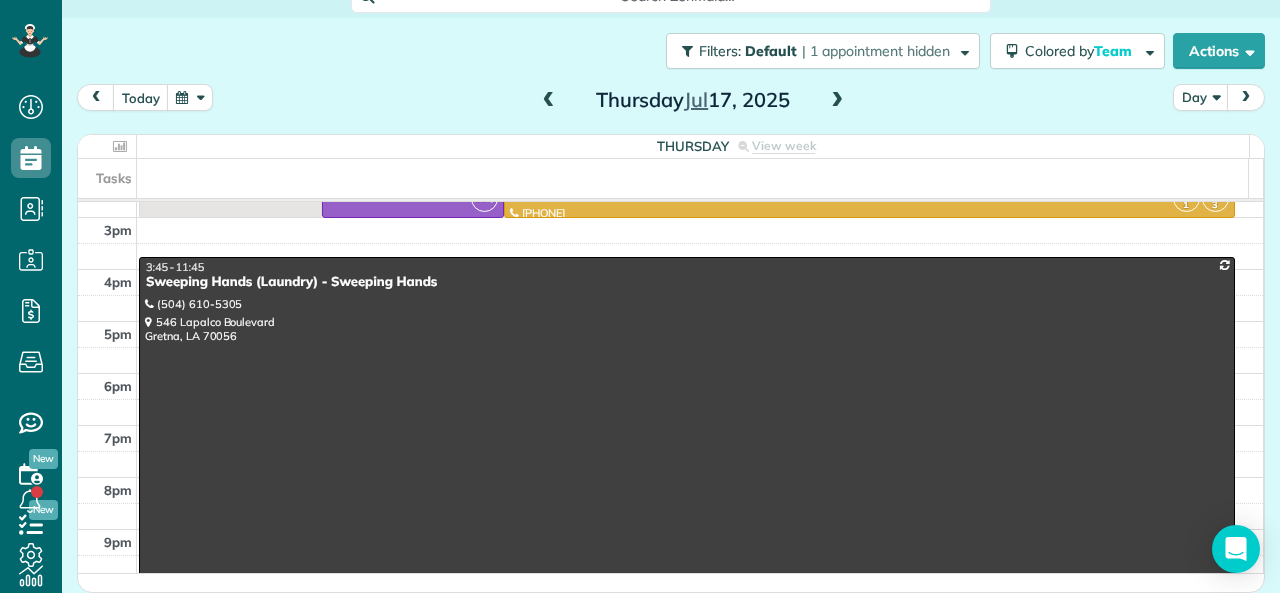 click at bounding box center [687, 465] 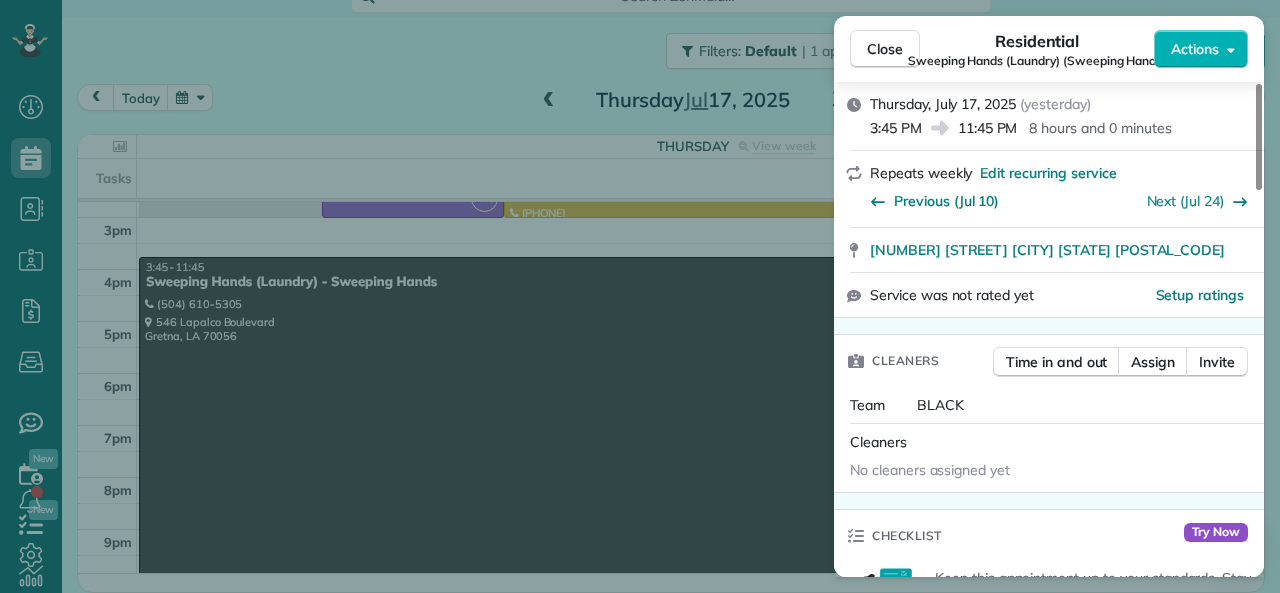scroll, scrollTop: 0, scrollLeft: 0, axis: both 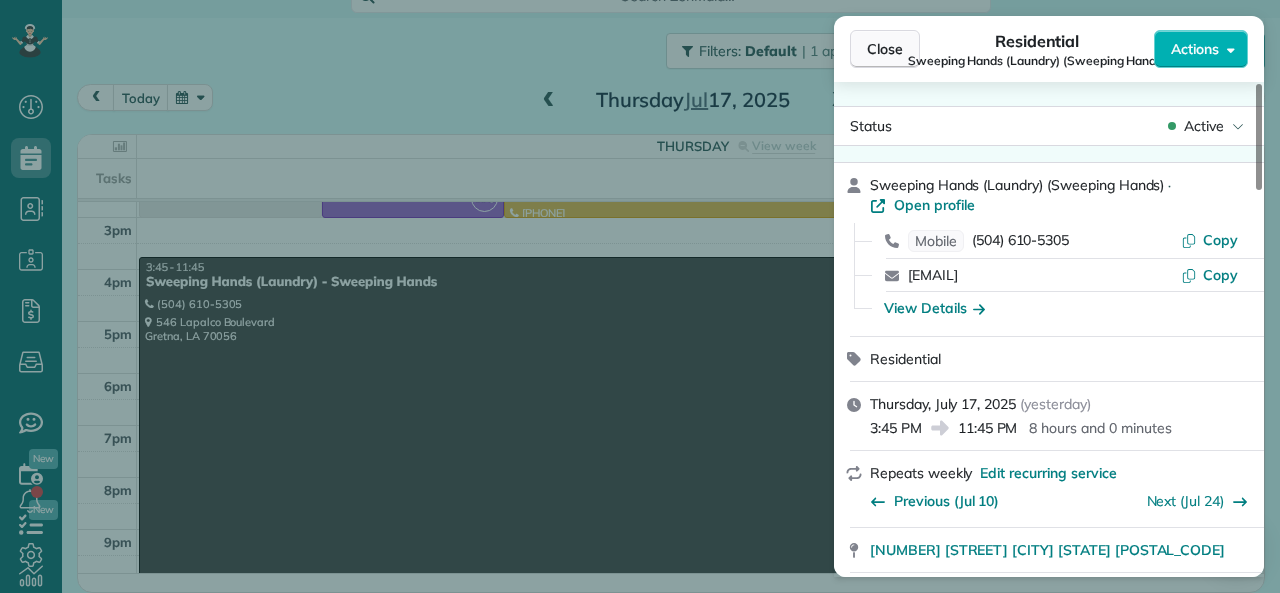 click on "Close" at bounding box center [885, 49] 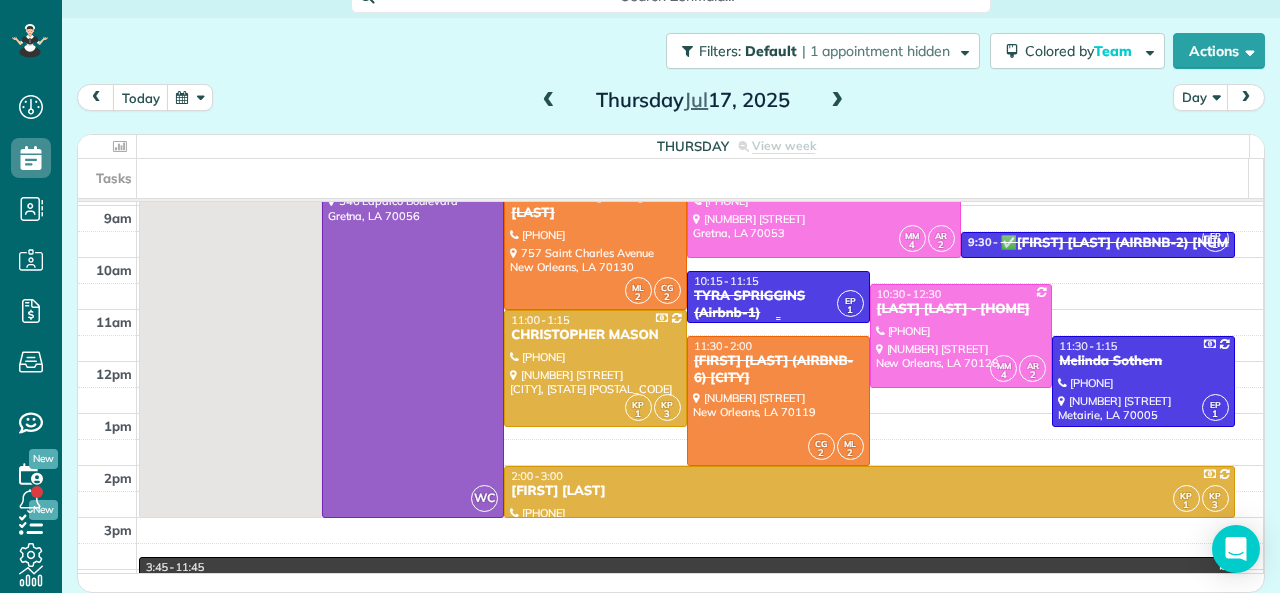 scroll, scrollTop: 0, scrollLeft: 0, axis: both 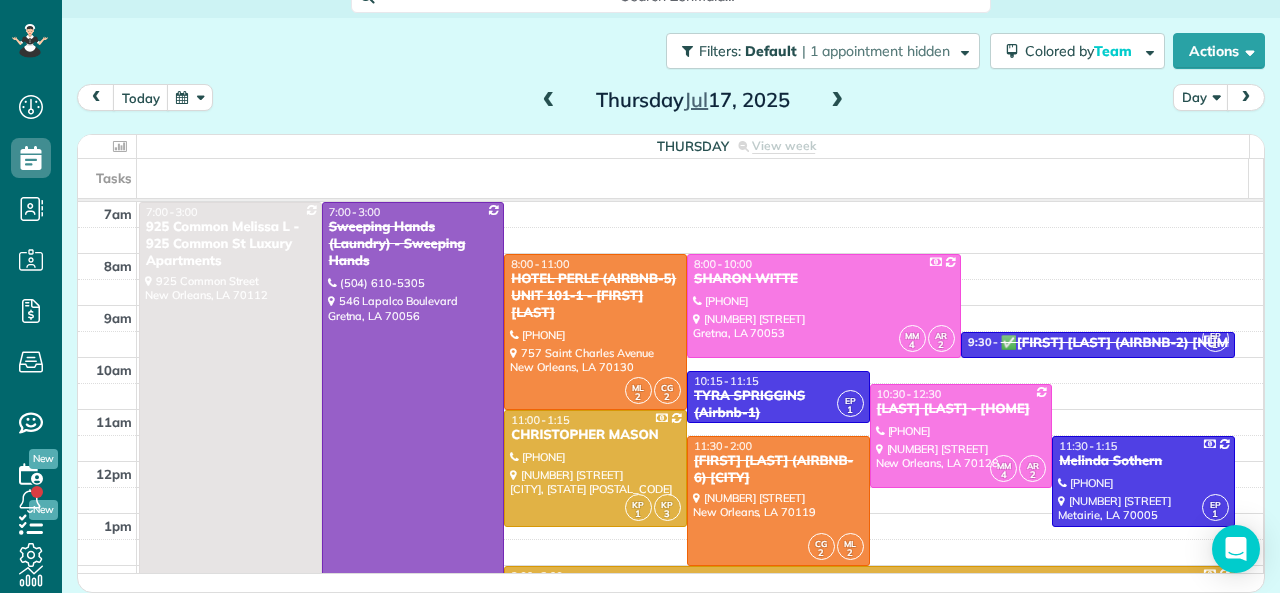 click at bounding box center [837, 101] 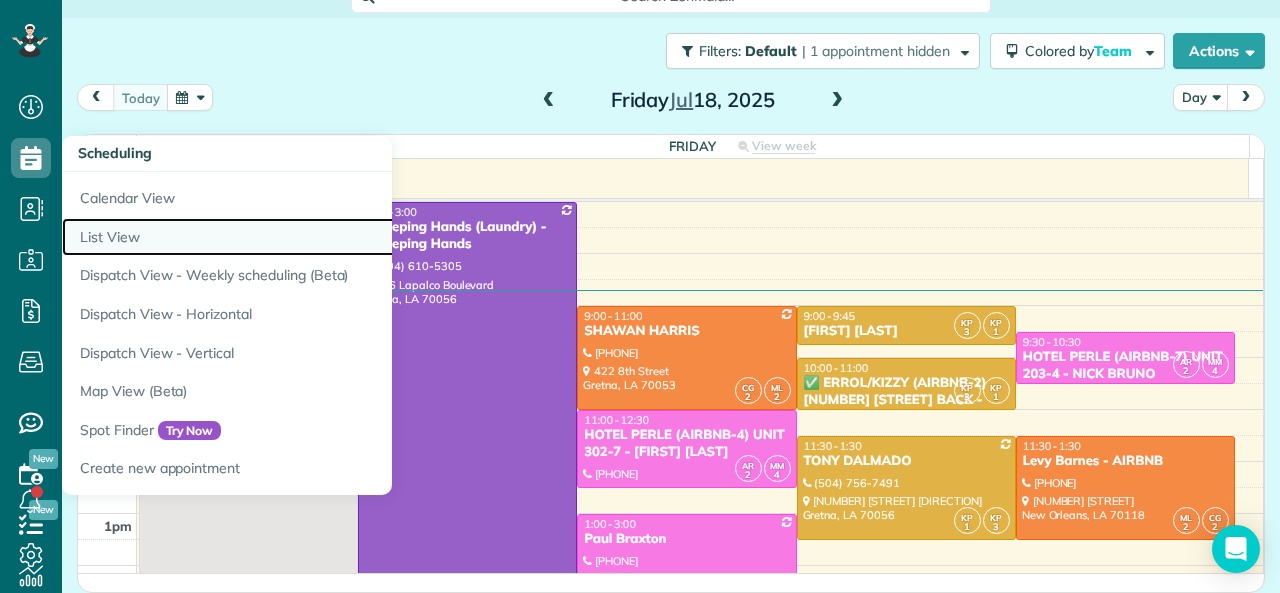 click on "List View" at bounding box center [312, 237] 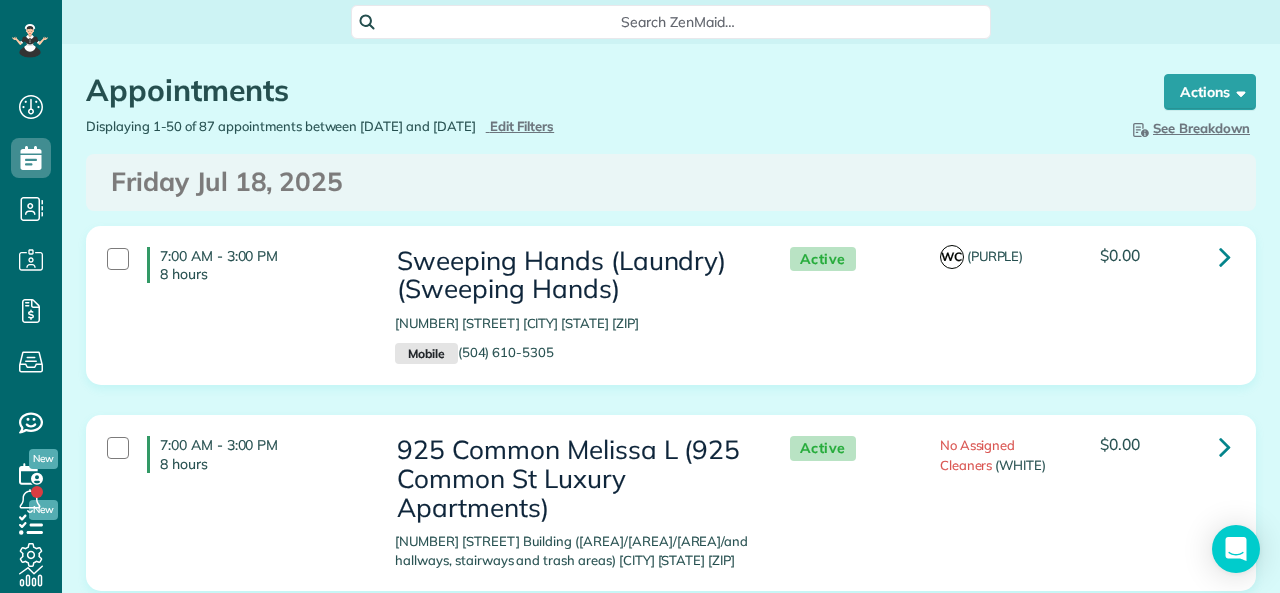 scroll, scrollTop: 0, scrollLeft: 0, axis: both 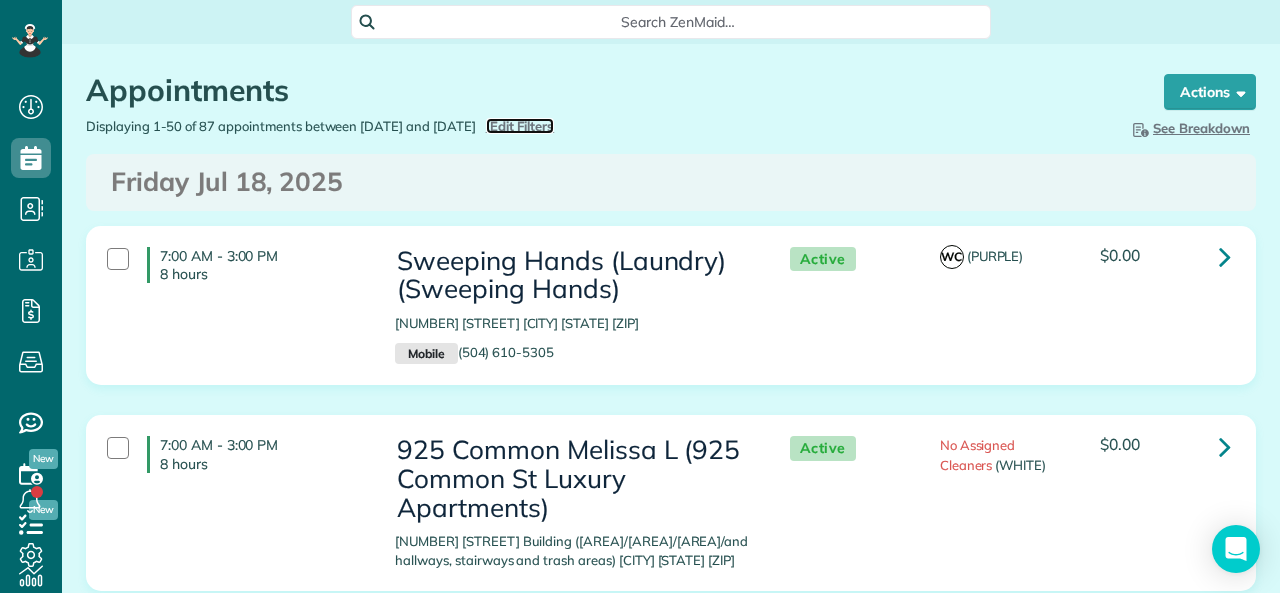 click on "Edit Filters" at bounding box center [522, 126] 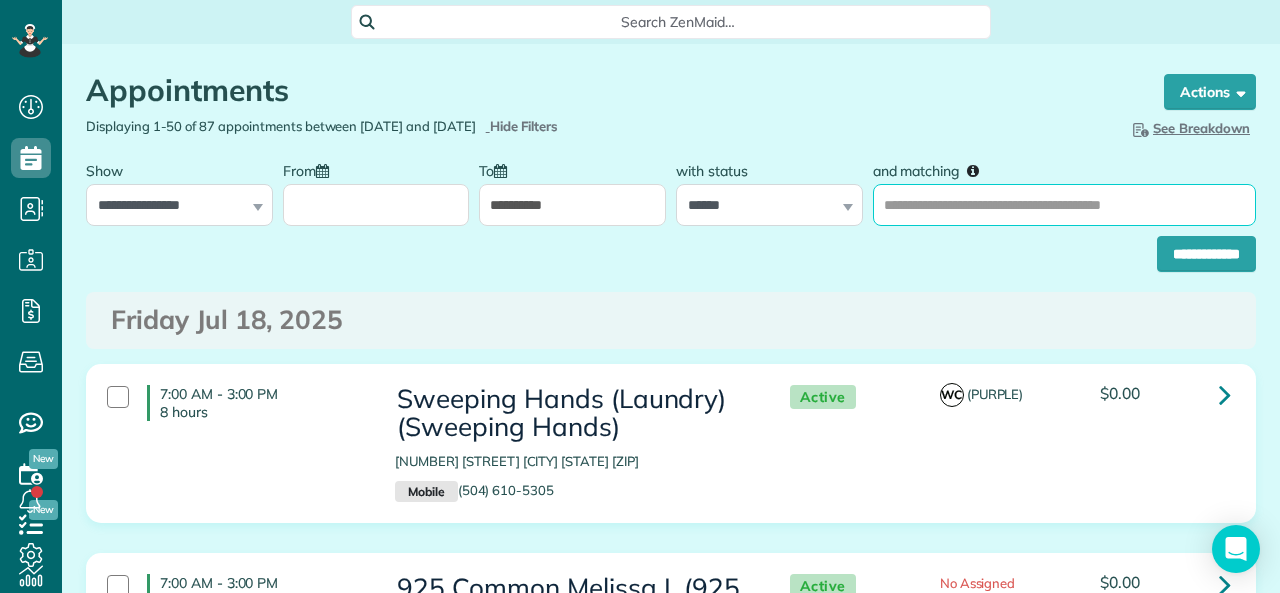 click on "and matching" at bounding box center (1064, 205) 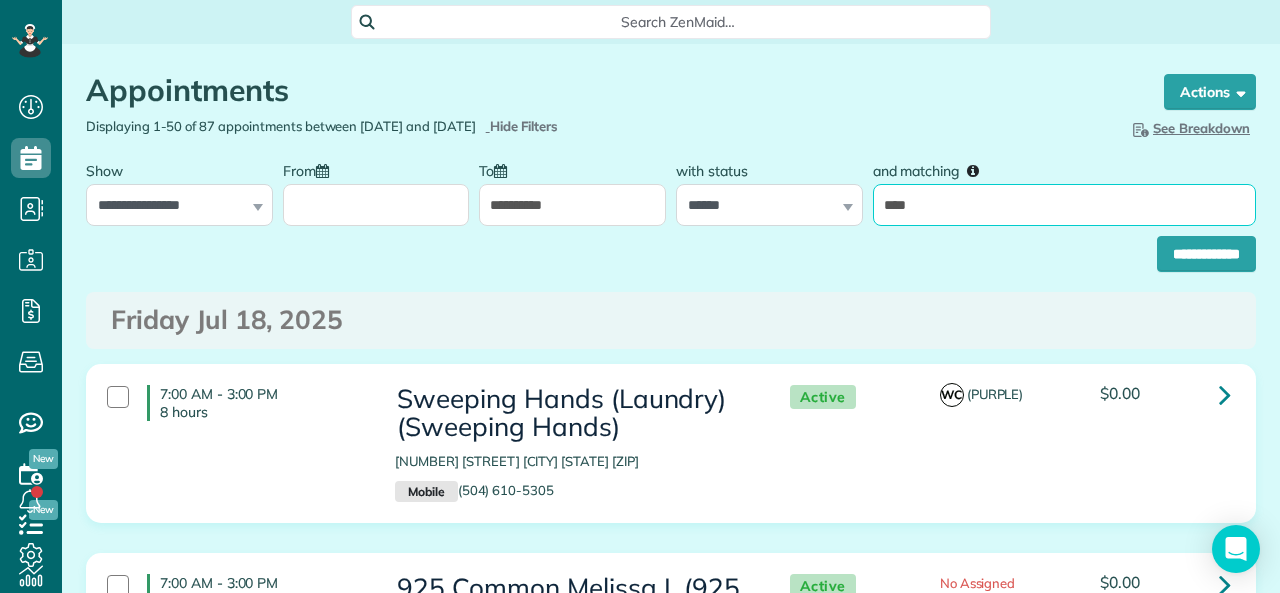 type on "****" 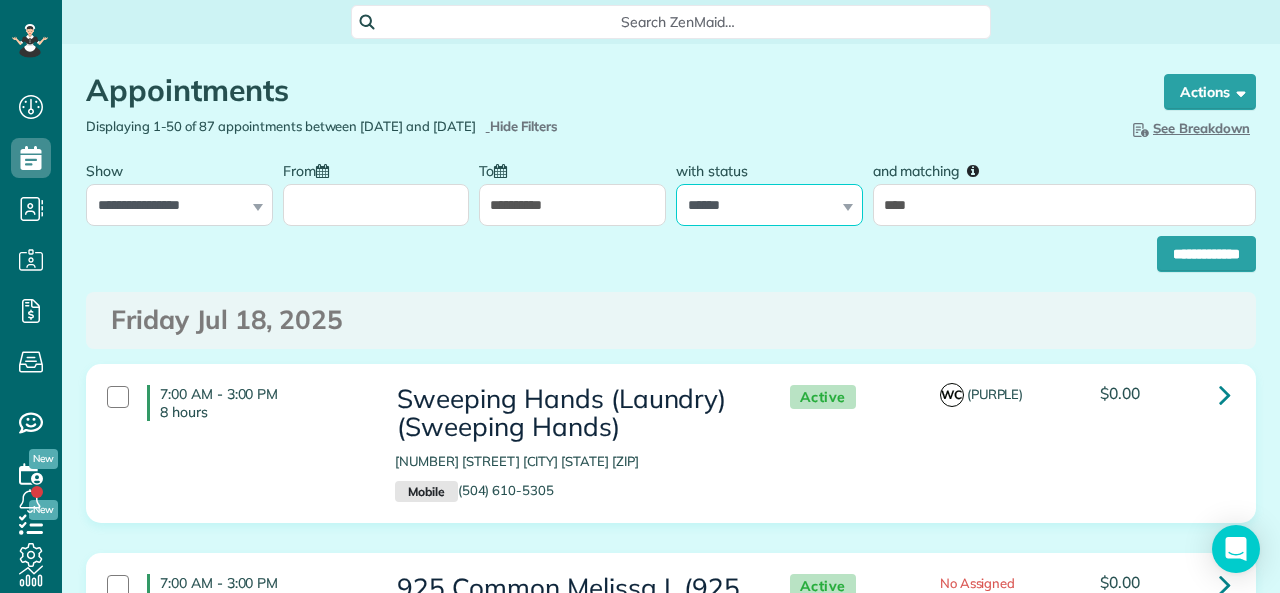 click on "**********" at bounding box center [769, 205] 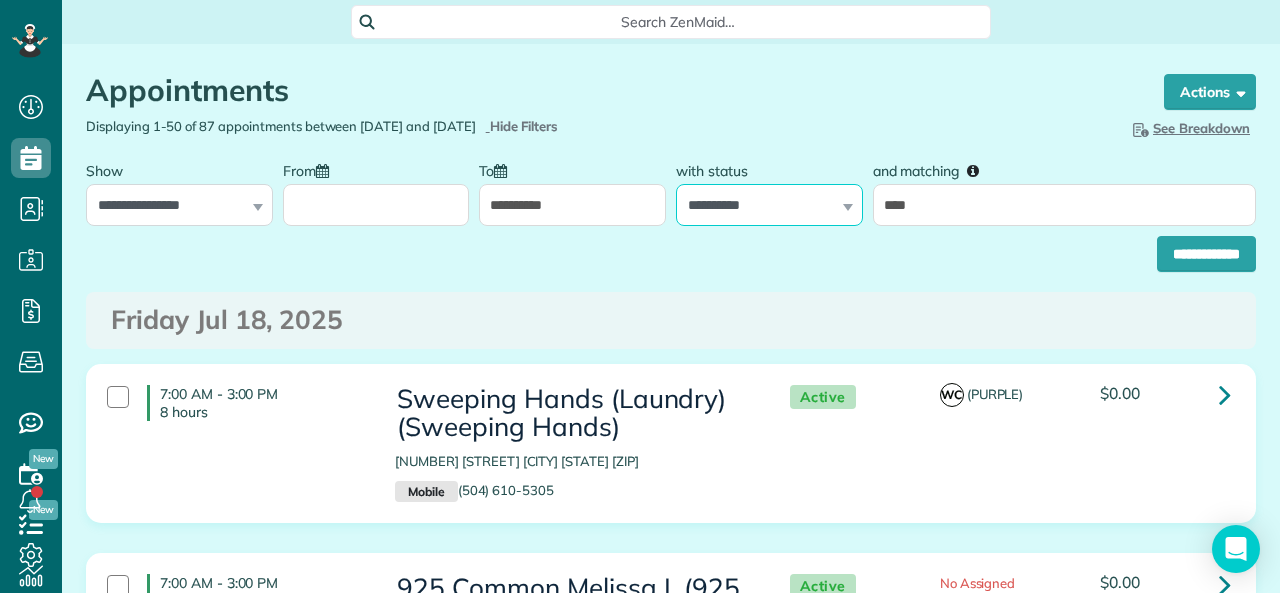 click on "**********" at bounding box center [769, 205] 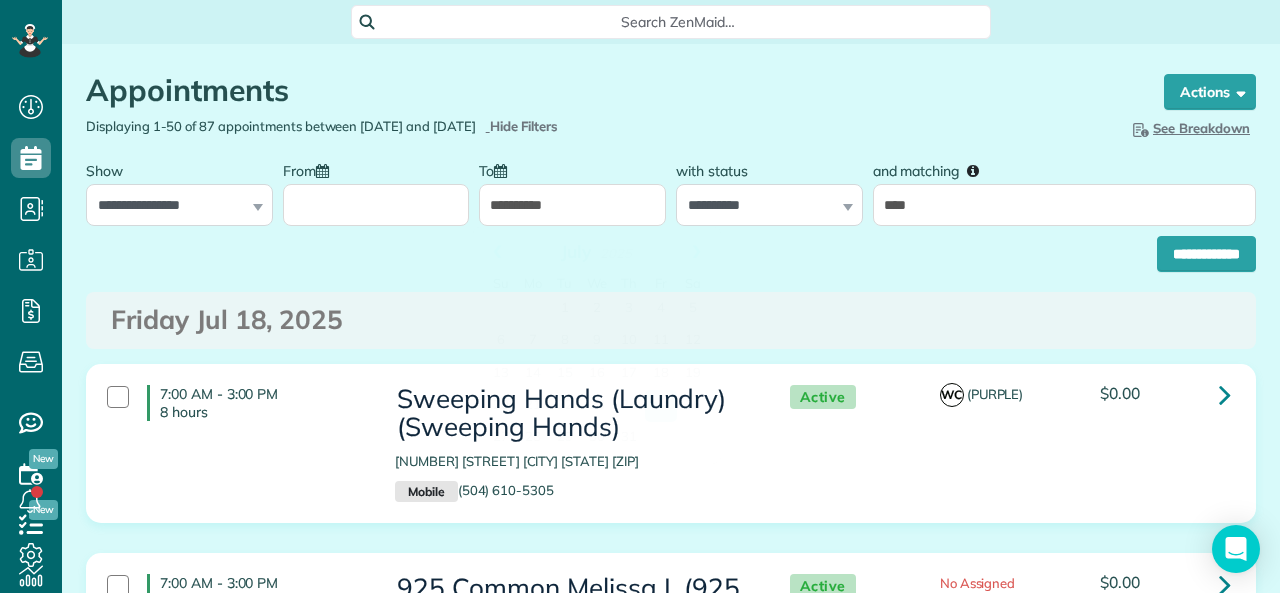 click on "**********" at bounding box center (572, 205) 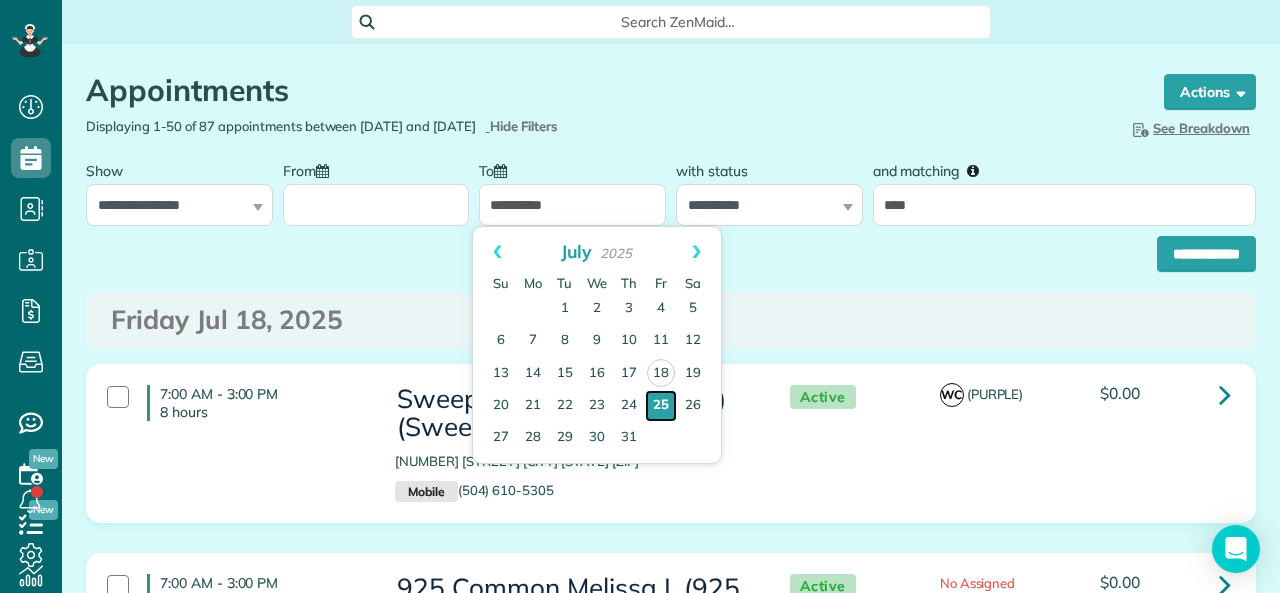 click on "25" at bounding box center (661, 406) 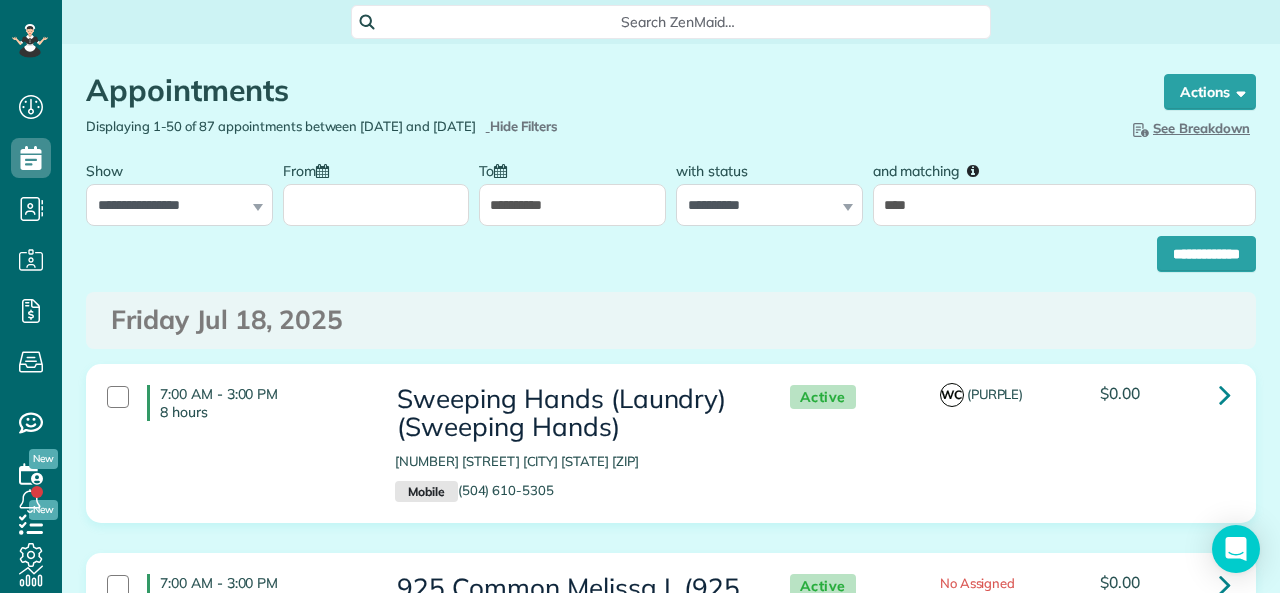 click on "From" at bounding box center [376, 205] 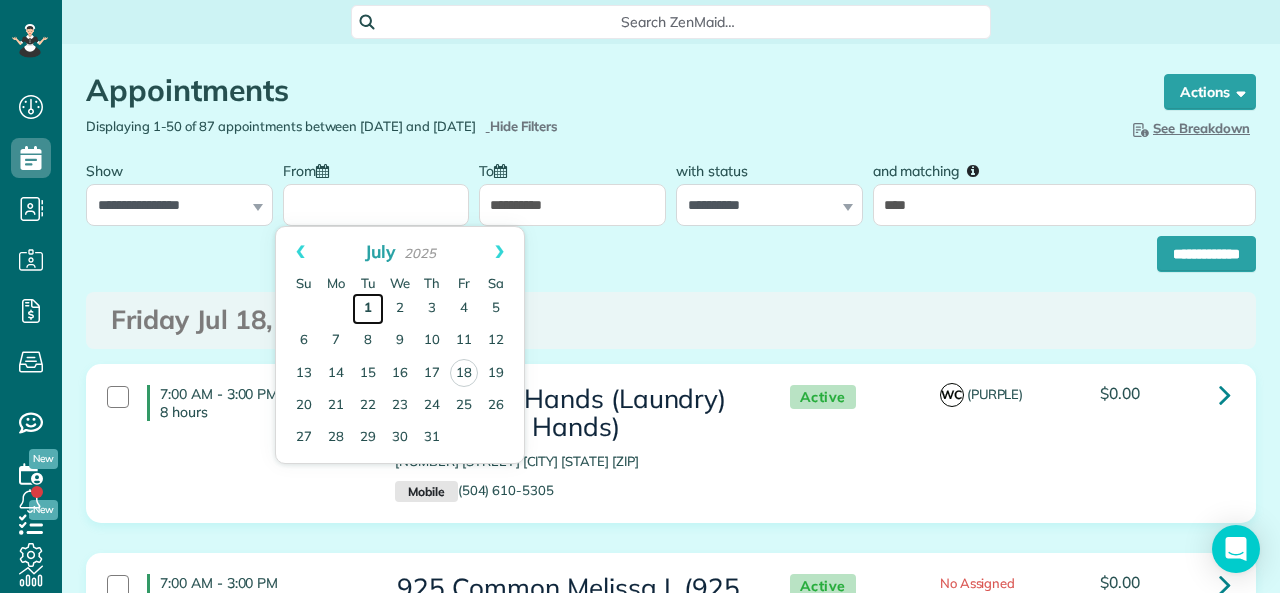 click on "1" at bounding box center [368, 309] 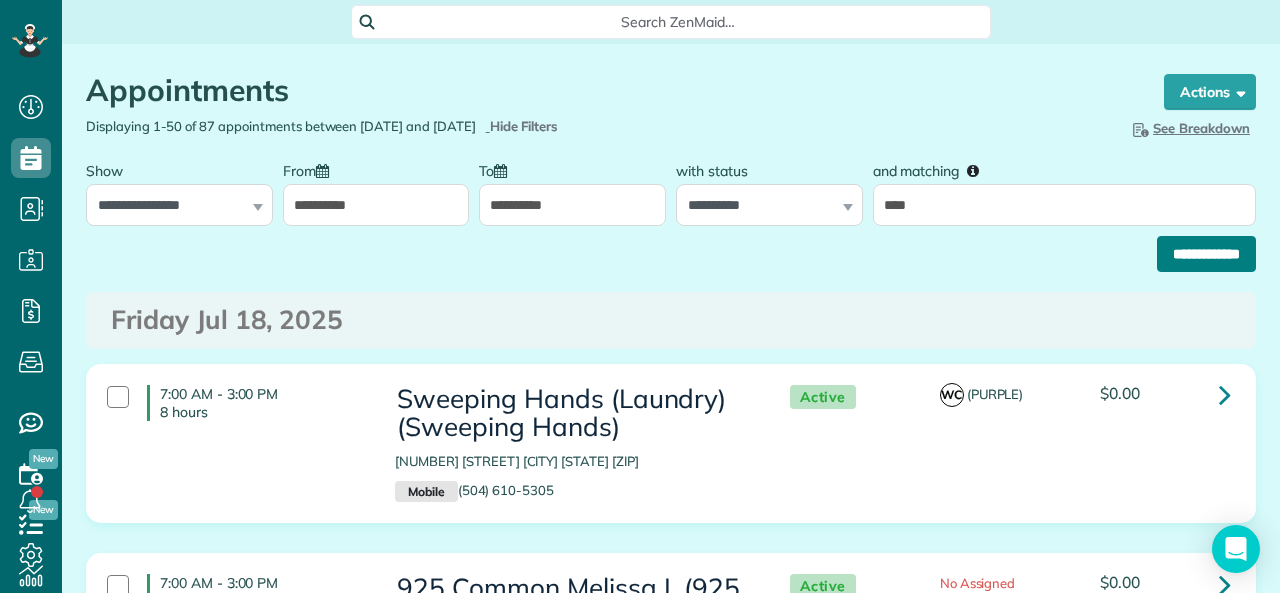 click on "**********" at bounding box center [1206, 254] 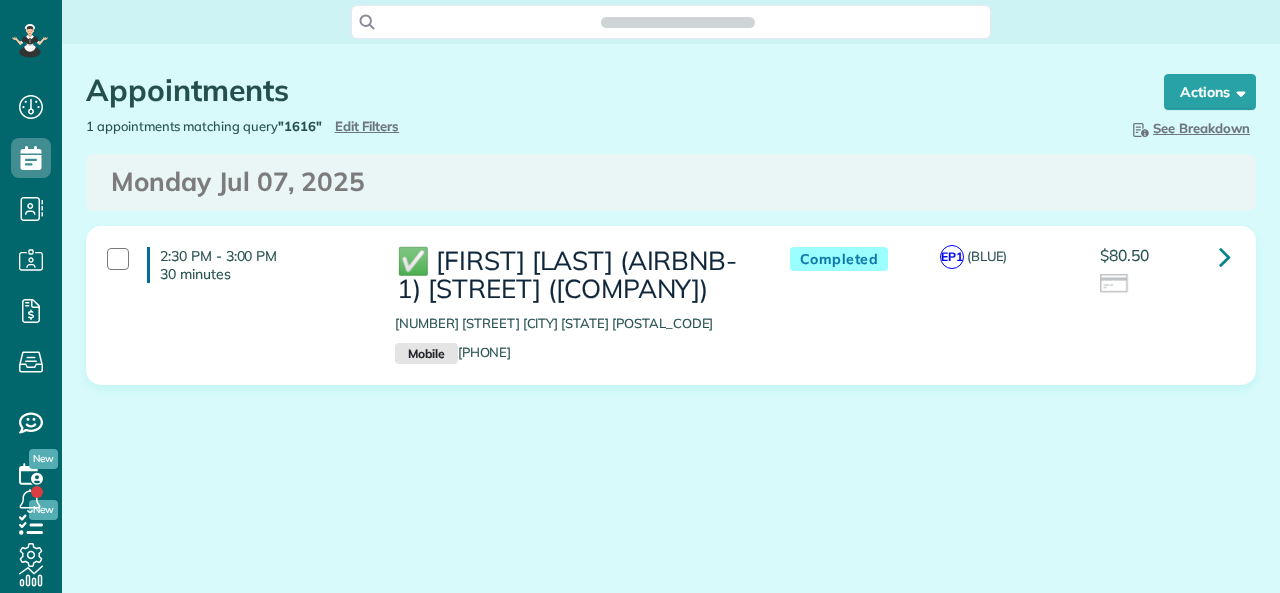scroll, scrollTop: 0, scrollLeft: 0, axis: both 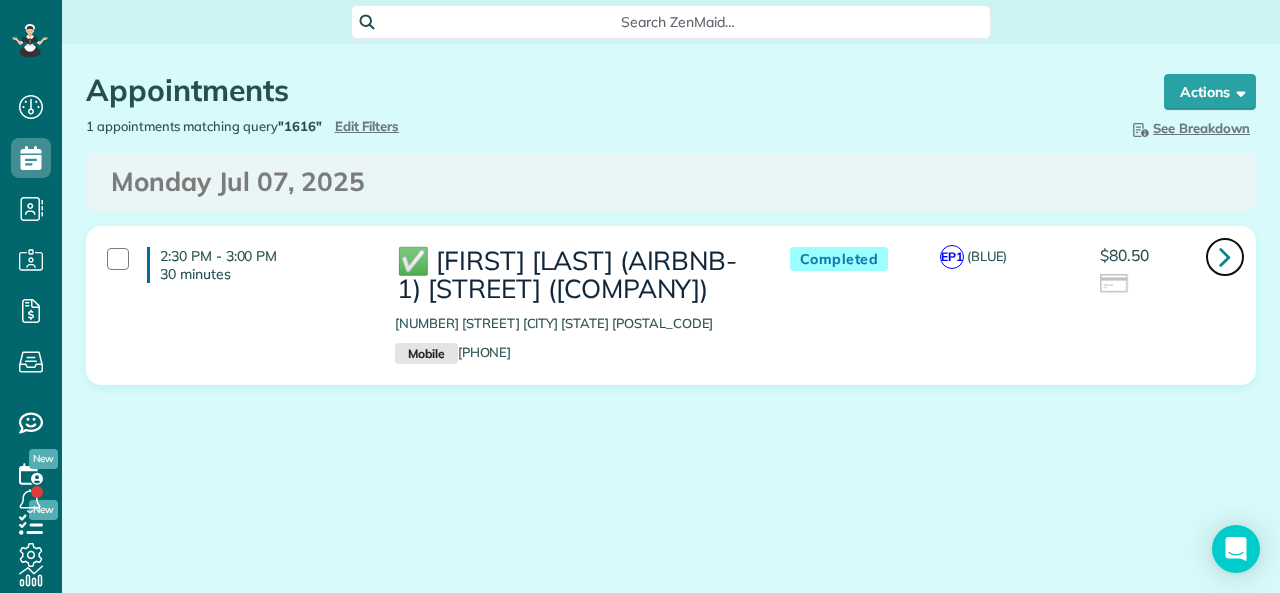 click at bounding box center (1225, 256) 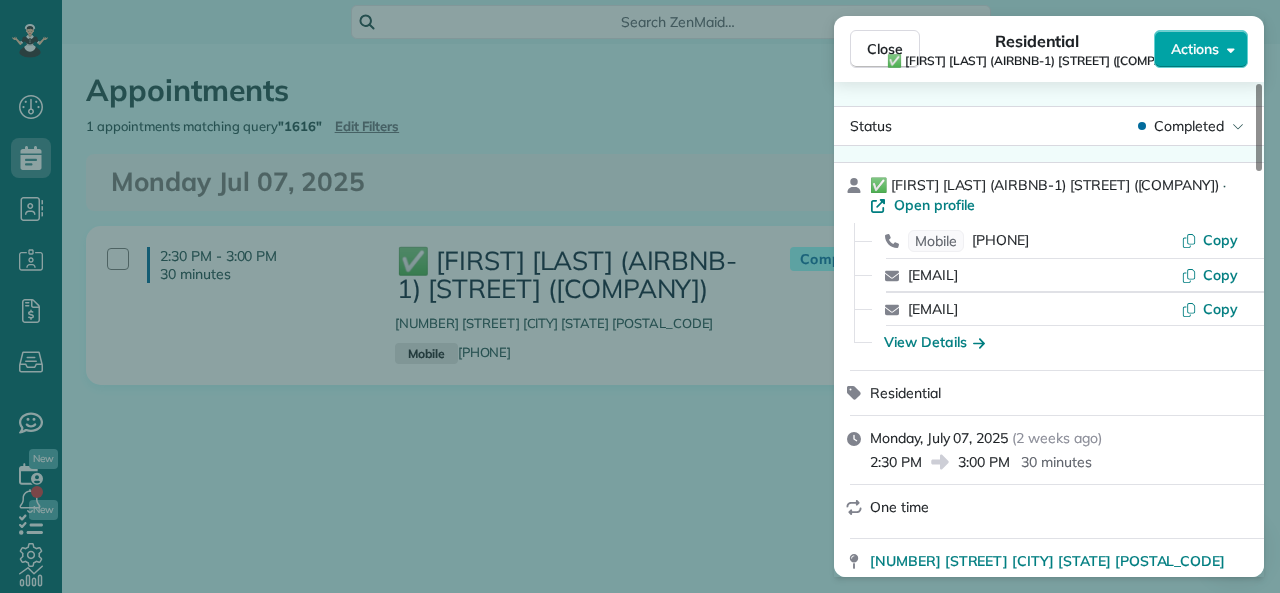 click on "Actions" at bounding box center [1195, 49] 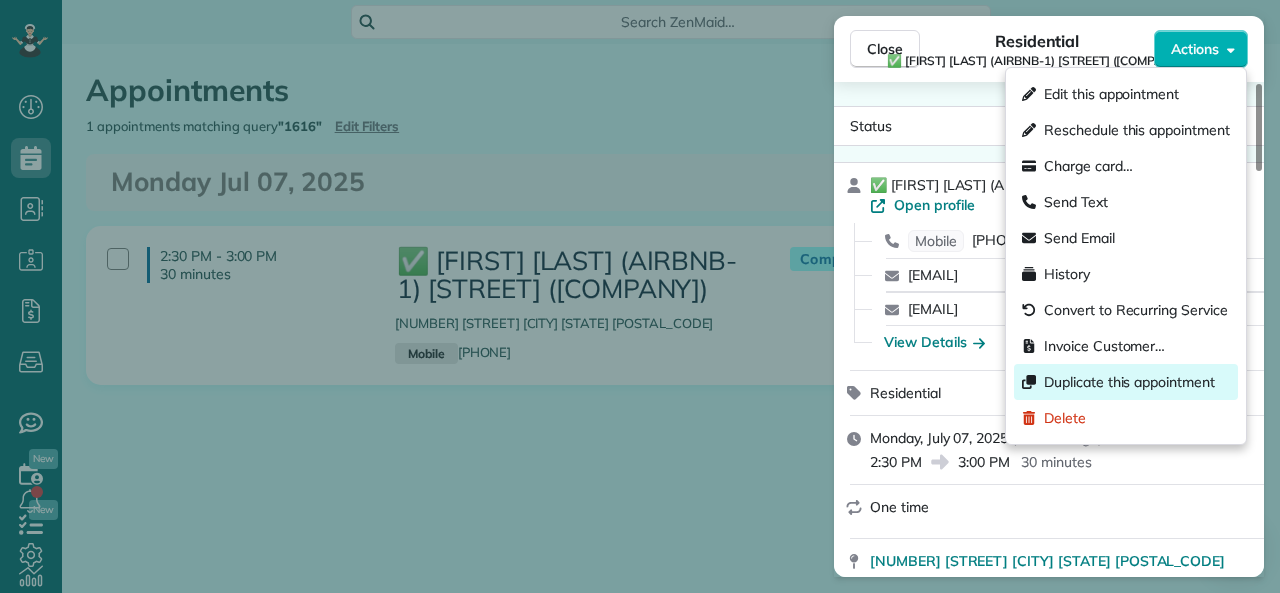 click on "Duplicate this appointment" at bounding box center (1129, 382) 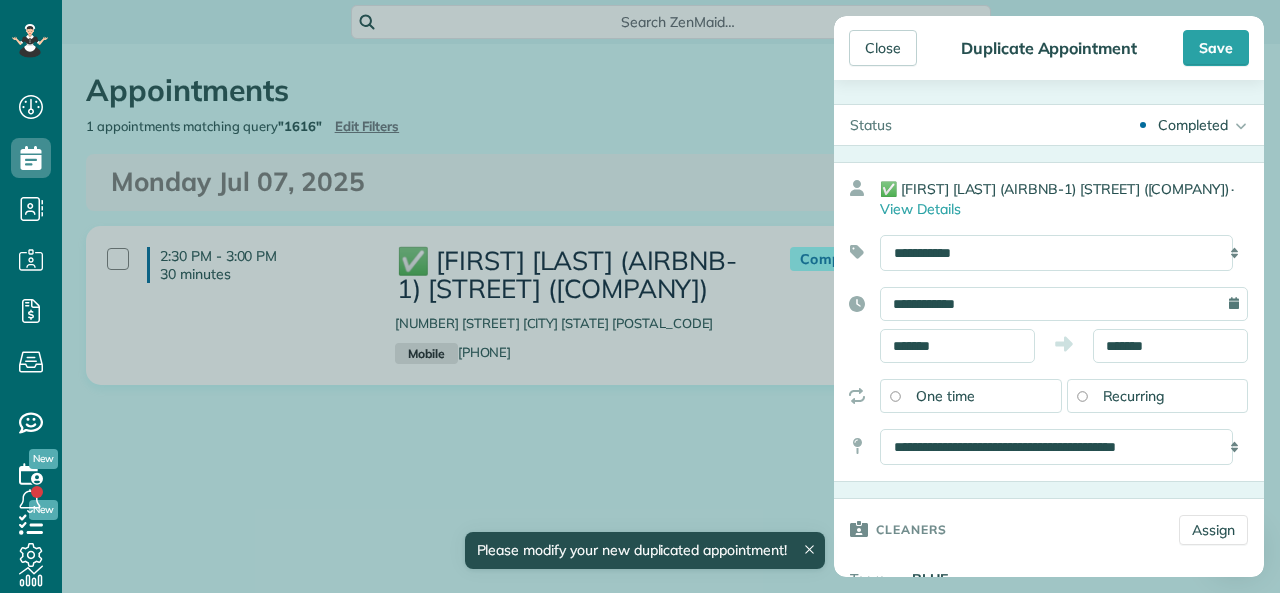 click on "Completed" at bounding box center (1193, 125) 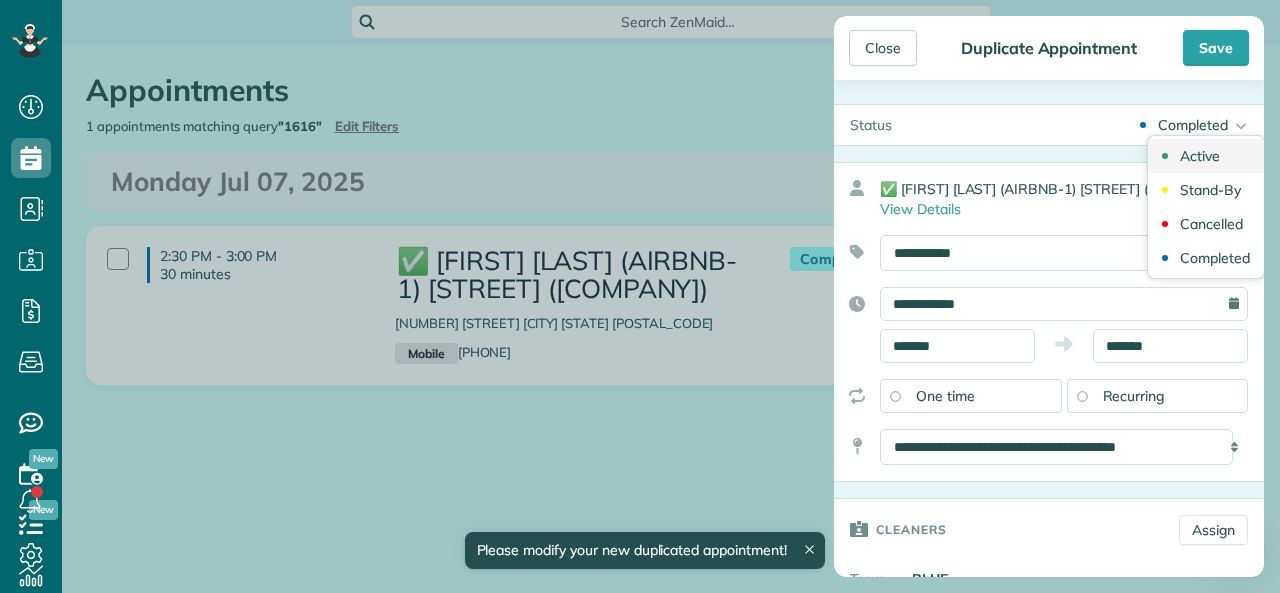 click on "Active" at bounding box center (1200, 156) 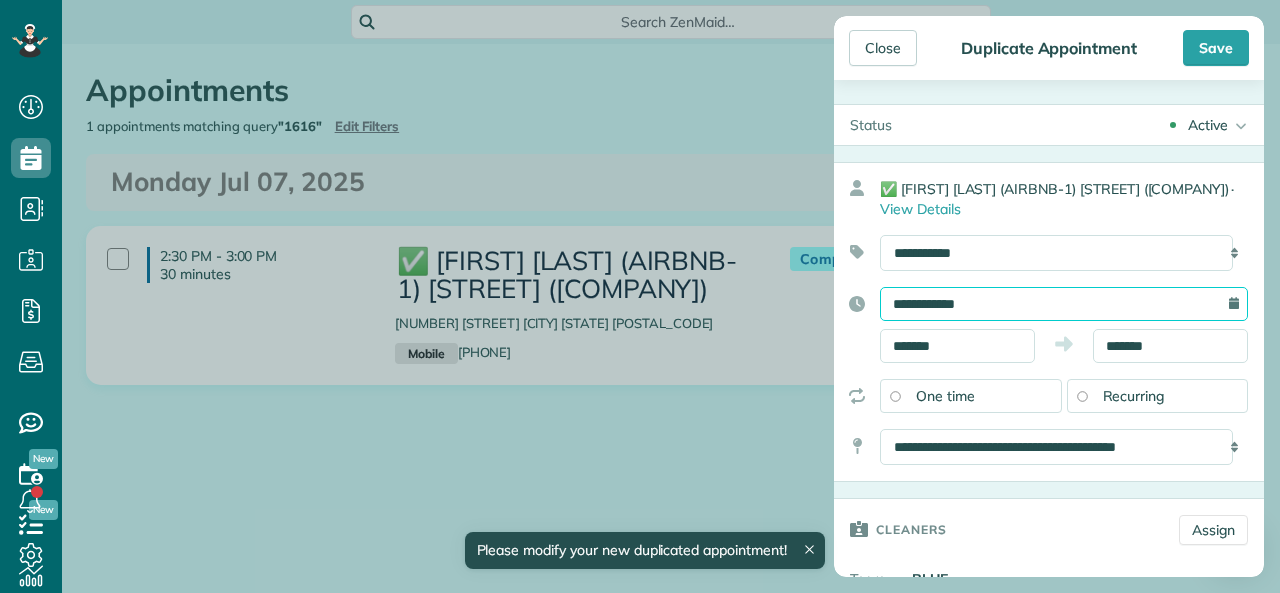 click on "**********" at bounding box center [1064, 304] 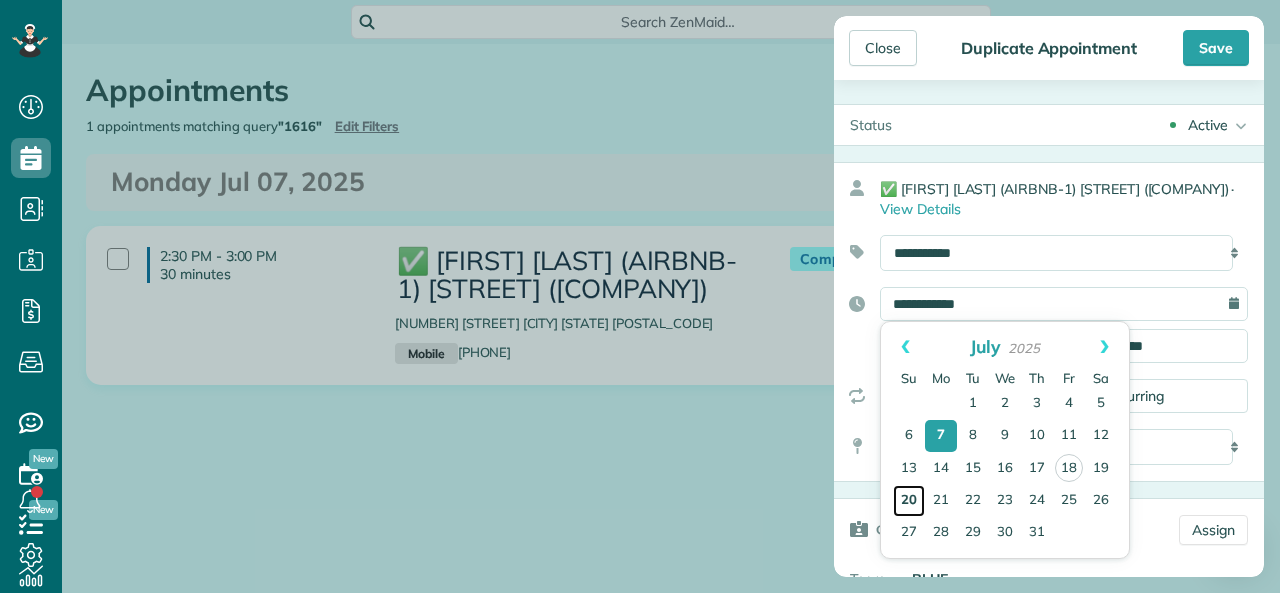 click on "20" at bounding box center (909, 501) 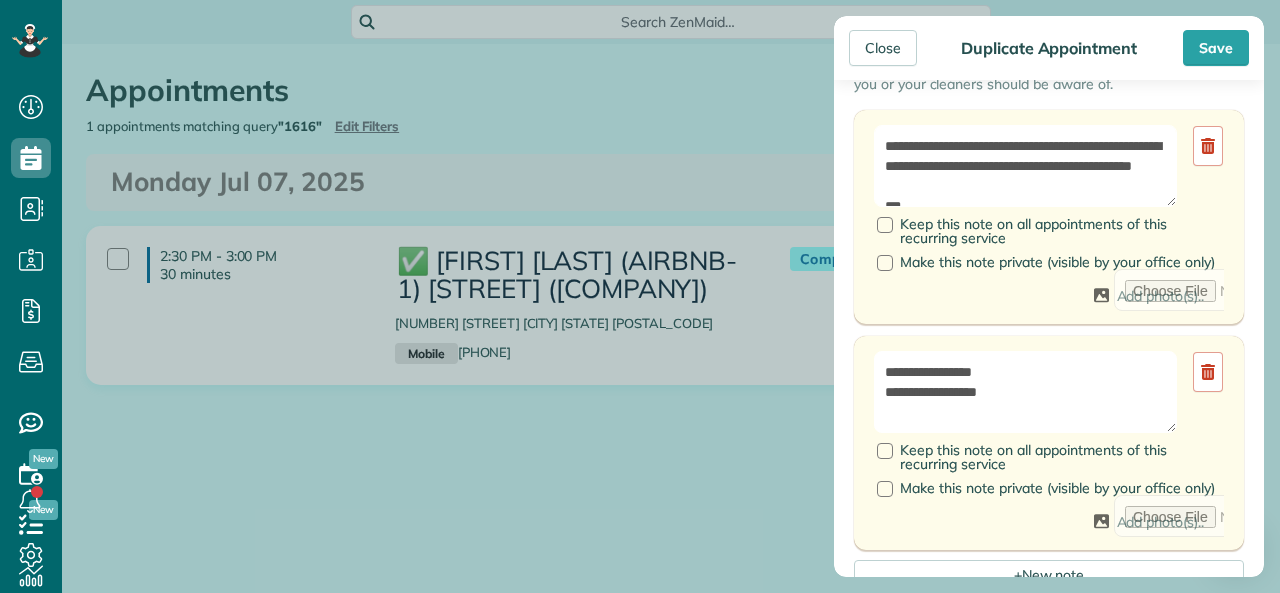 scroll, scrollTop: 900, scrollLeft: 0, axis: vertical 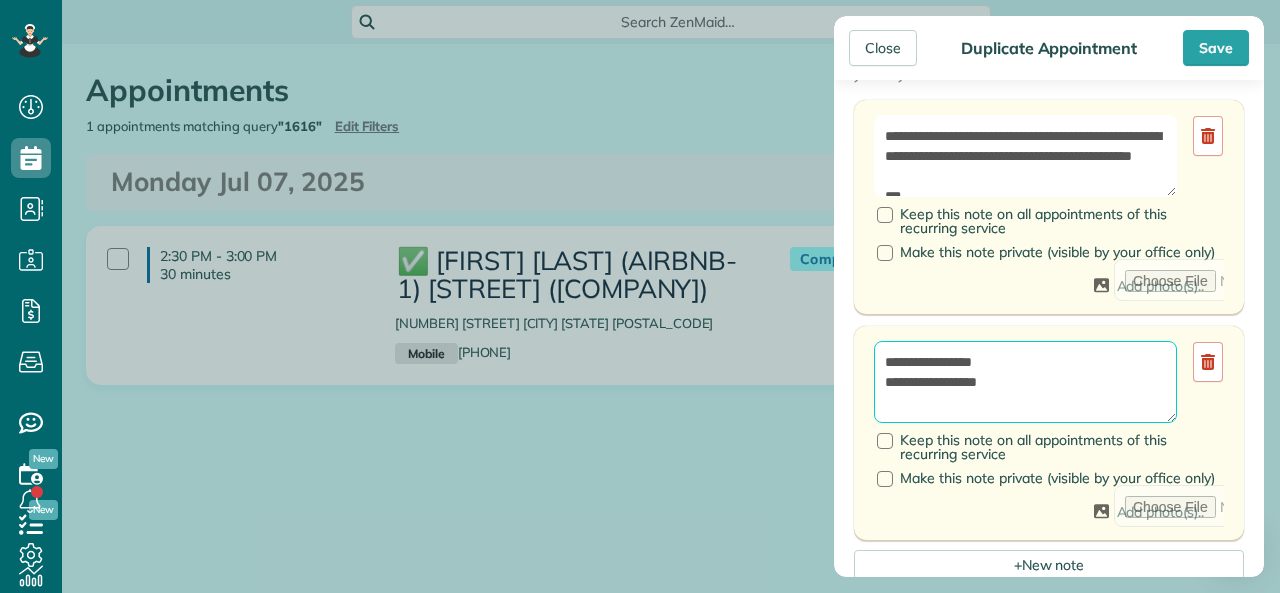 drag, startPoint x: 983, startPoint y: 377, endPoint x: 994, endPoint y: 381, distance: 11.7046995 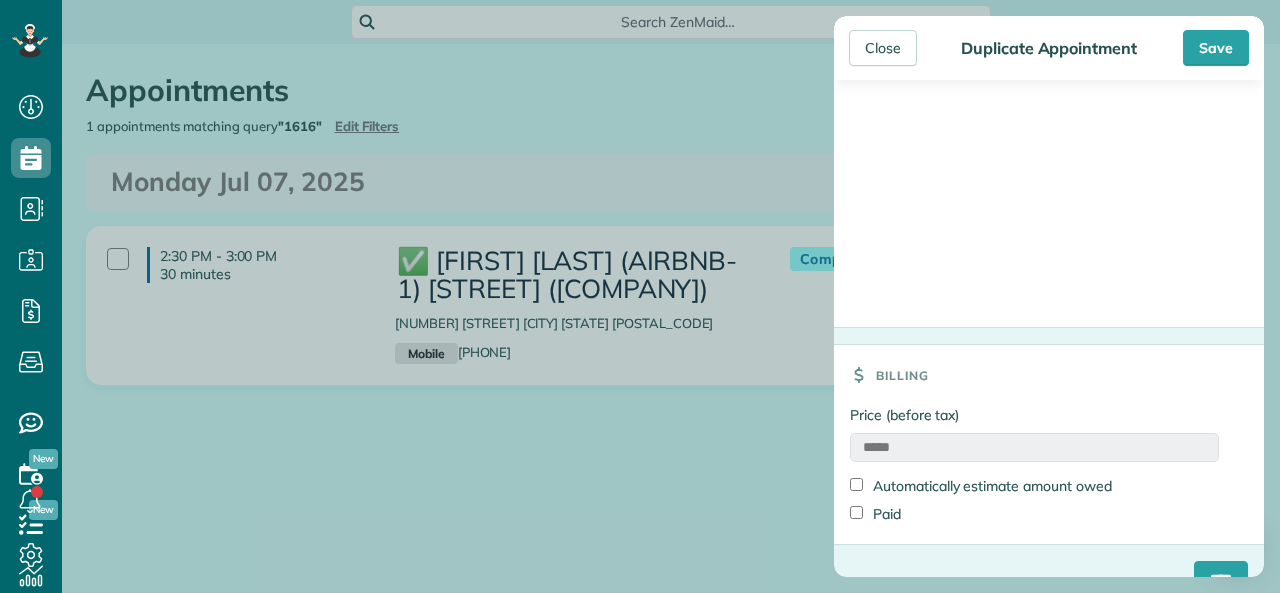 scroll, scrollTop: 1839, scrollLeft: 0, axis: vertical 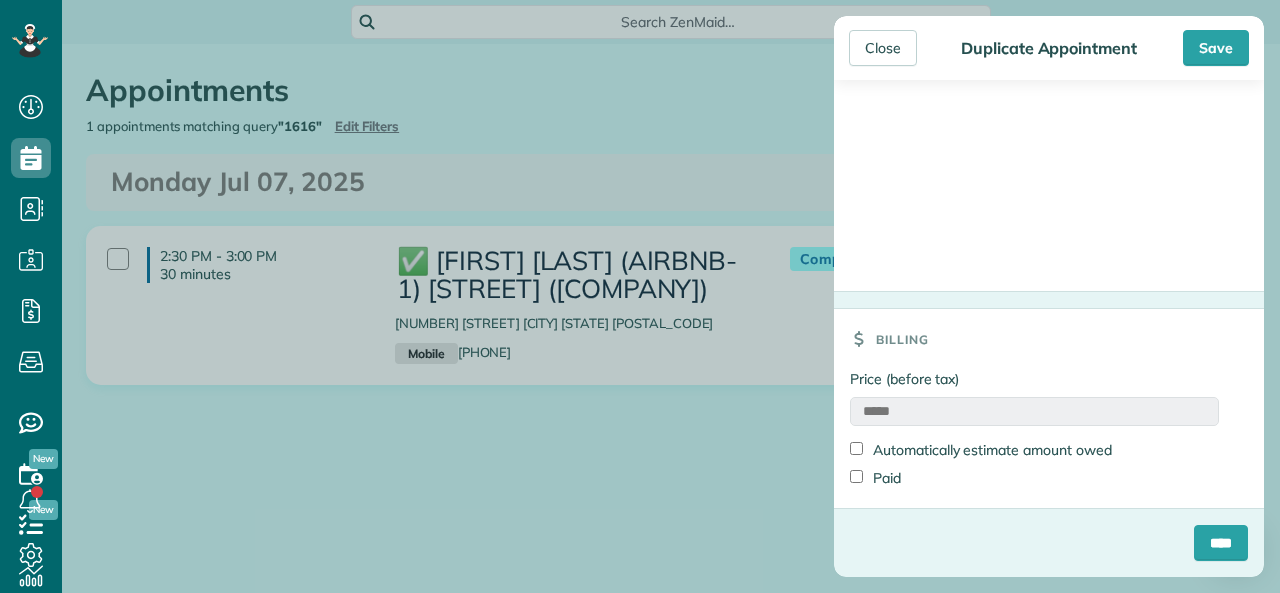 type on "**********" 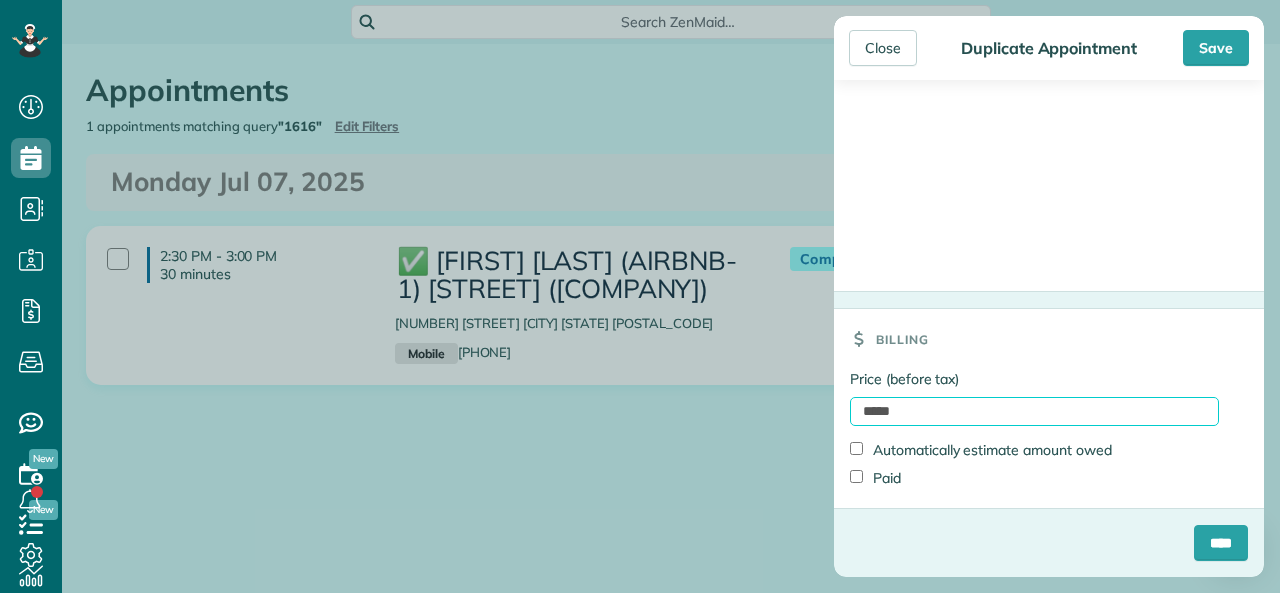 click on "*****" at bounding box center (1034, 411) 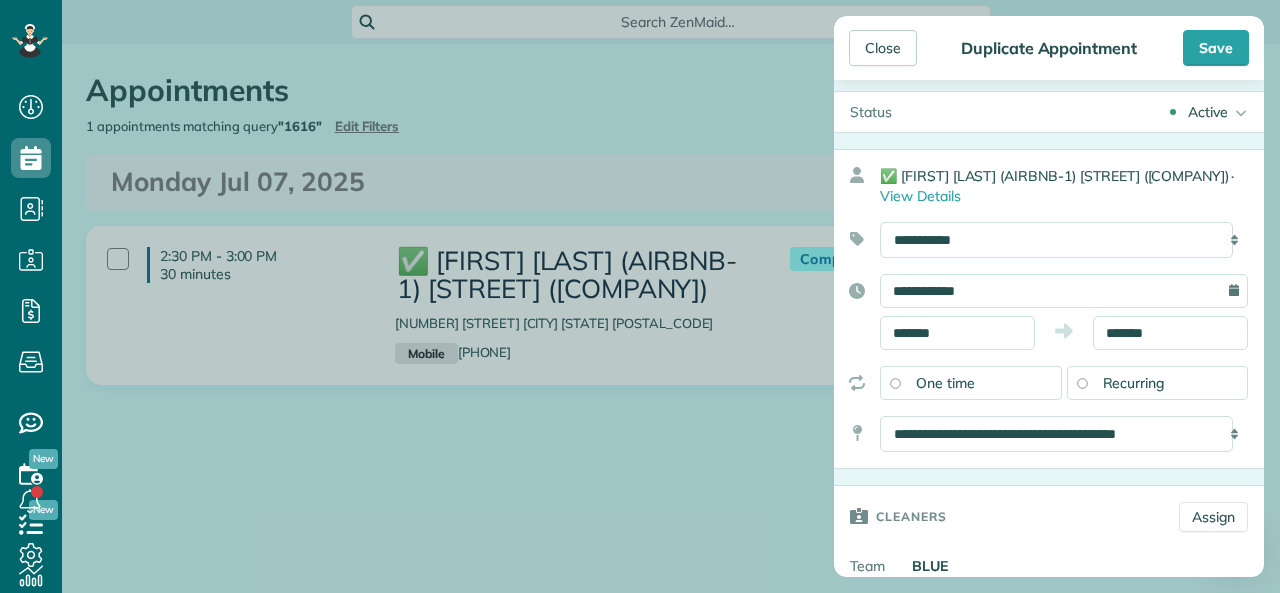 scroll, scrollTop: 0, scrollLeft: 0, axis: both 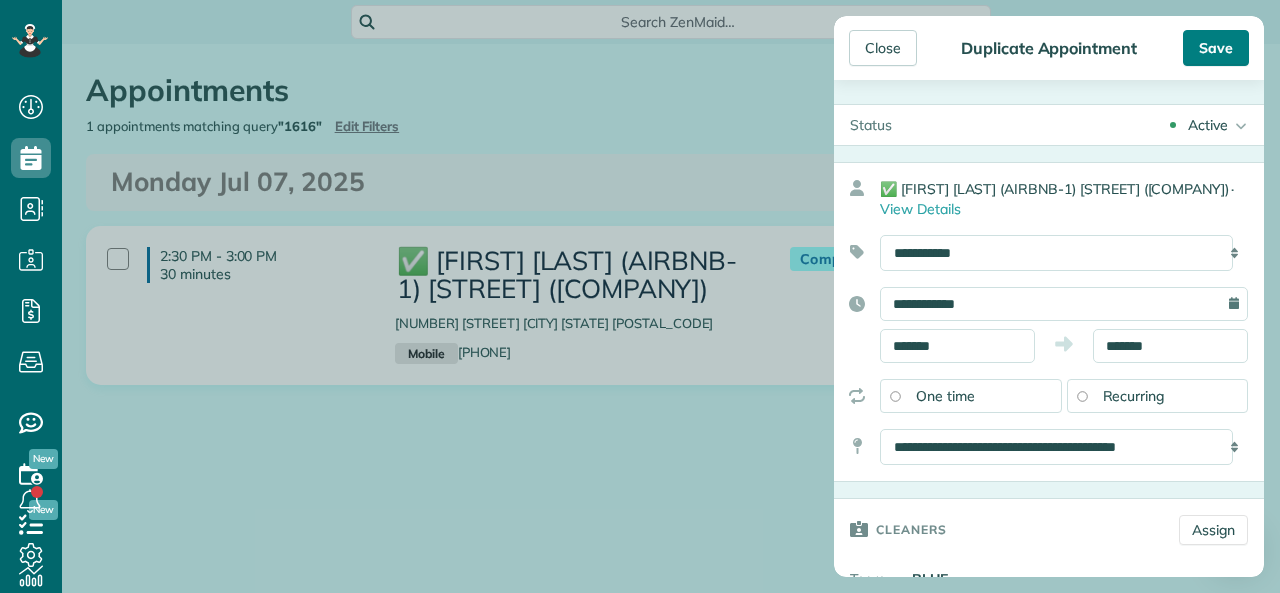 type on "******" 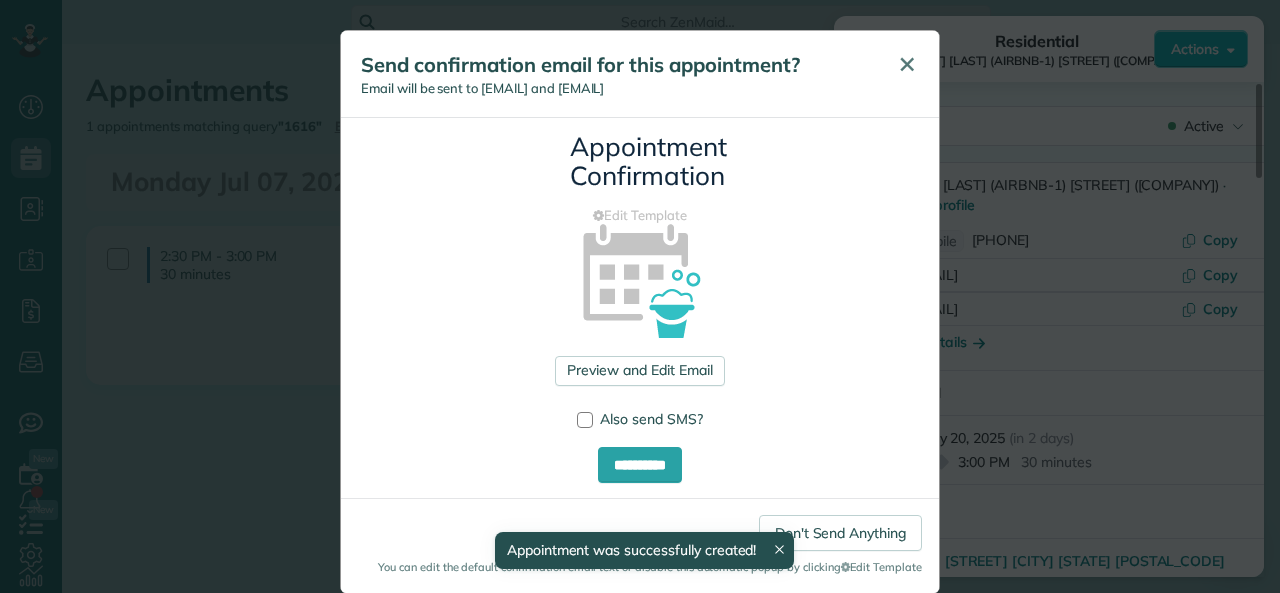 click on "✕" at bounding box center [907, 64] 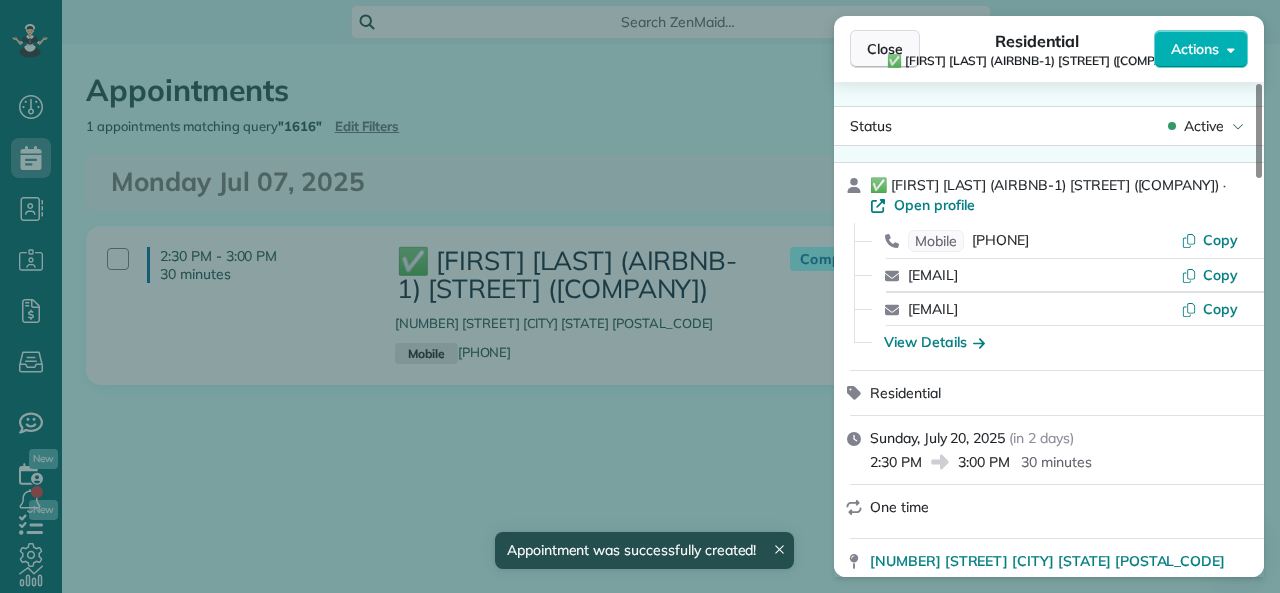 click on "Close" at bounding box center [885, 49] 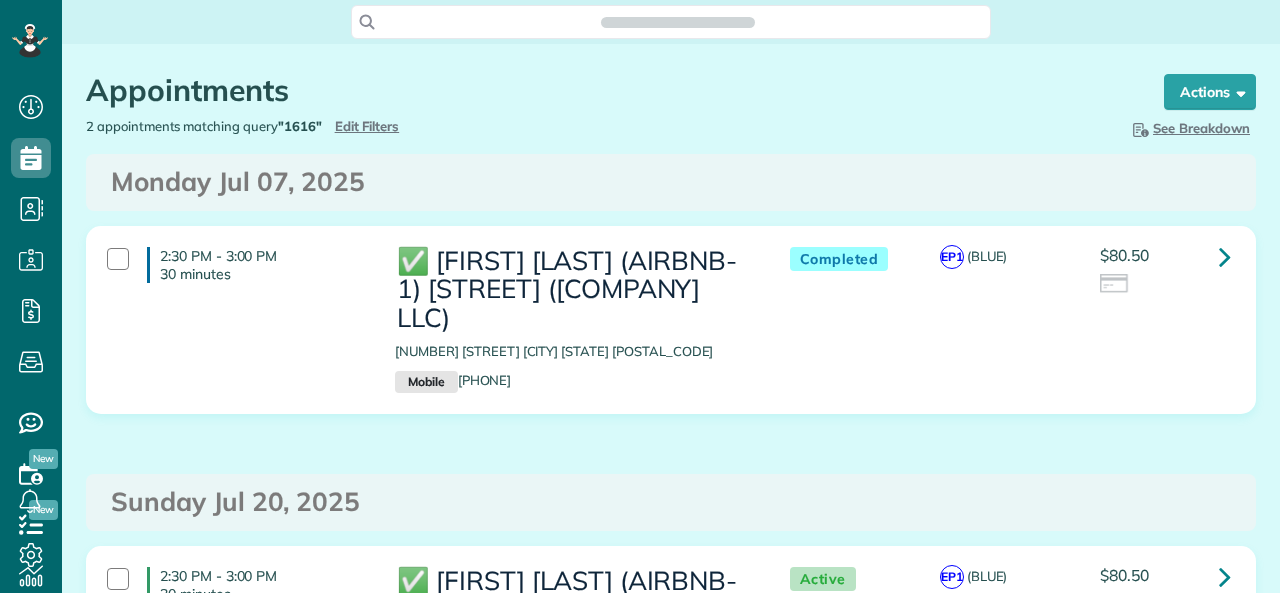 scroll, scrollTop: 0, scrollLeft: 0, axis: both 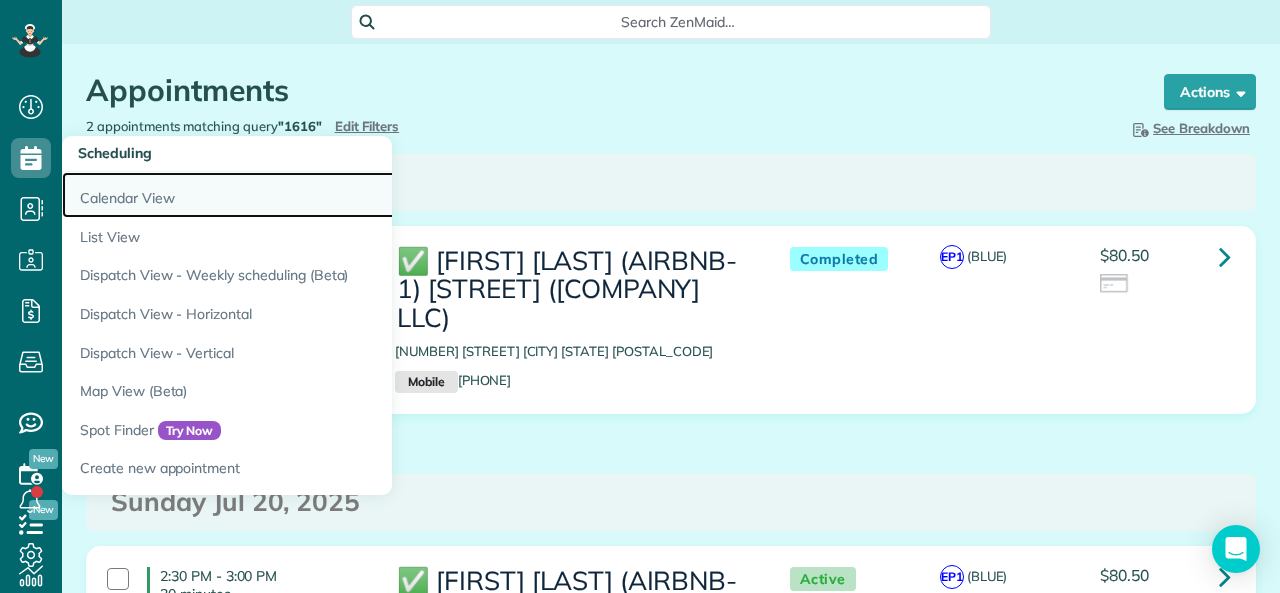 click on "Calendar View" at bounding box center [312, 195] 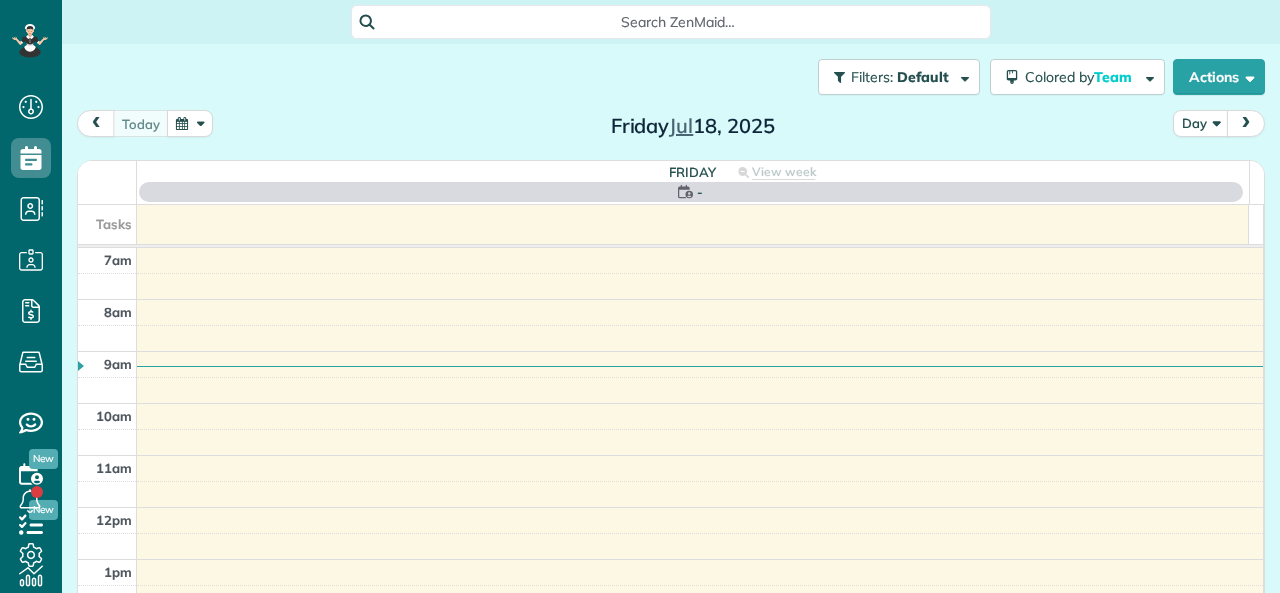 scroll, scrollTop: 0, scrollLeft: 0, axis: both 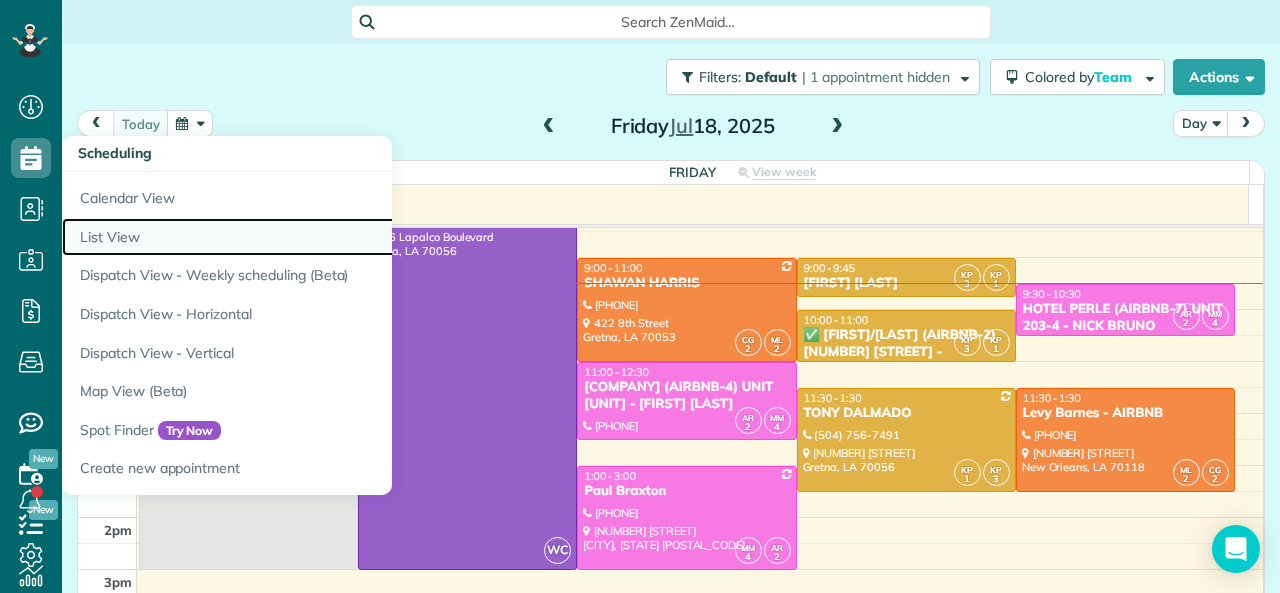click on "List View" at bounding box center (312, 237) 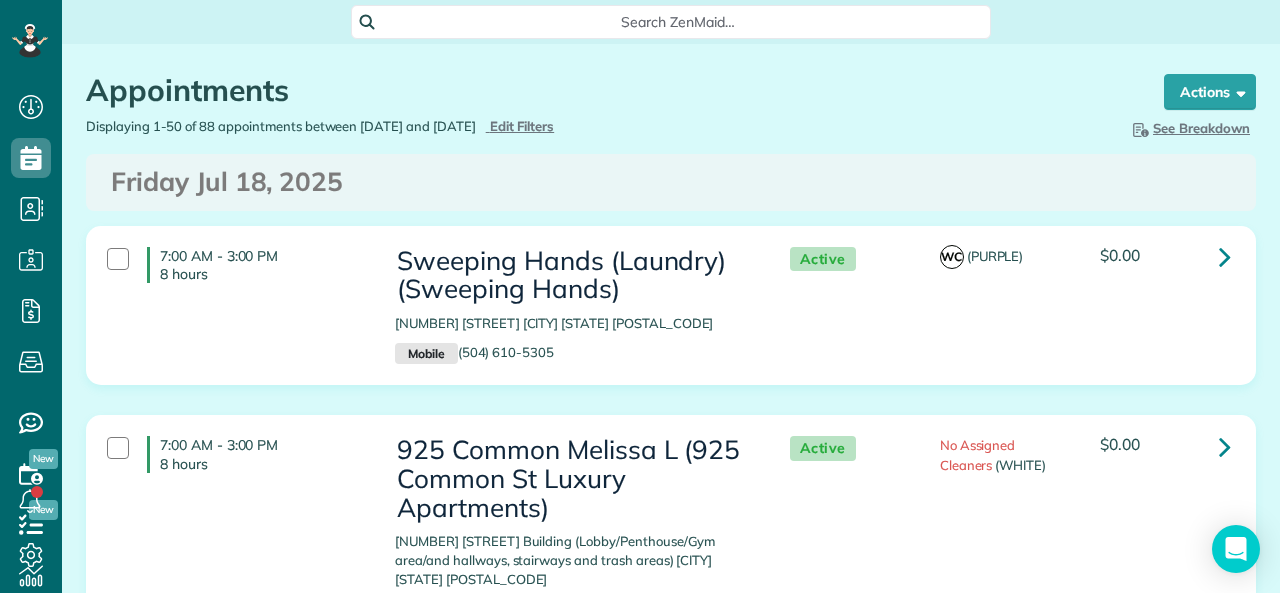 scroll, scrollTop: 0, scrollLeft: 0, axis: both 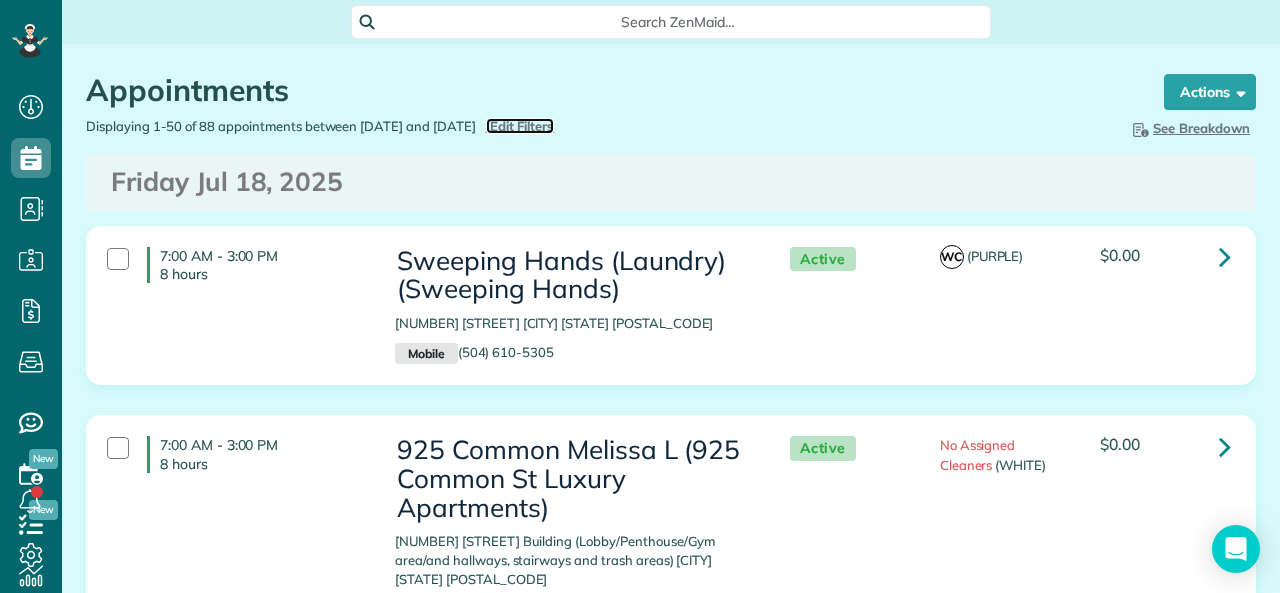 click on "Edit Filters" at bounding box center [522, 126] 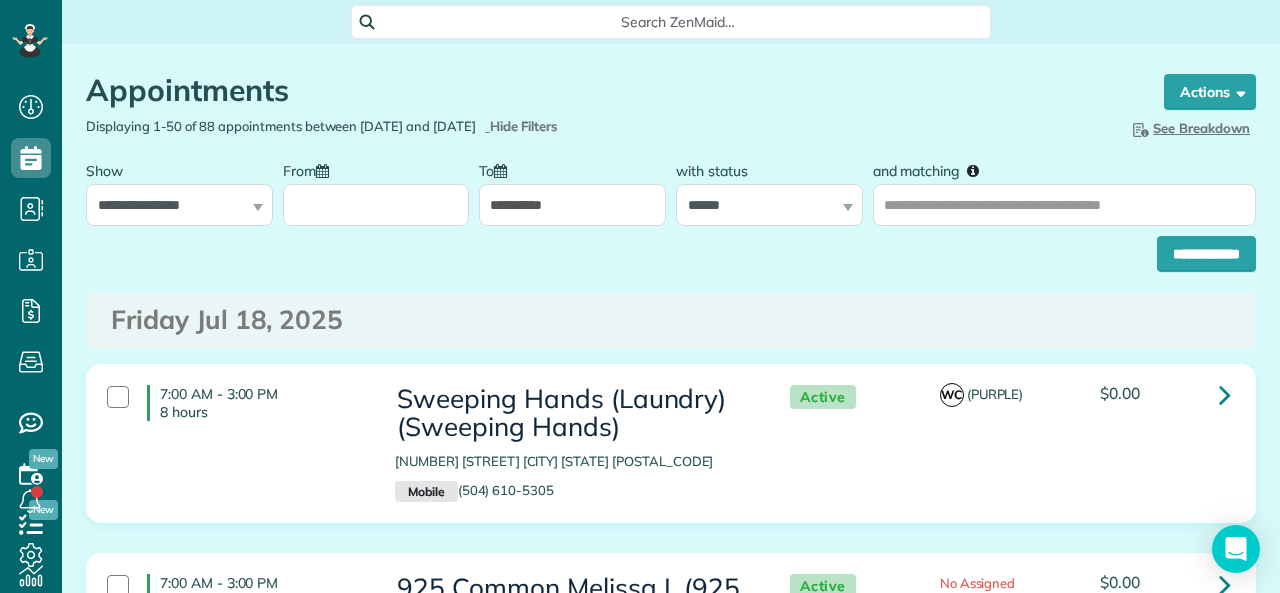 click on "**********" at bounding box center [572, 205] 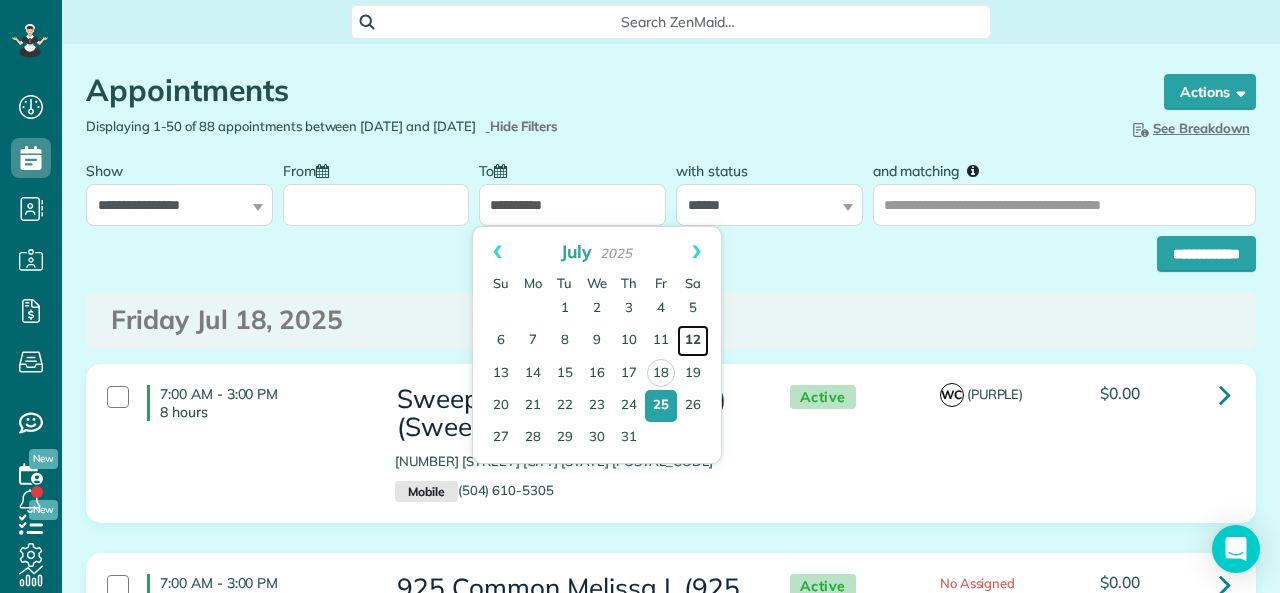 drag, startPoint x: 695, startPoint y: 346, endPoint x: 686, endPoint y: 334, distance: 15 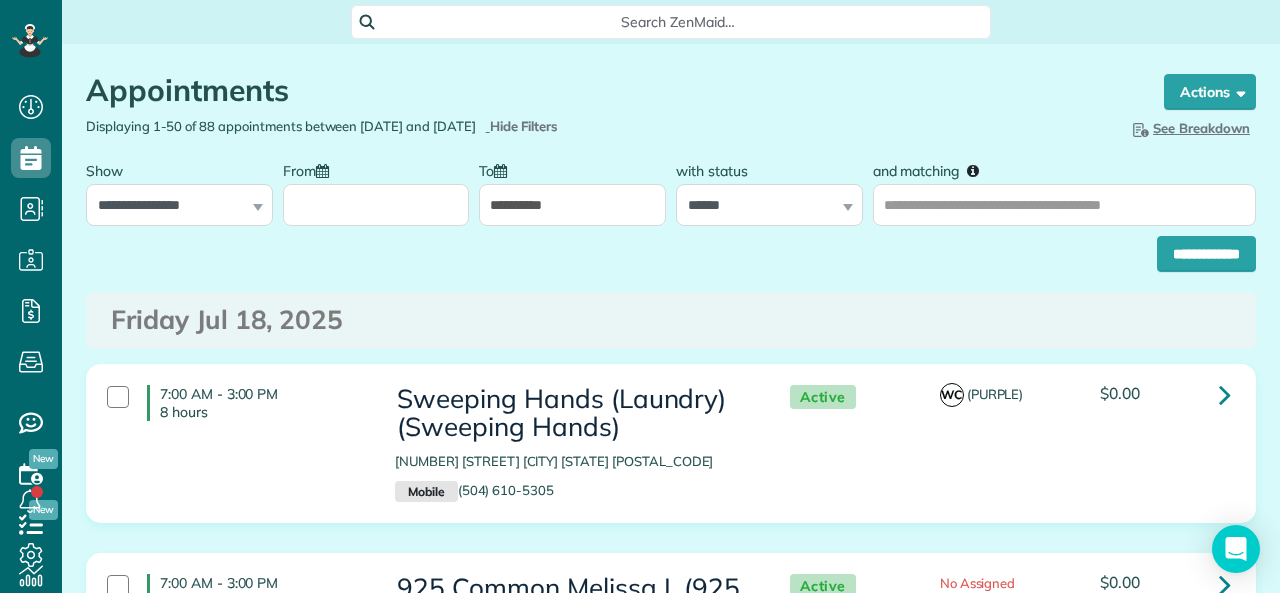 click on "From" at bounding box center (376, 205) 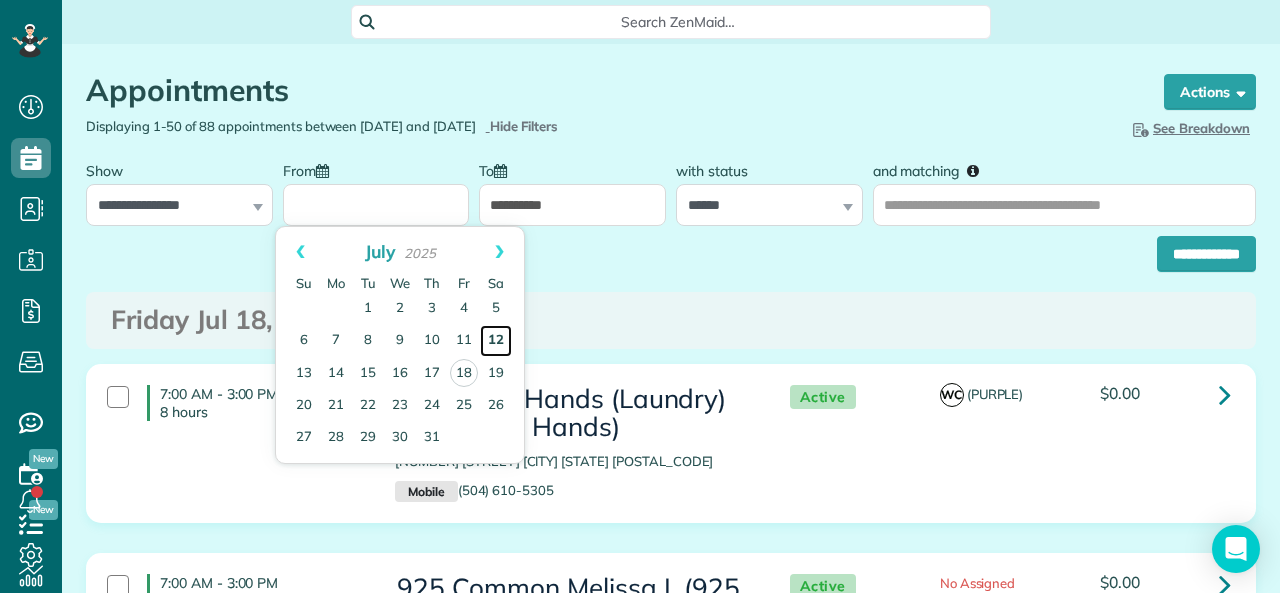 click on "12" at bounding box center (496, 341) 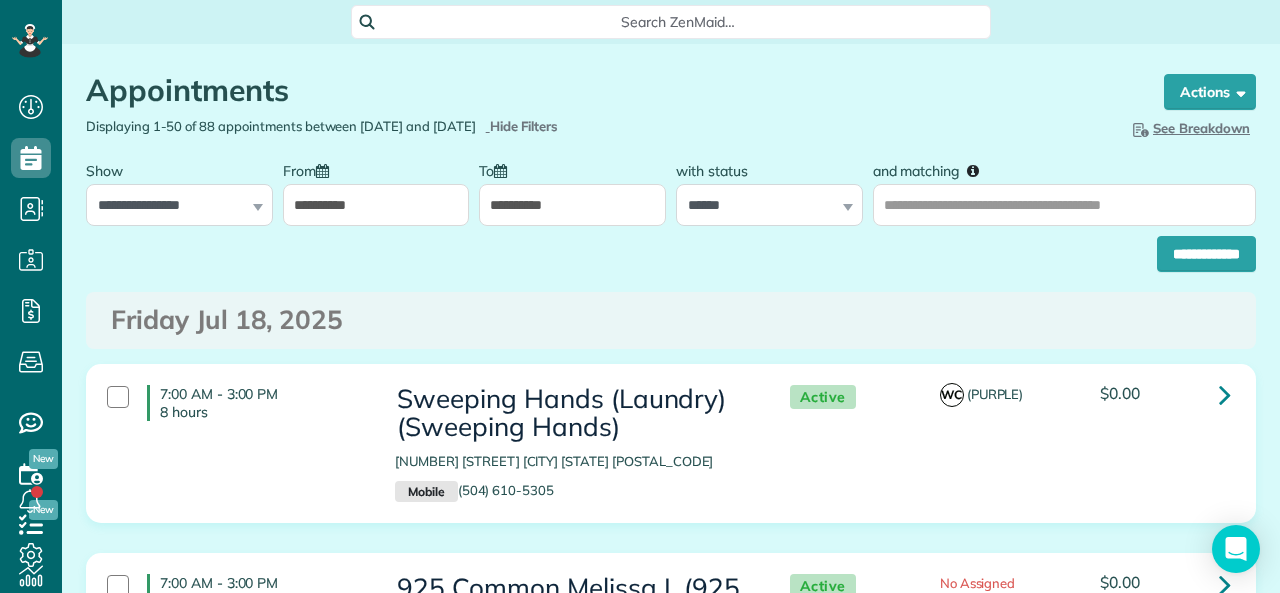 click on "**********" at bounding box center [572, 205] 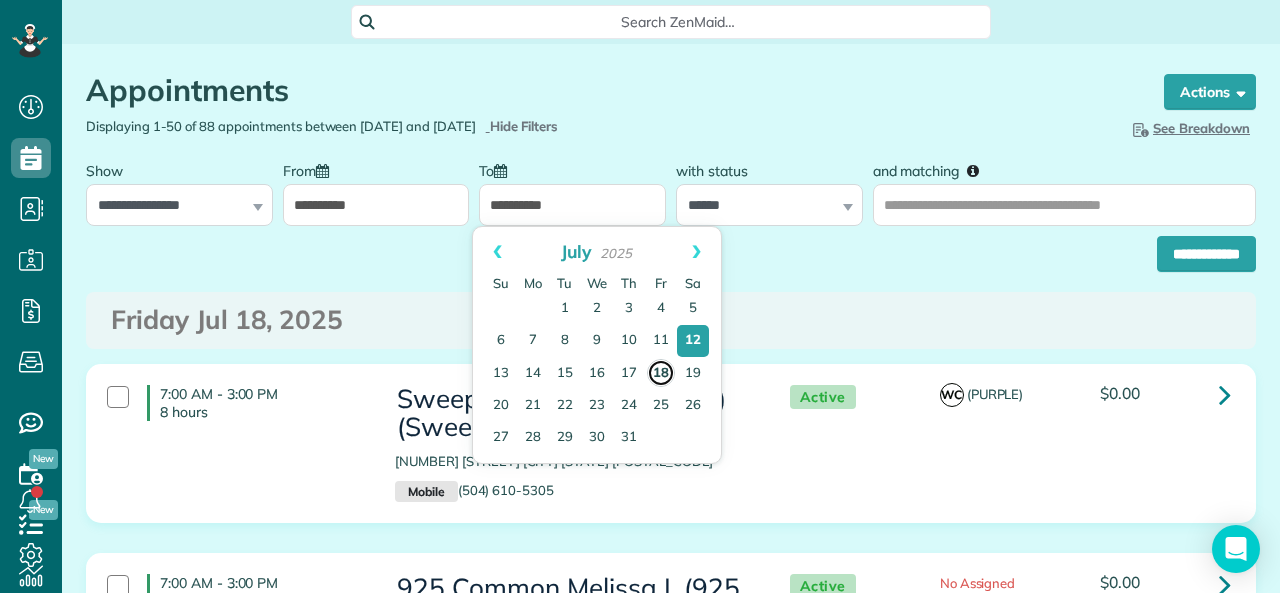 click on "18" at bounding box center [661, 373] 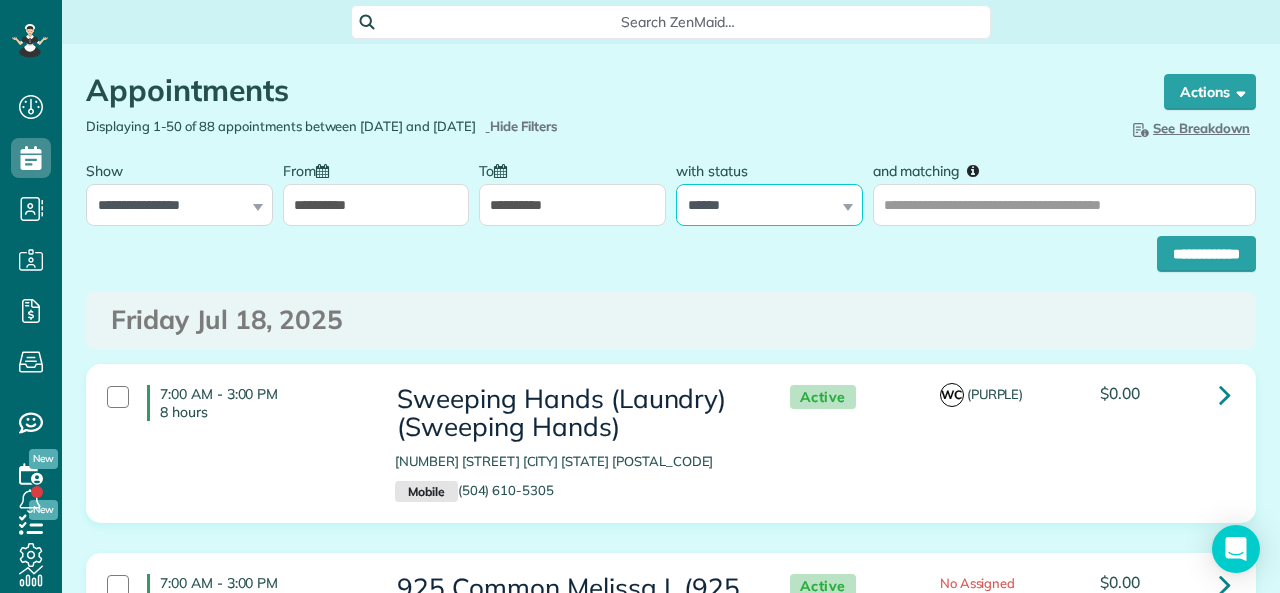 click on "**********" at bounding box center [769, 205] 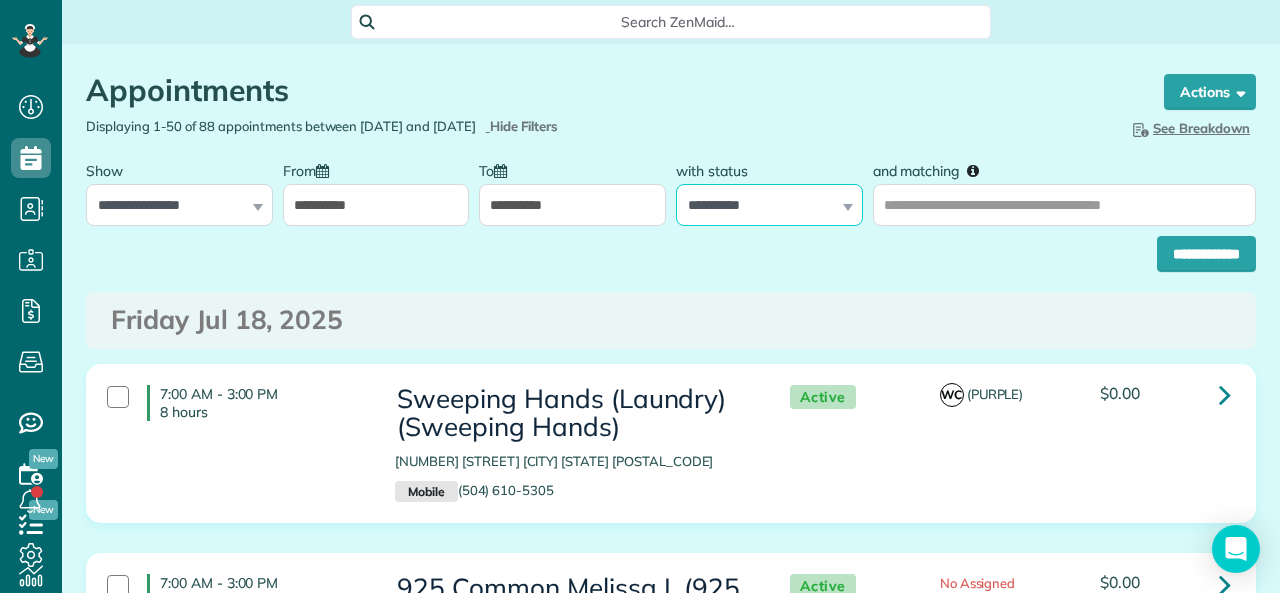 click on "**********" at bounding box center (769, 205) 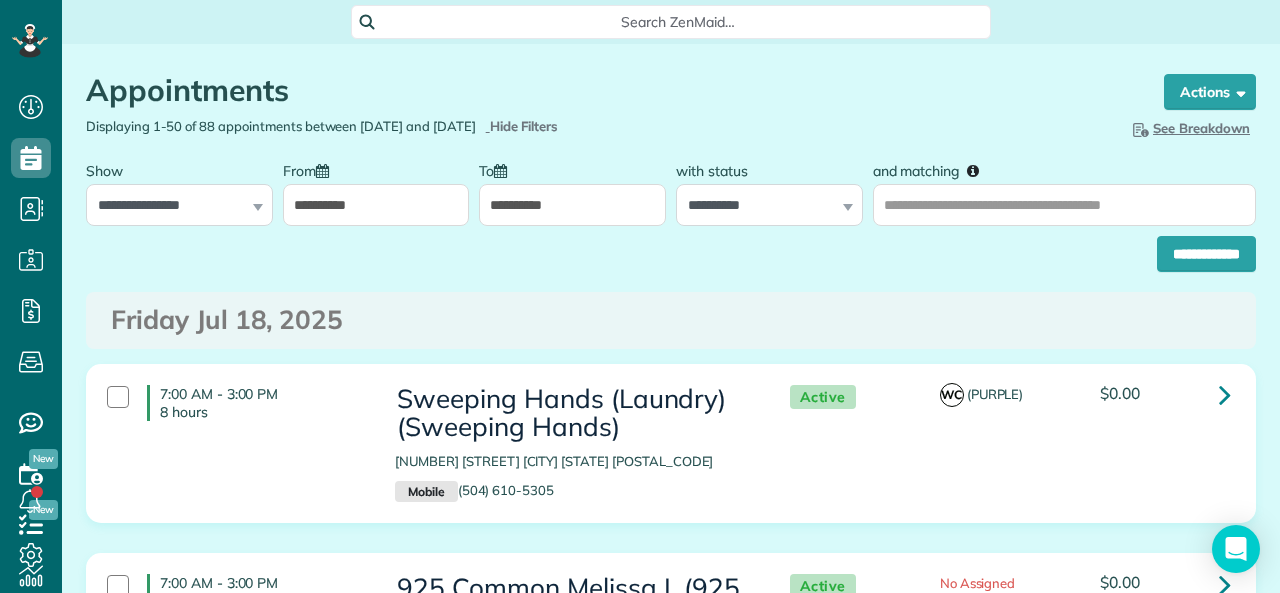 click on "**********" at bounding box center (572, 205) 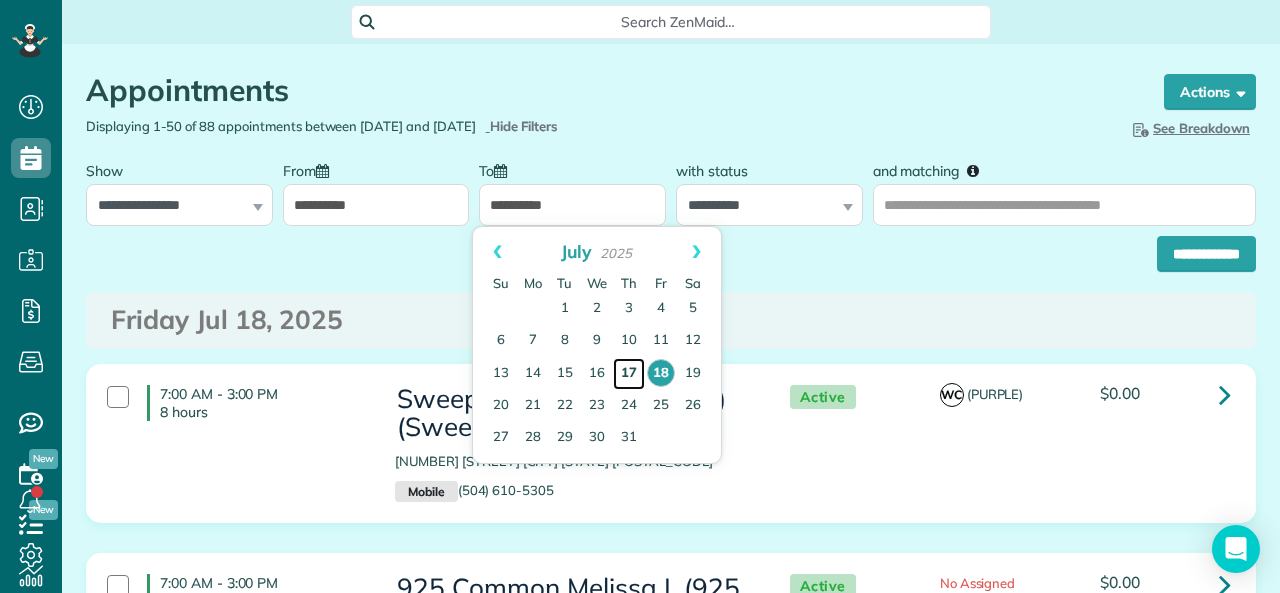 click on "17" at bounding box center [629, 374] 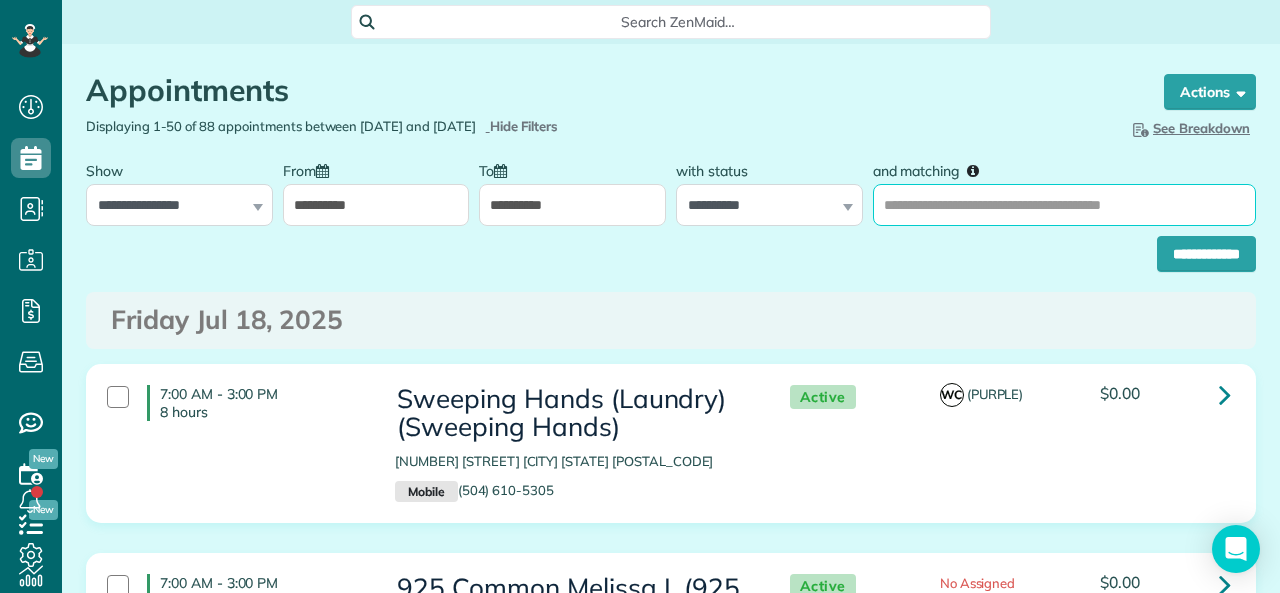 click on "and matching" at bounding box center (1064, 205) 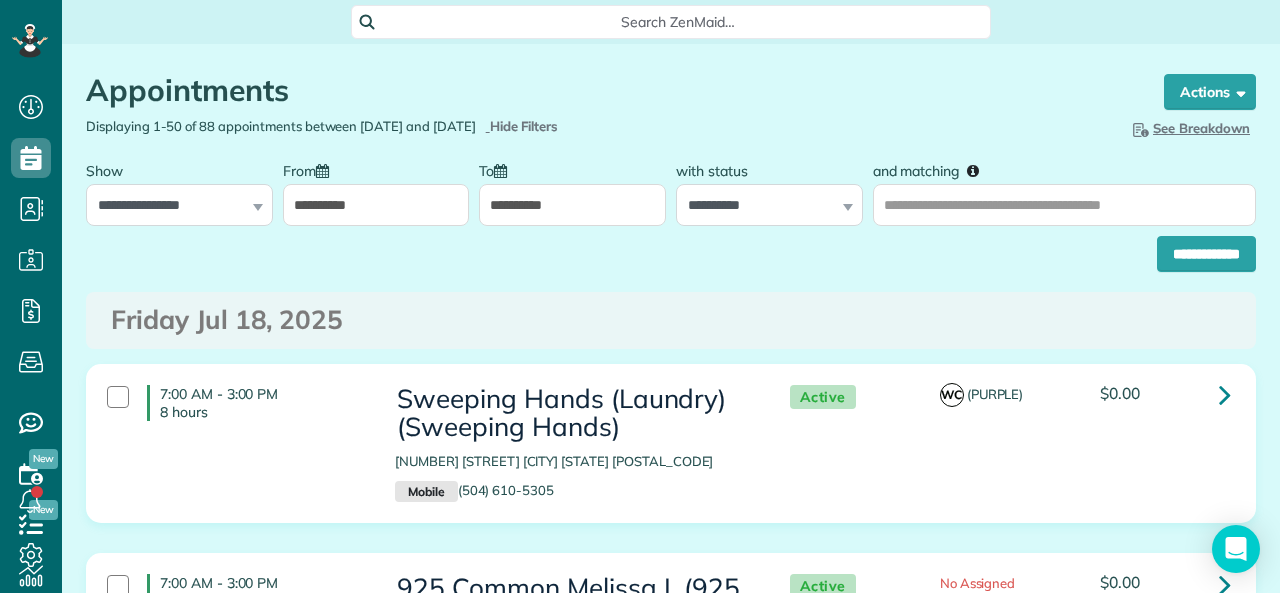 click on "Appointments
the List View [2 min]
Schedule Changes
Actions
Create Appointment
Create Task
Clock In/Out
Send Work Orders
Print Route Sheets
Today's Emails/Texts
Export data (Owner Only)..
Bulk Actions
Set status to: Active
Set status to: Stand-By" at bounding box center [671, 5627] 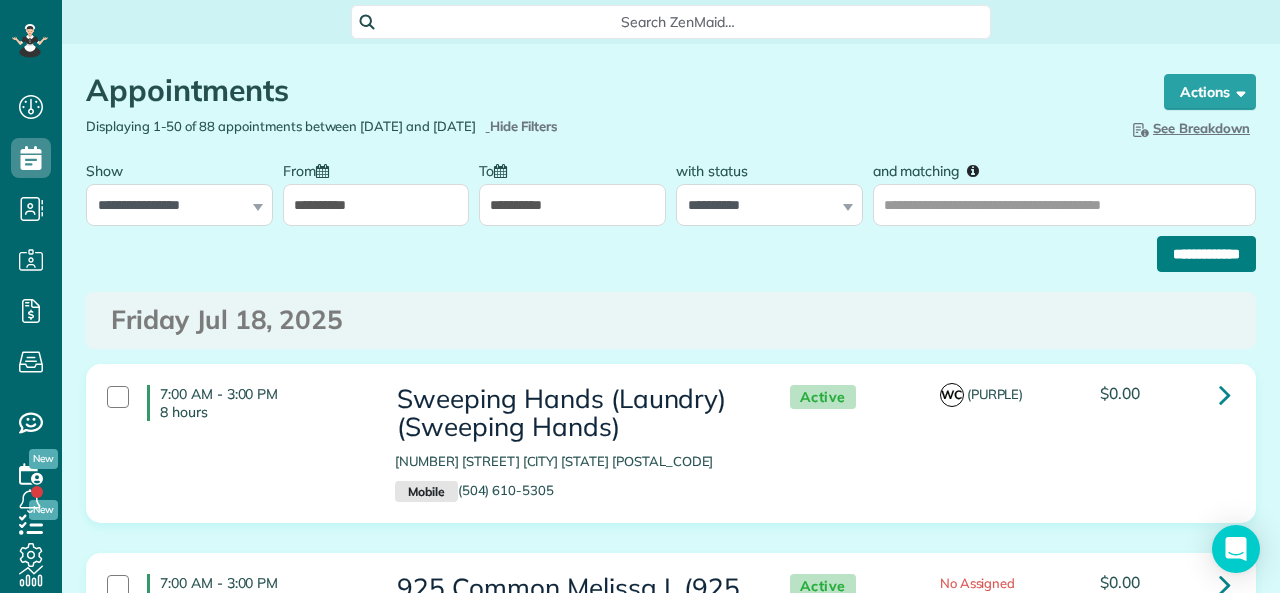 click on "**********" at bounding box center (1206, 254) 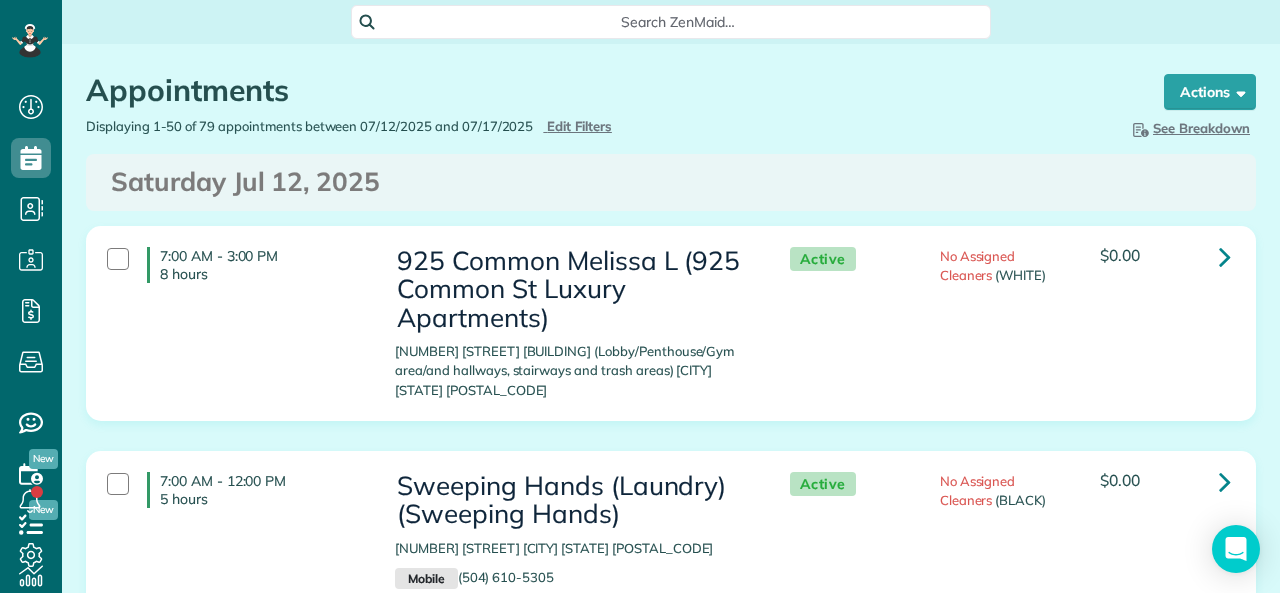 scroll, scrollTop: 0, scrollLeft: 0, axis: both 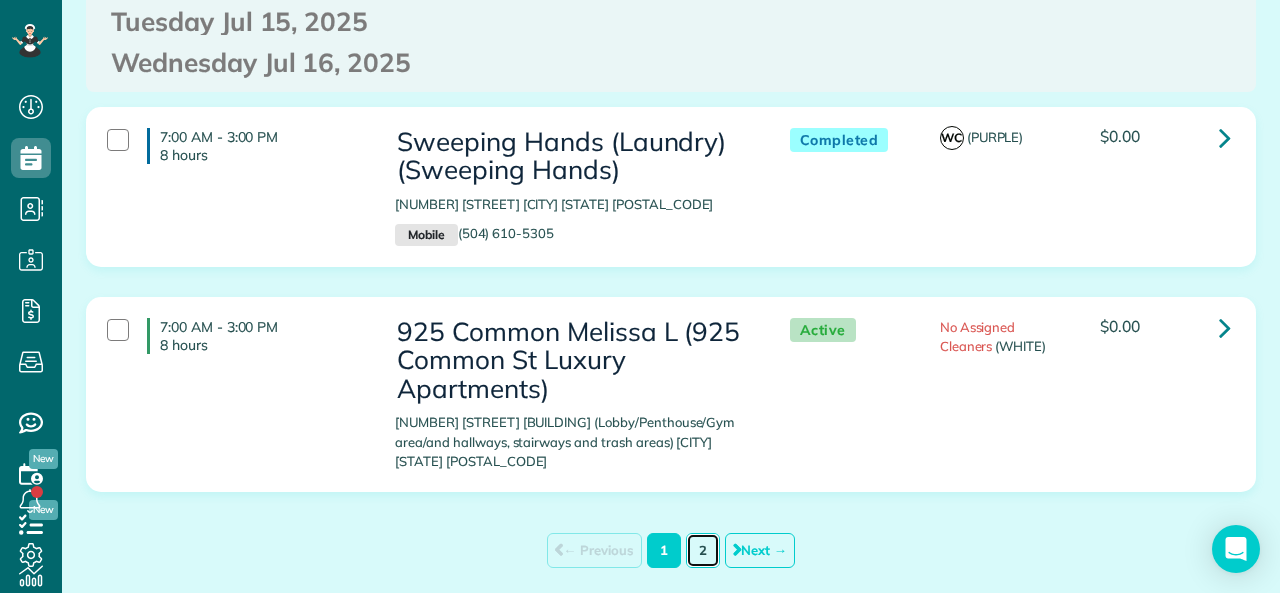 click on "2" at bounding box center [703, 550] 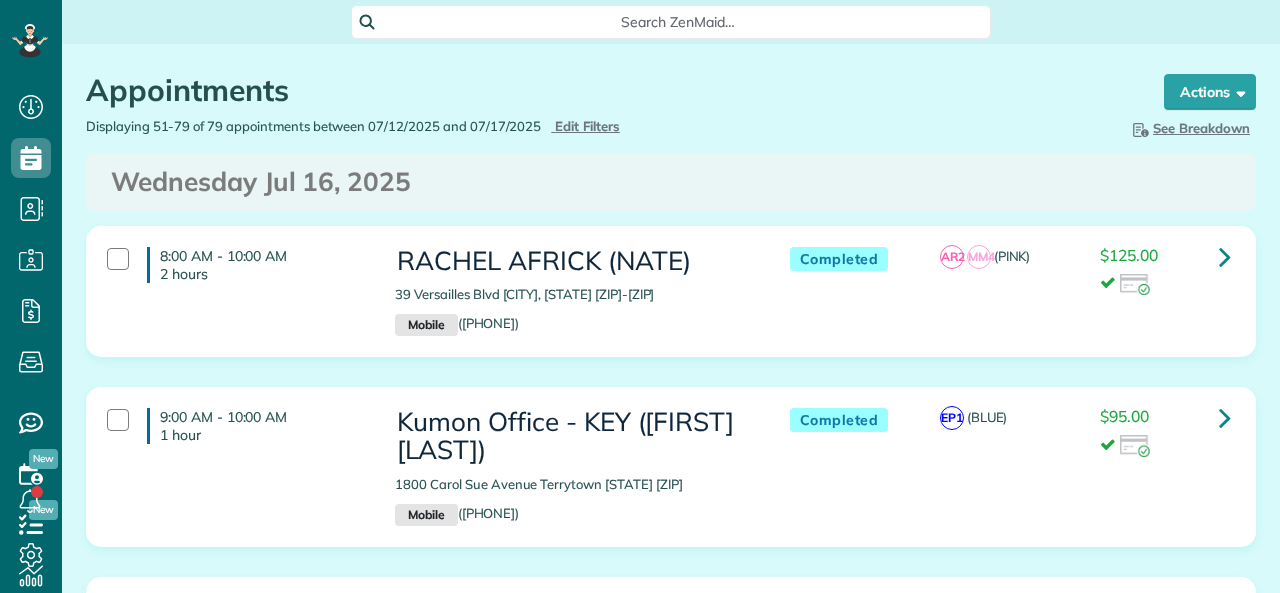scroll, scrollTop: 0, scrollLeft: 0, axis: both 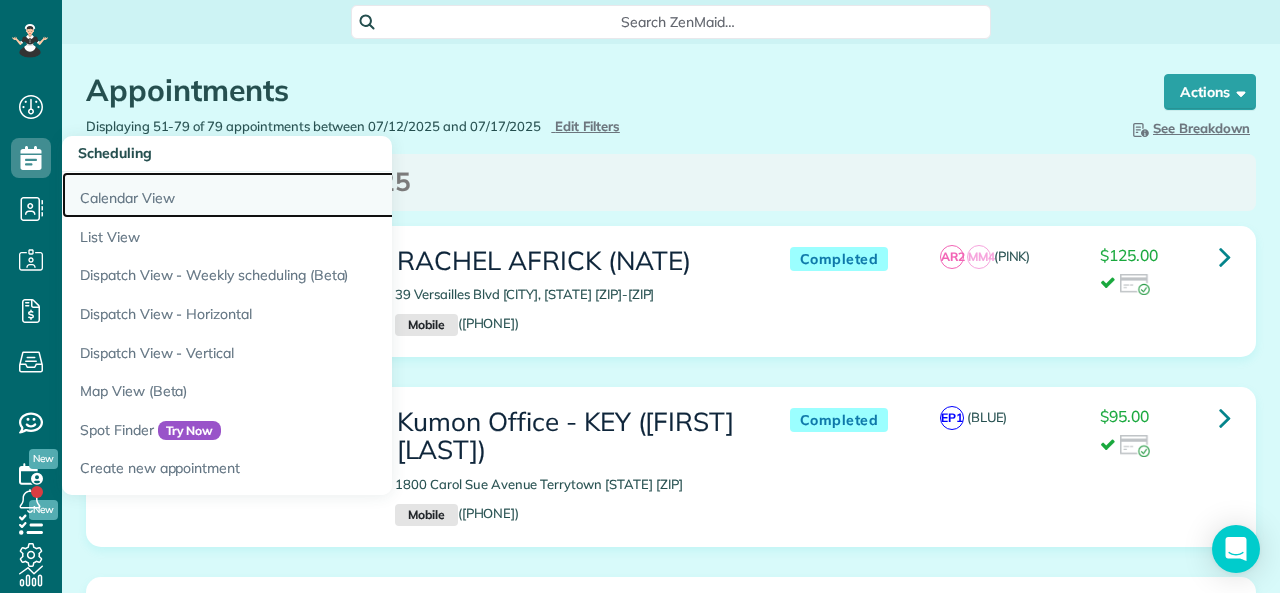 click on "Calendar View" at bounding box center [312, 195] 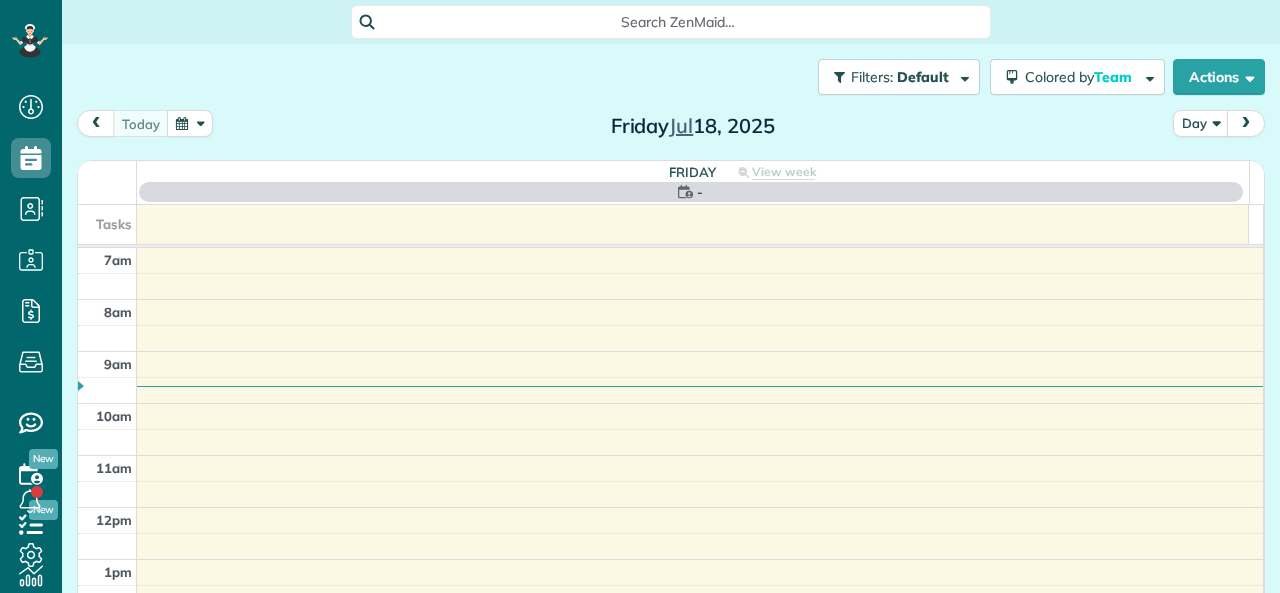 scroll, scrollTop: 0, scrollLeft: 0, axis: both 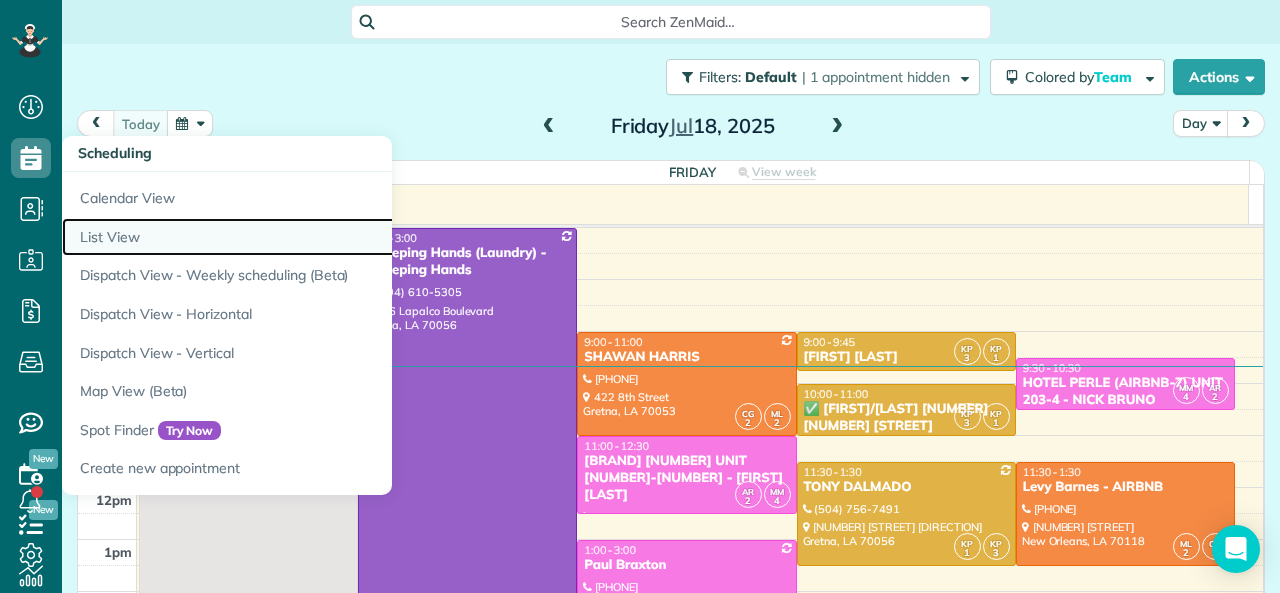 click on "List View" at bounding box center (312, 237) 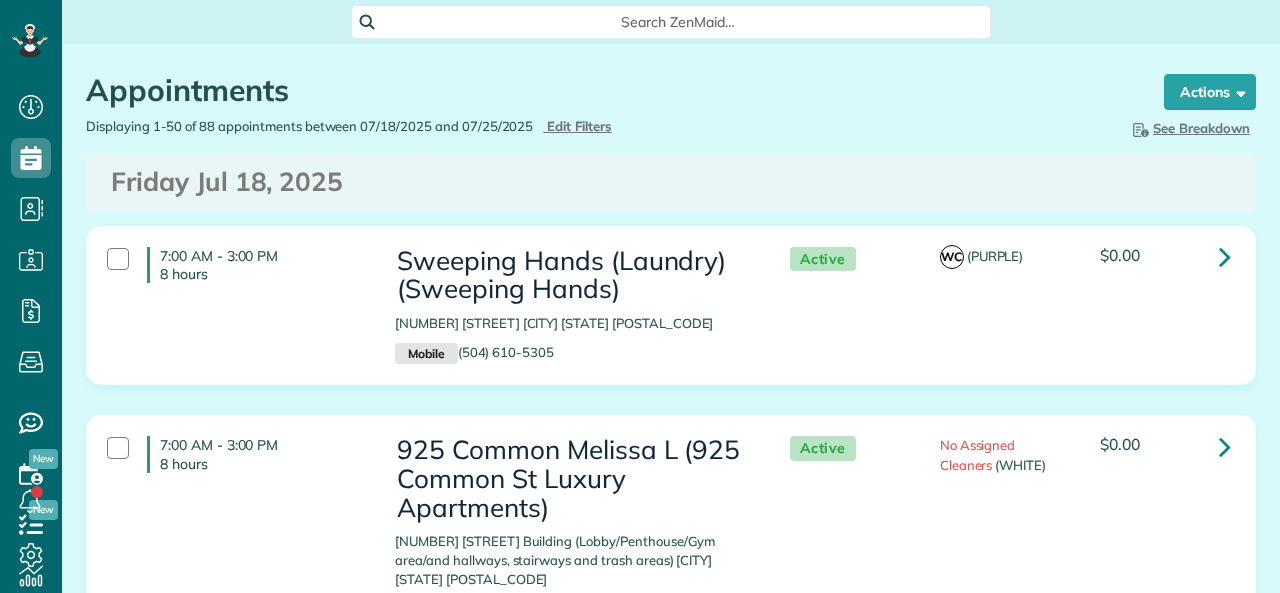 scroll, scrollTop: 0, scrollLeft: 0, axis: both 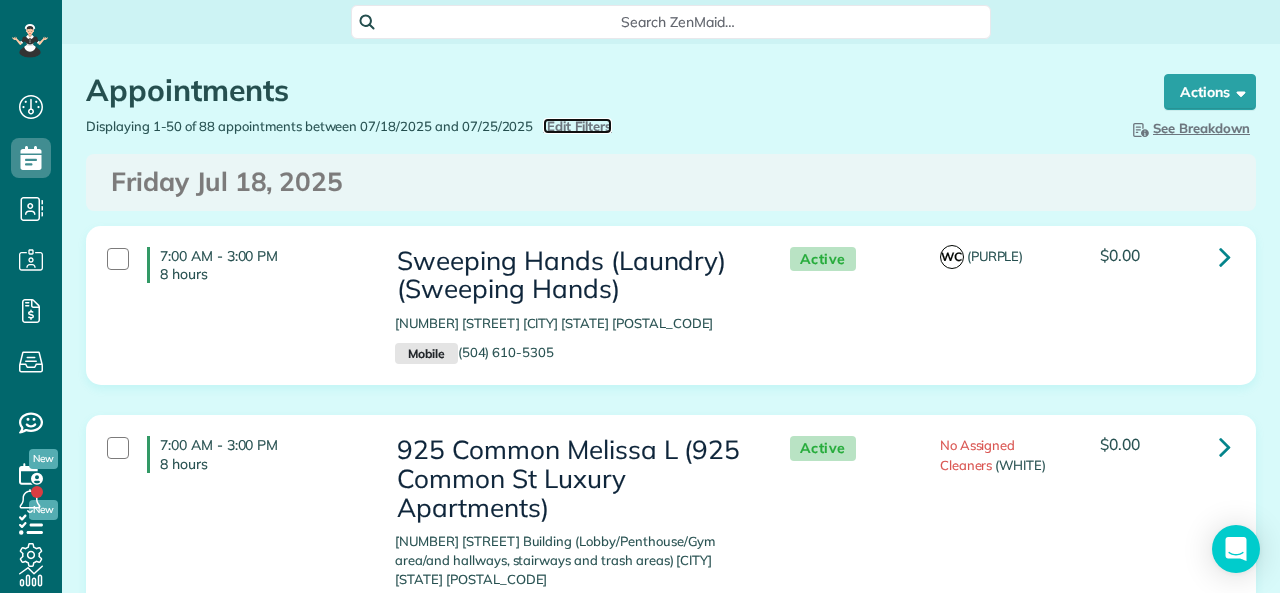click on "Edit Filters" at bounding box center (579, 126) 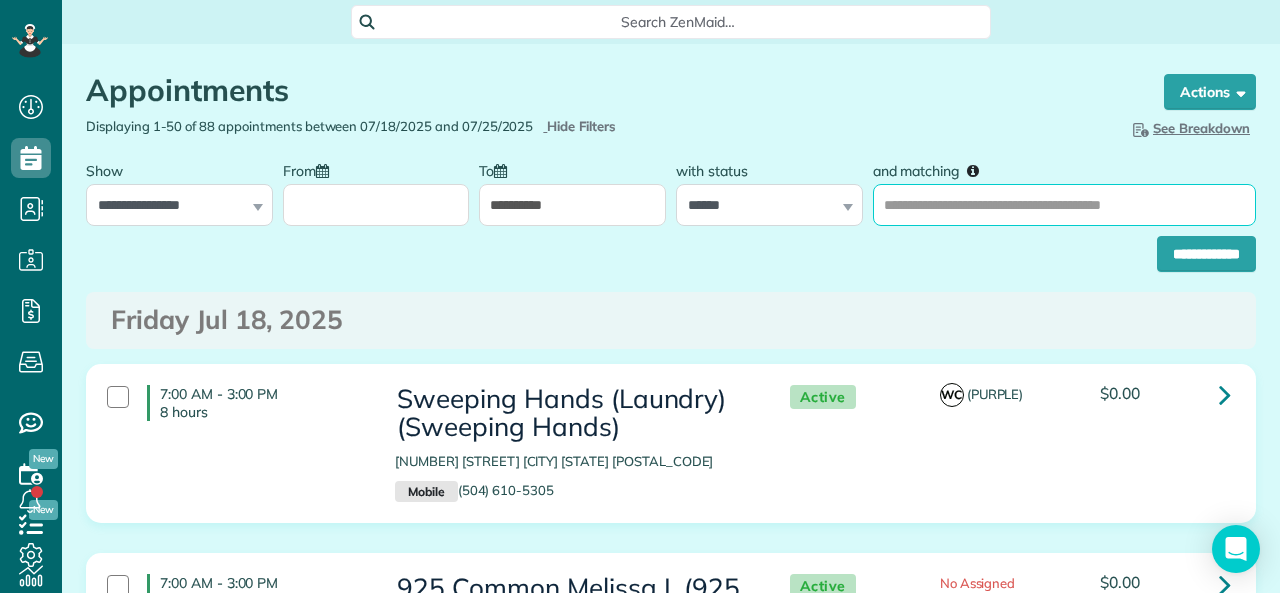 click on "and matching" at bounding box center [1064, 205] 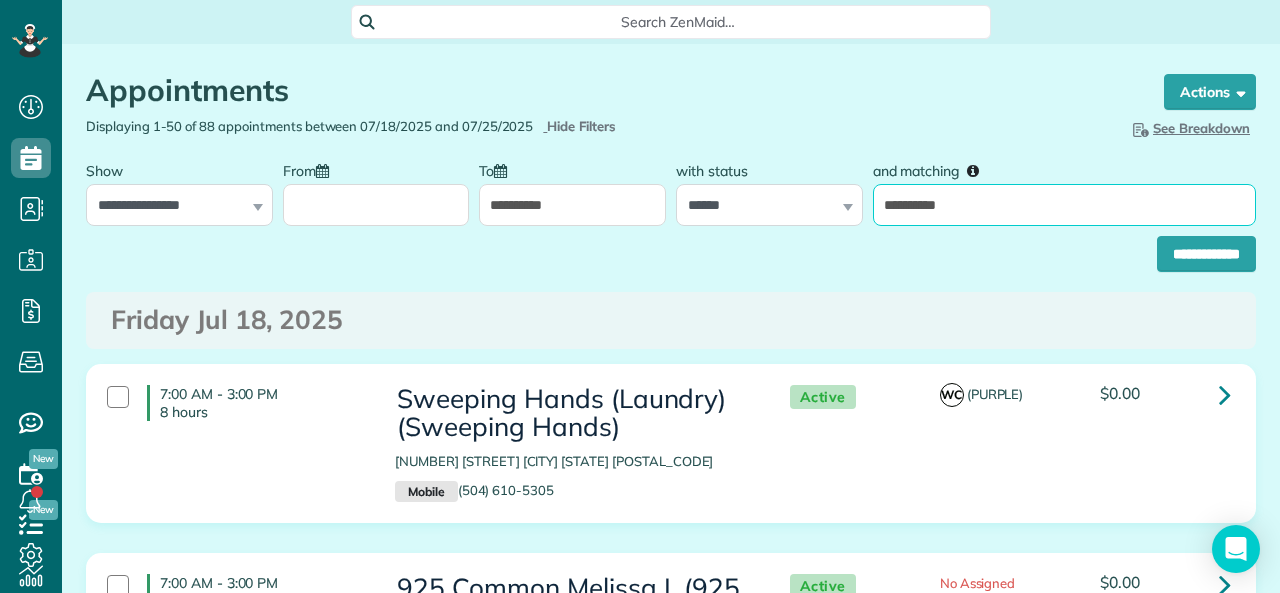 type on "**********" 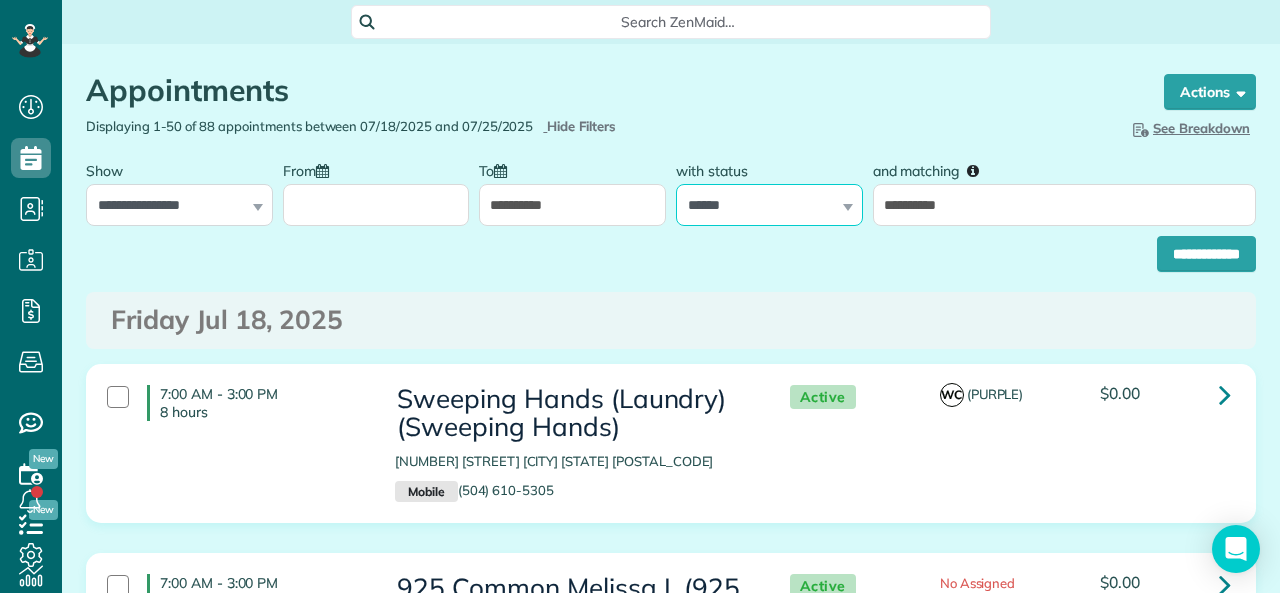 click on "**********" at bounding box center (769, 205) 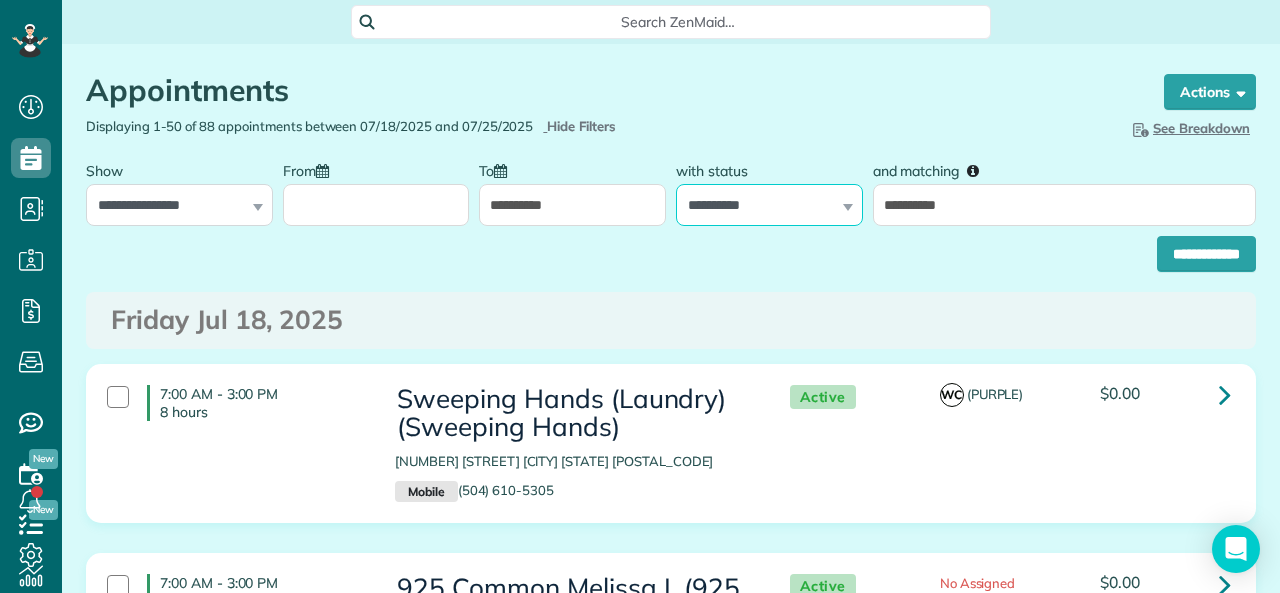 click on "**********" at bounding box center [769, 205] 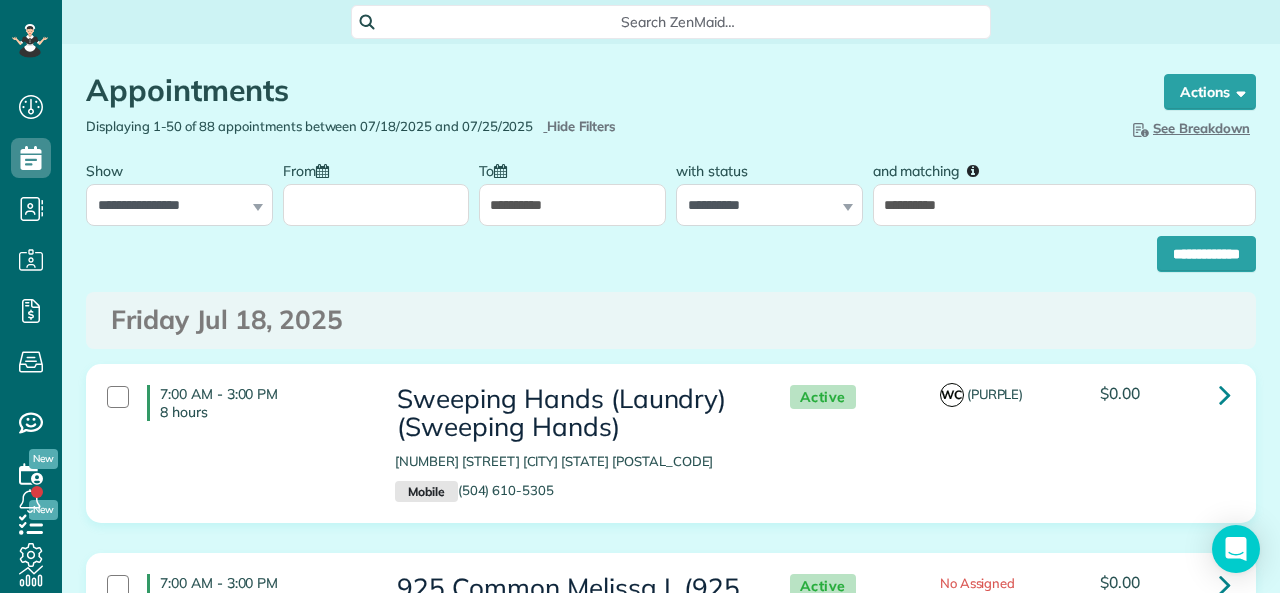 click on "**********" at bounding box center [572, 205] 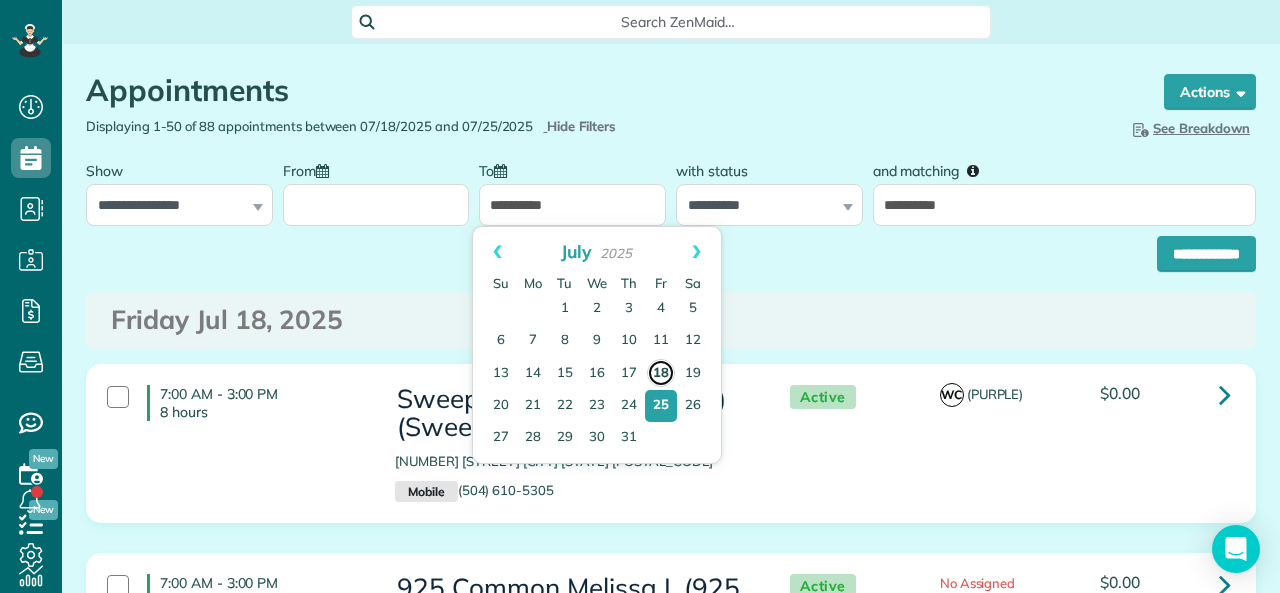 click on "18" at bounding box center [661, 373] 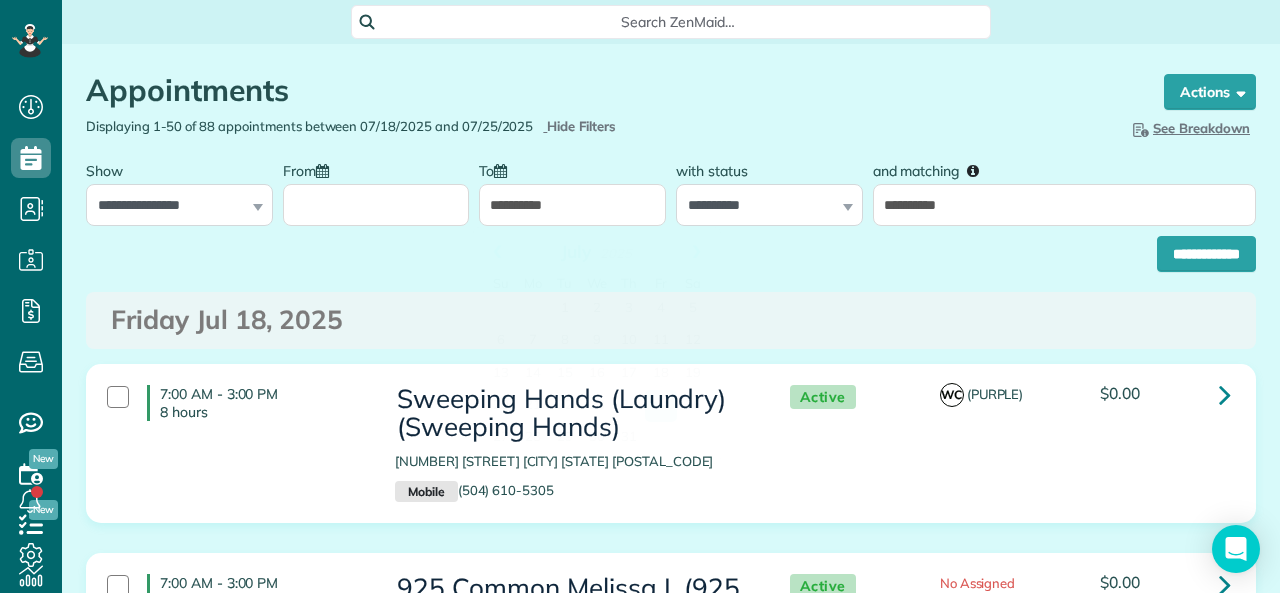 click on "From" at bounding box center [376, 205] 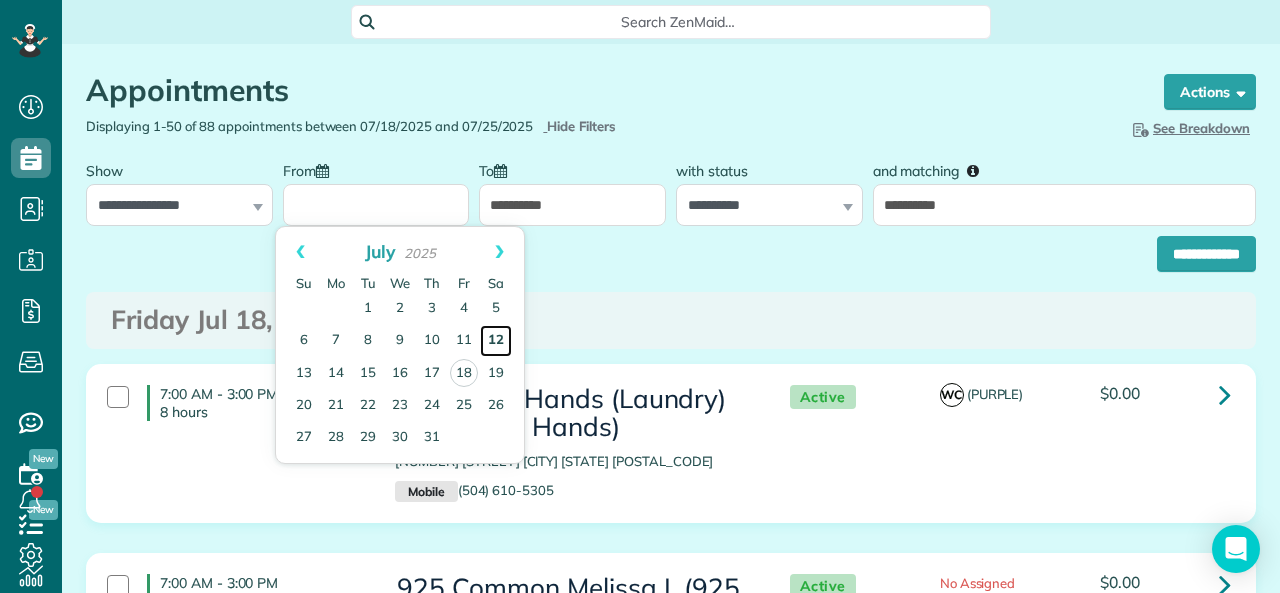 click on "12" at bounding box center [496, 341] 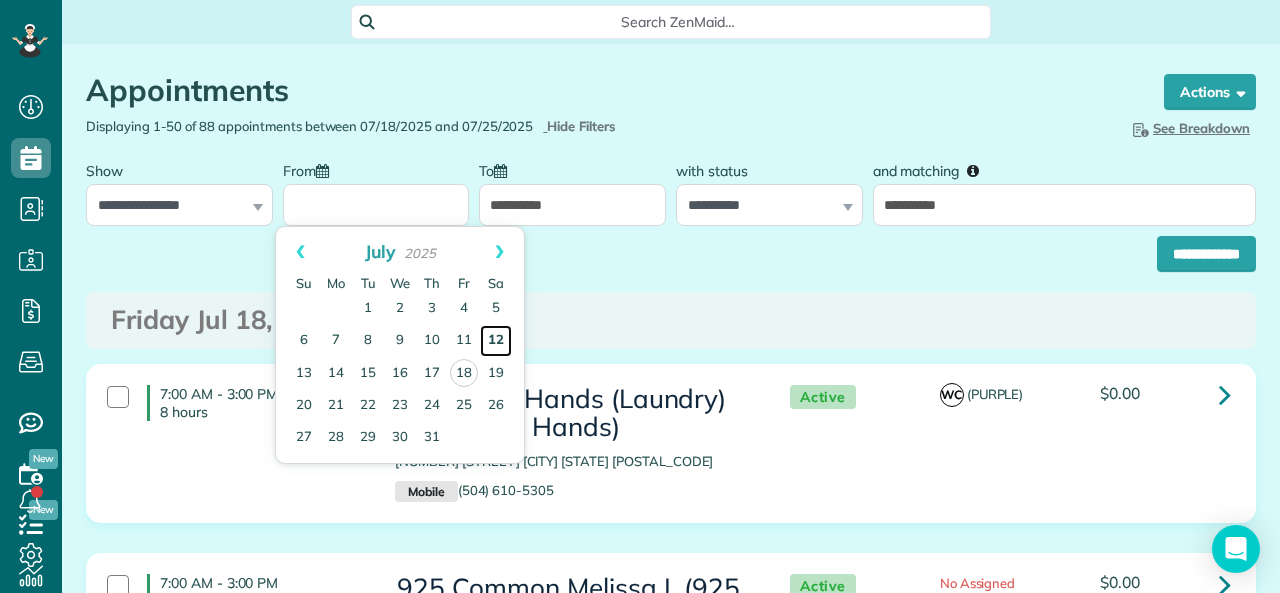type on "**********" 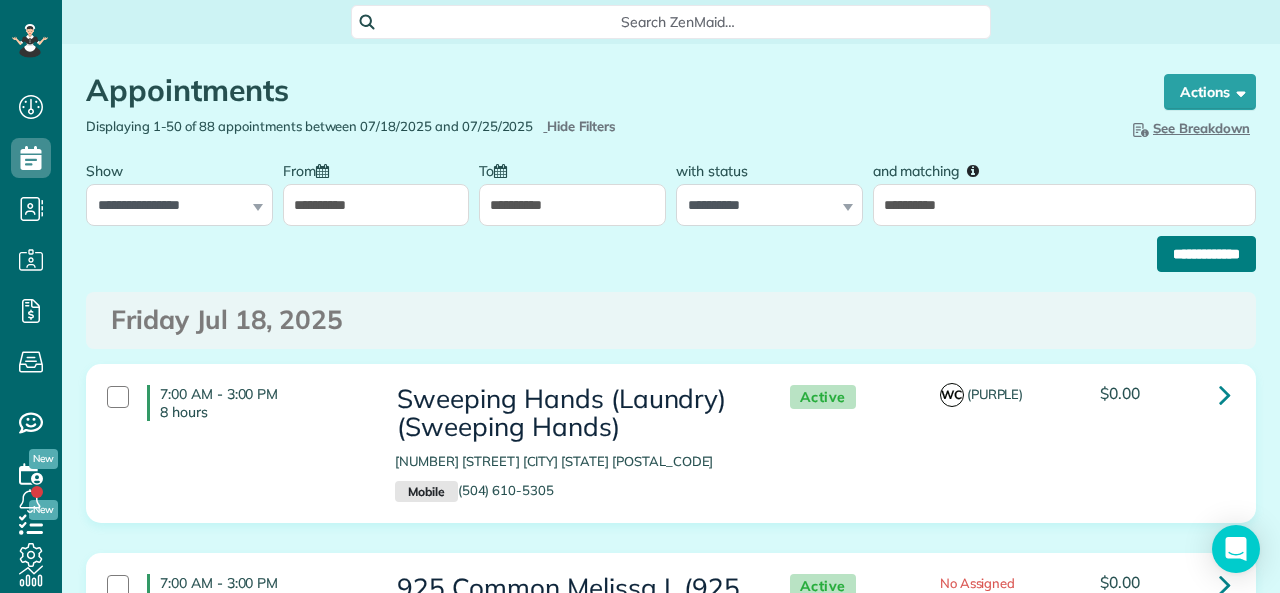 click on "**********" at bounding box center [1206, 254] 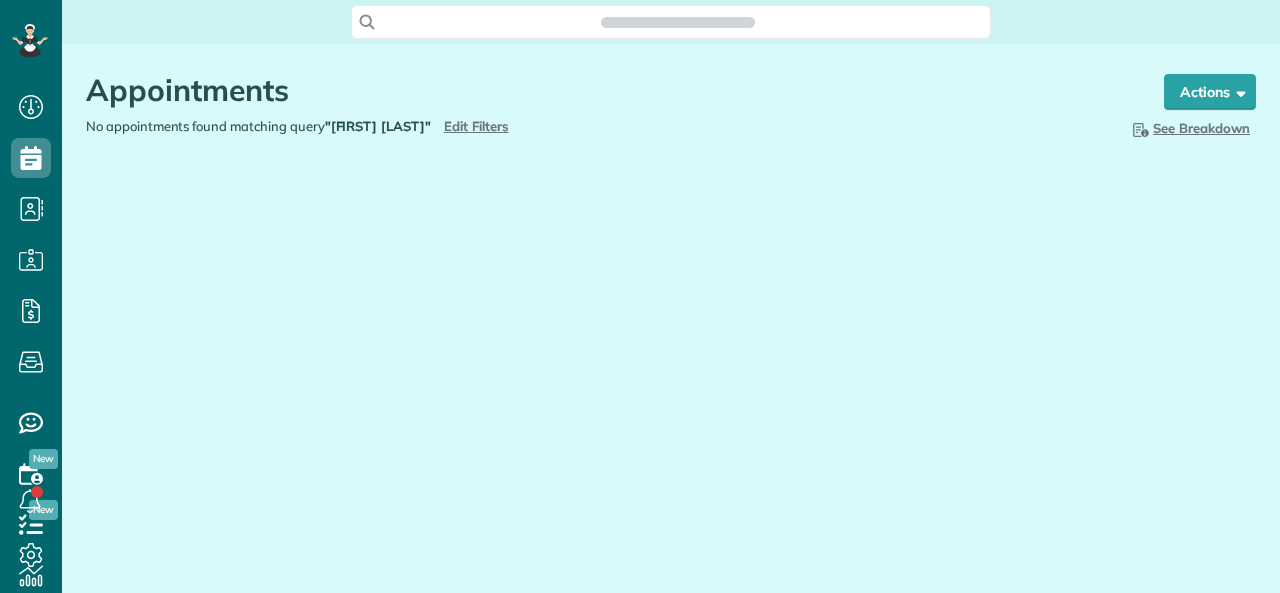 scroll, scrollTop: 0, scrollLeft: 0, axis: both 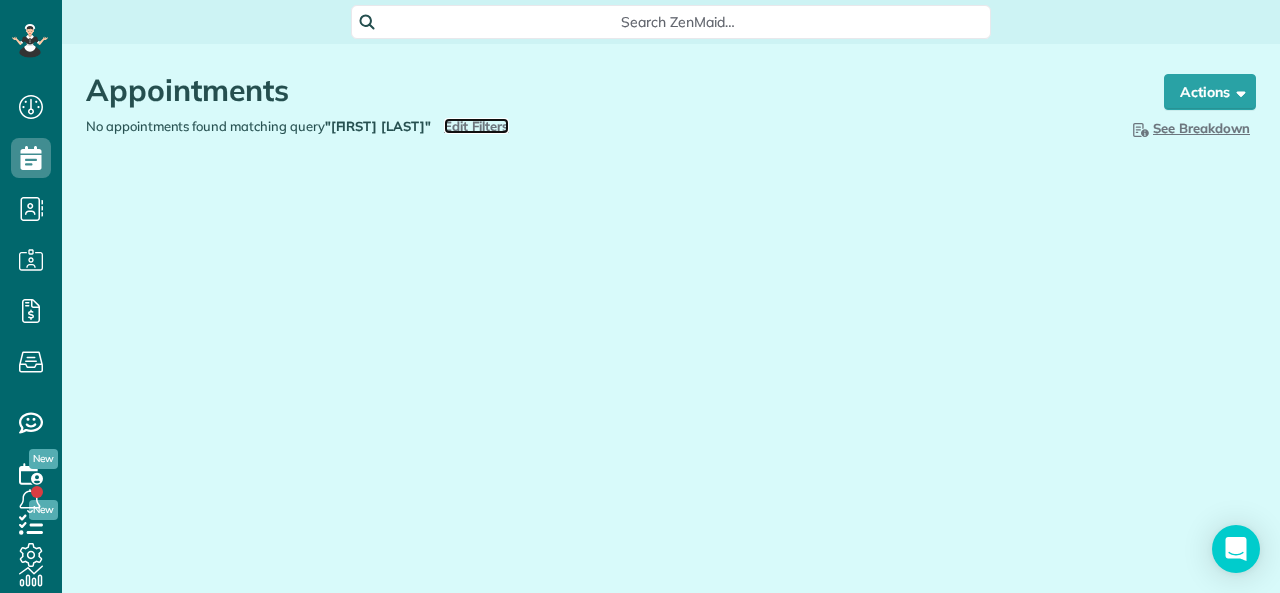 click on "Edit Filters" at bounding box center [476, 126] 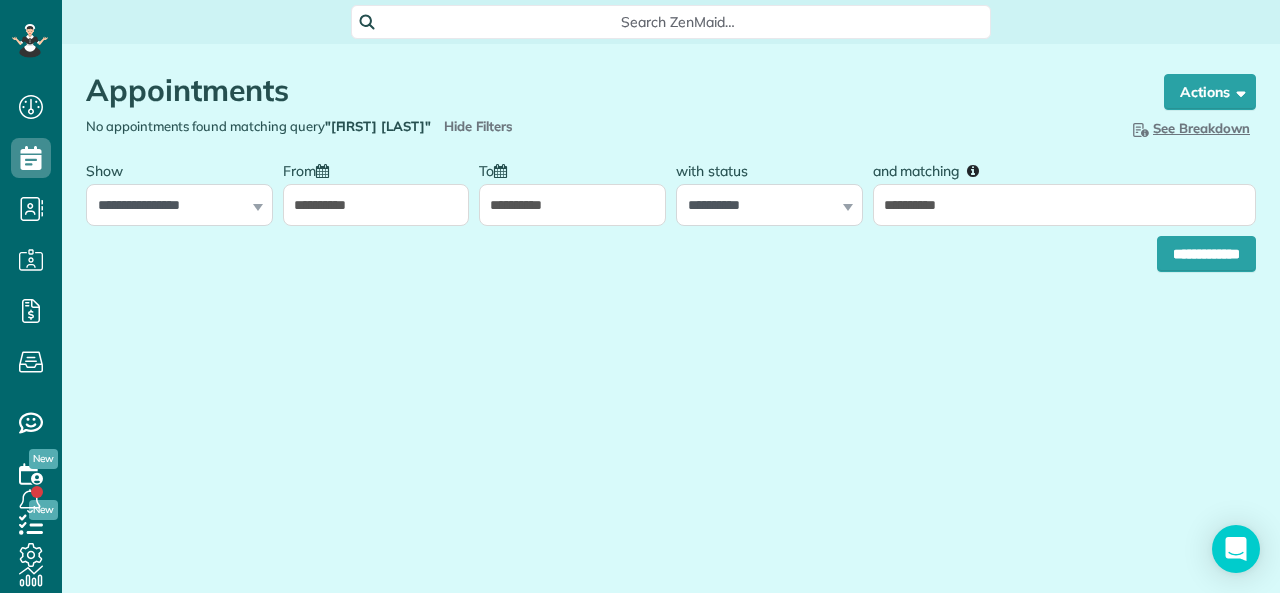 click on "**********" at bounding box center [572, 205] 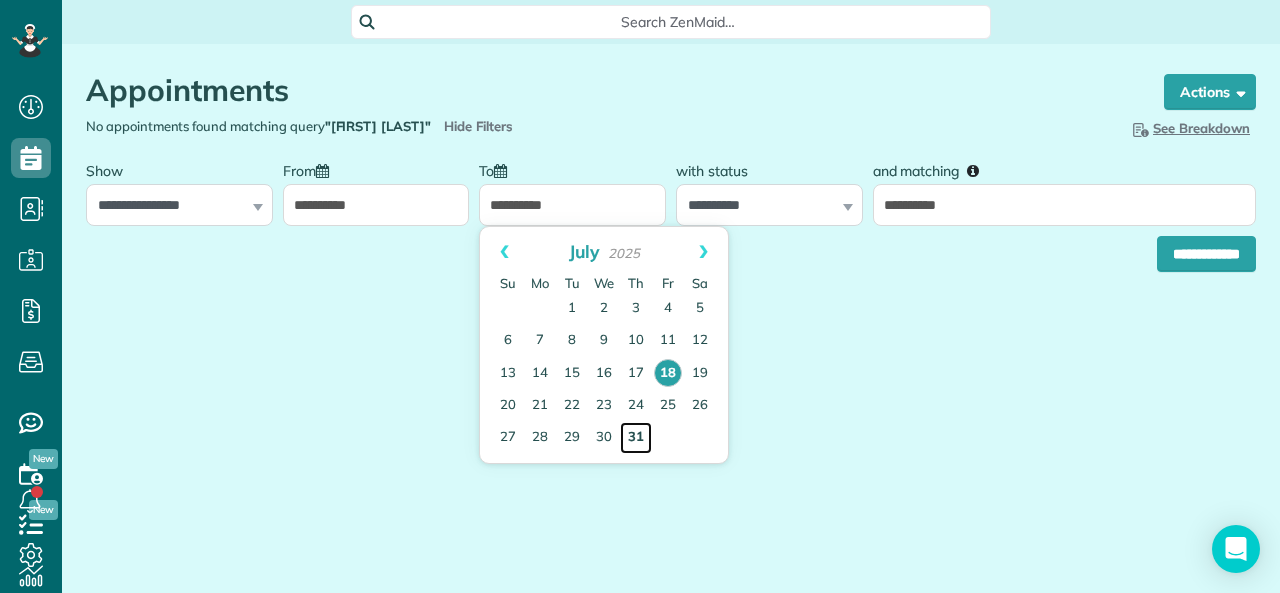 click on "31" at bounding box center [636, 438] 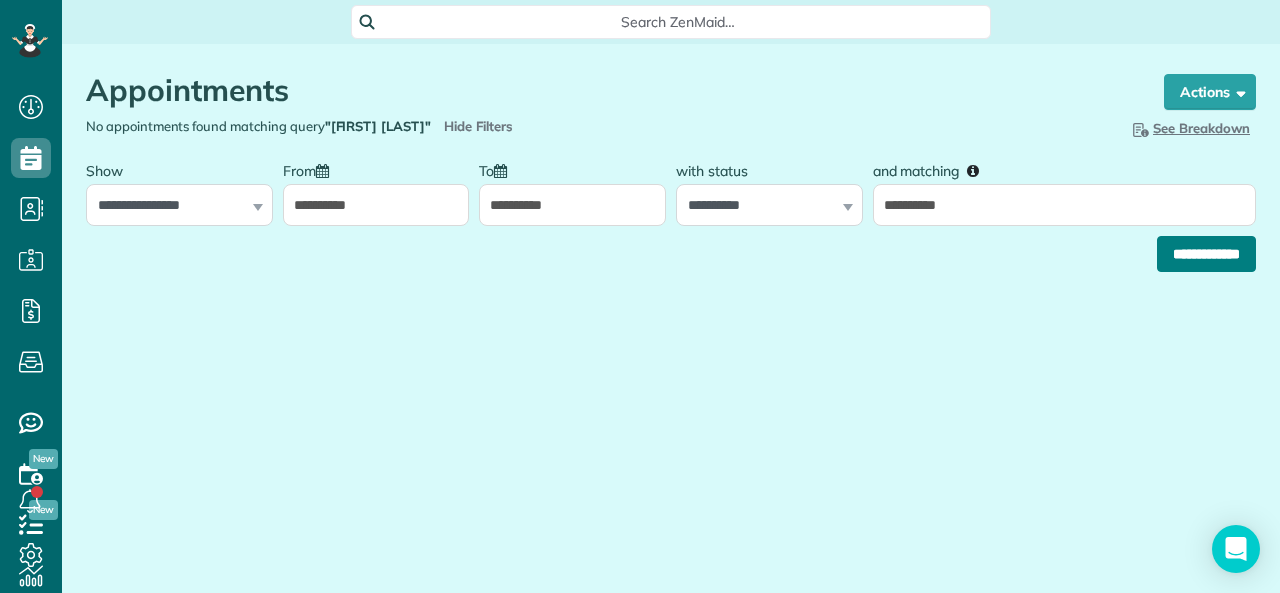 click on "**********" at bounding box center [1206, 254] 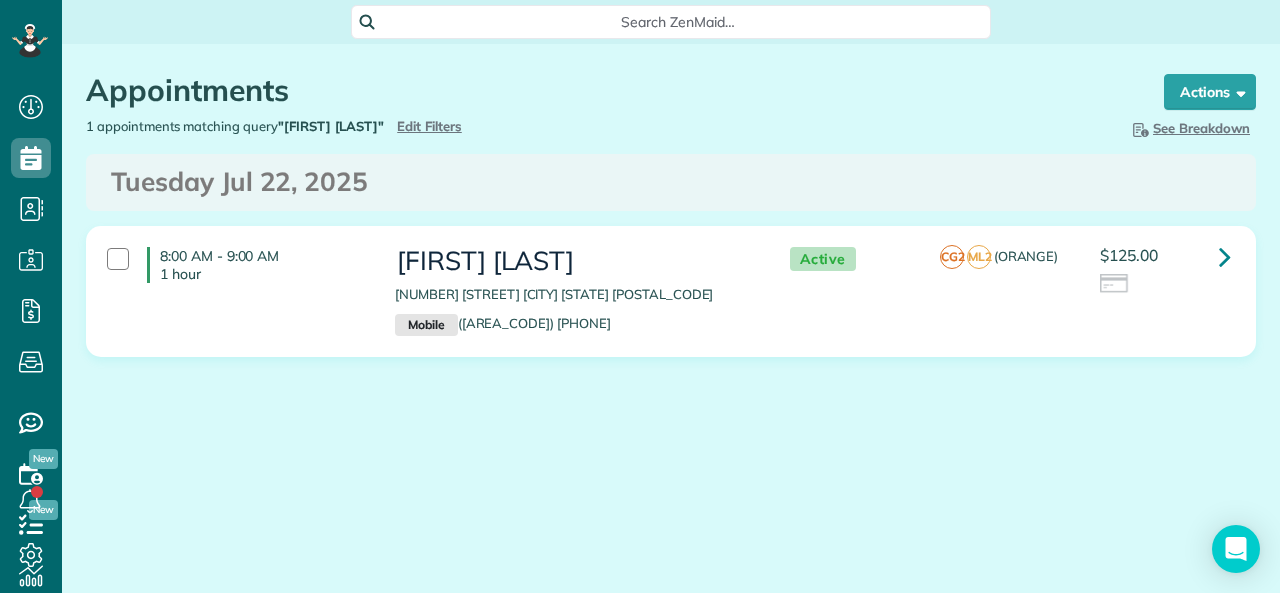 scroll, scrollTop: 0, scrollLeft: 0, axis: both 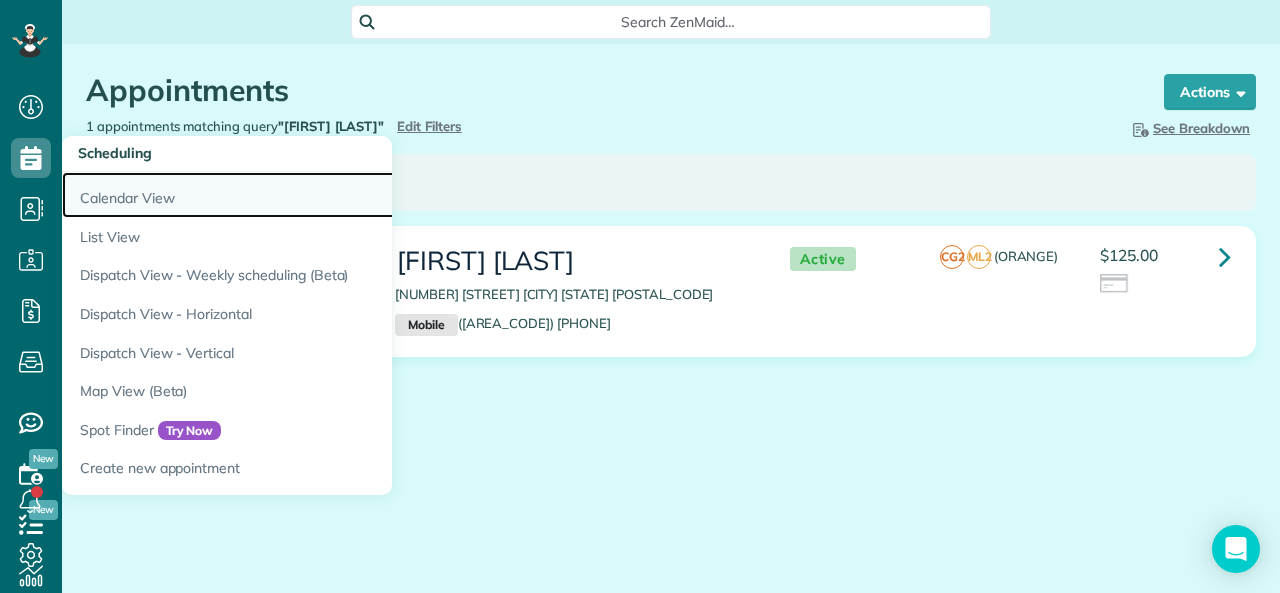 click on "Calendar View" at bounding box center (312, 195) 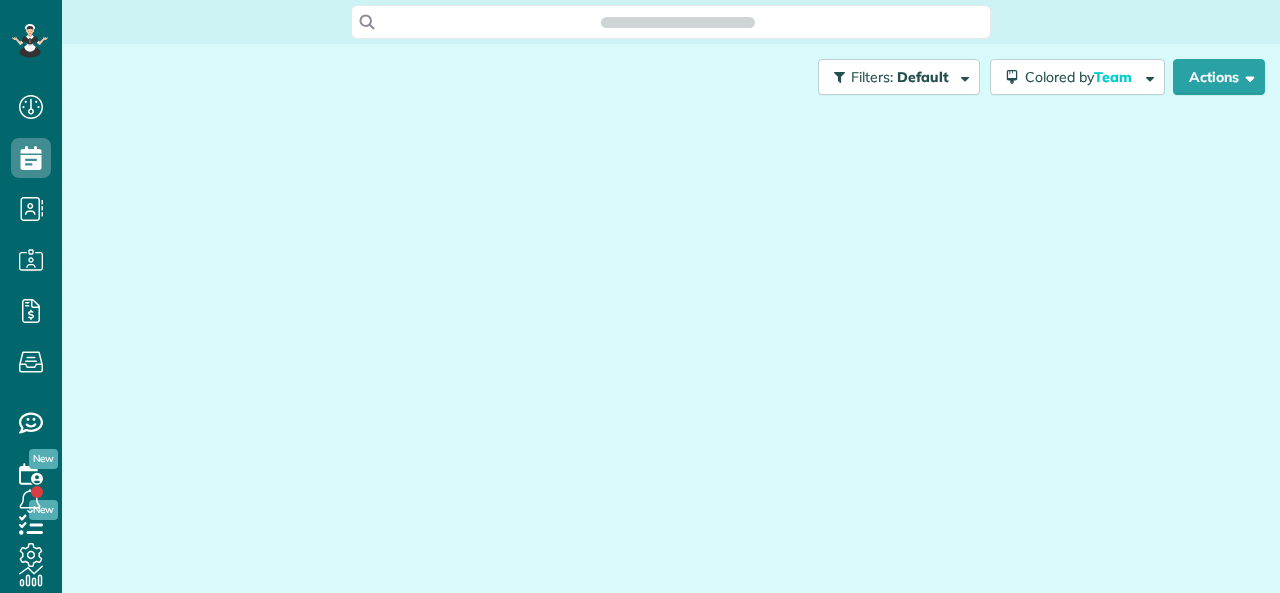 scroll, scrollTop: 0, scrollLeft: 0, axis: both 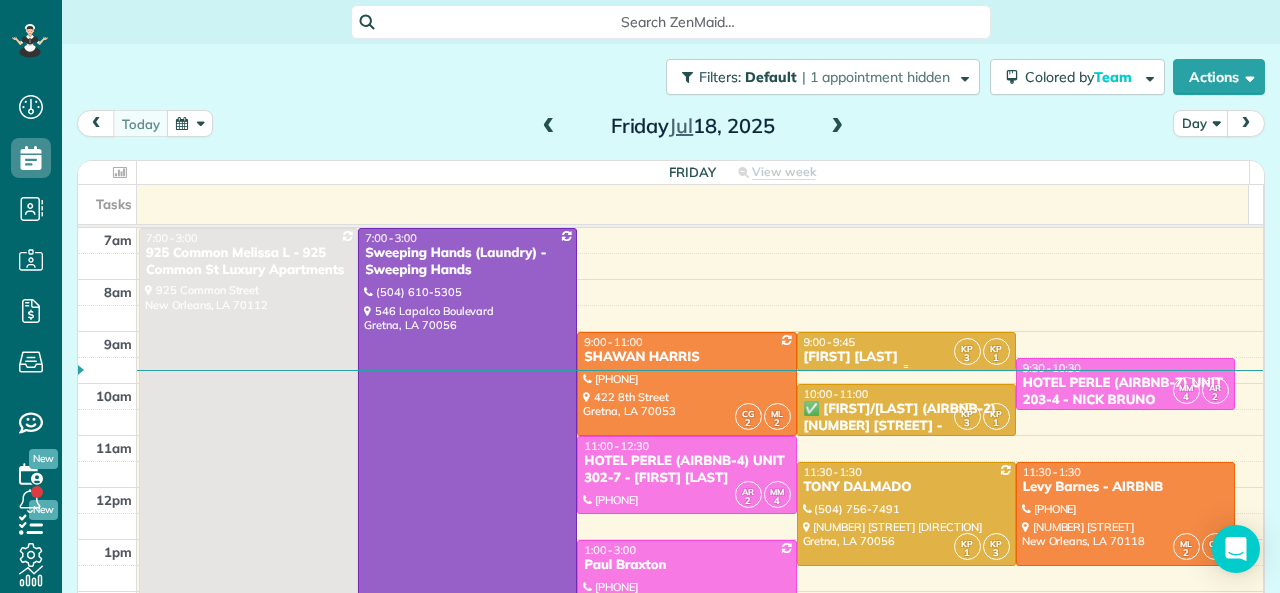 click on "9:00 - 9:45" at bounding box center [906, 342] 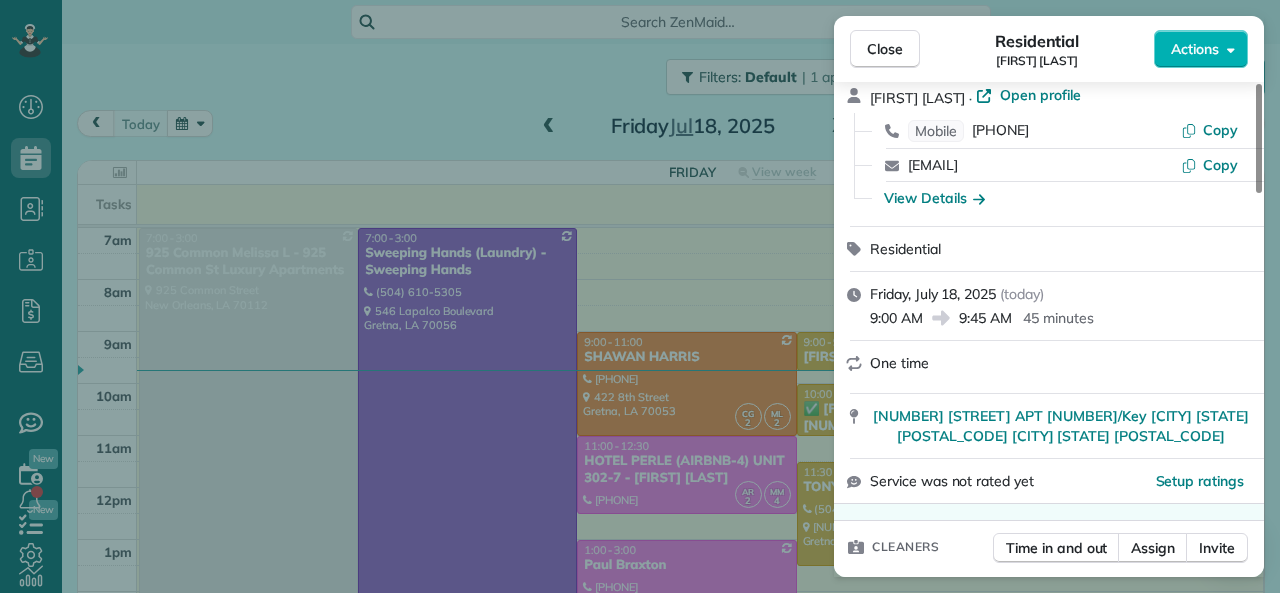 scroll, scrollTop: 0, scrollLeft: 0, axis: both 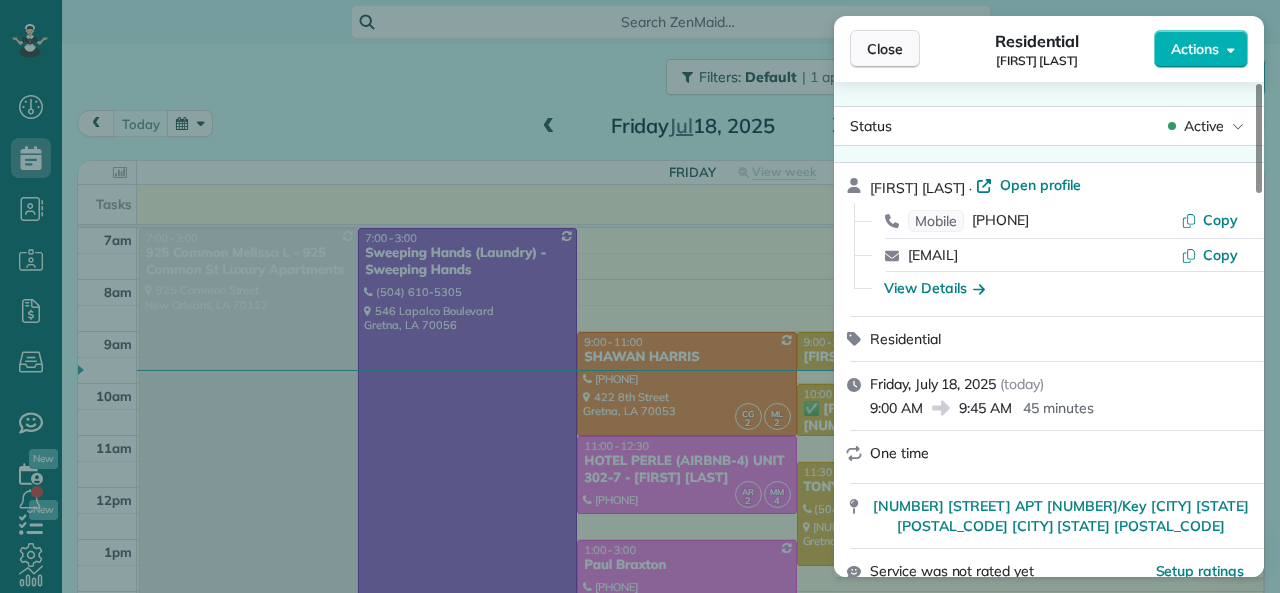 click on "Close" at bounding box center (885, 49) 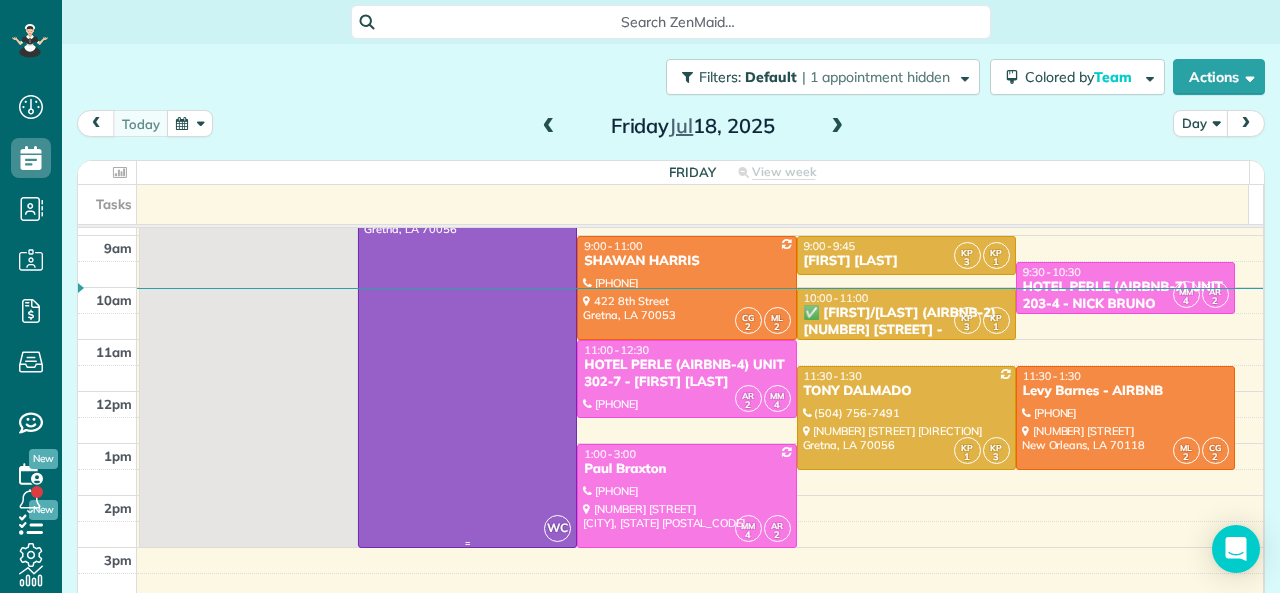 scroll, scrollTop: 0, scrollLeft: 0, axis: both 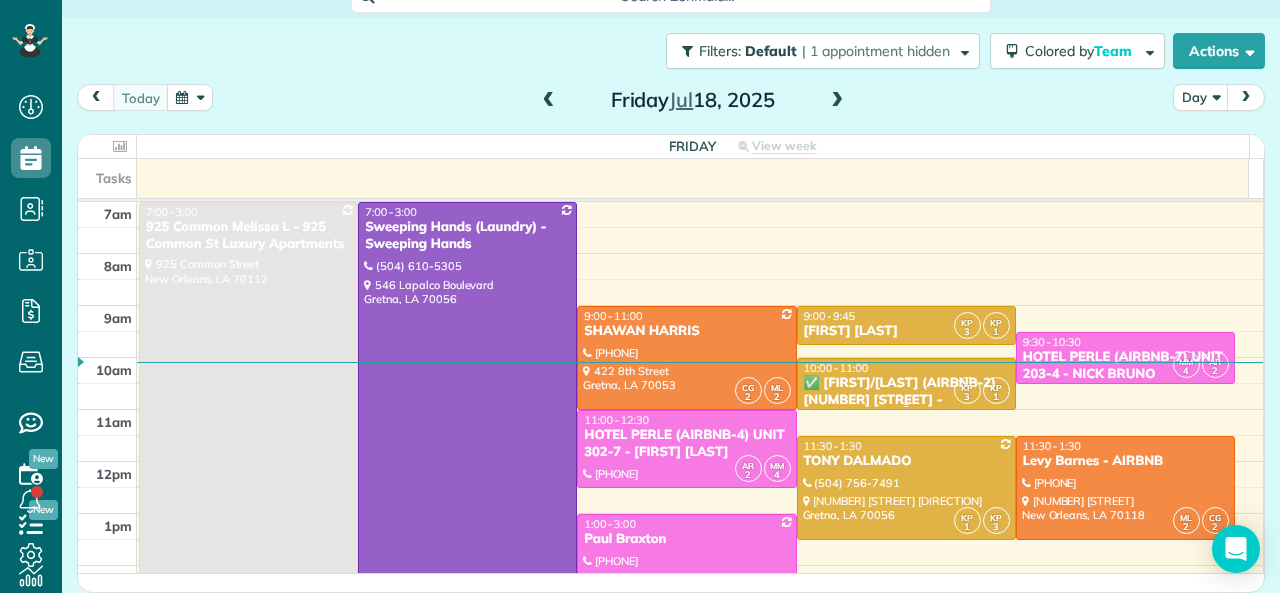 click on "✅ [FIRST]/[LAST] (AIRBNB-2) [NUMBER] [STREET] - [COMPANY]" at bounding box center [906, 400] 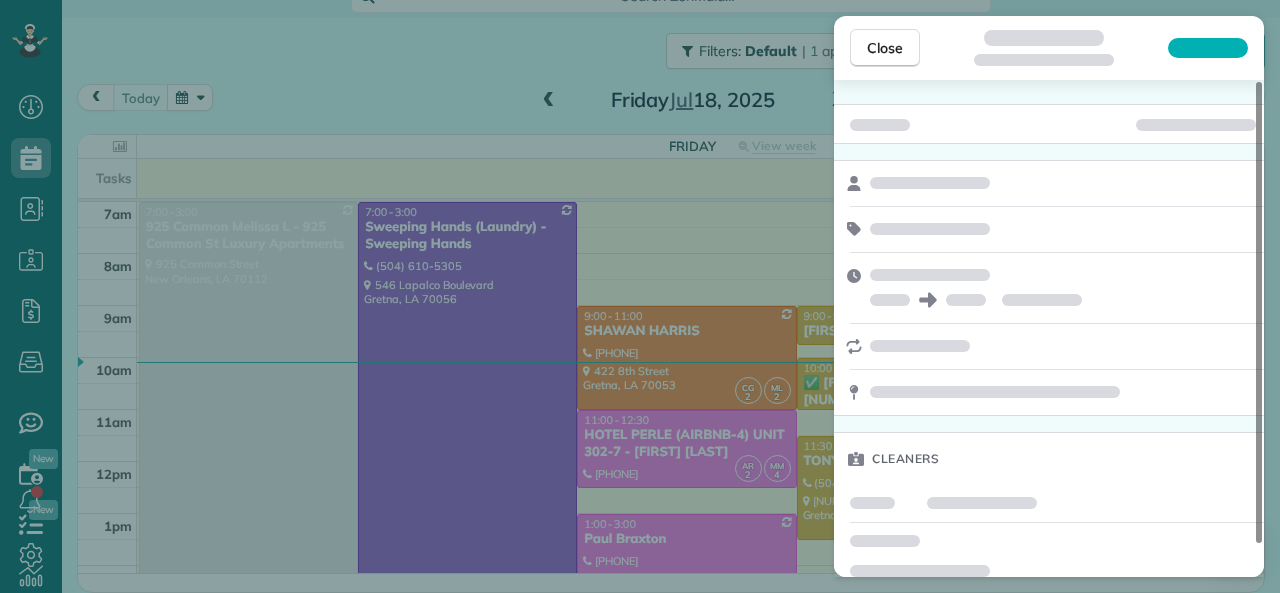 click on "Close   Cleaners" at bounding box center [640, 296] 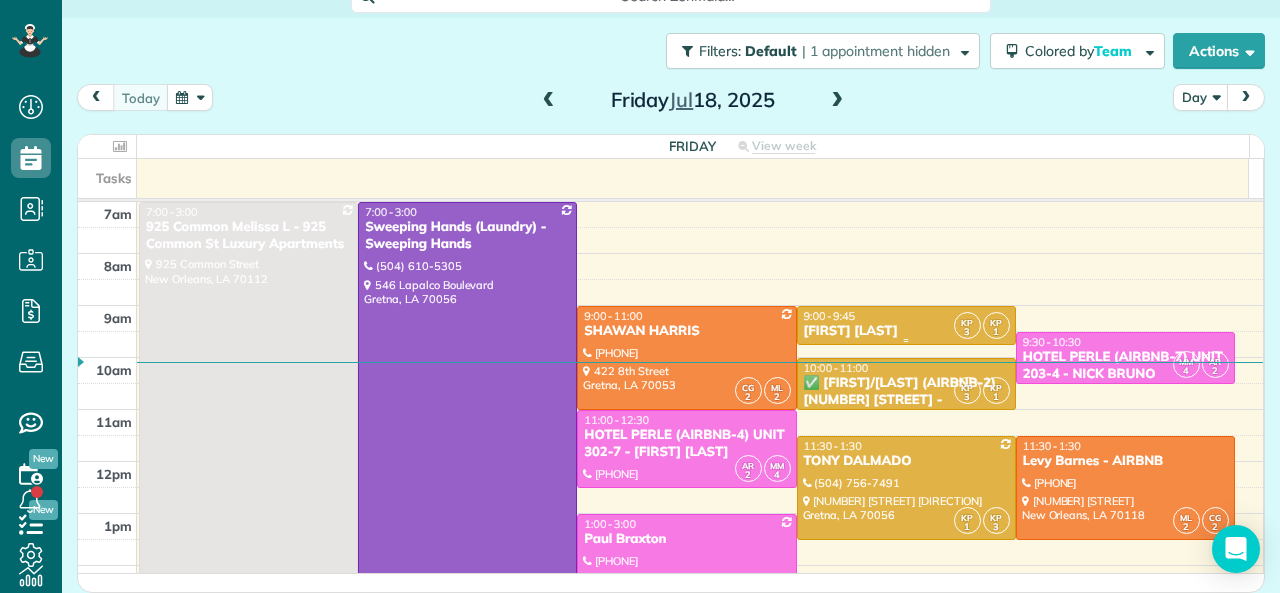 click on "[FIRST] [LAST]" at bounding box center [906, 331] 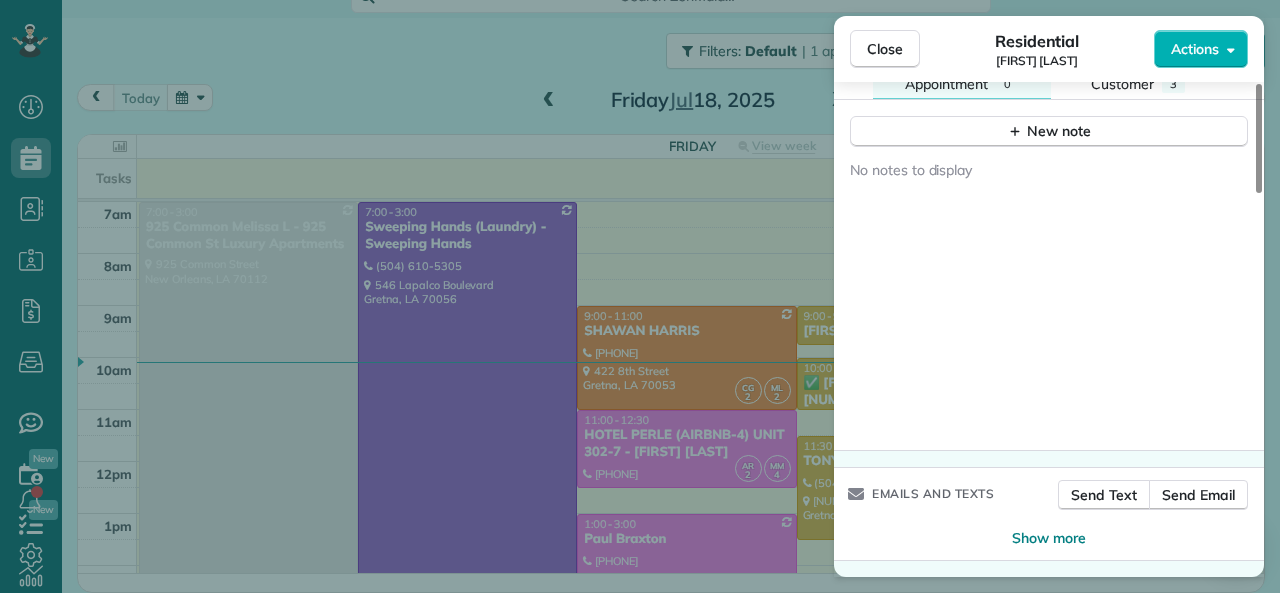 scroll, scrollTop: 1628, scrollLeft: 0, axis: vertical 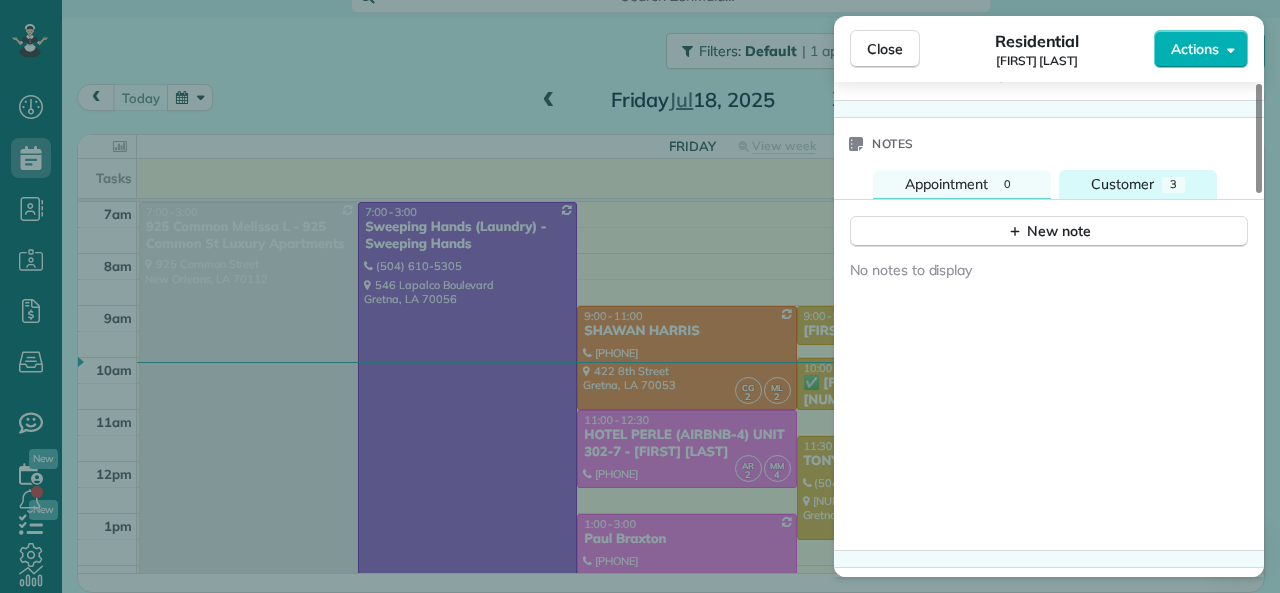 click on "Customer" at bounding box center [1122, 184] 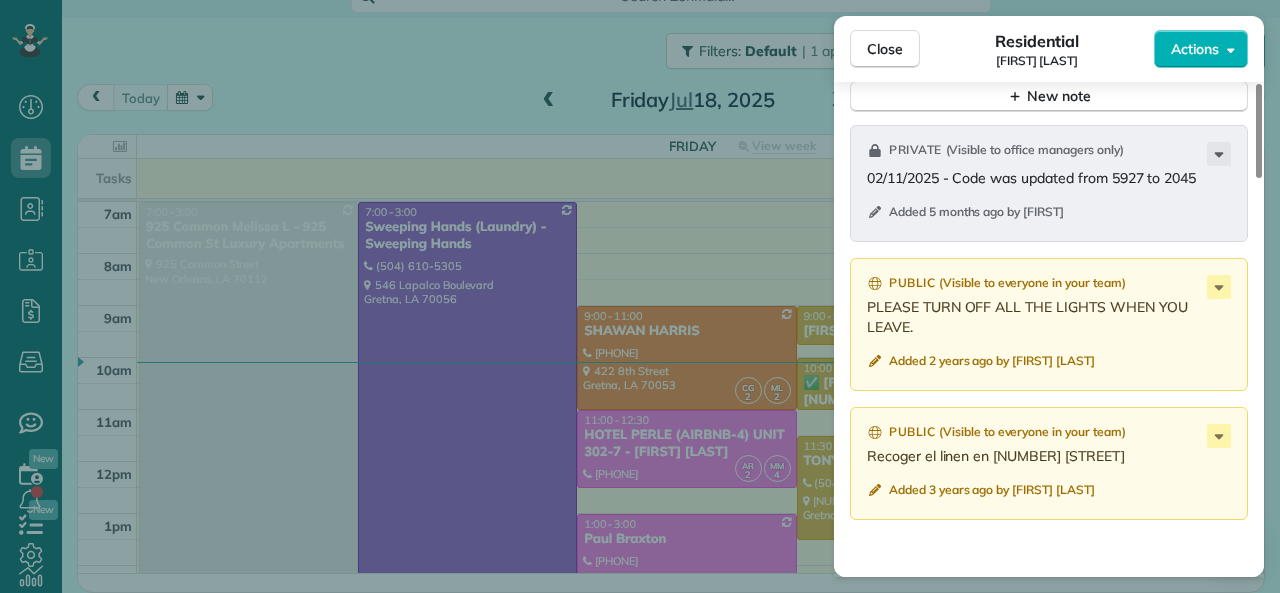 scroll, scrollTop: 1728, scrollLeft: 0, axis: vertical 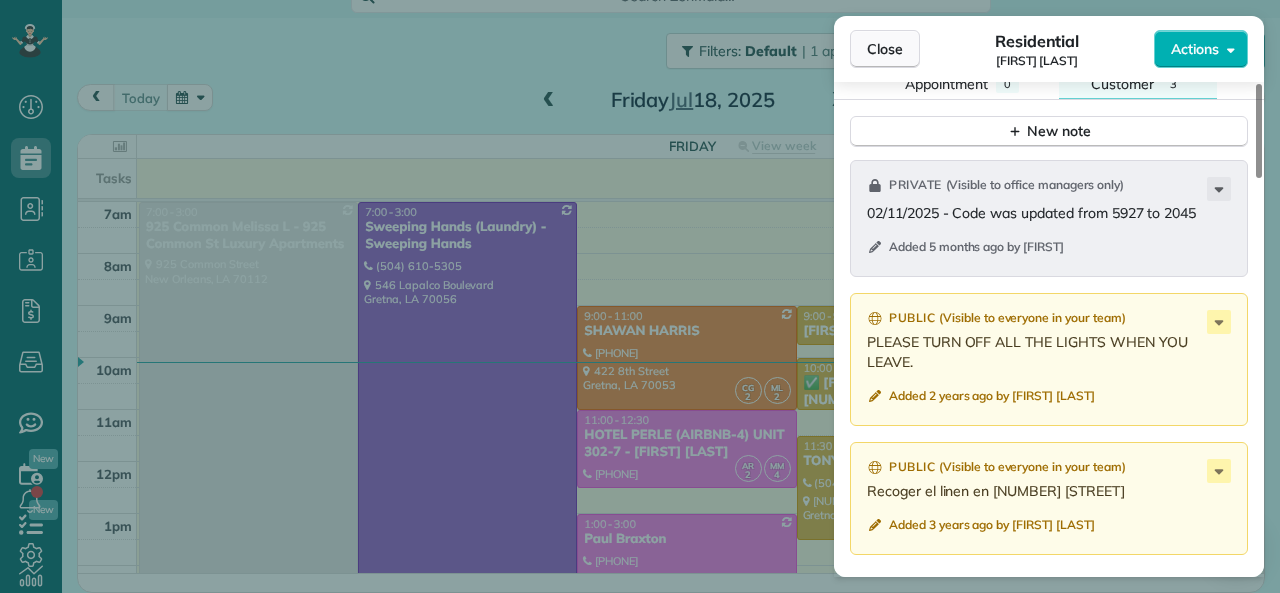 click on "Close" at bounding box center [885, 49] 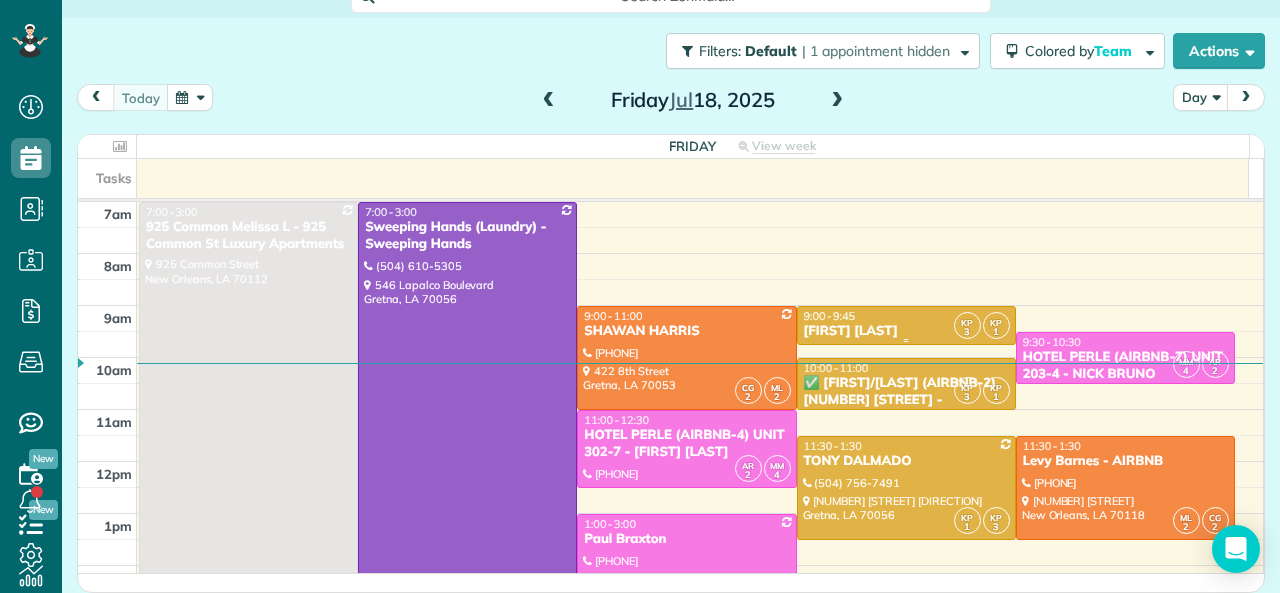 click on "9:00 - 9:45" at bounding box center (906, 316) 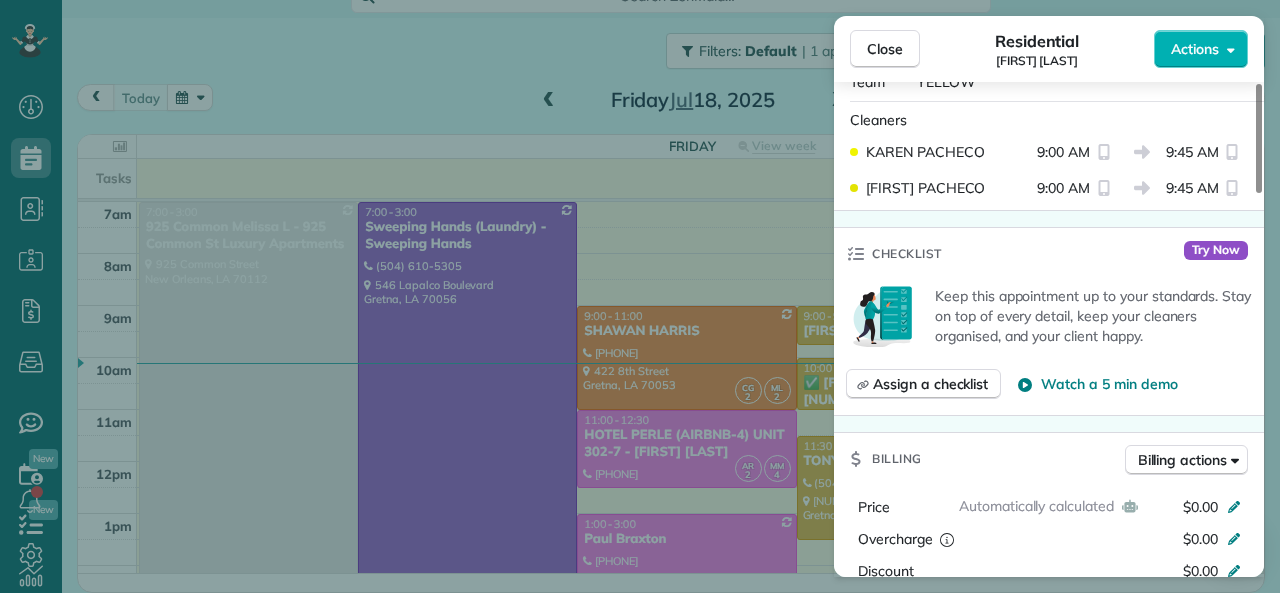 scroll, scrollTop: 600, scrollLeft: 0, axis: vertical 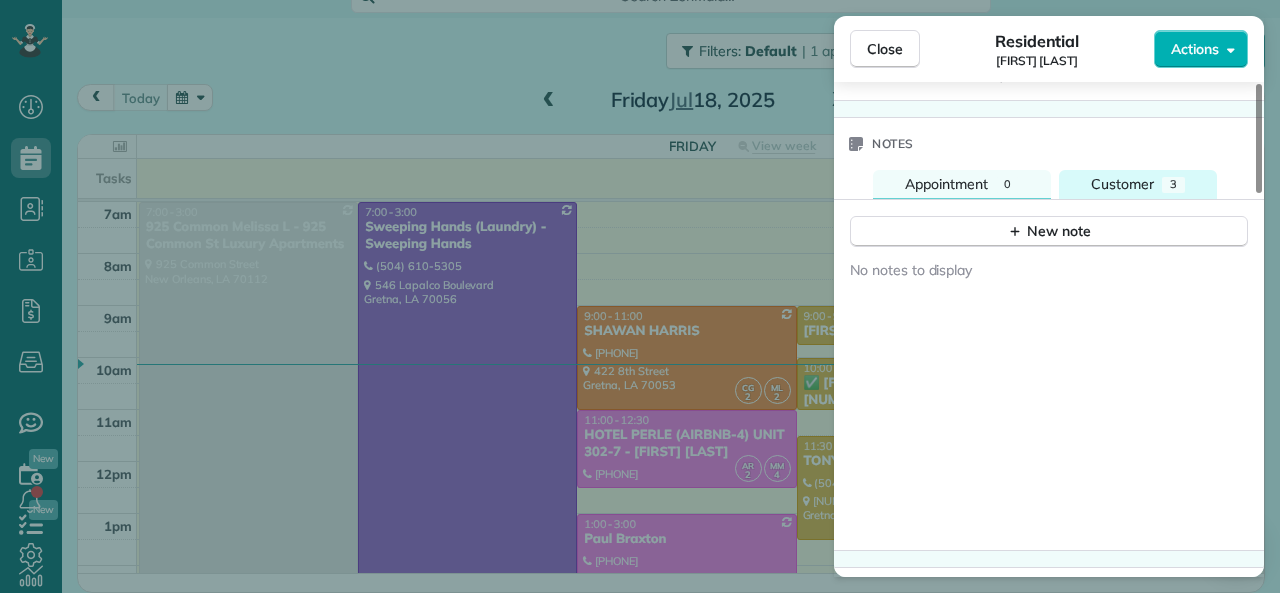 click on "Customer" at bounding box center (1122, 184) 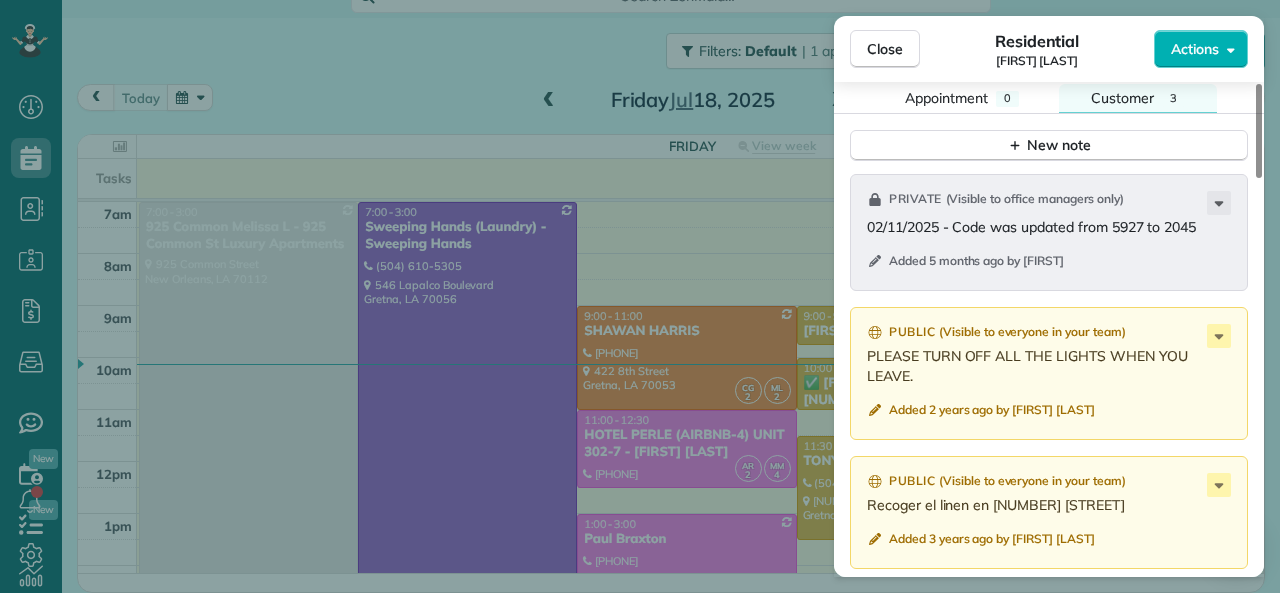 scroll, scrollTop: 1679, scrollLeft: 0, axis: vertical 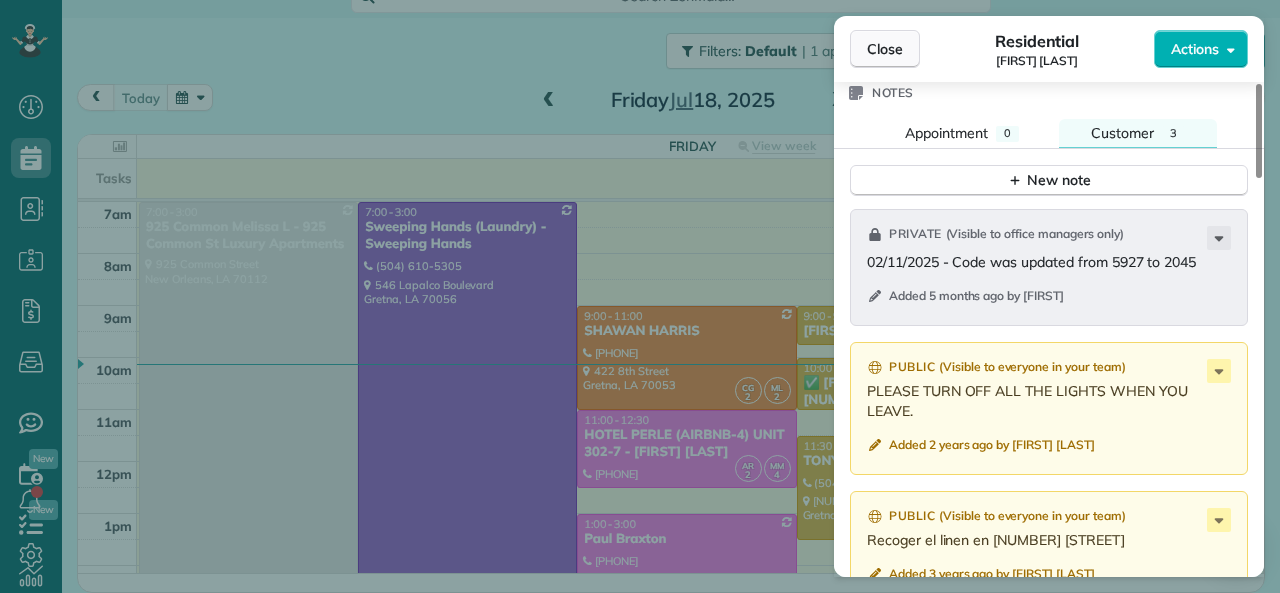 click on "Close" at bounding box center [885, 49] 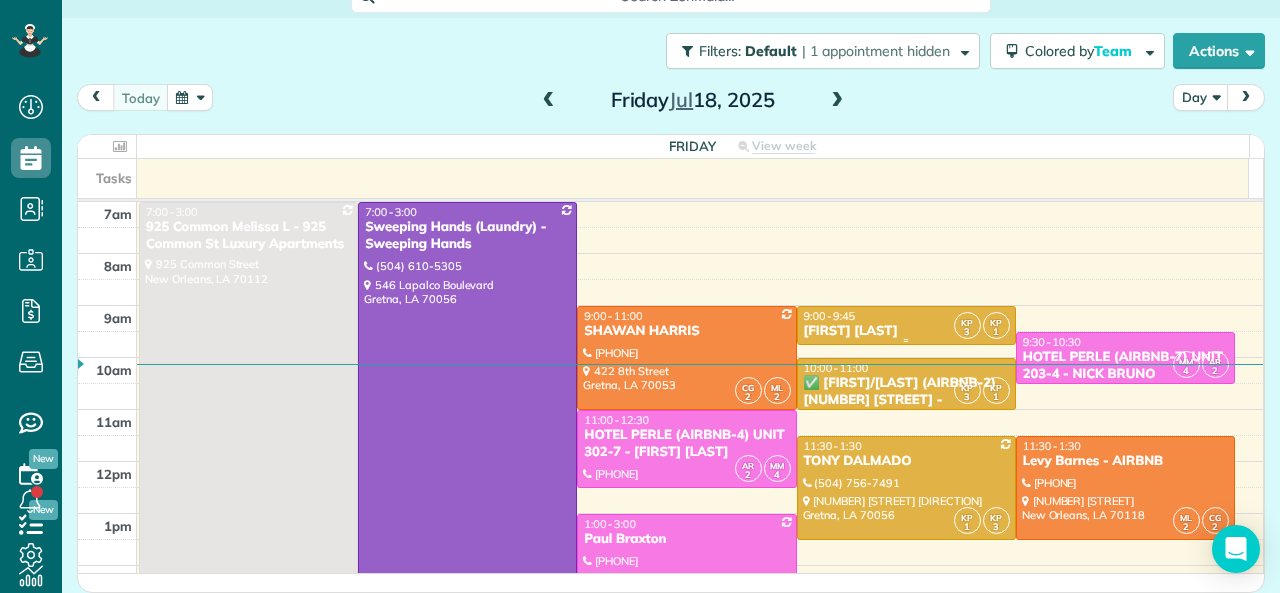 click on "[FIRST] [LAST]" at bounding box center [906, 331] 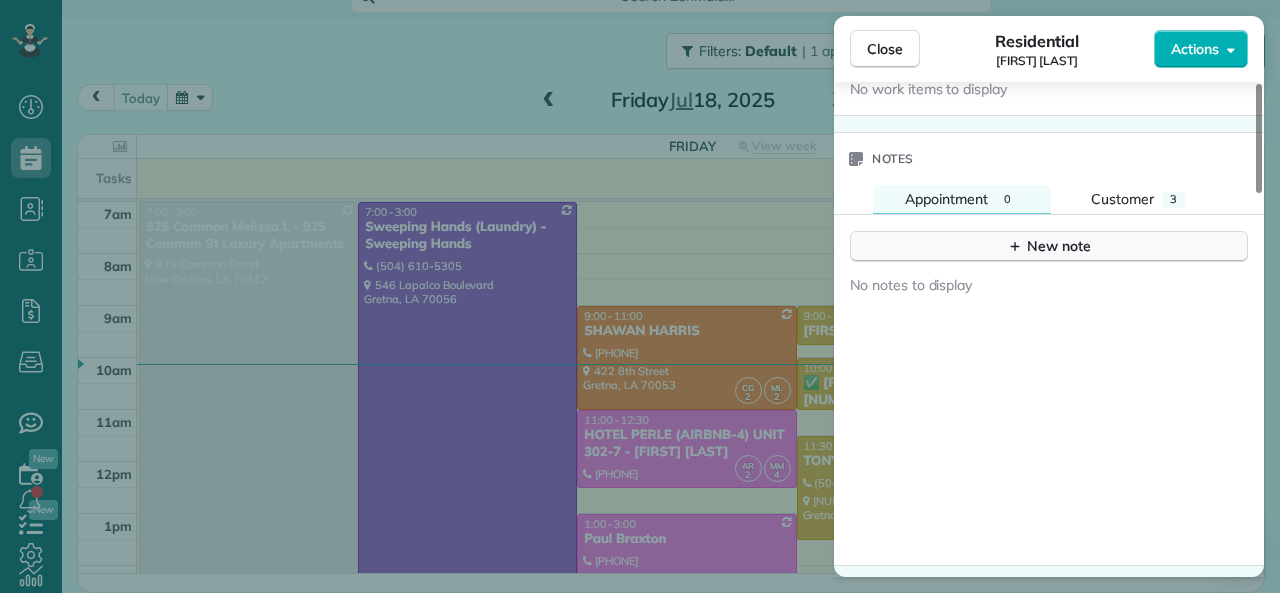 scroll, scrollTop: 1428, scrollLeft: 0, axis: vertical 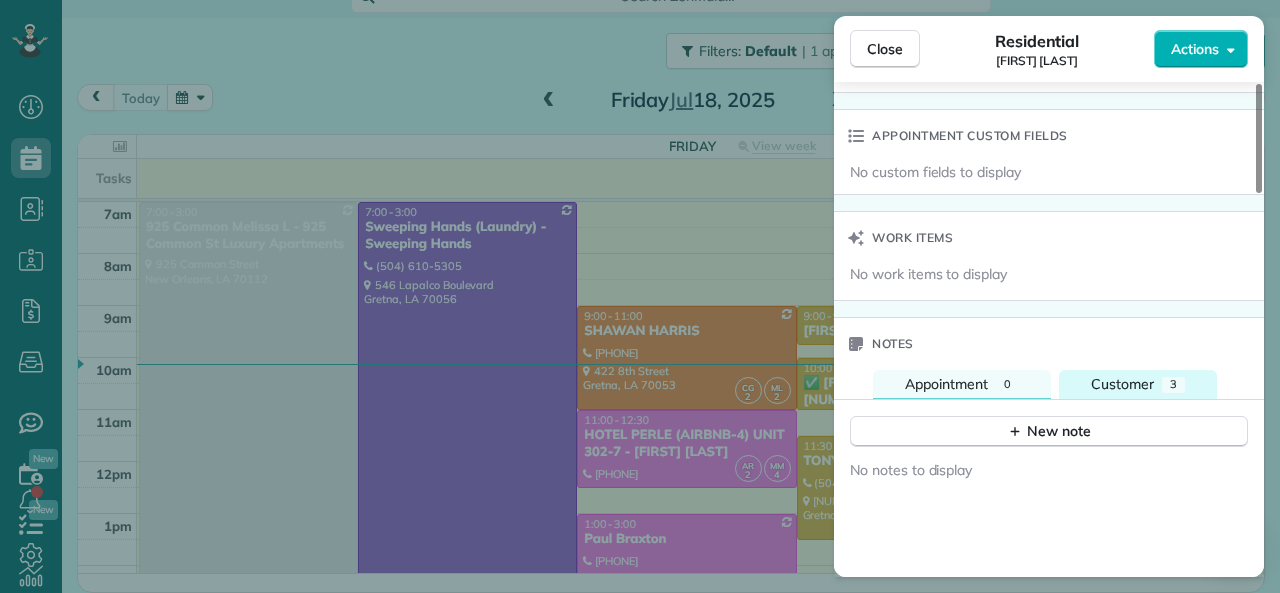 click on "Customer" at bounding box center [1122, 384] 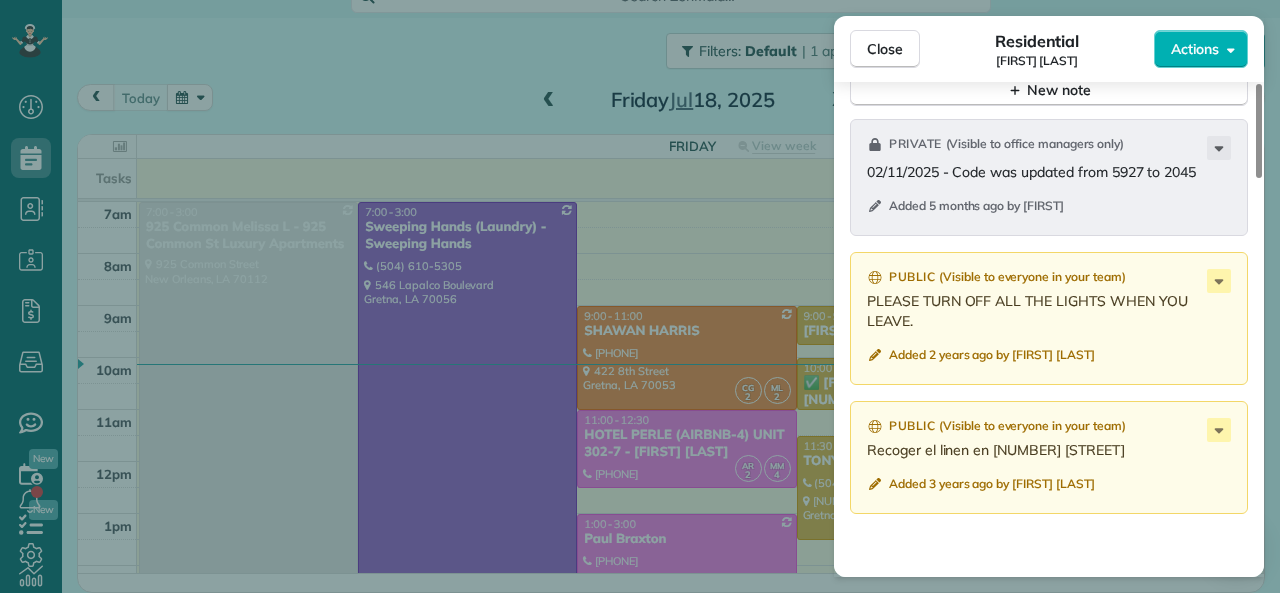 scroll, scrollTop: 1828, scrollLeft: 0, axis: vertical 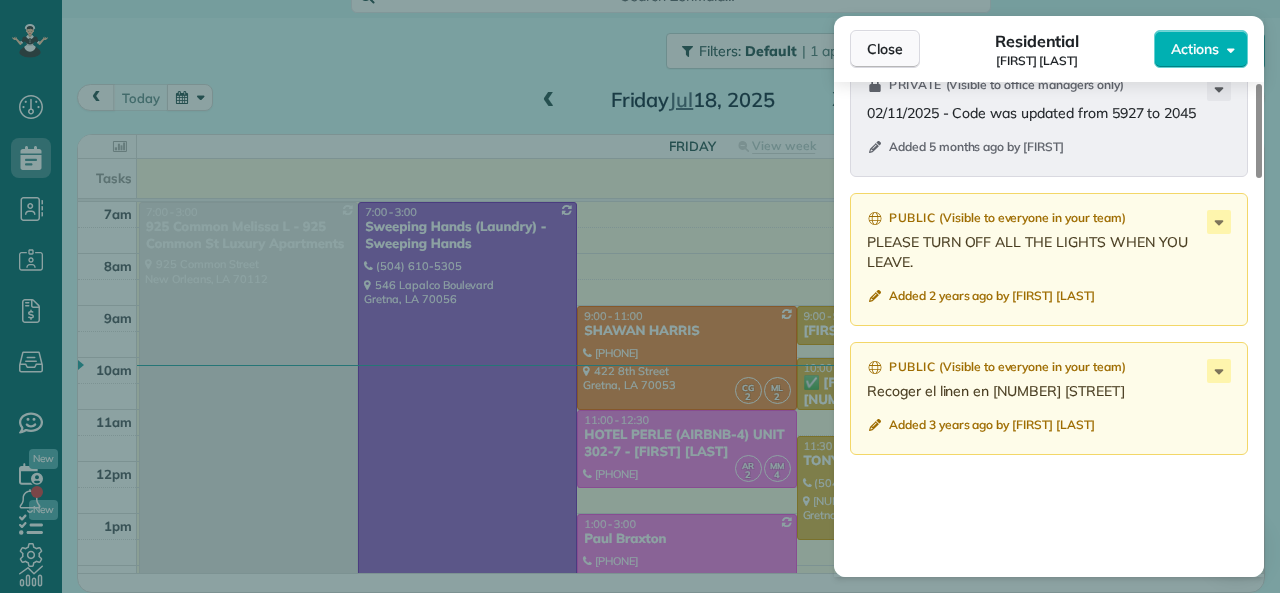 click on "Close" at bounding box center (885, 49) 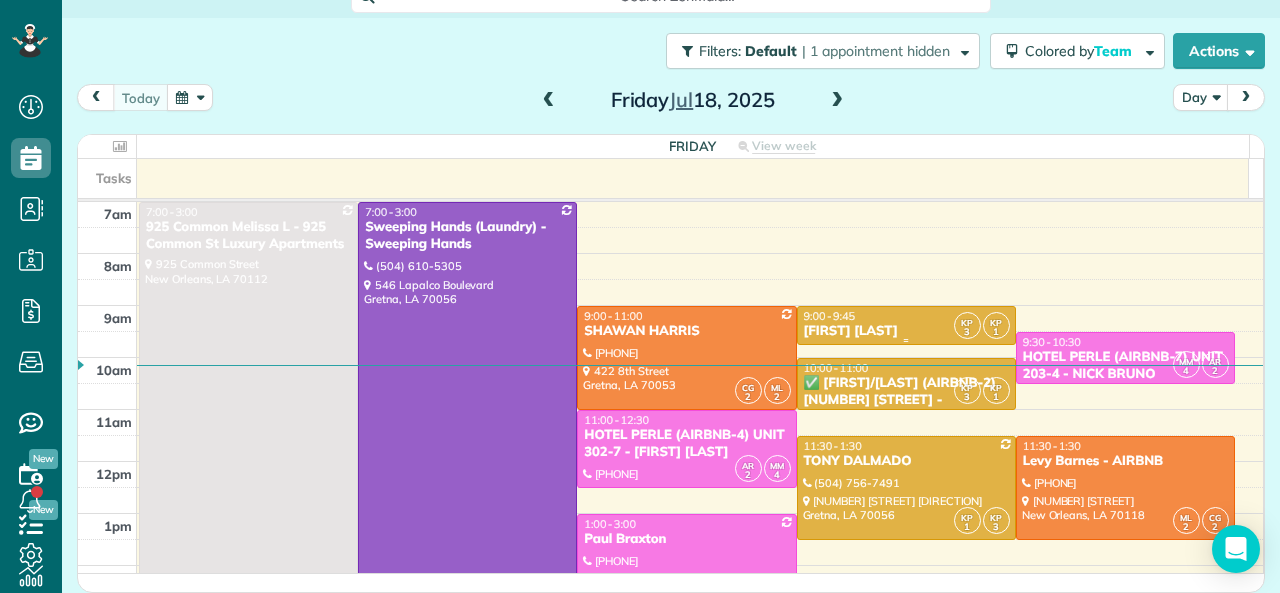 click on "9:00 - 9:45" at bounding box center [830, 316] 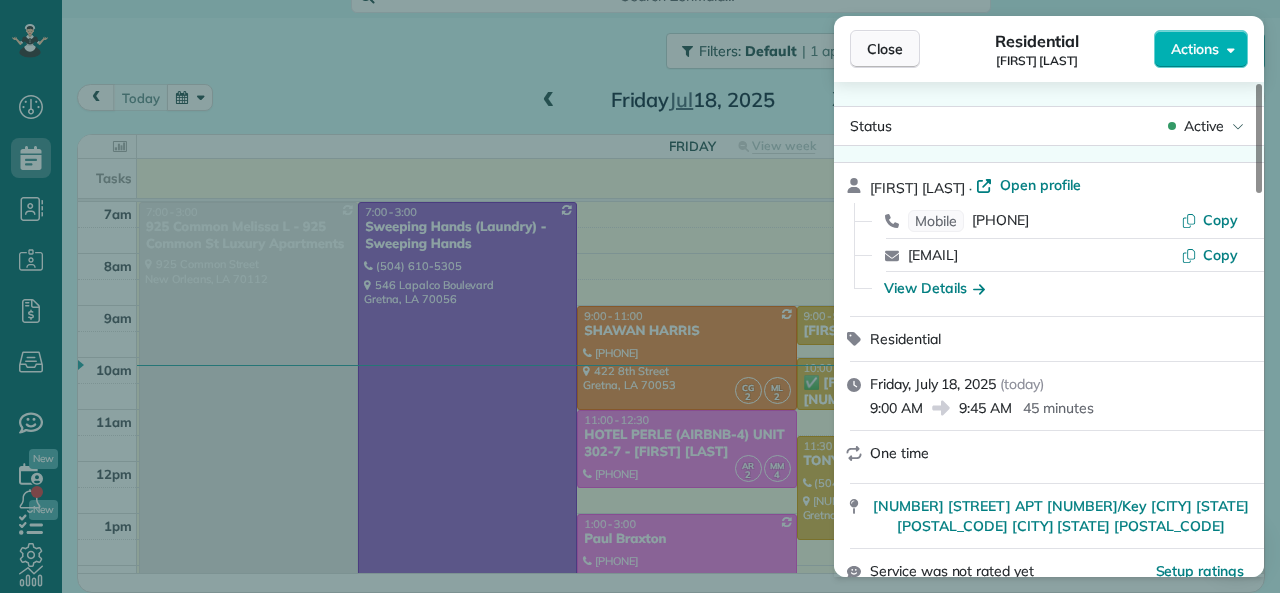 click on "Close" at bounding box center [885, 49] 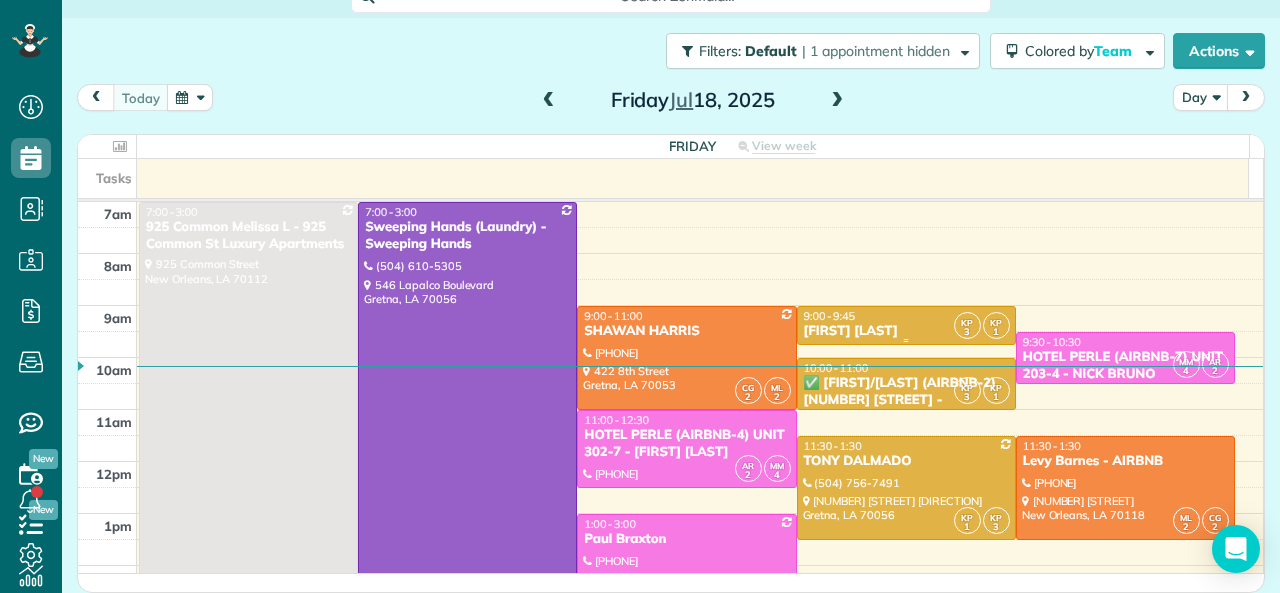click on "[FIRST] [LAST]" at bounding box center (906, 331) 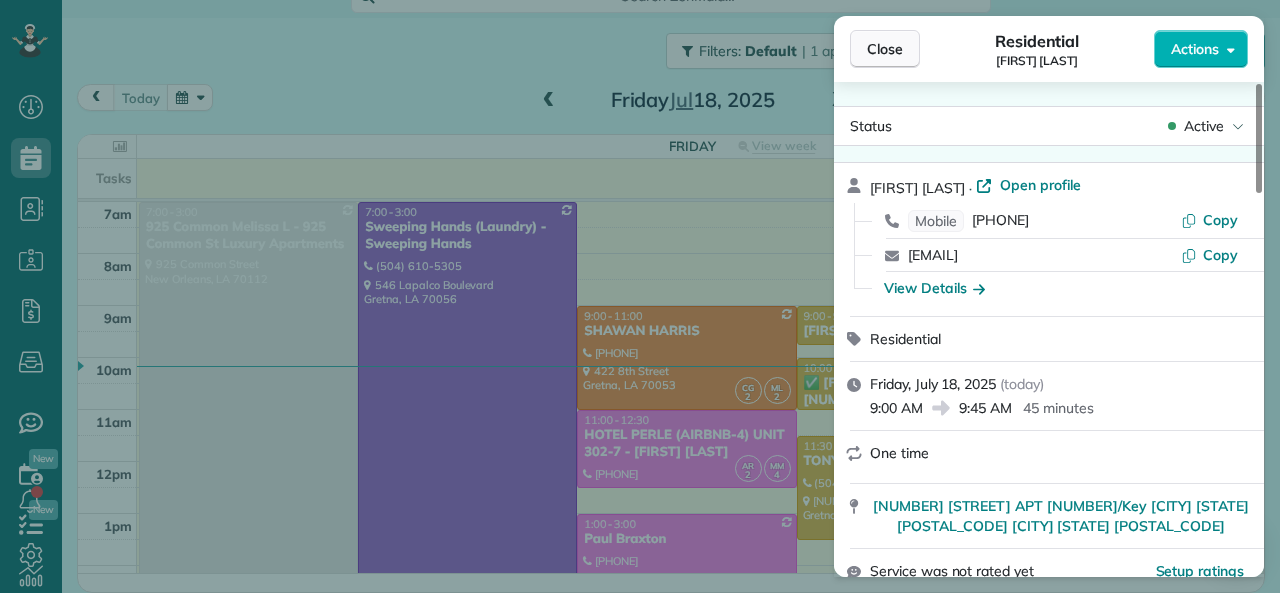 click on "Close" at bounding box center (885, 49) 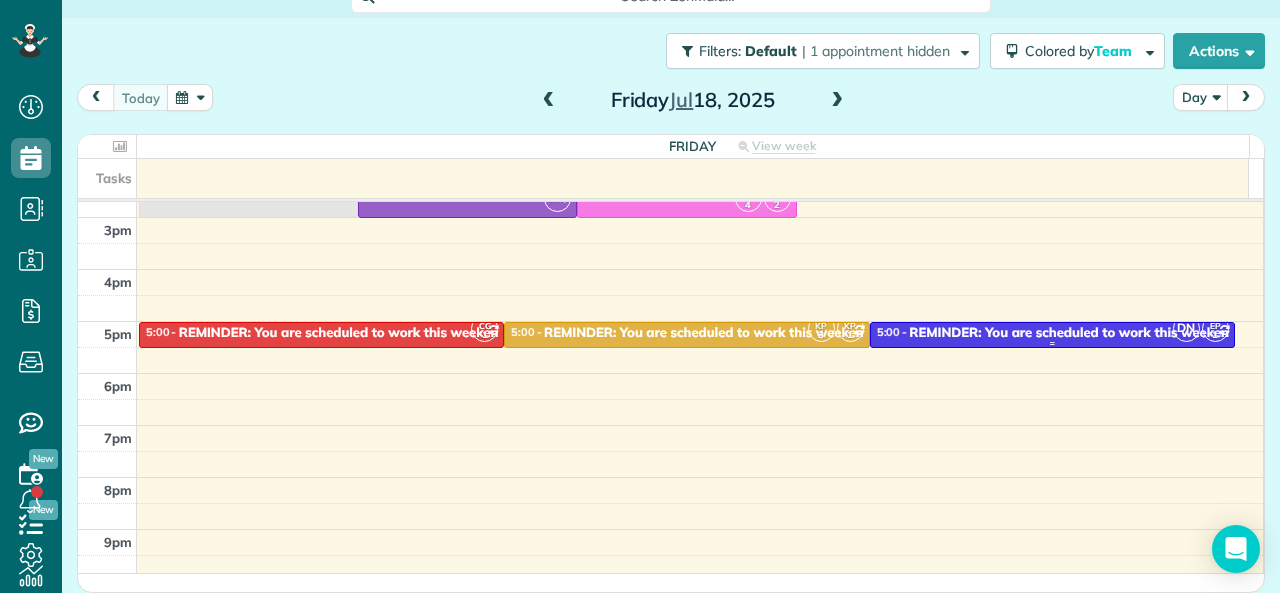 scroll, scrollTop: 0, scrollLeft: 0, axis: both 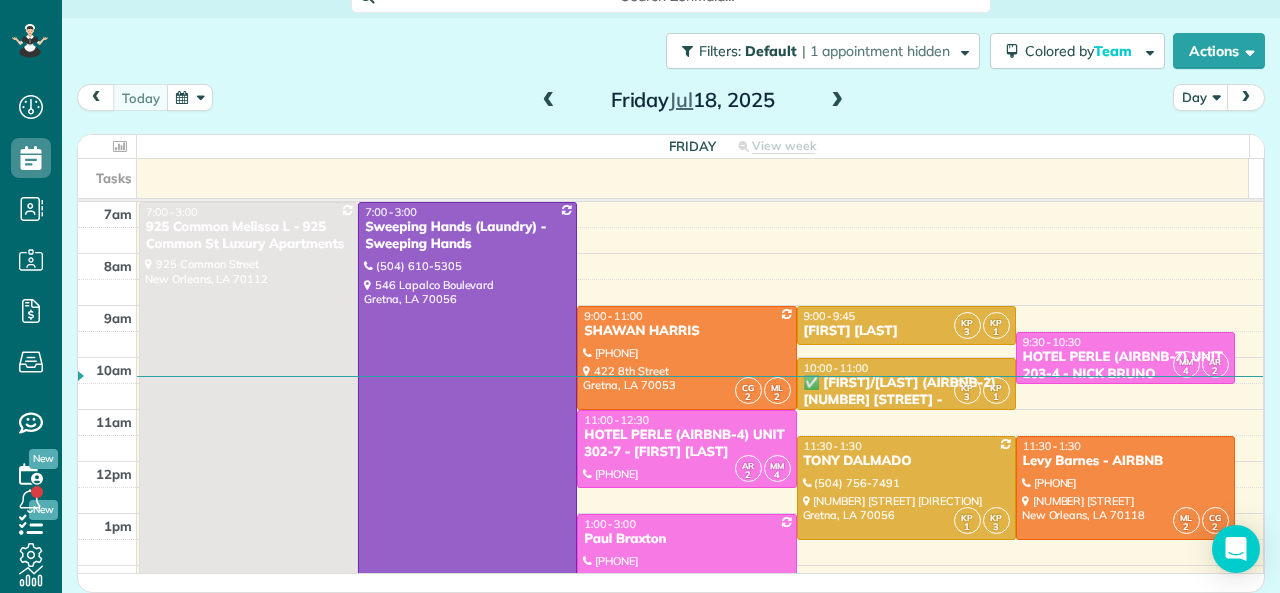 click at bounding box center (837, 101) 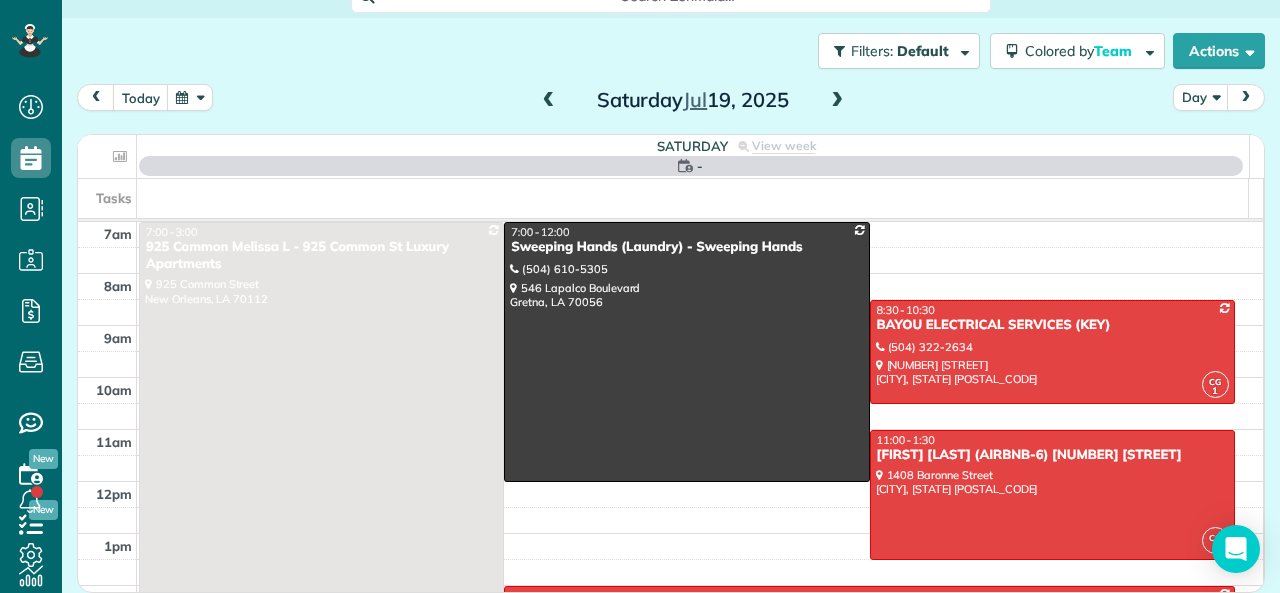 click at bounding box center [837, 101] 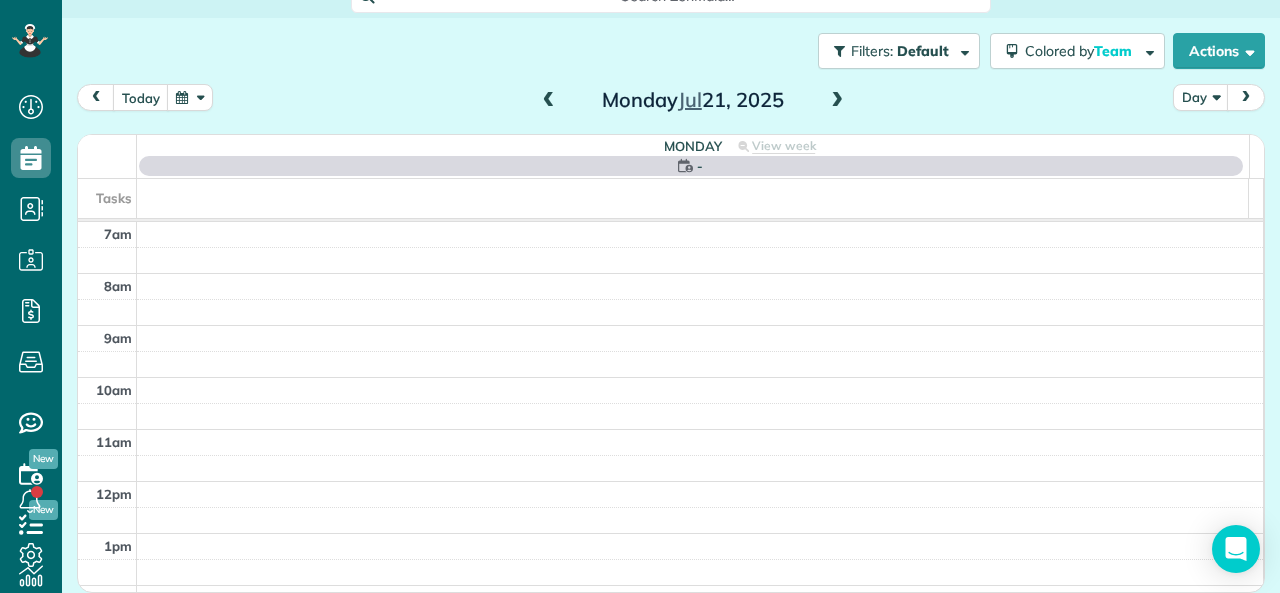 click at bounding box center [837, 101] 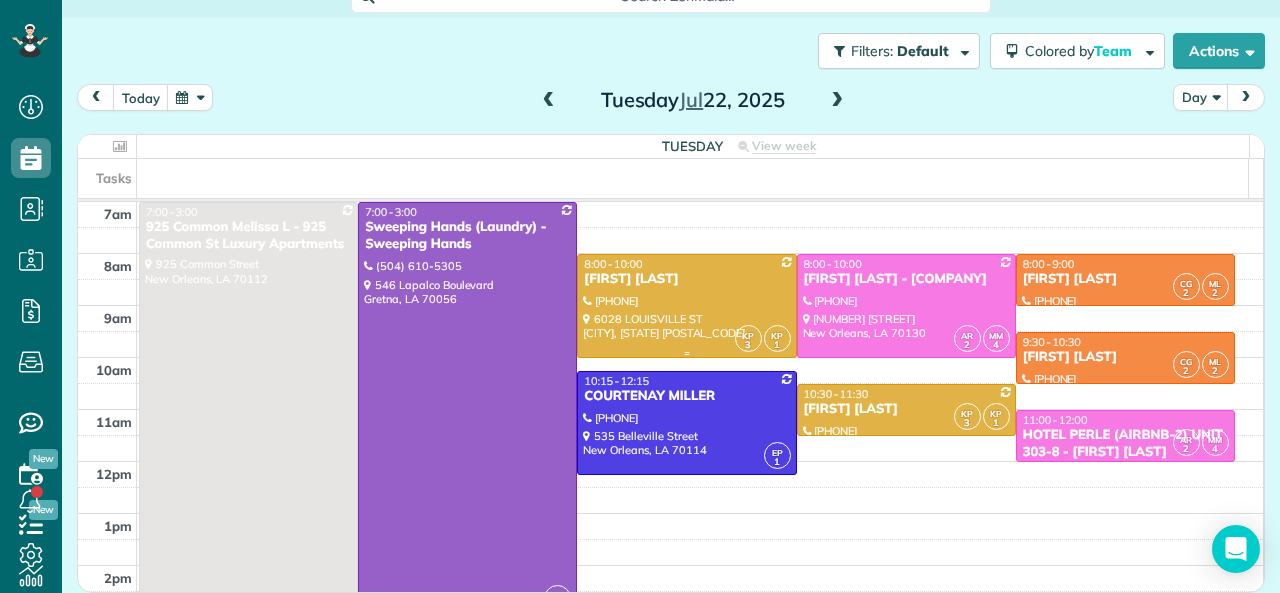 click on "[FIRST] [LAST]" at bounding box center (686, 279) 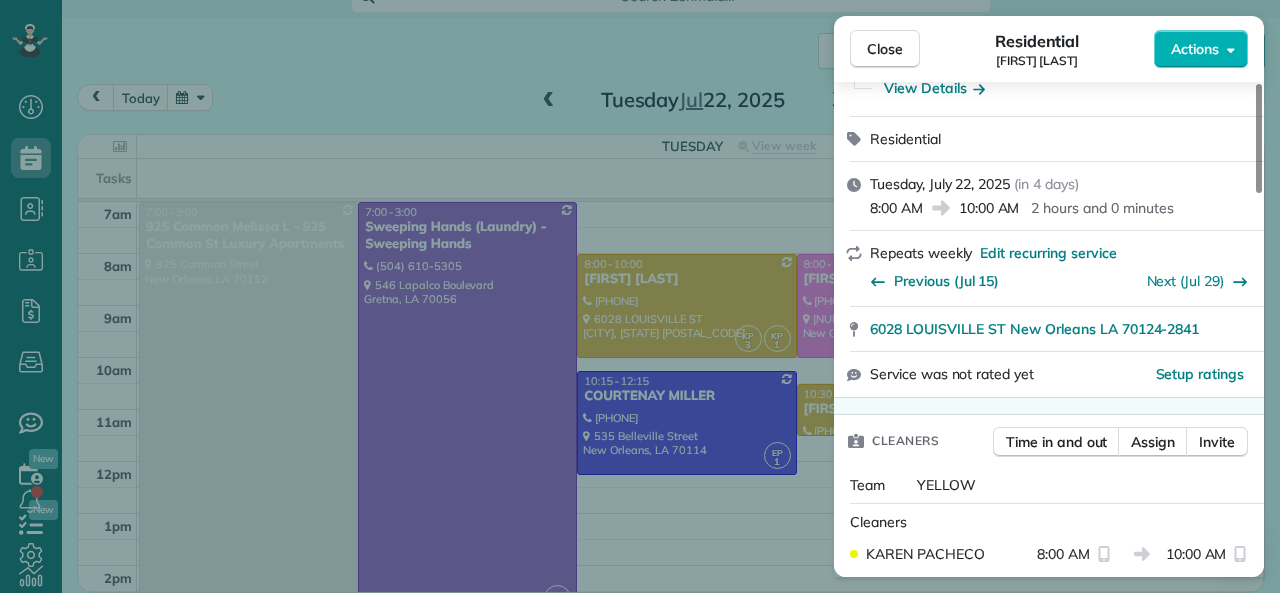 scroll, scrollTop: 300, scrollLeft: 0, axis: vertical 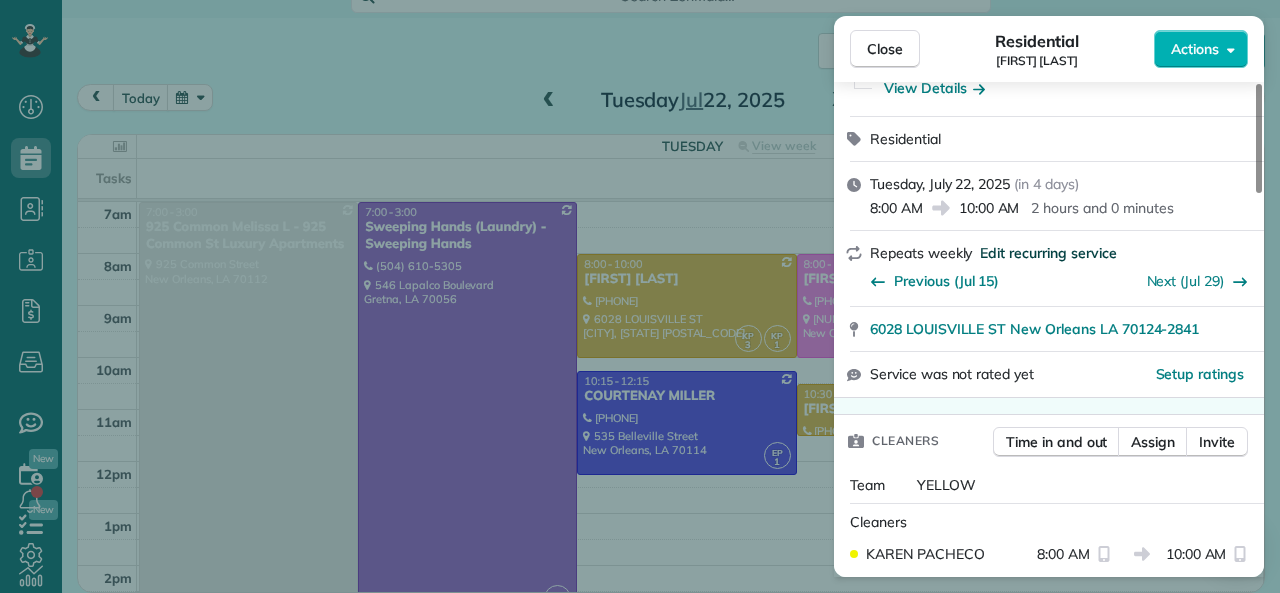 click on "Edit recurring service" at bounding box center [1048, 253] 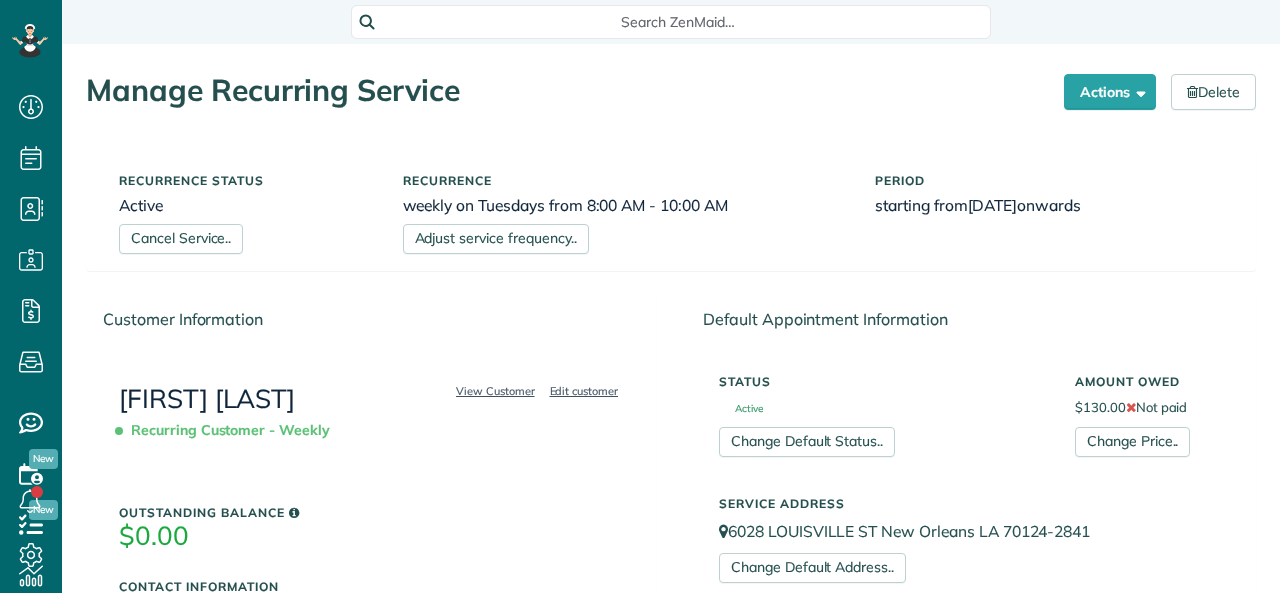 scroll, scrollTop: 0, scrollLeft: 0, axis: both 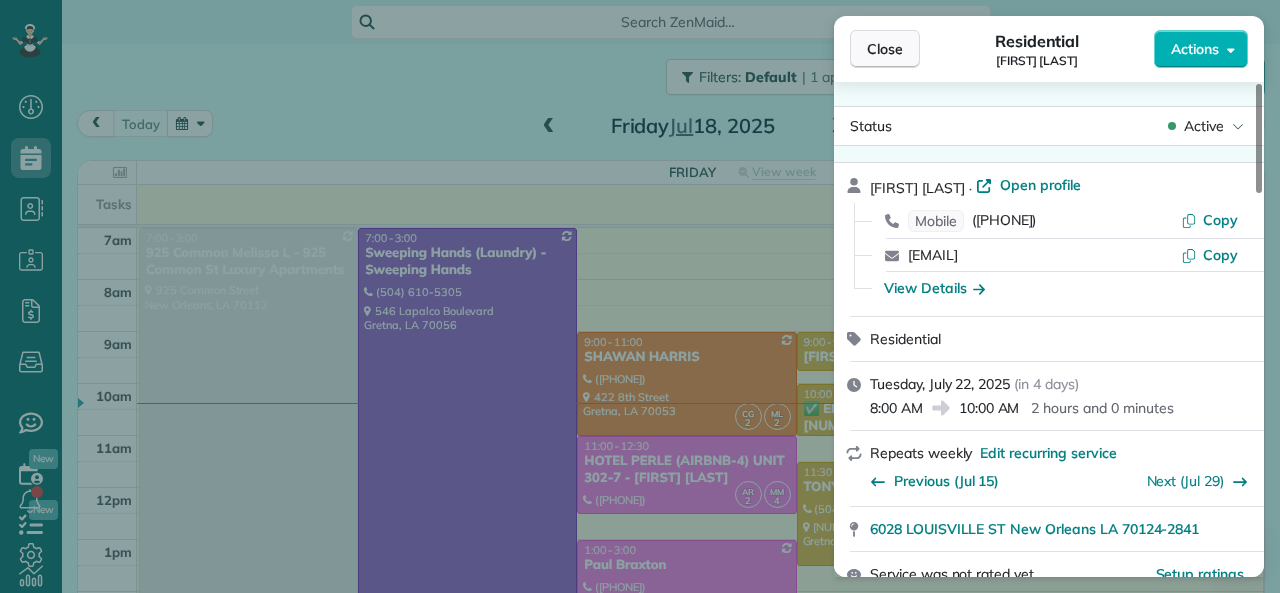 click on "Close" at bounding box center [885, 49] 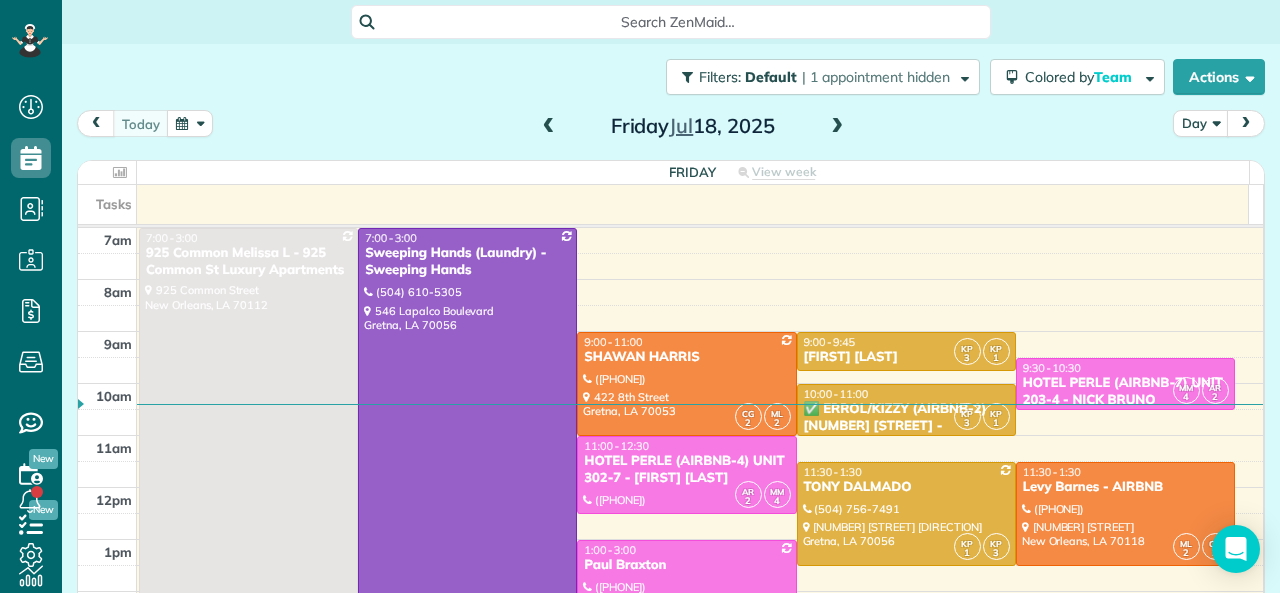 click at bounding box center (837, 127) 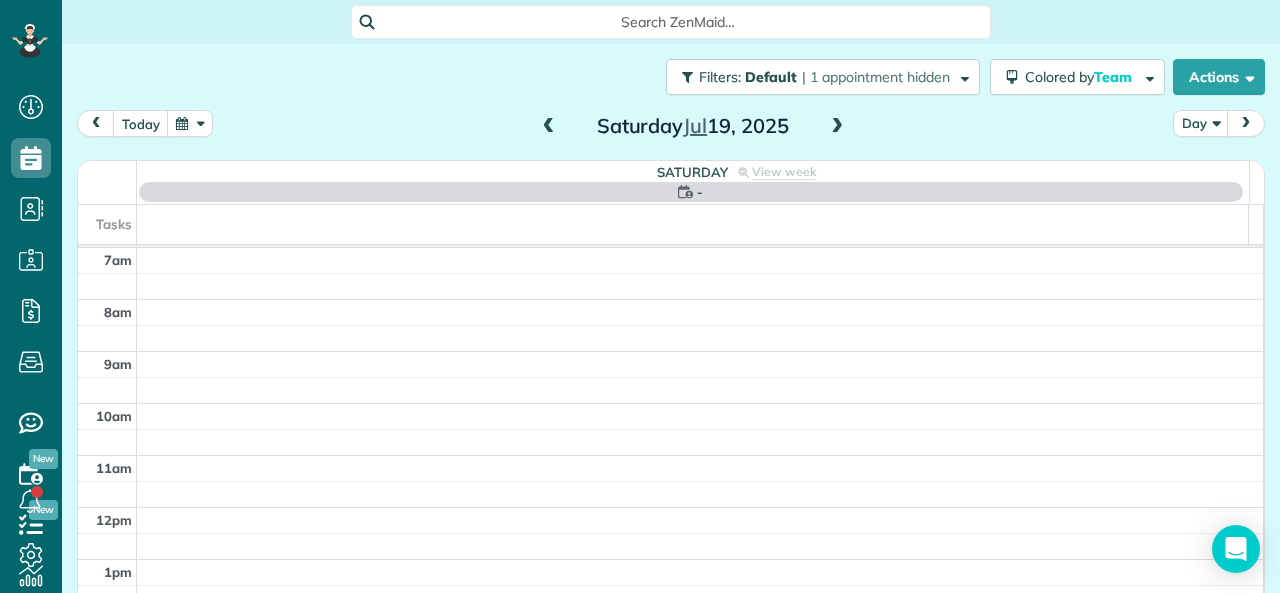 click at bounding box center (837, 127) 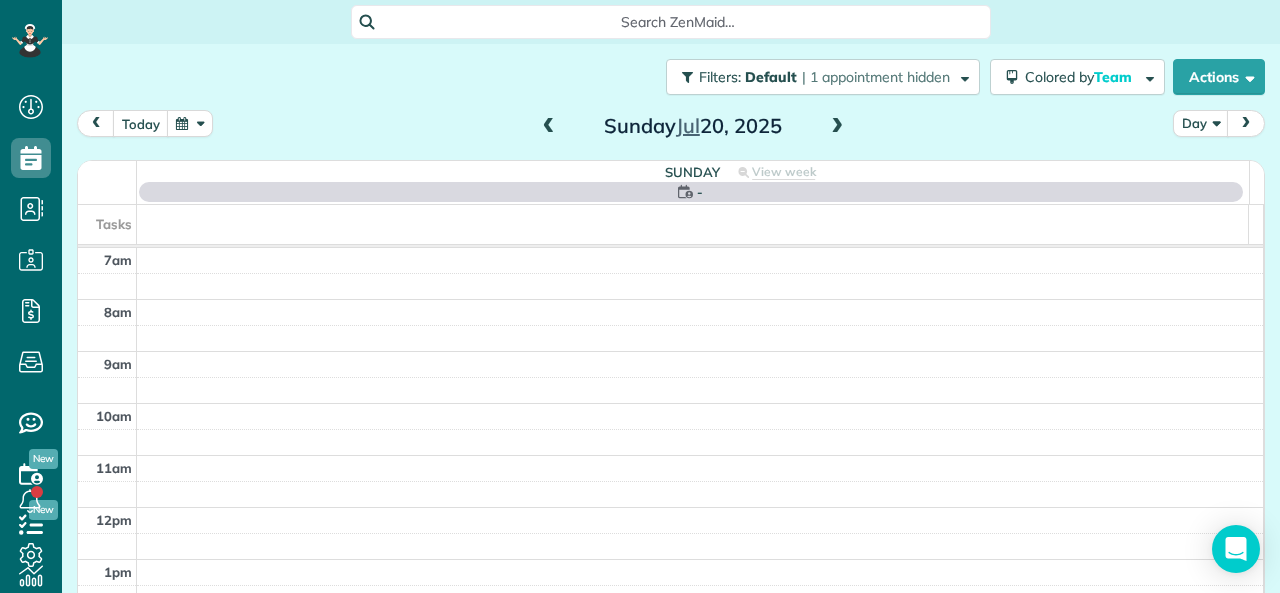 click at bounding box center (837, 127) 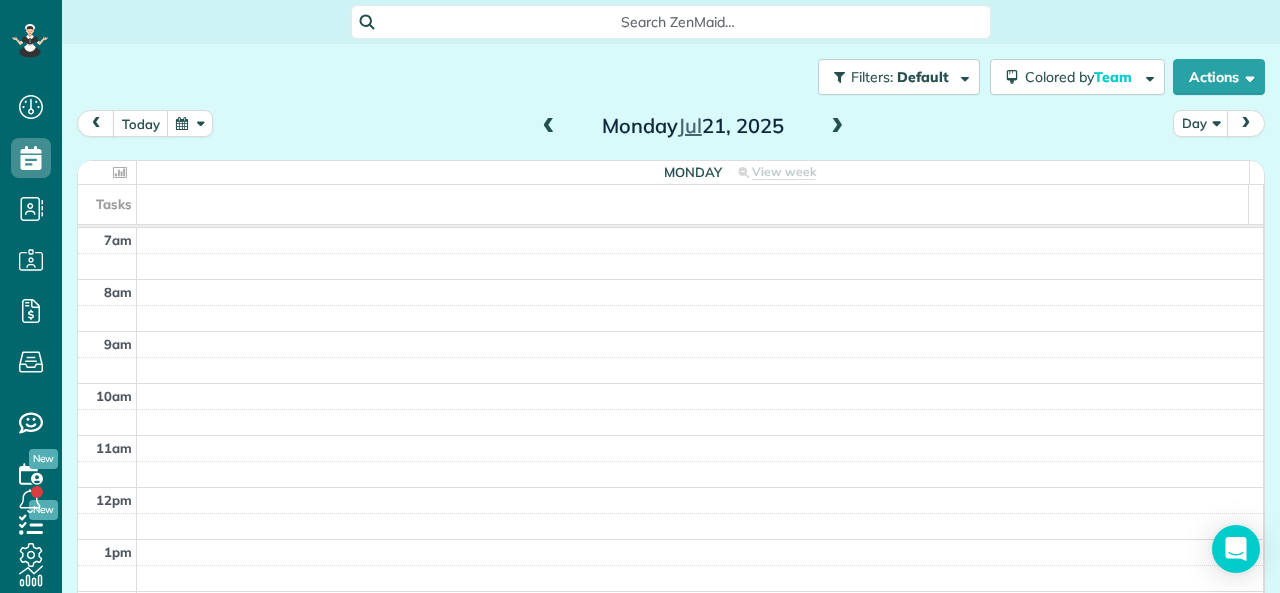 click at bounding box center (837, 127) 